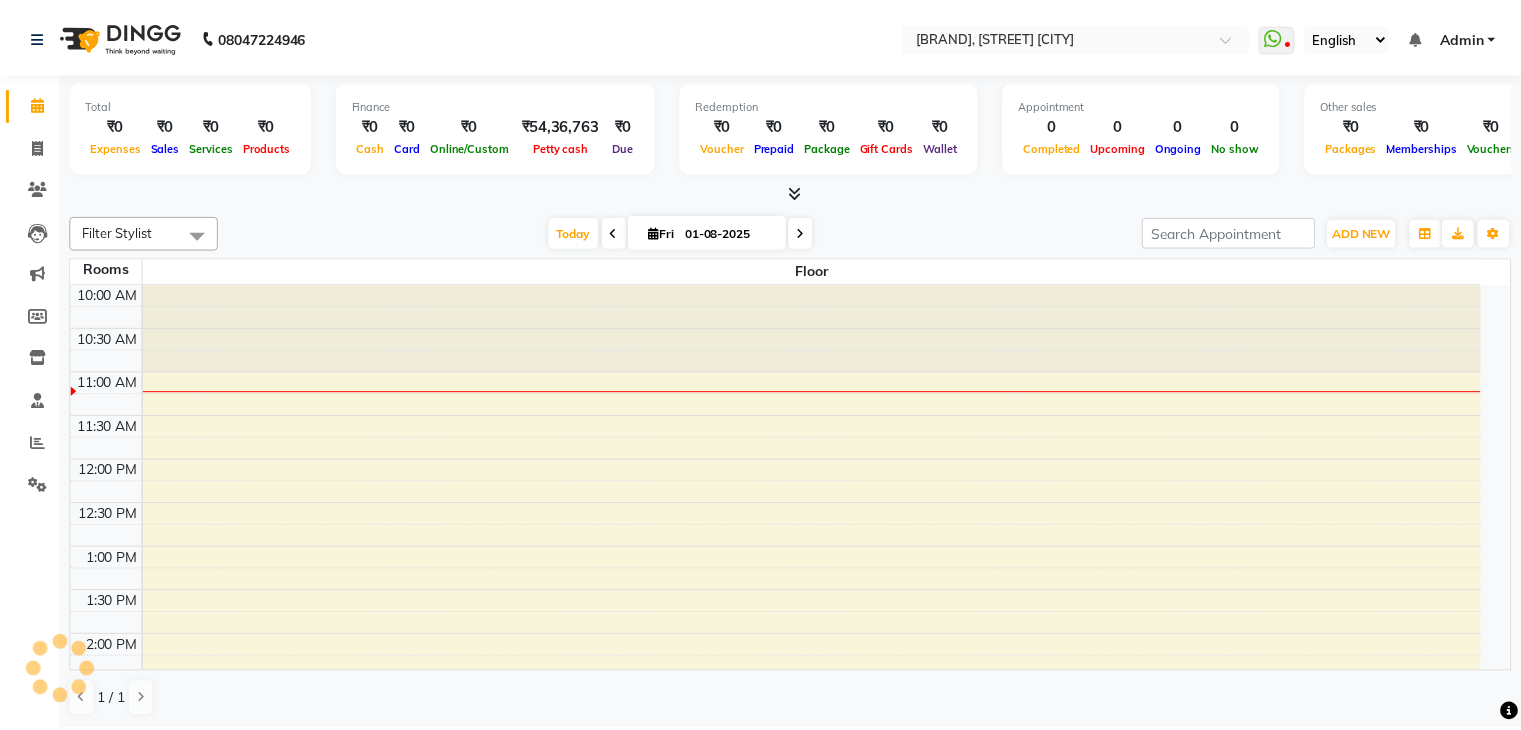 scroll, scrollTop: 0, scrollLeft: 0, axis: both 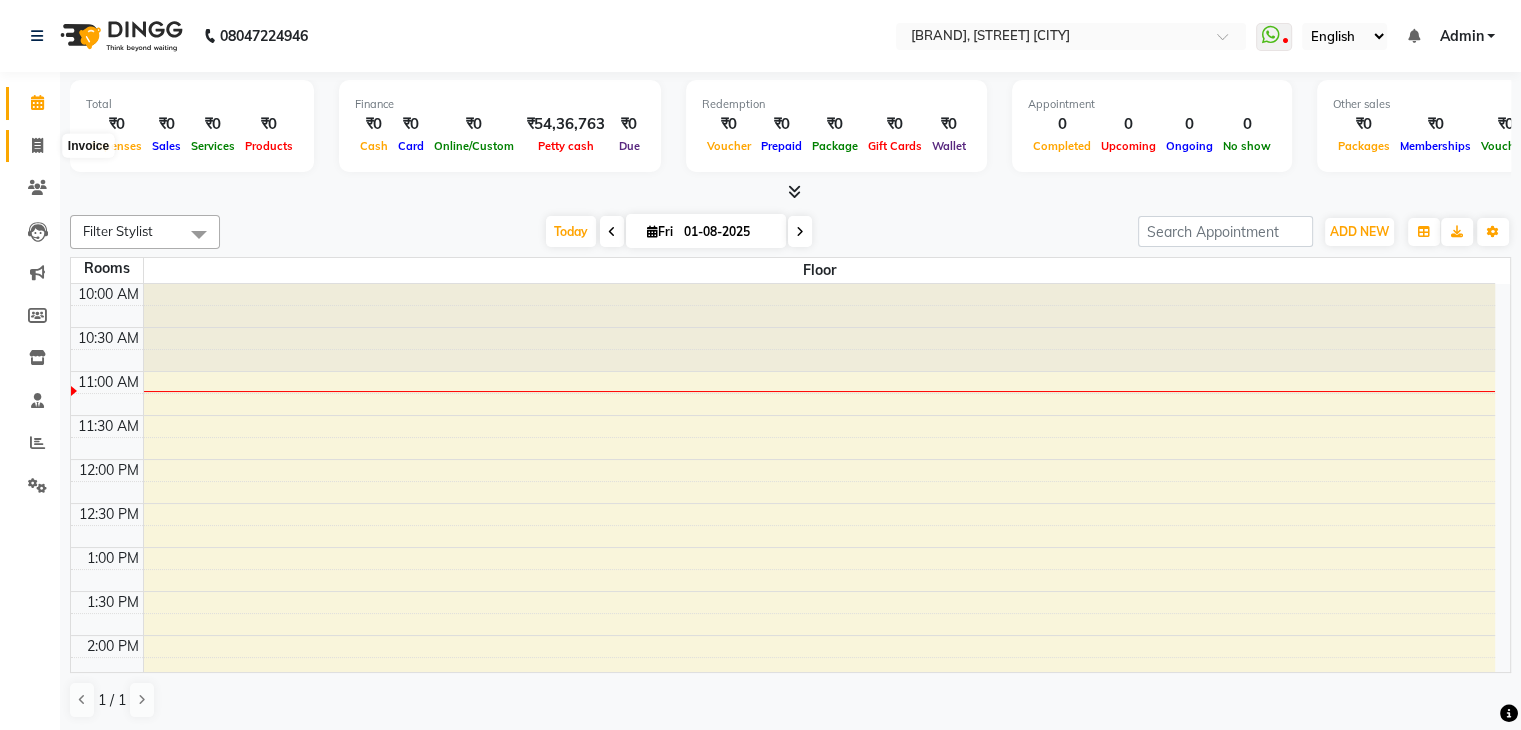click 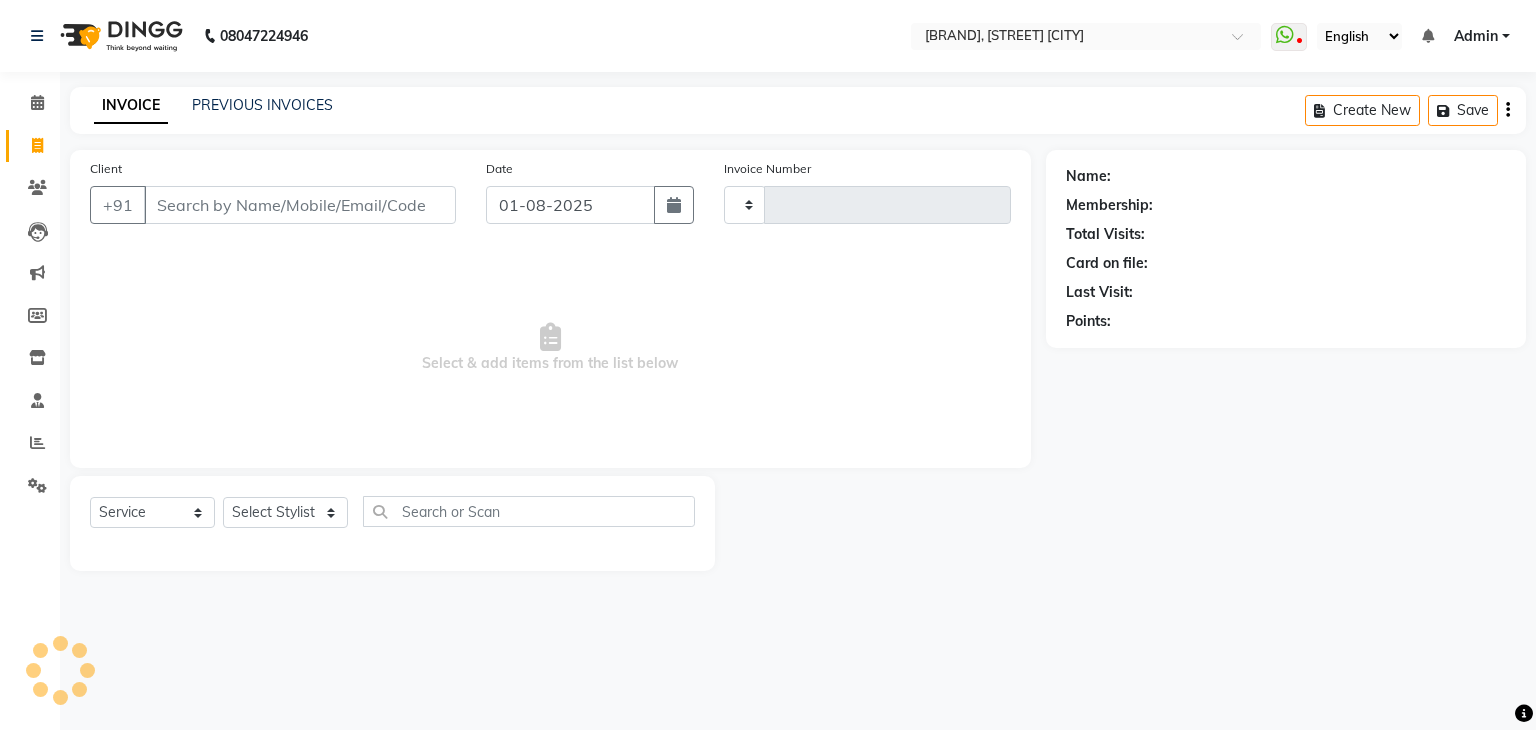 type on "3793" 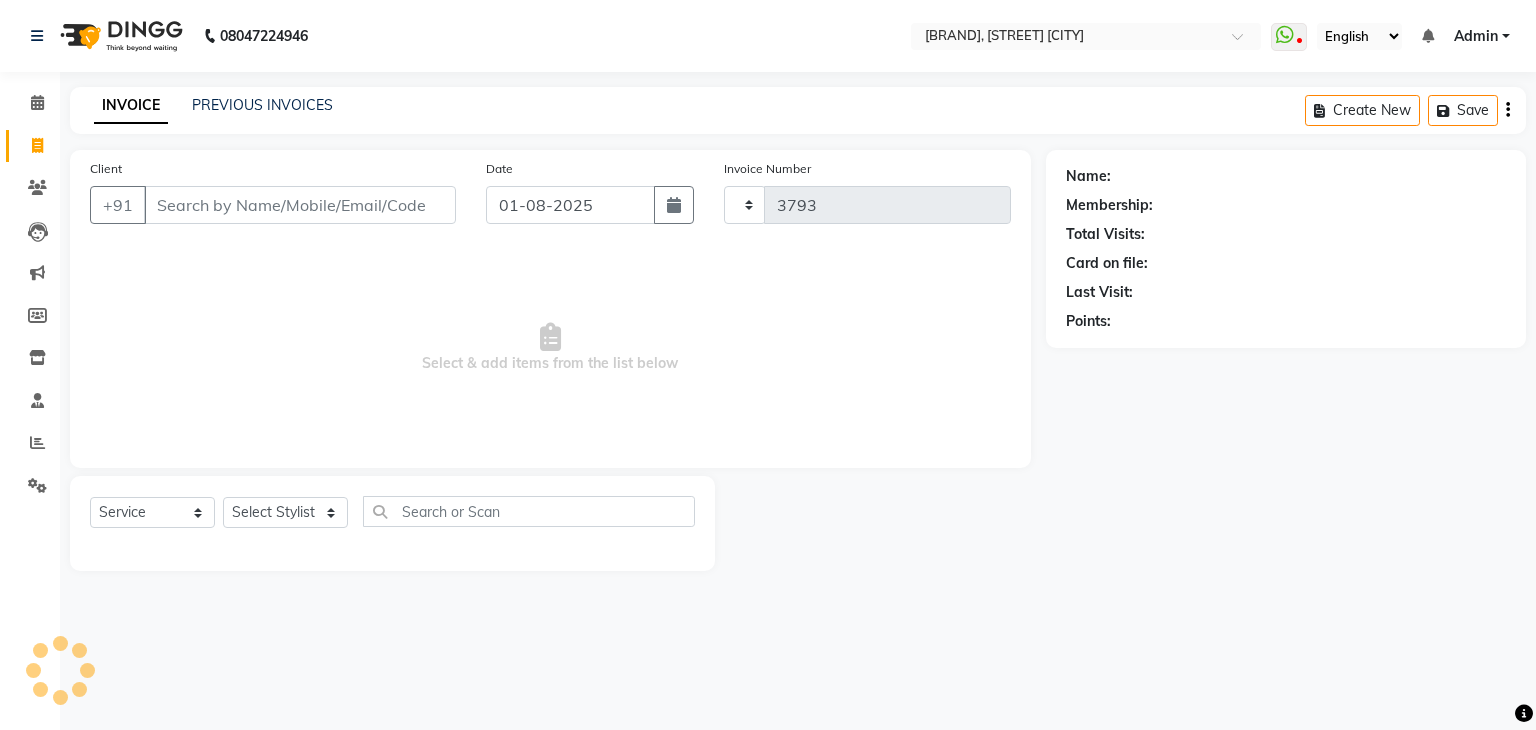 select on "6880" 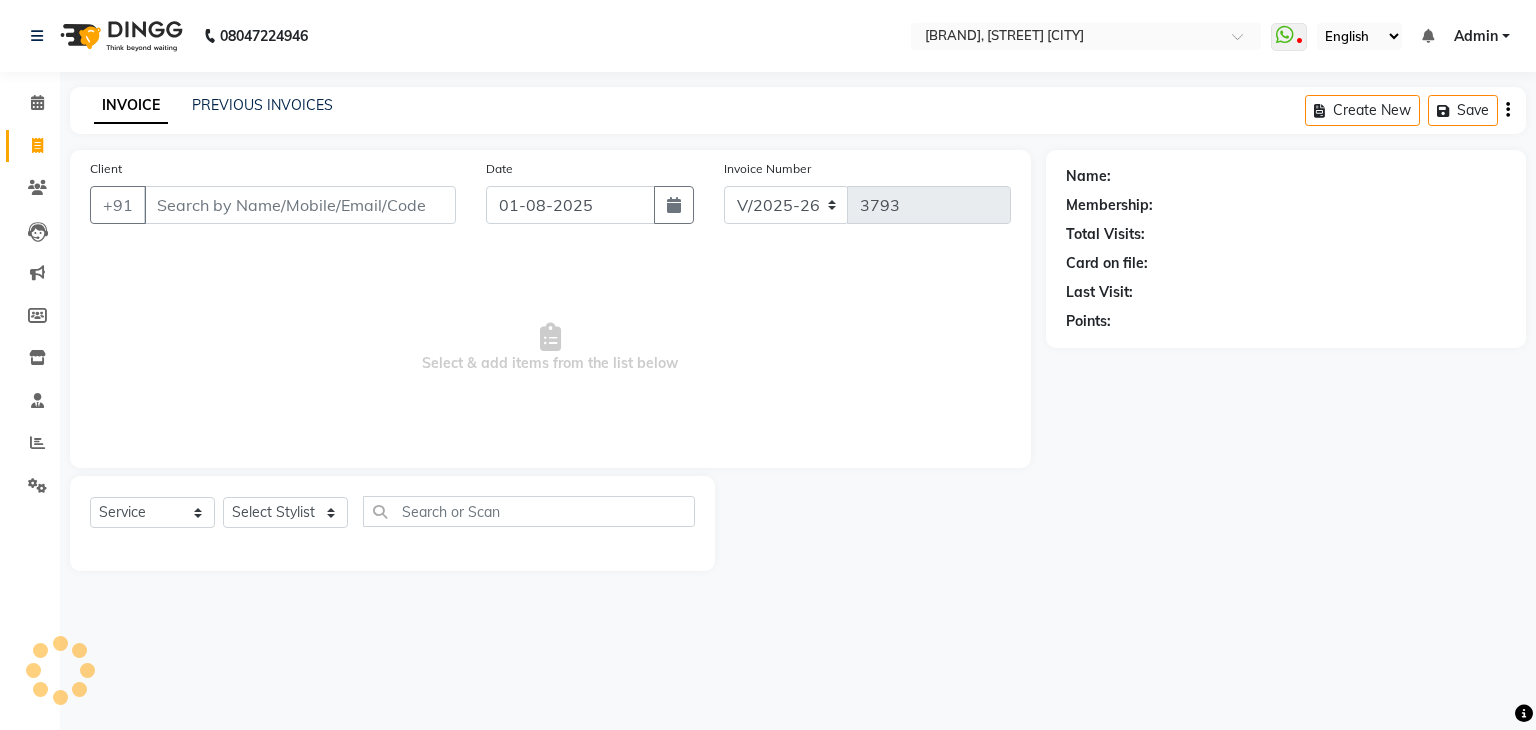 click on "Client" at bounding box center (300, 205) 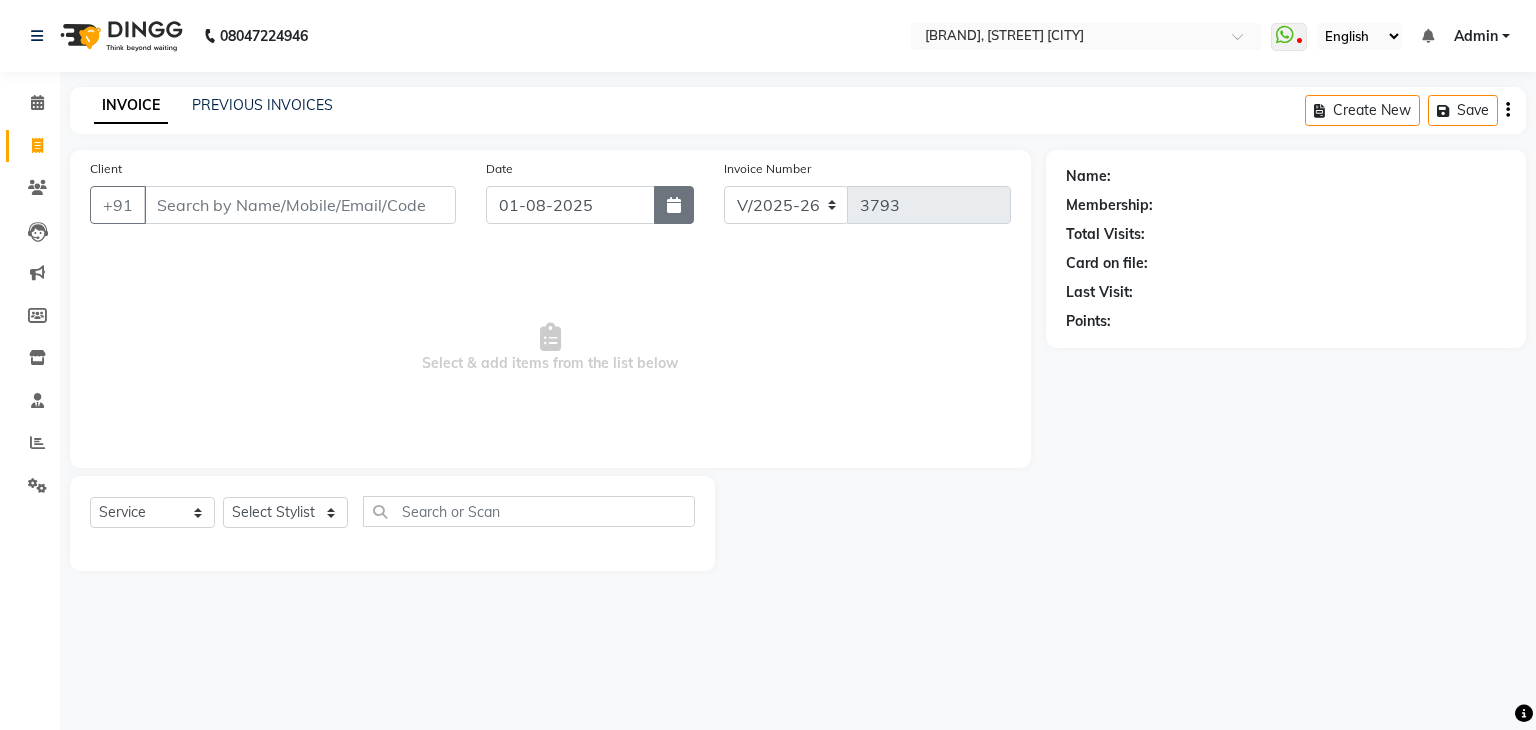 click 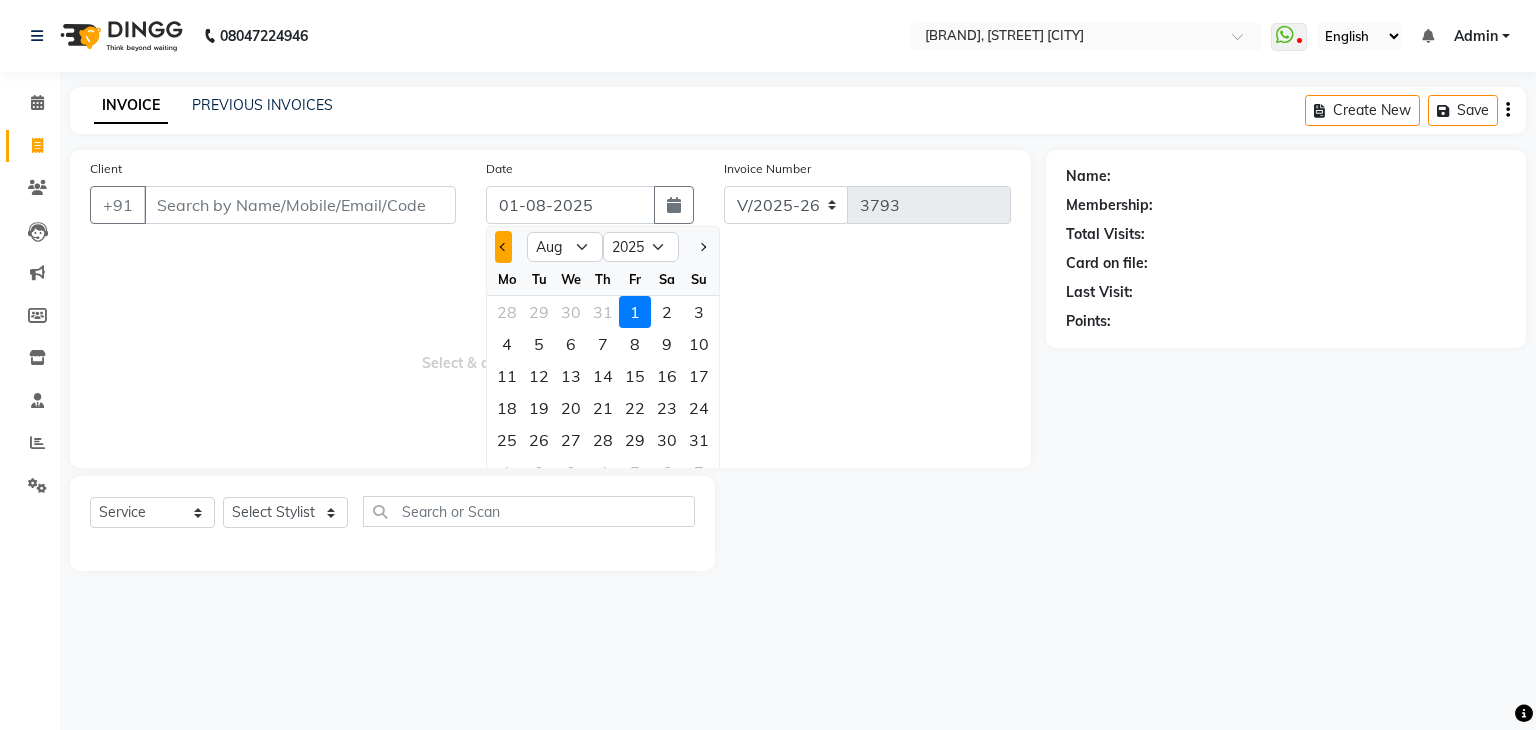 click 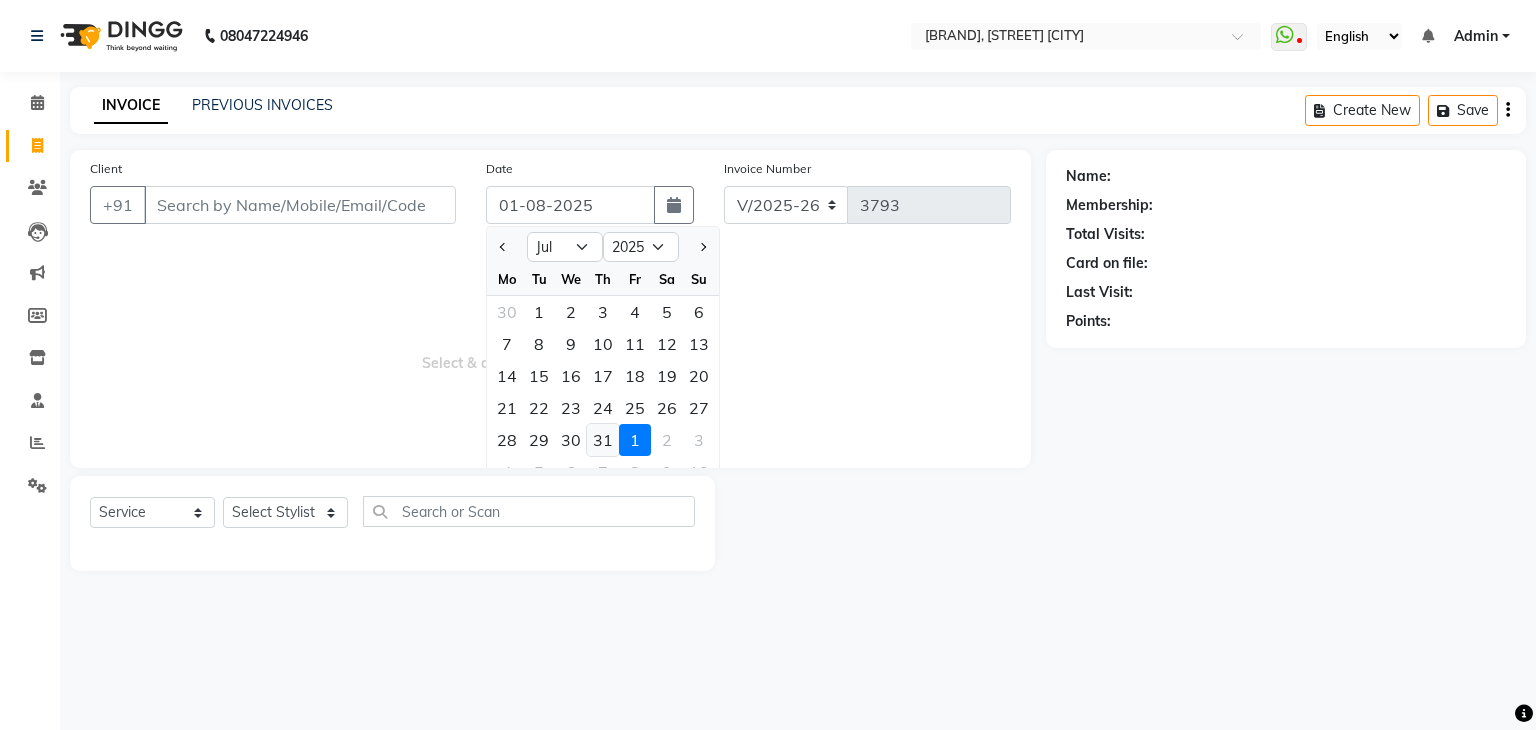click on "31" 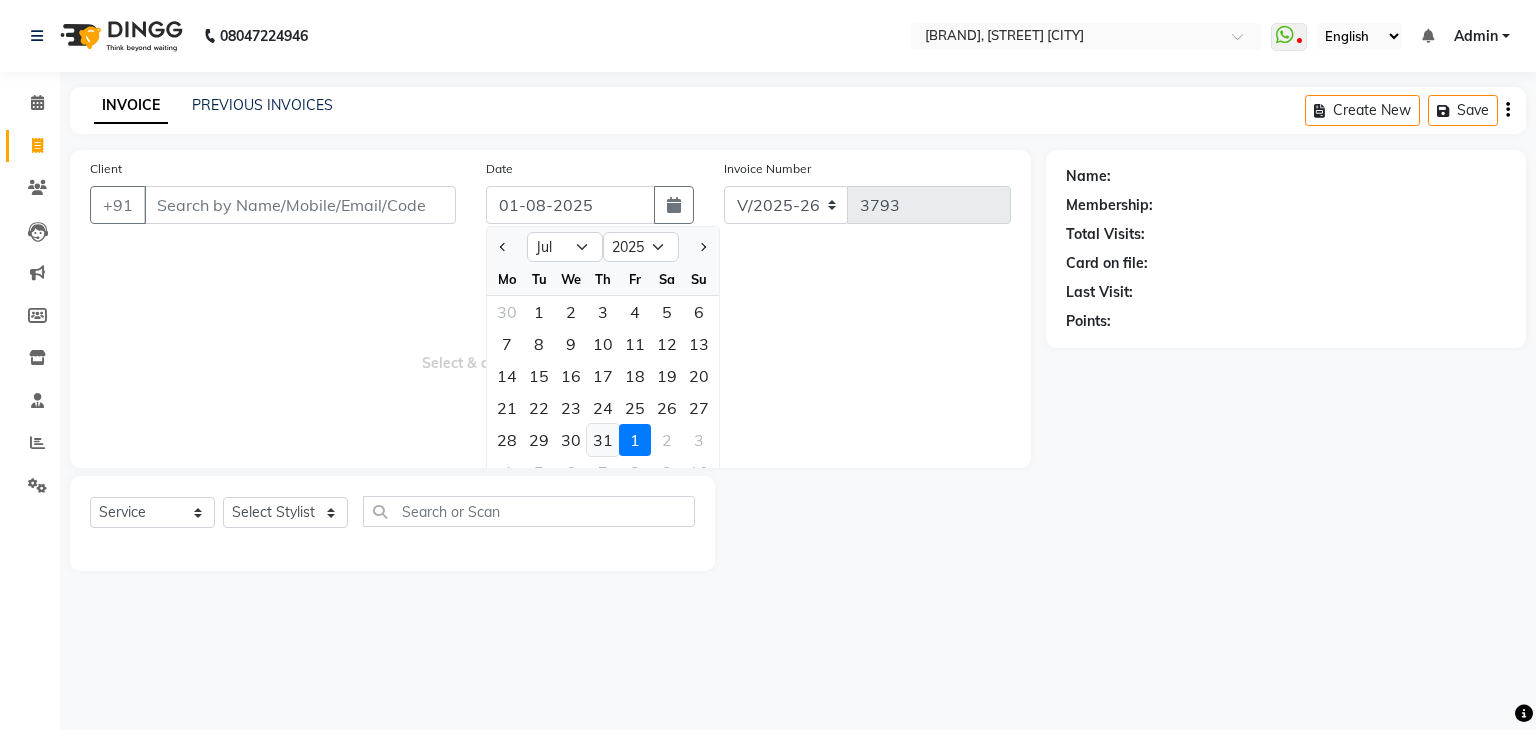 type on "31-07-2025" 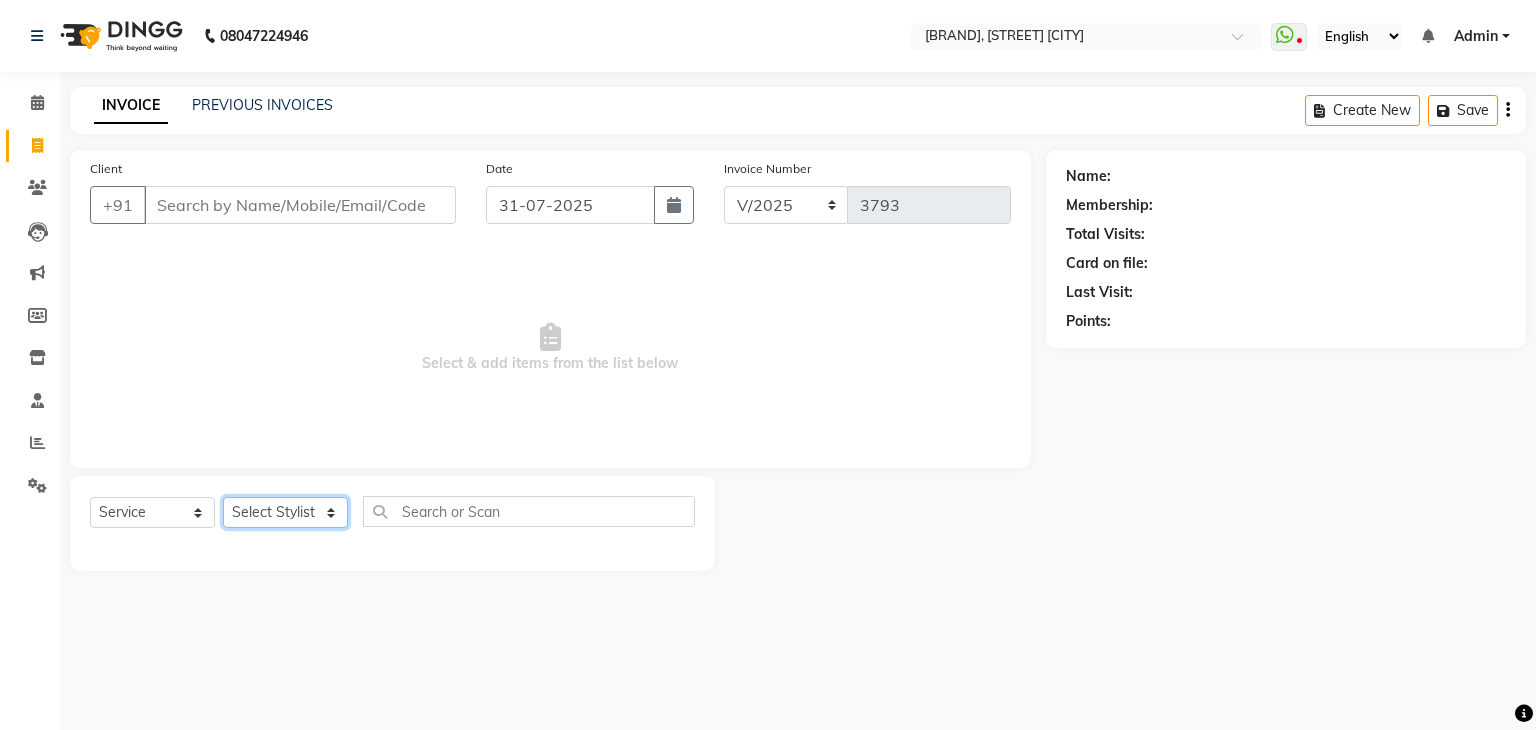 click on "Select Stylist [NAME] [FIRST] [LAST] [NAME] [FIRST] [LAST] [NAME] [NAME] [FIRST] [LAST] [NAME] [FIRST] [LAST] [NAME] [FIRST] [LAST] [NAME] [FIRST] [LAST] [NAME] [FIRST] [LAST] [NAME] [FIRST] [LAST] [NAME] [FIRST] [LAST] [NAME] [FIRST] [LAST] [NAME] [FIRST] [LAST] [NAME] [FIRST] [LAST] [NAME] [FIRST] [LAST] [NAME] [FIRST] [LAST] [NAME] [FIRST] [LAST] [NAME] [FIRST] [LAST] [NAME] [FIRST] [LAST]" 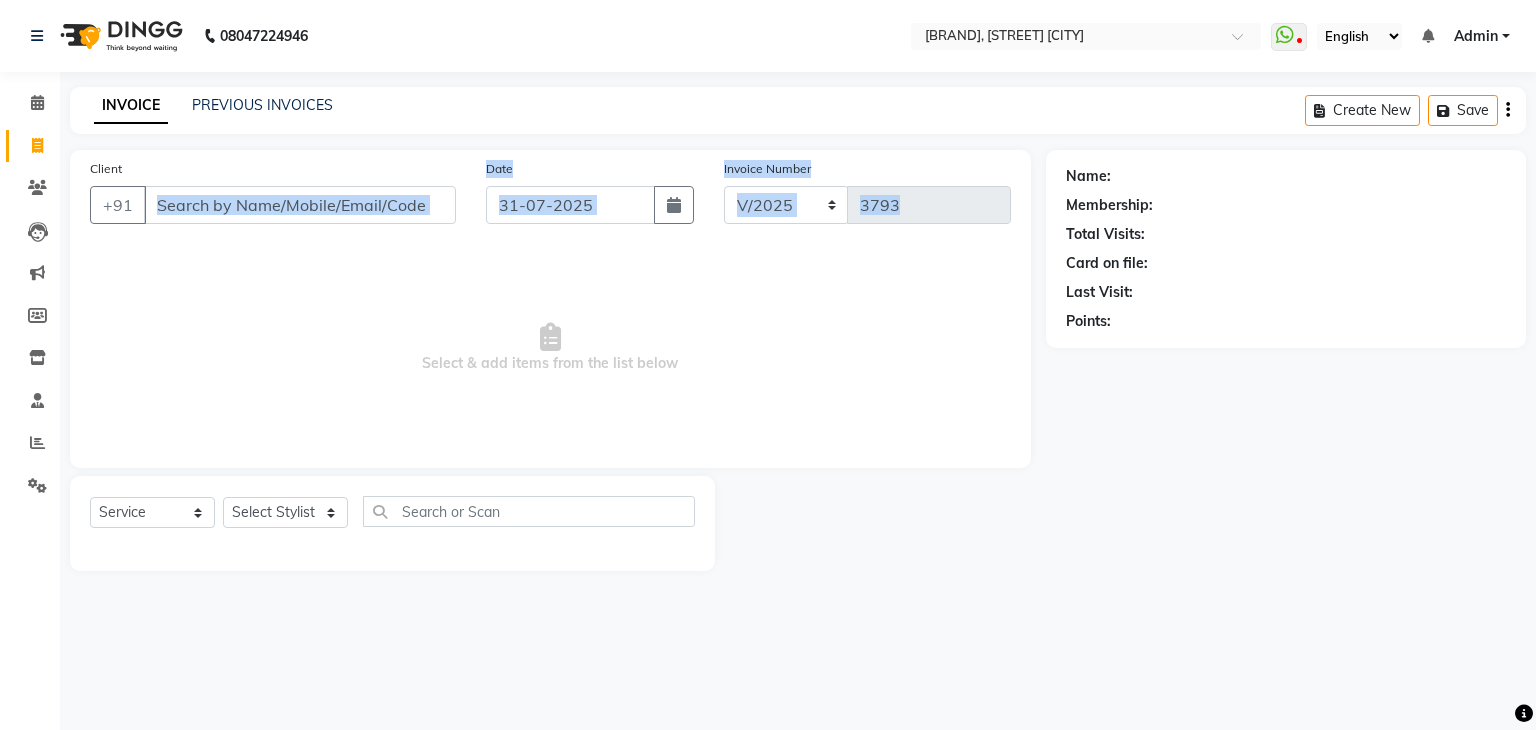 drag, startPoint x: 405, startPoint y: 348, endPoint x: 300, endPoint y: 215, distance: 169.45206 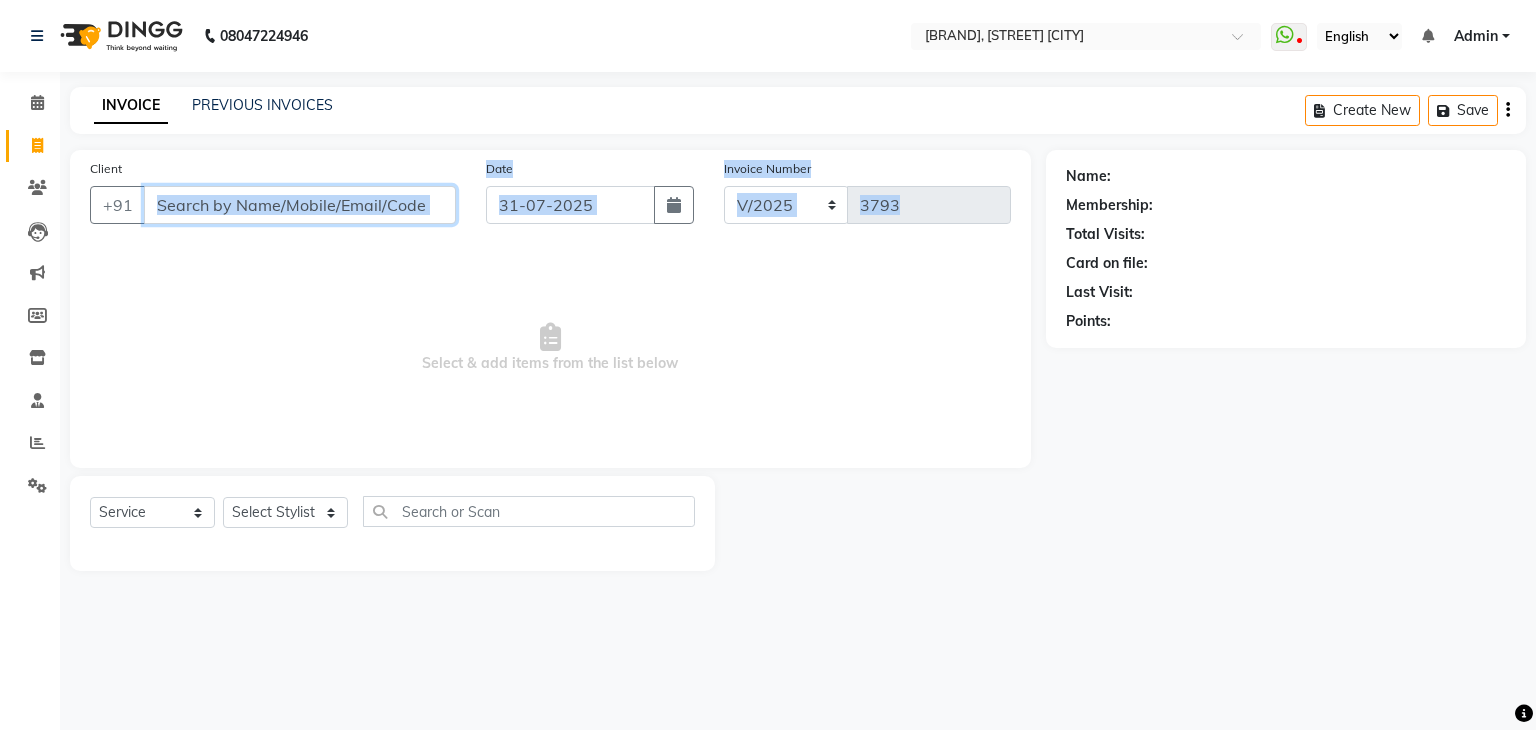 click on "Client" at bounding box center (300, 205) 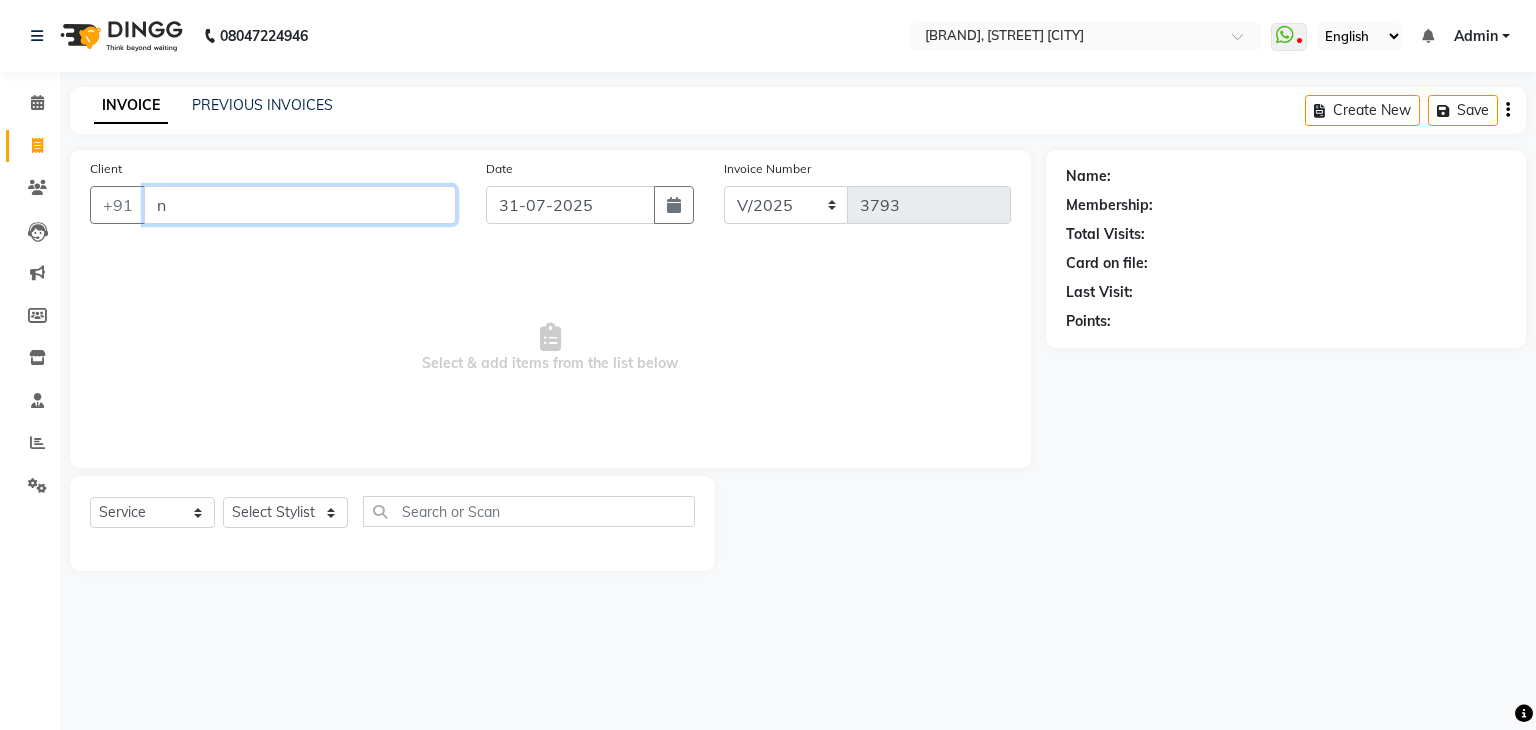 click on "n" at bounding box center [300, 205] 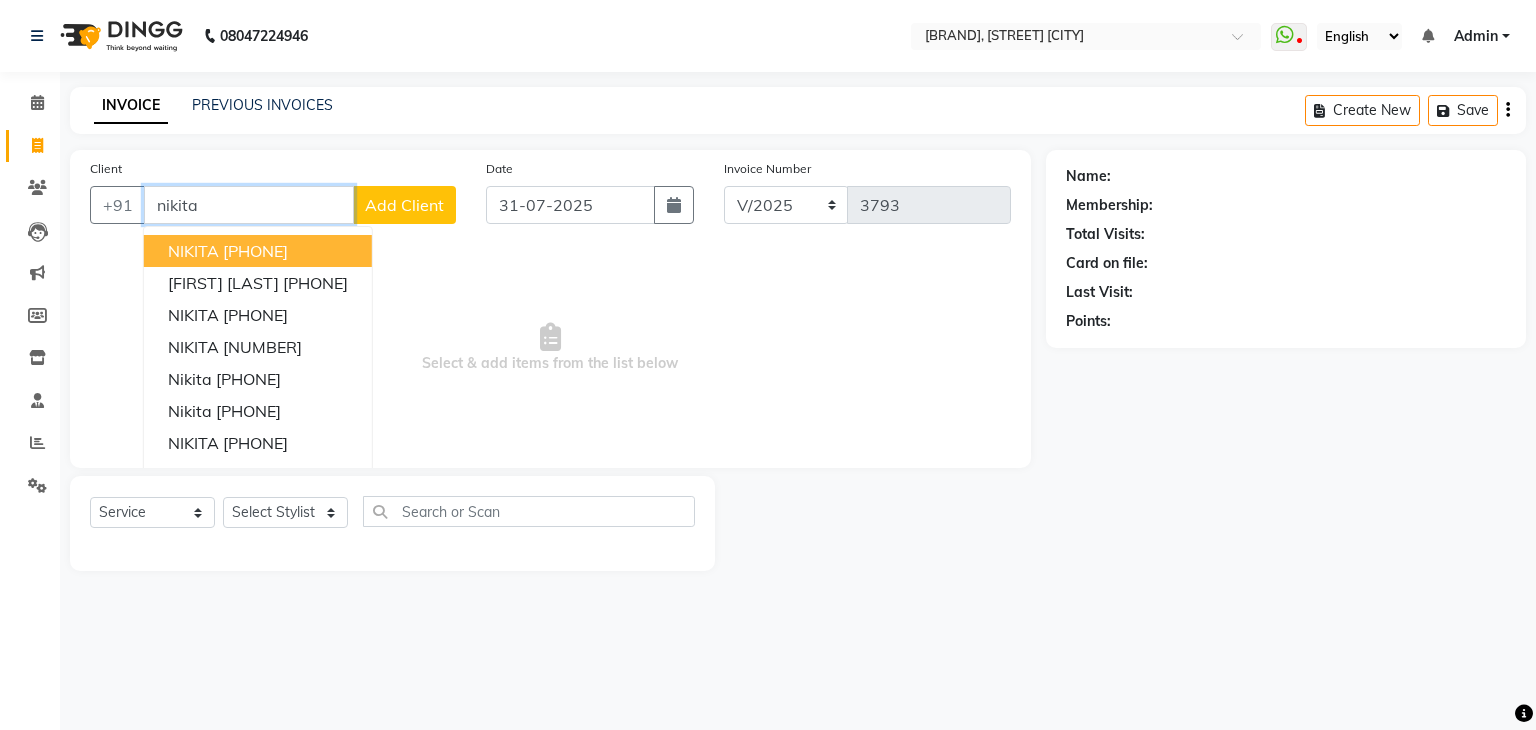 click on "[PHONE]" at bounding box center [255, 251] 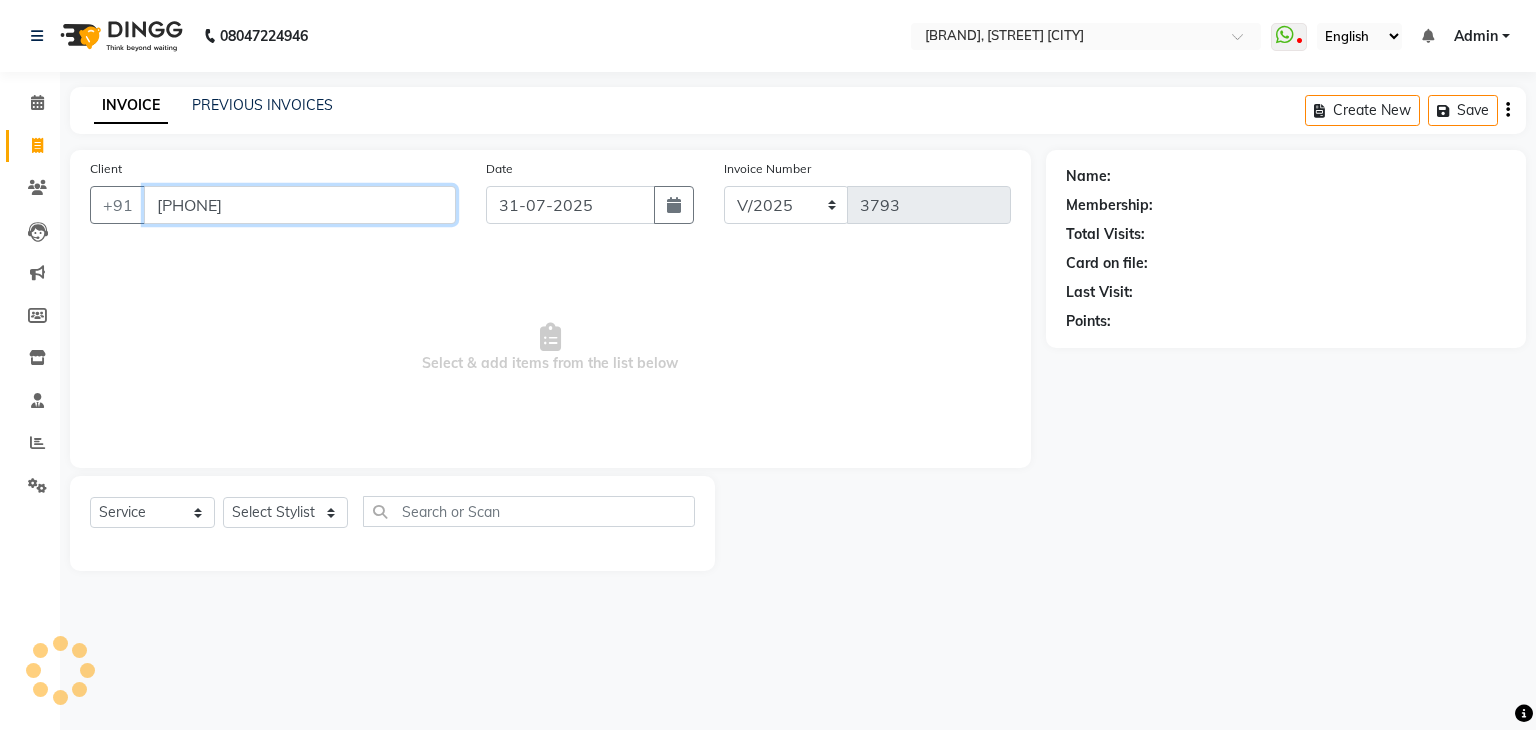 type on "[PHONE]" 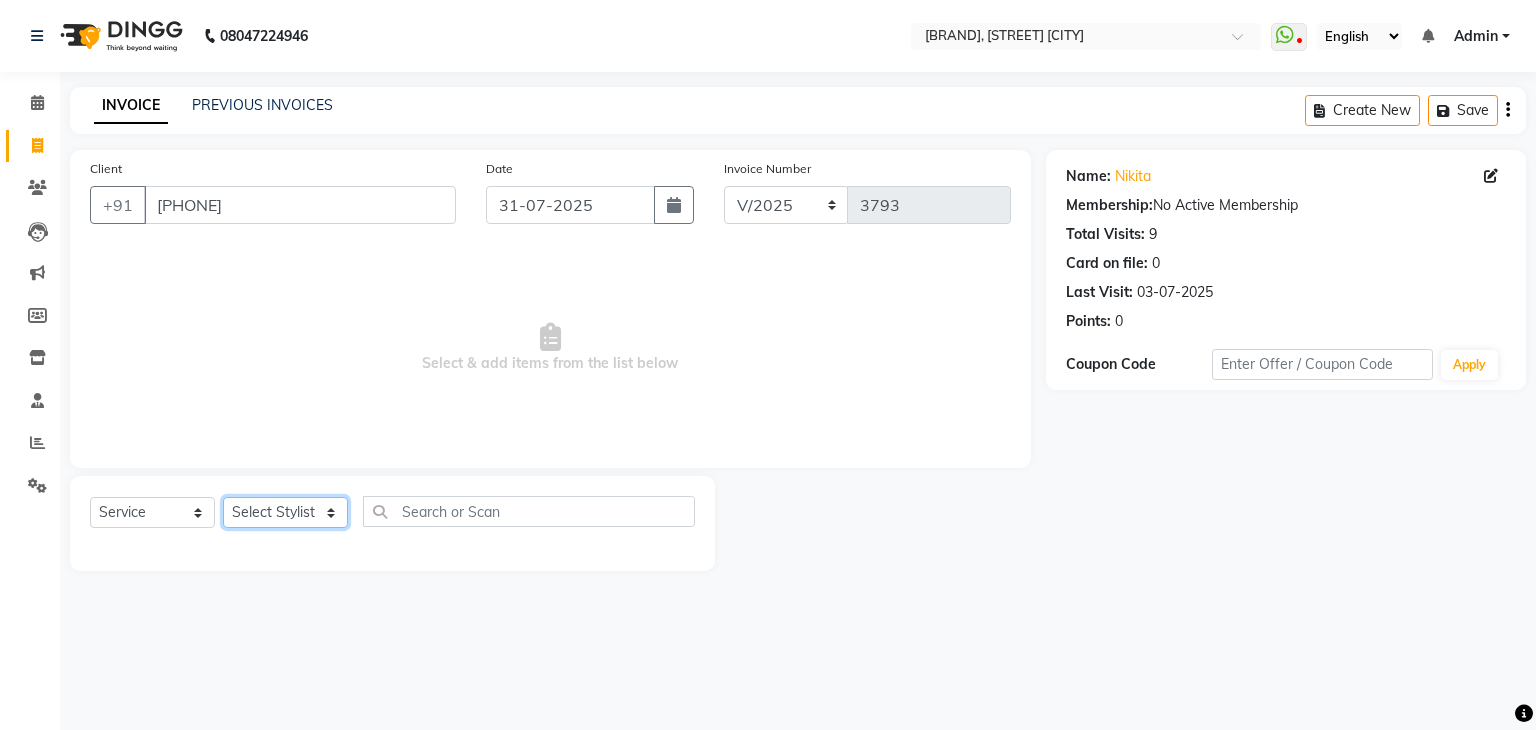 click on "Select Stylist [NAME] [FIRST] [LAST] [NAME] [FIRST] [LAST] [NAME] [NAME] [FIRST] [LAST] [NAME] [FIRST] [LAST] [NAME] [FIRST] [LAST] [NAME] [FIRST] [LAST] [NAME] [FIRST] [LAST] [NAME] [FIRST] [LAST] [NAME] [FIRST] [LAST] [NAME] [FIRST] [LAST] [NAME] [FIRST] [LAST] [NAME] [FIRST] [LAST] [NAME] [FIRST] [LAST] [NAME] [FIRST] [LAST] [NAME] [FIRST] [LAST] [NAME] [FIRST] [LAST] [NAME] [FIRST] [LAST]" 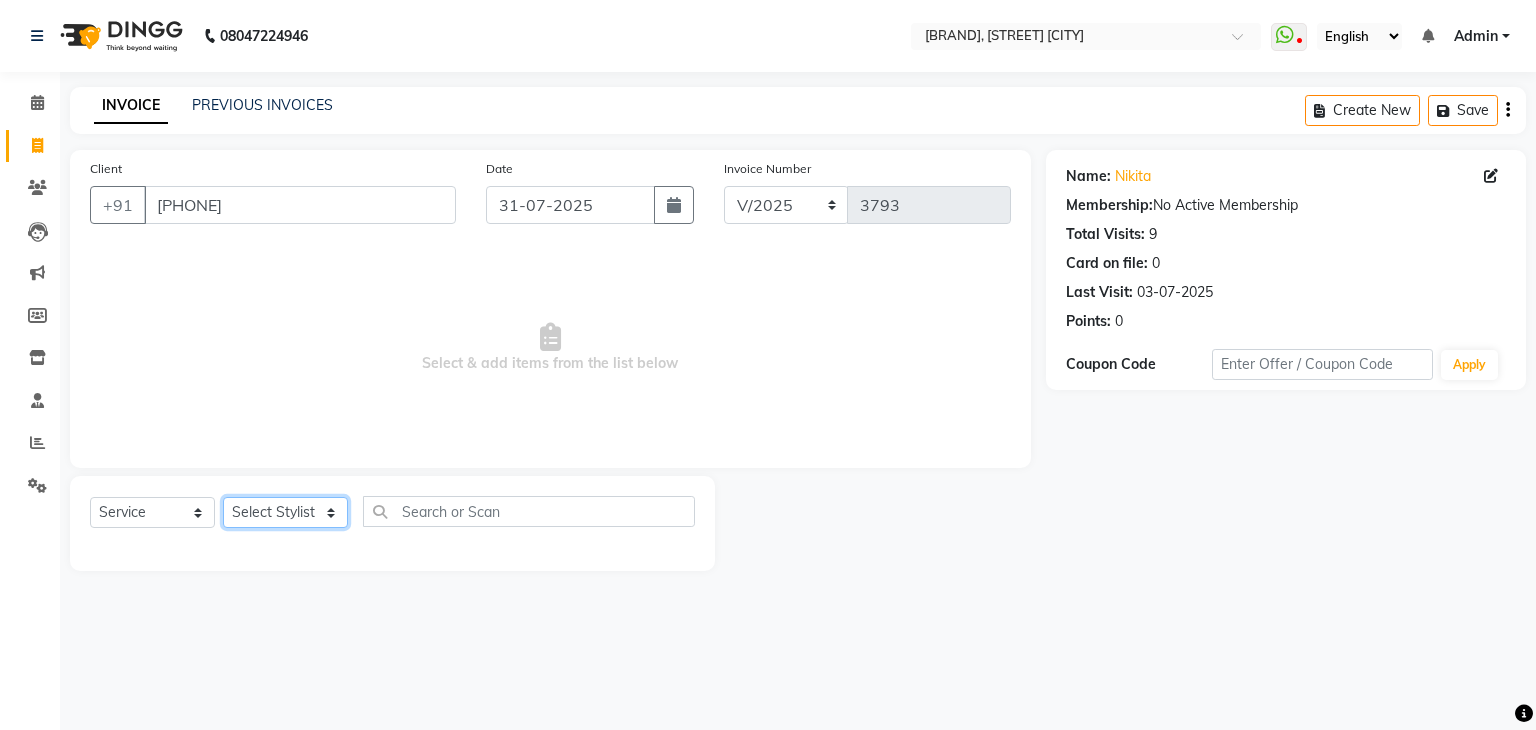 click on "Select Stylist [NAME] [FIRST] [LAST] [NAME] [FIRST] [LAST] [NAME] [NAME] [FIRST] [LAST] [NAME] [FIRST] [LAST] [NAME] [FIRST] [LAST] [NAME] [FIRST] [LAST] [NAME] [FIRST] [LAST] [NAME] [FIRST] [LAST] [NAME] [FIRST] [LAST] [NAME] [FIRST] [LAST] [NAME] [FIRST] [LAST] [NAME] [FIRST] [LAST] [NAME] [FIRST] [LAST] [NAME] [FIRST] [LAST] [NAME] [FIRST] [LAST] [NAME] [FIRST] [LAST] [NAME] [FIRST] [LAST]" 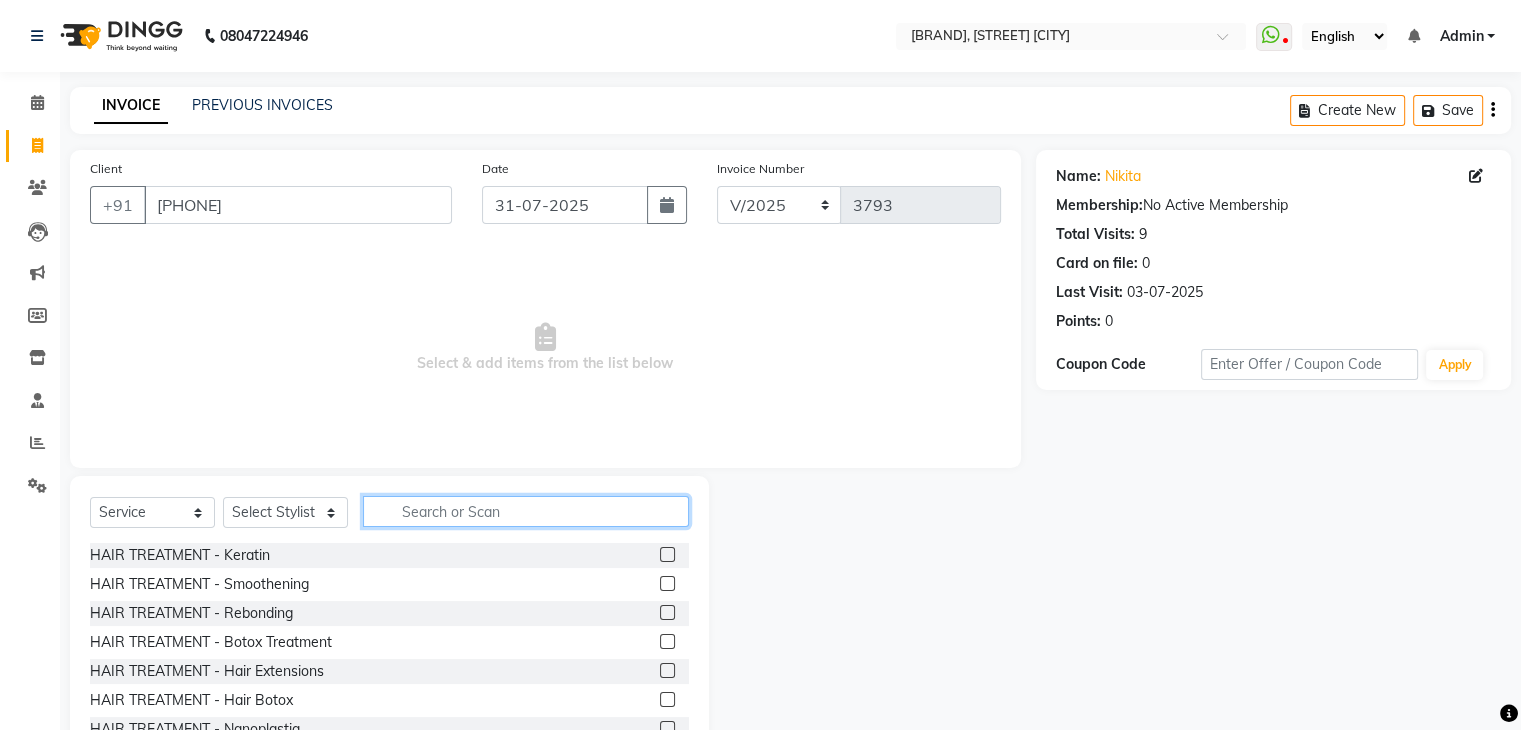 click 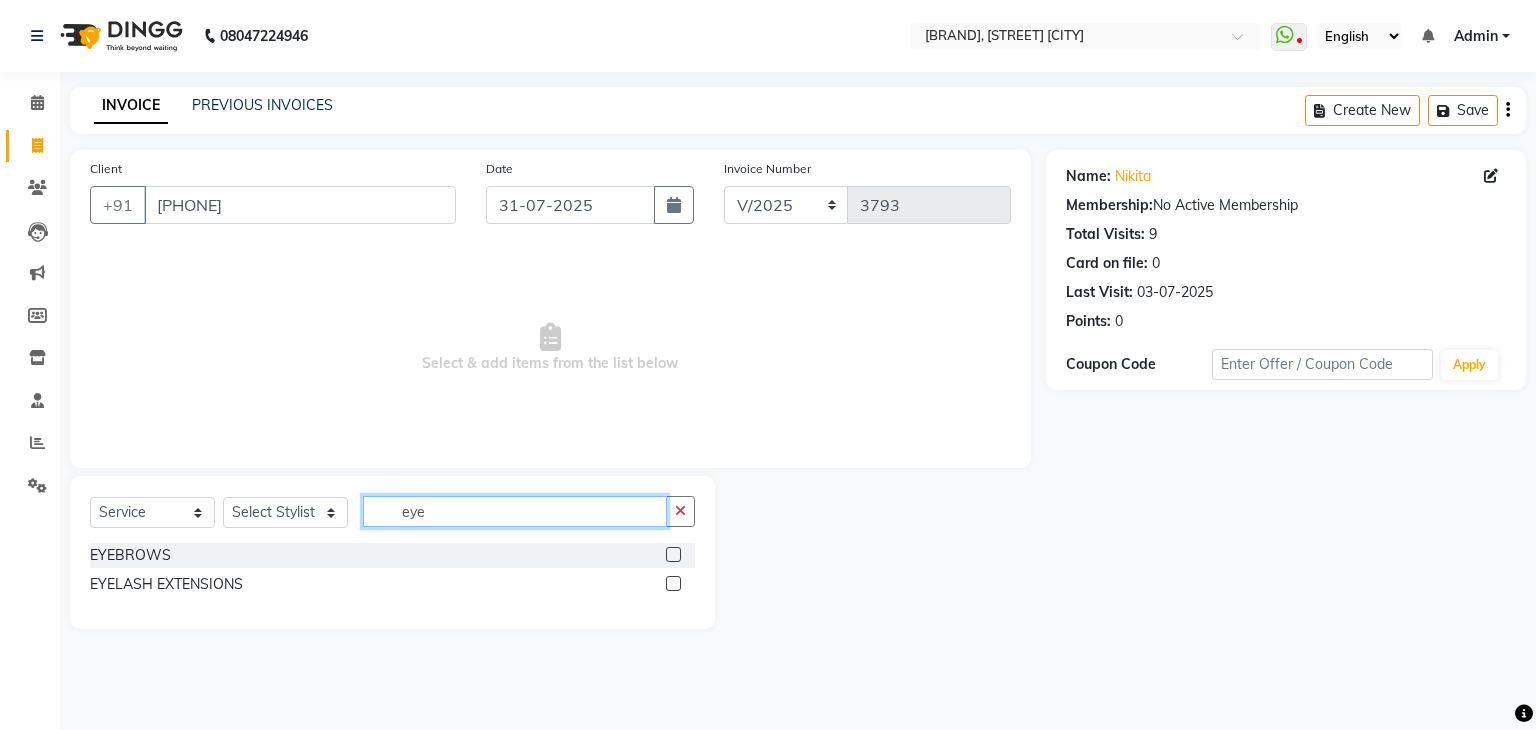 type on "eye" 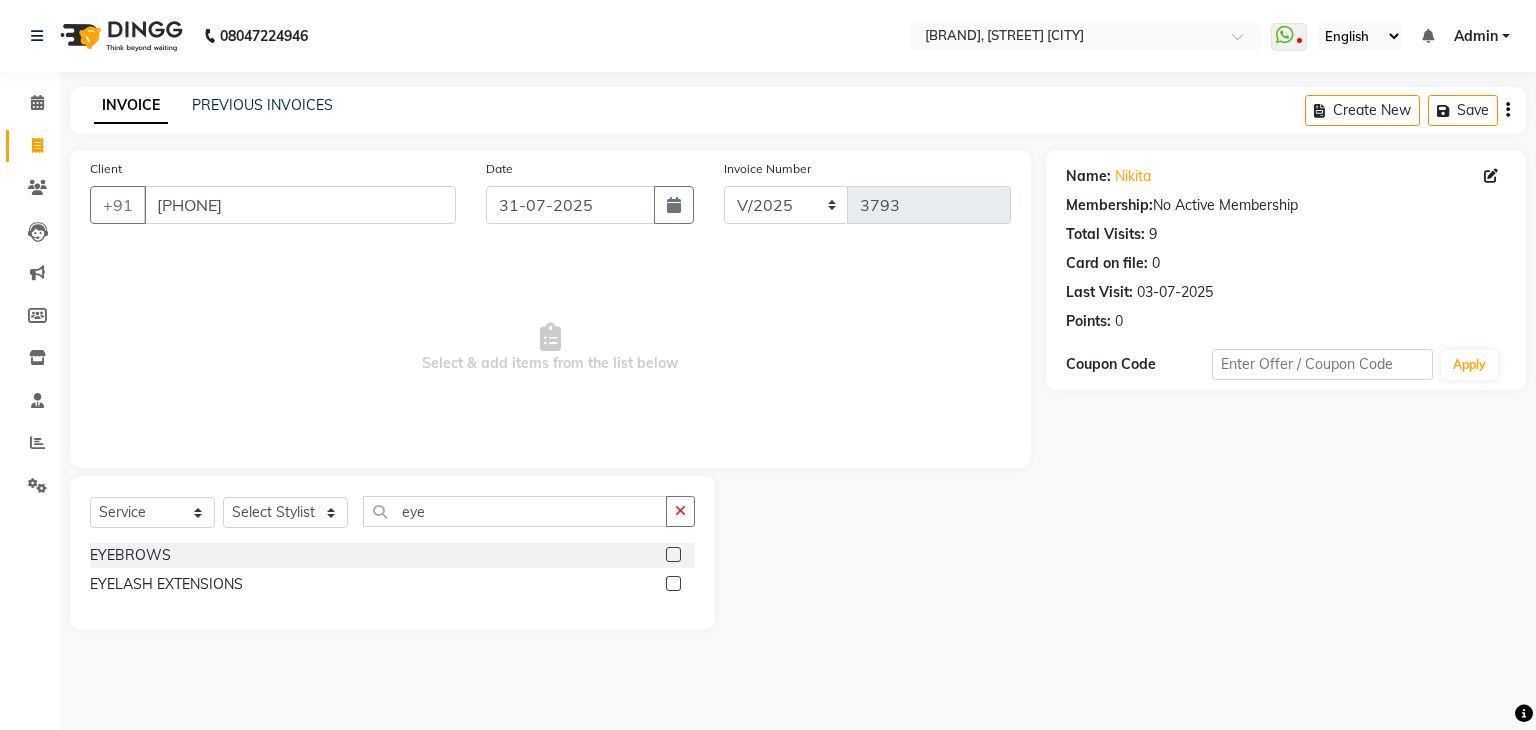 click 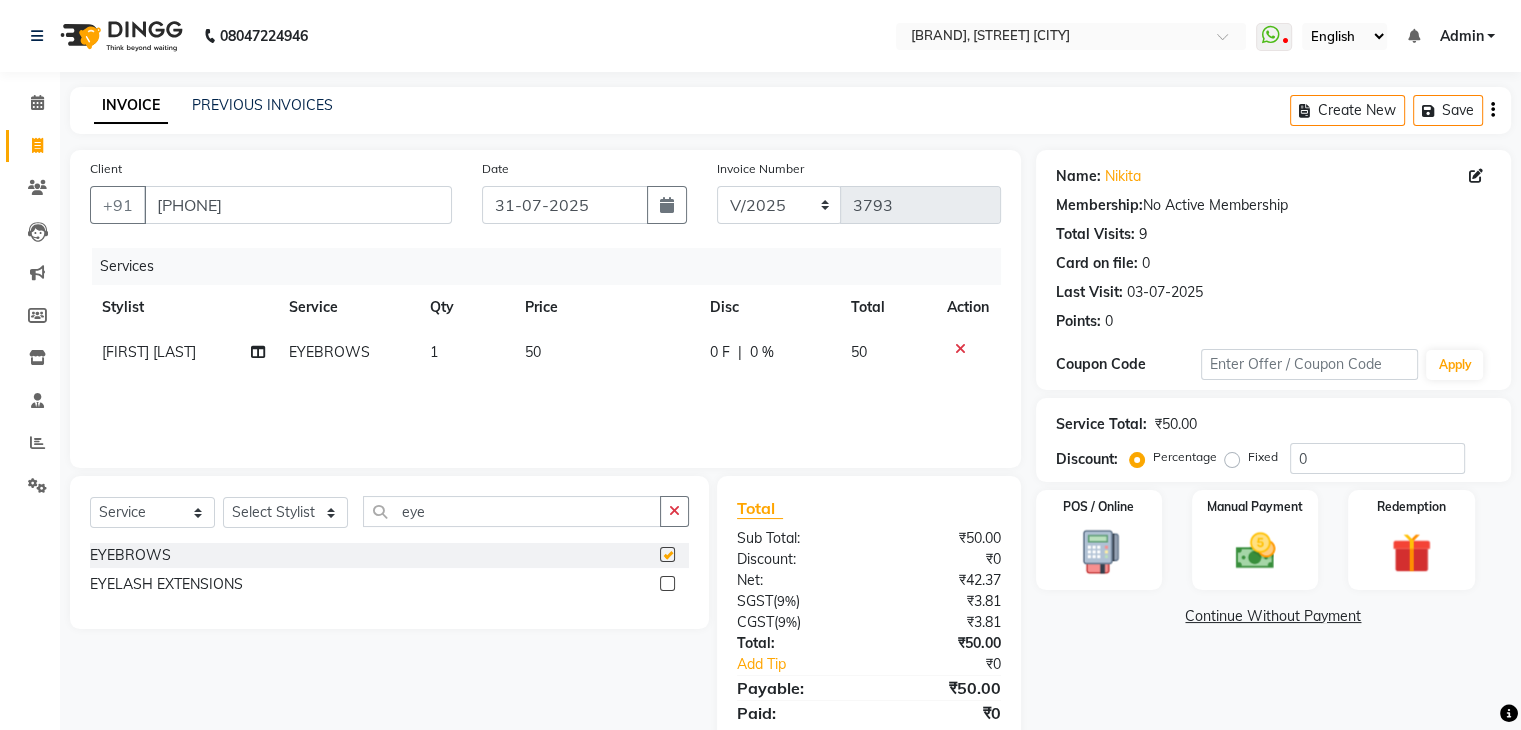 checkbox on "false" 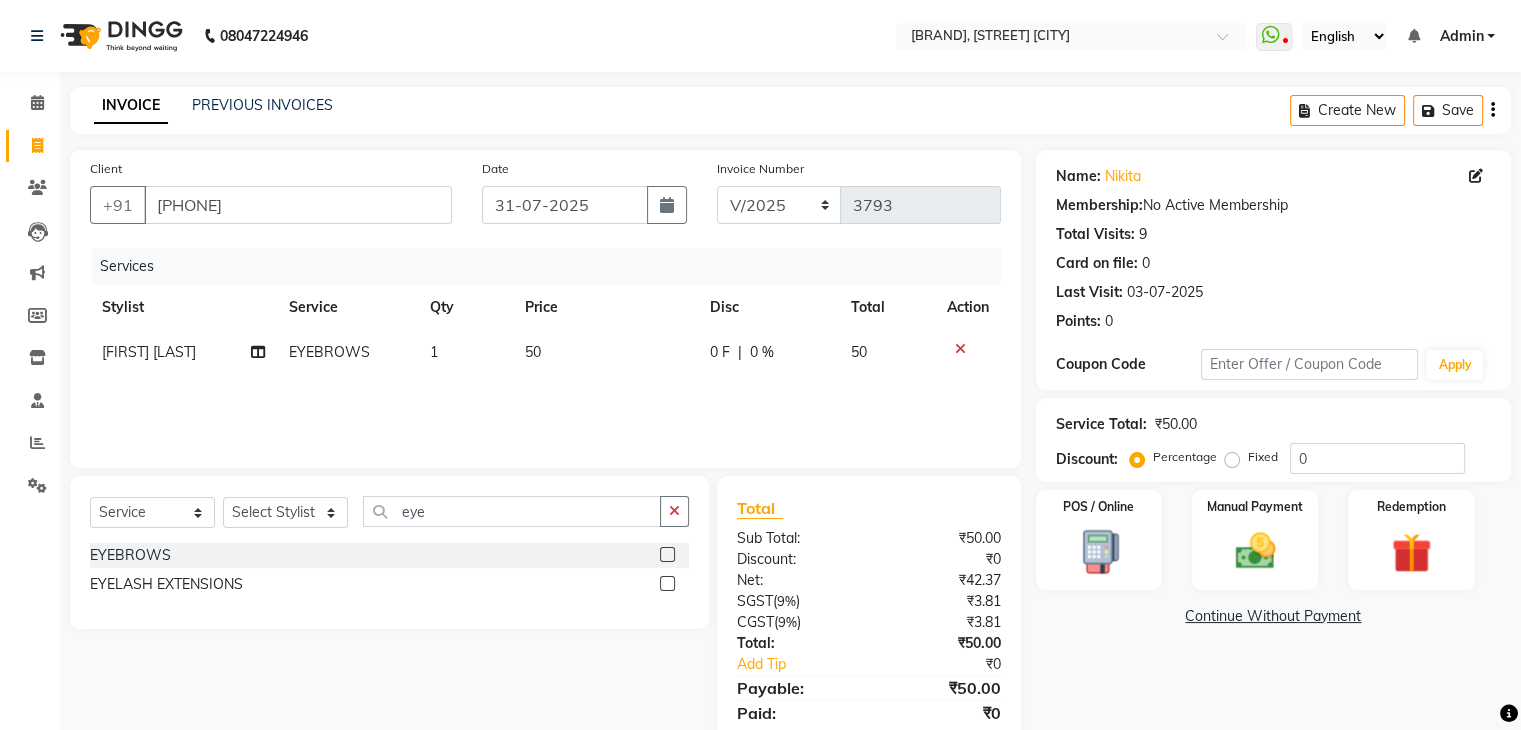 click on "50" 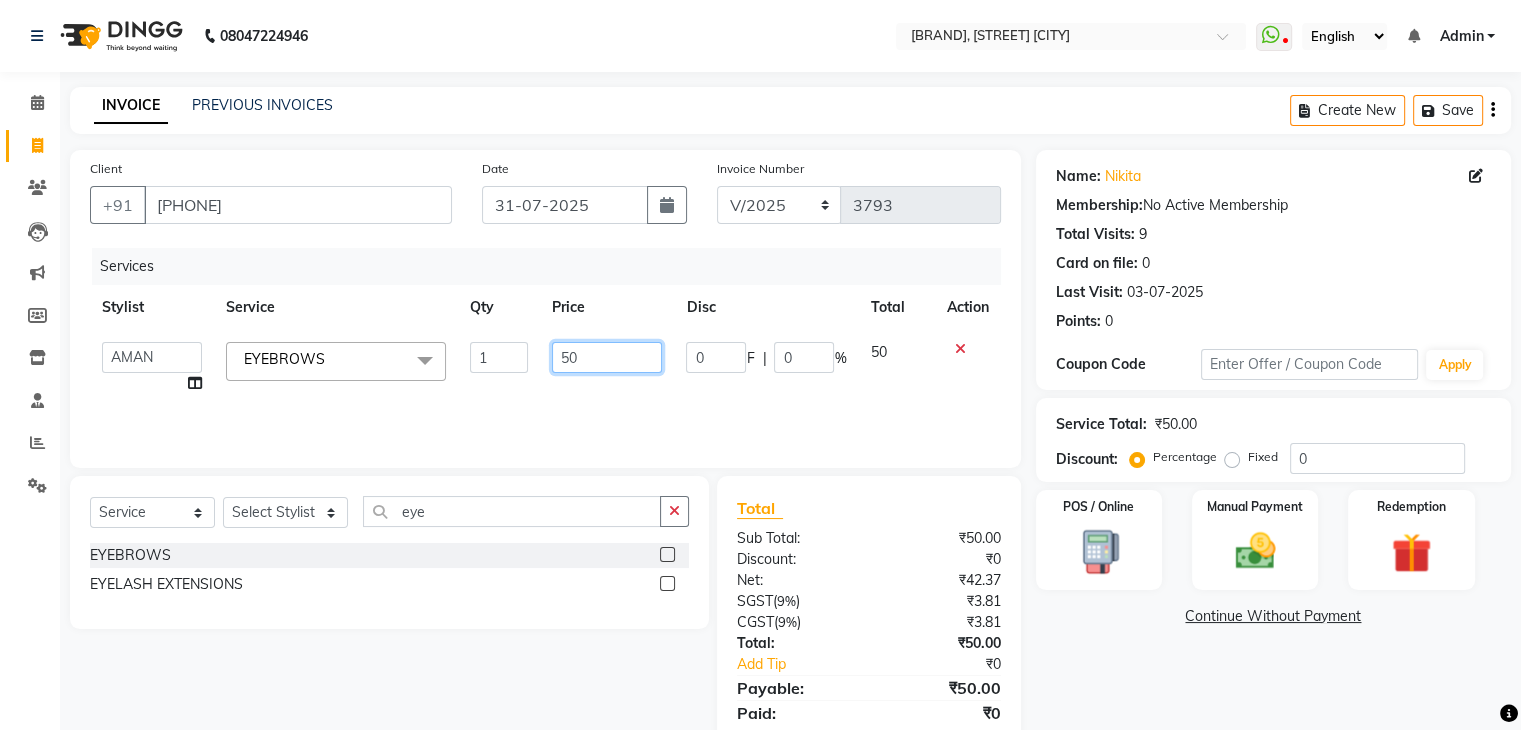 click on "50" 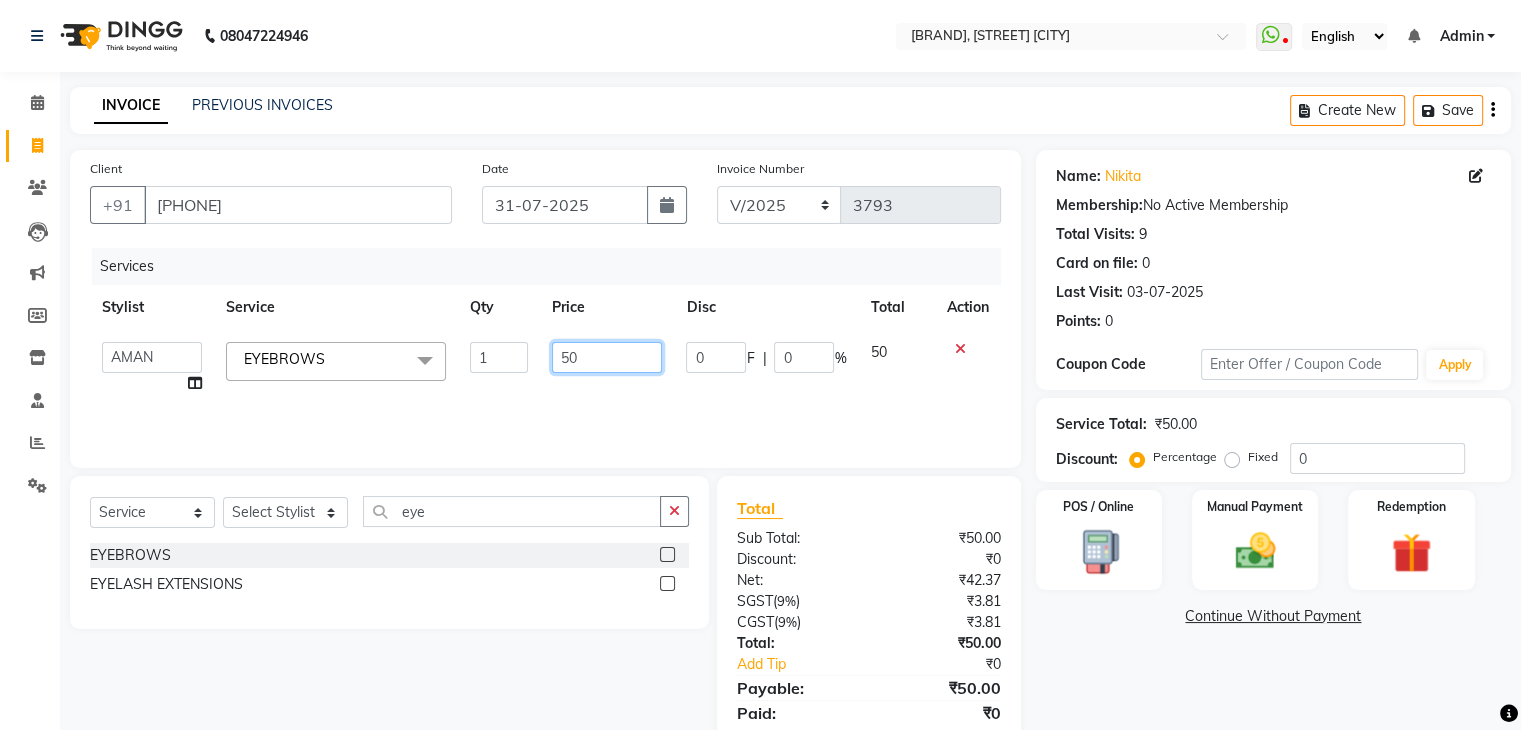 type on "5" 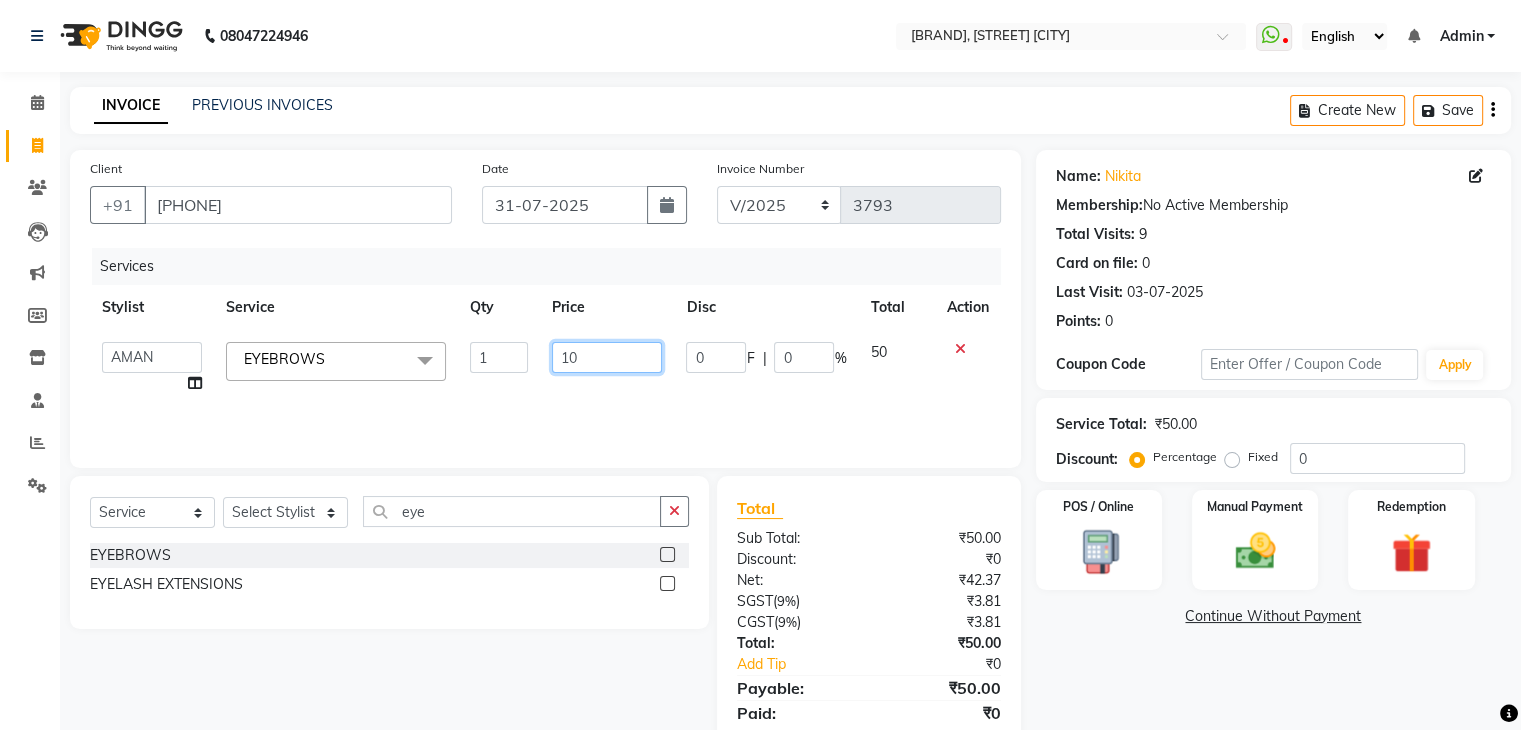 type on "100" 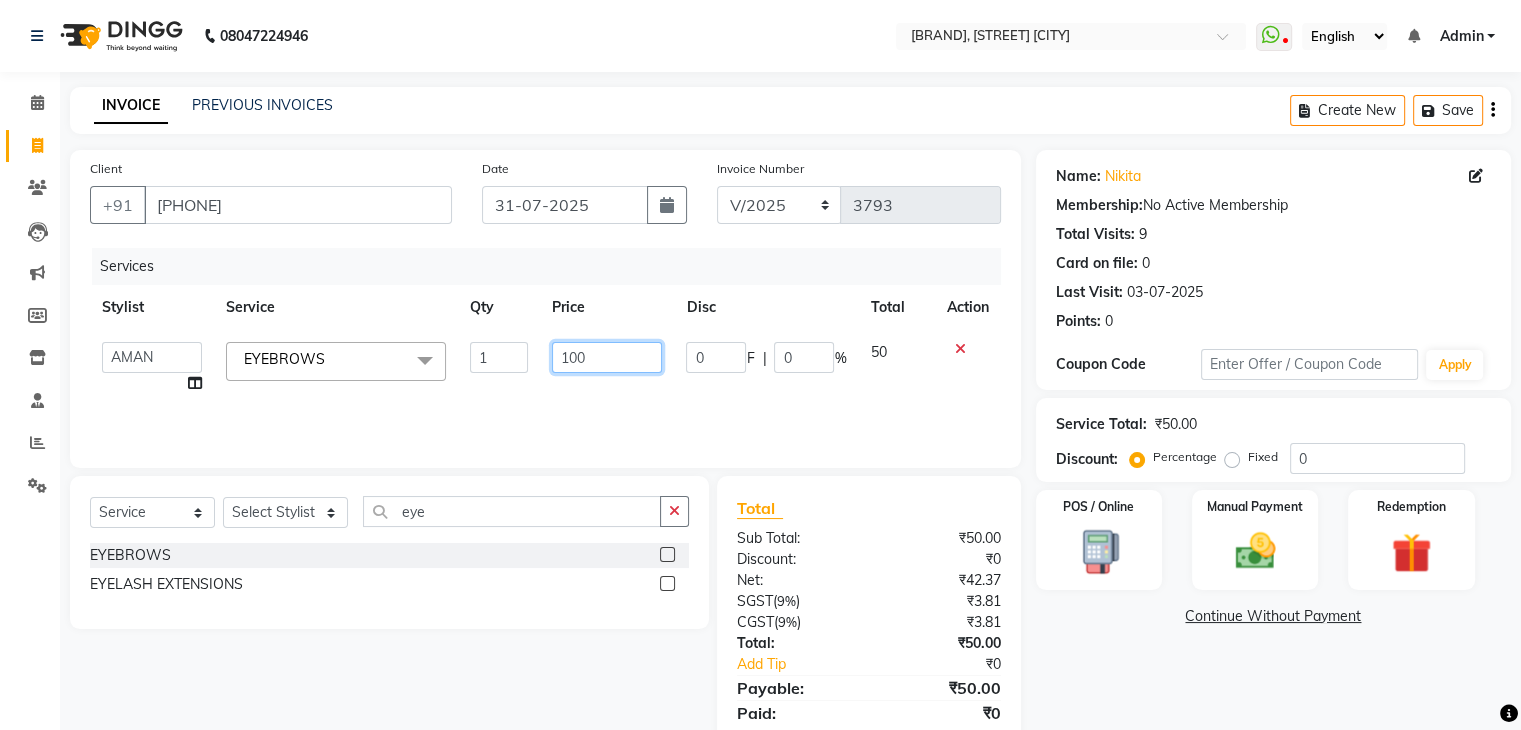 scroll, scrollTop: 71, scrollLeft: 0, axis: vertical 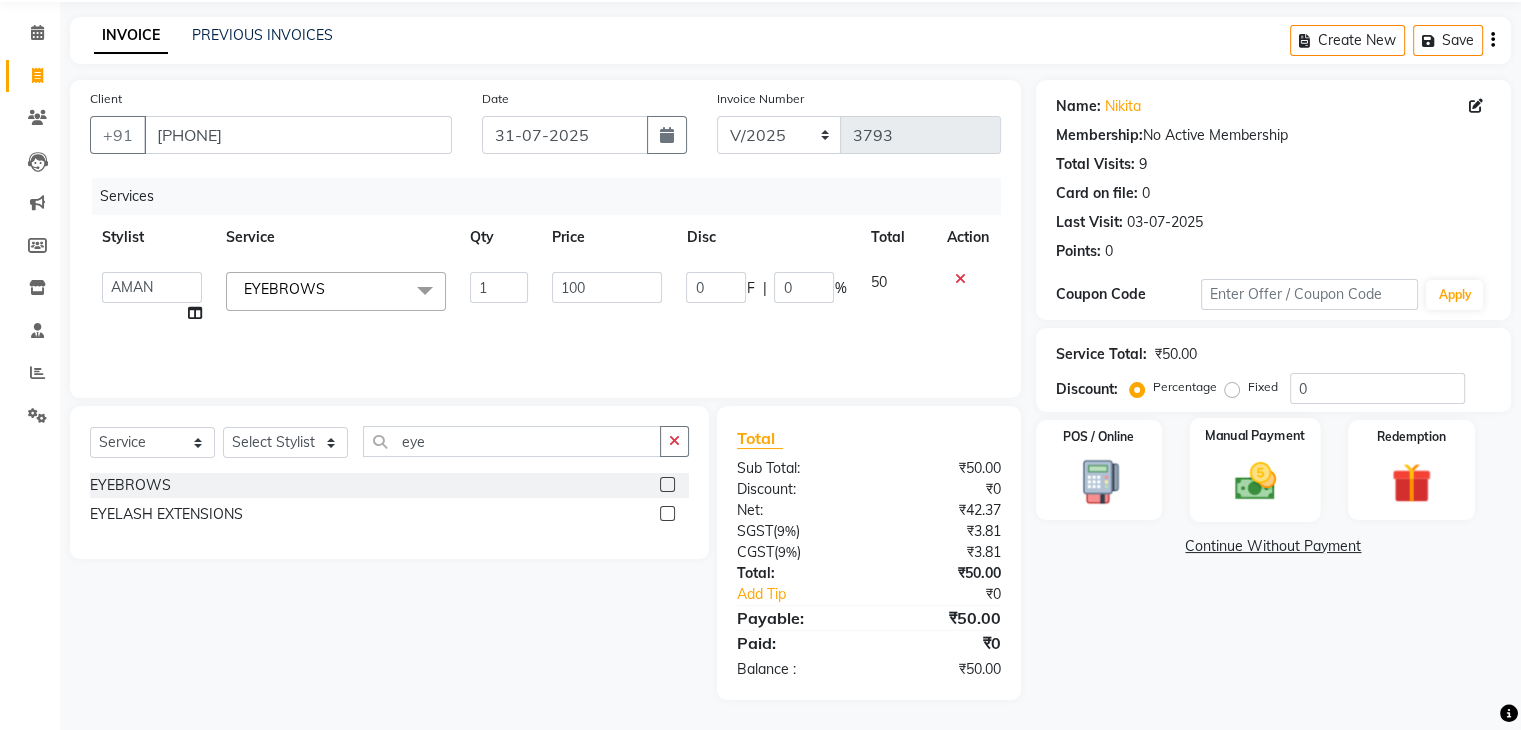 click 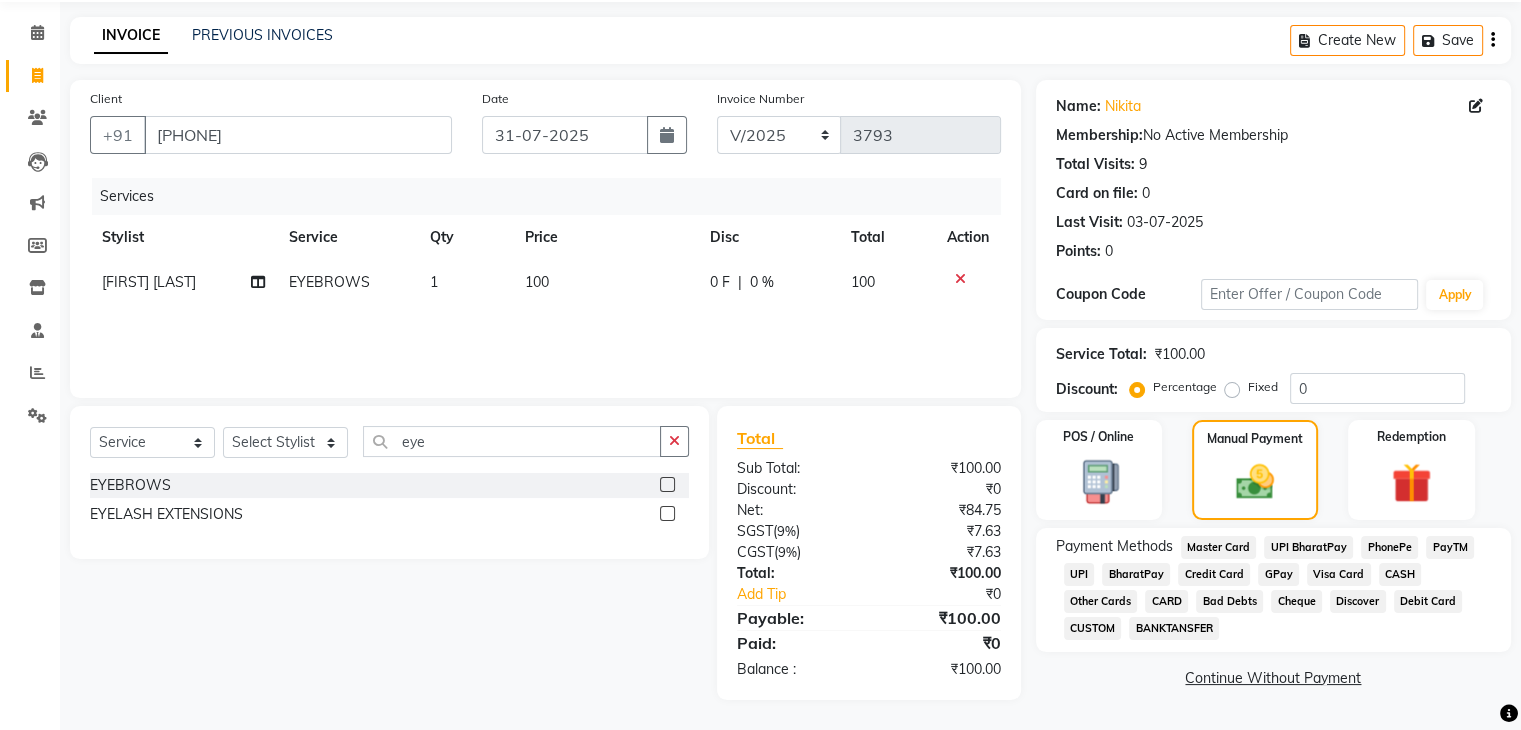 click on "UPI" 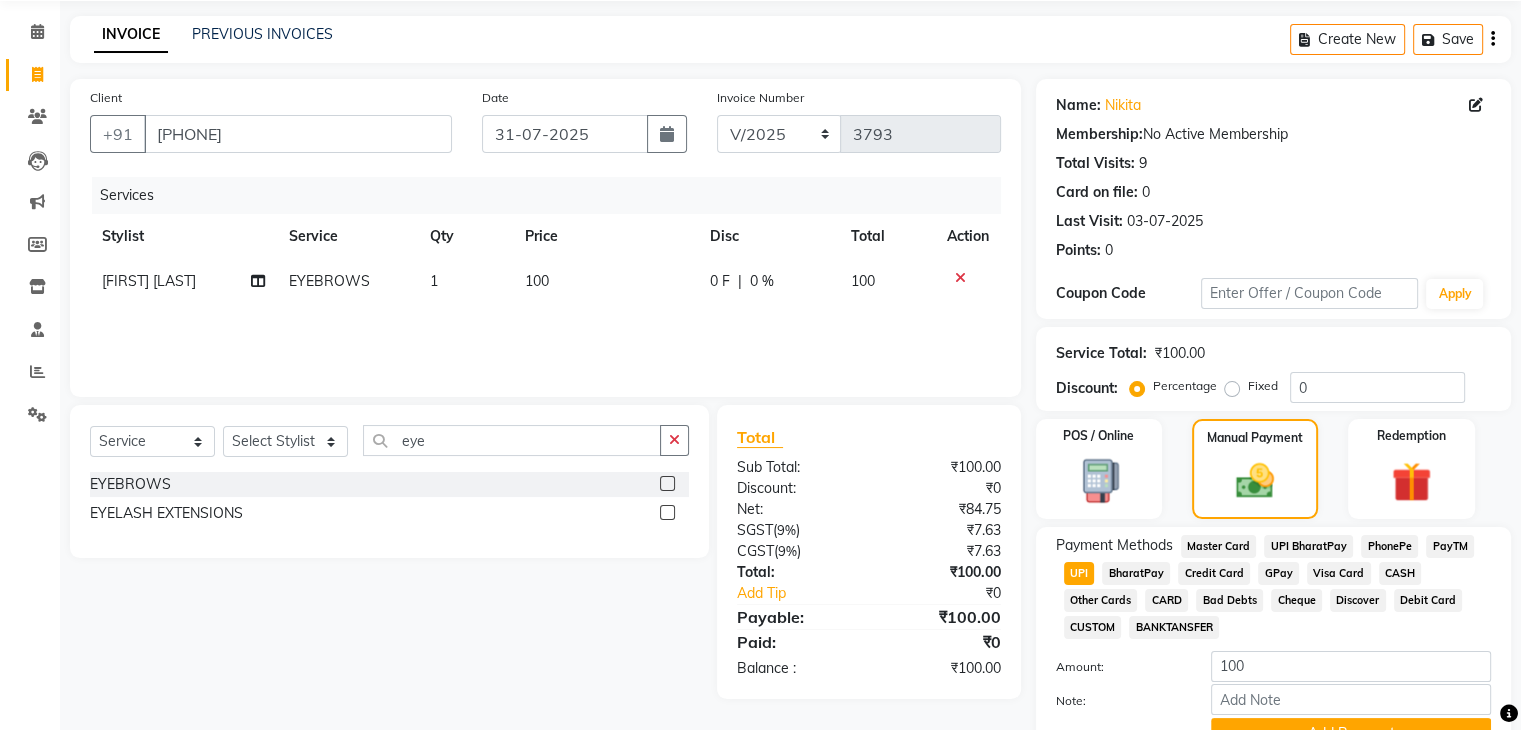 scroll, scrollTop: 172, scrollLeft: 0, axis: vertical 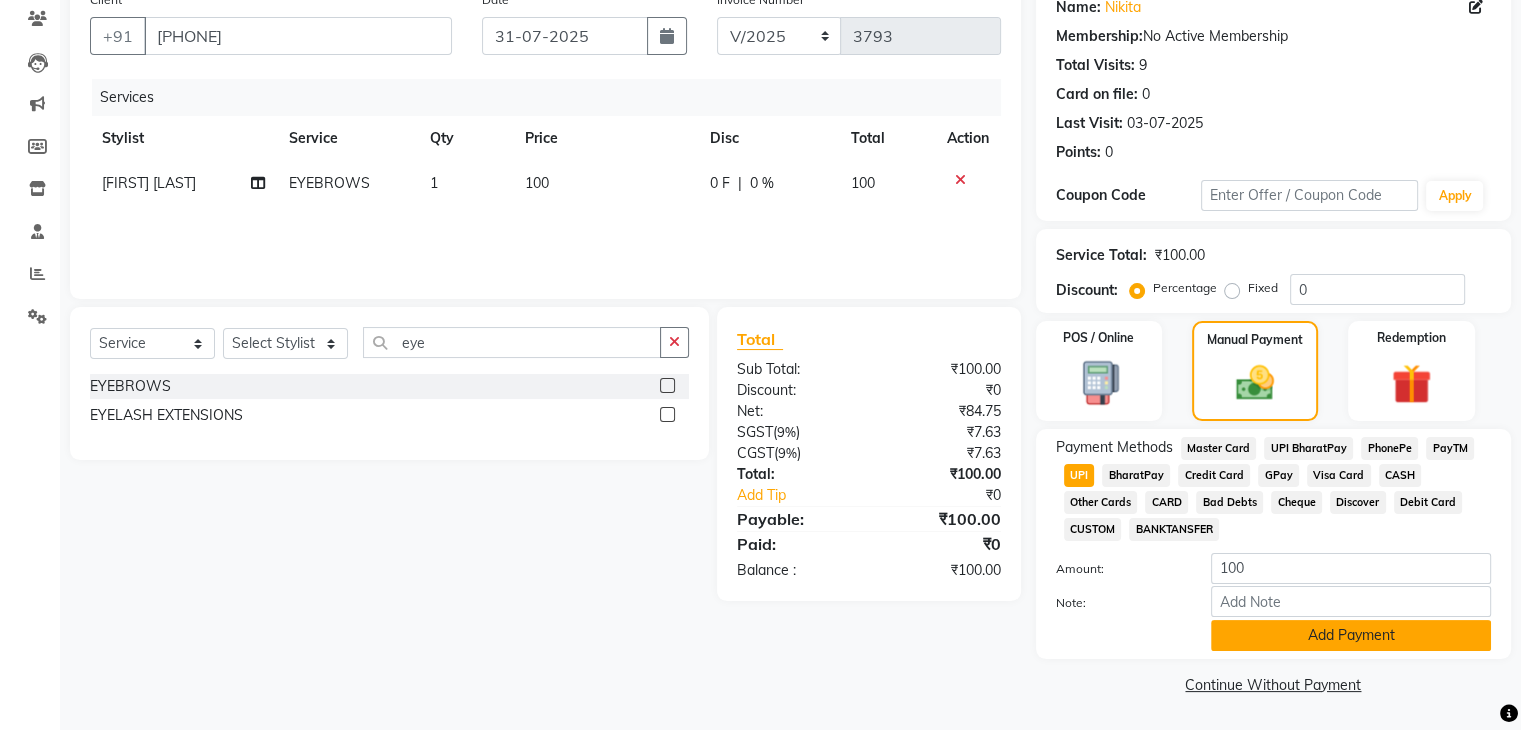 click on "Add Payment" 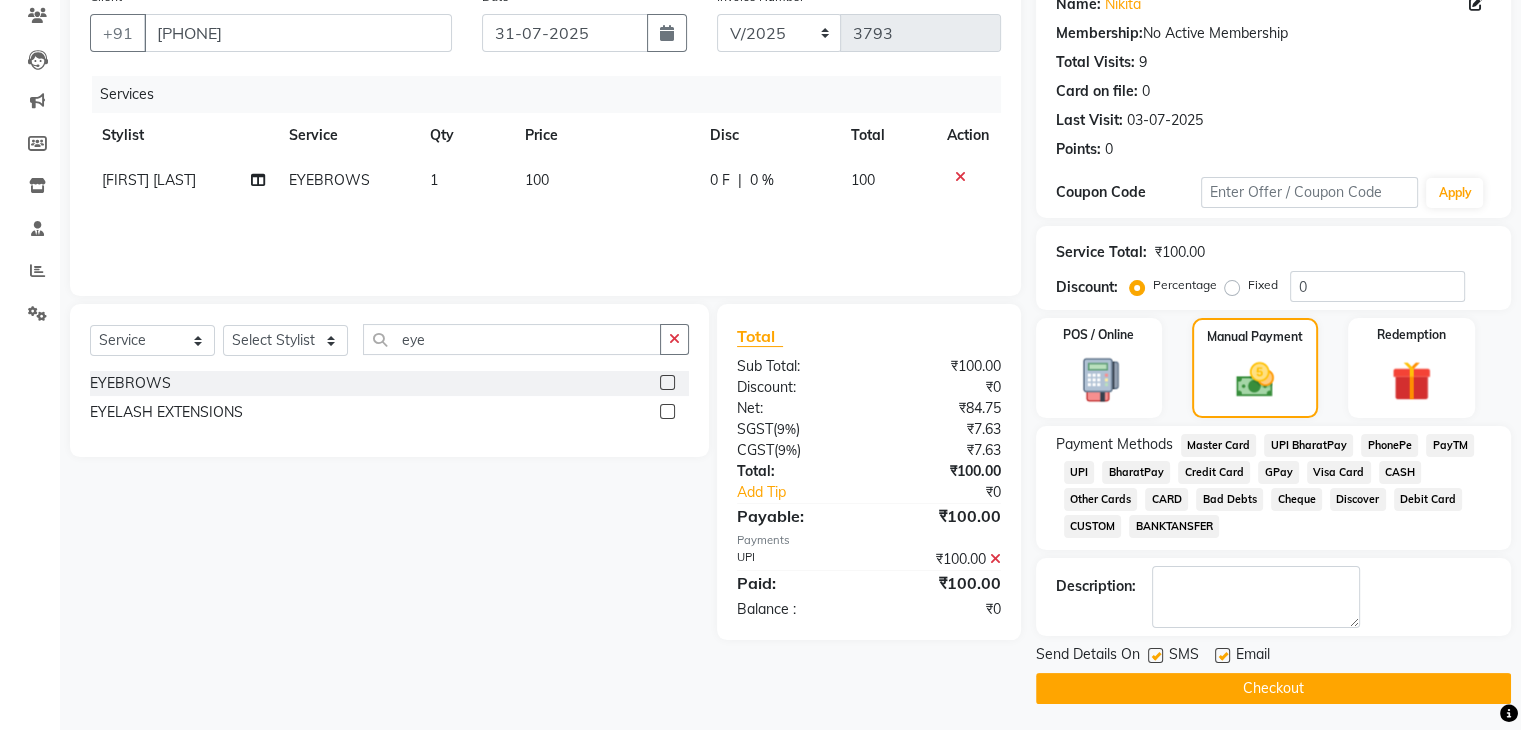 click on "Checkout" 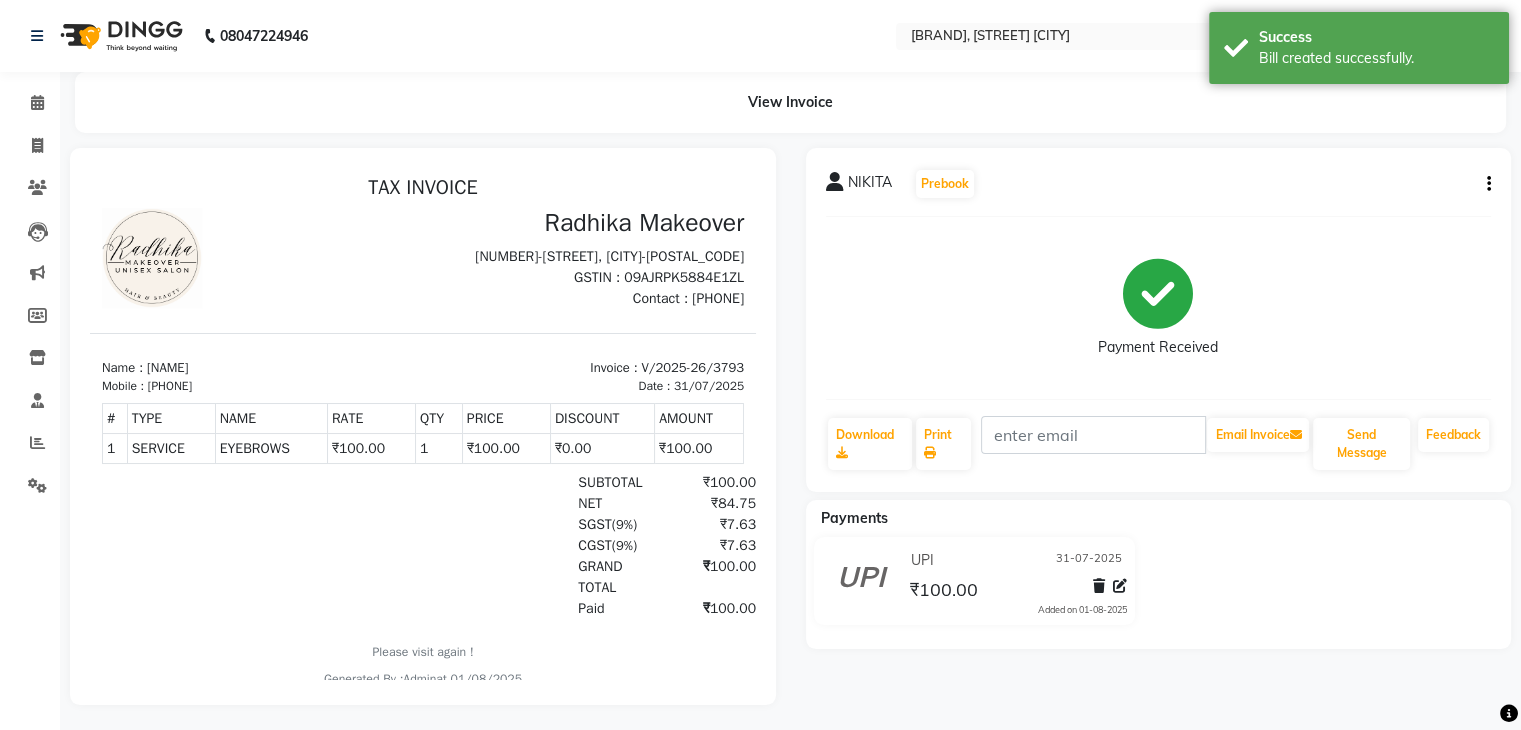scroll, scrollTop: 0, scrollLeft: 0, axis: both 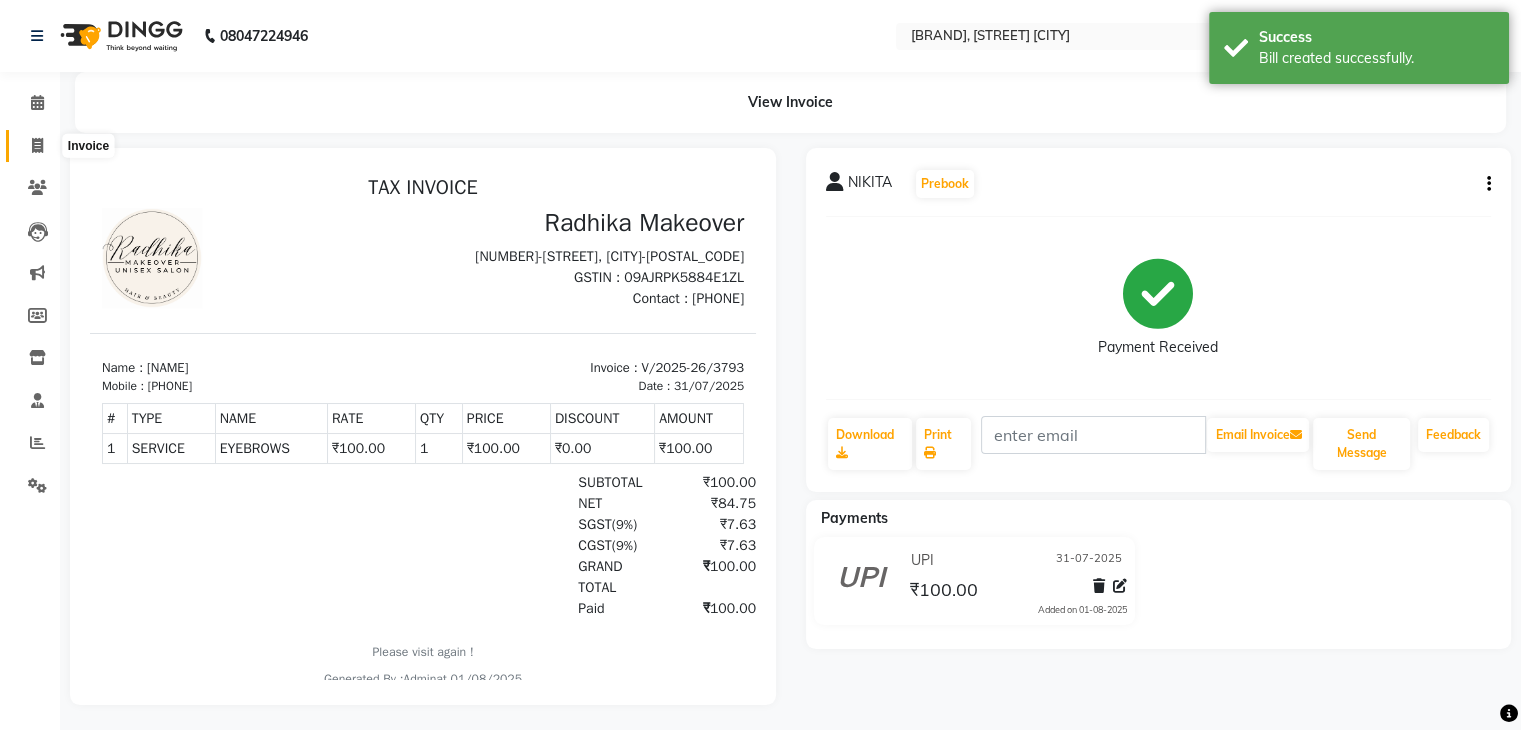 click 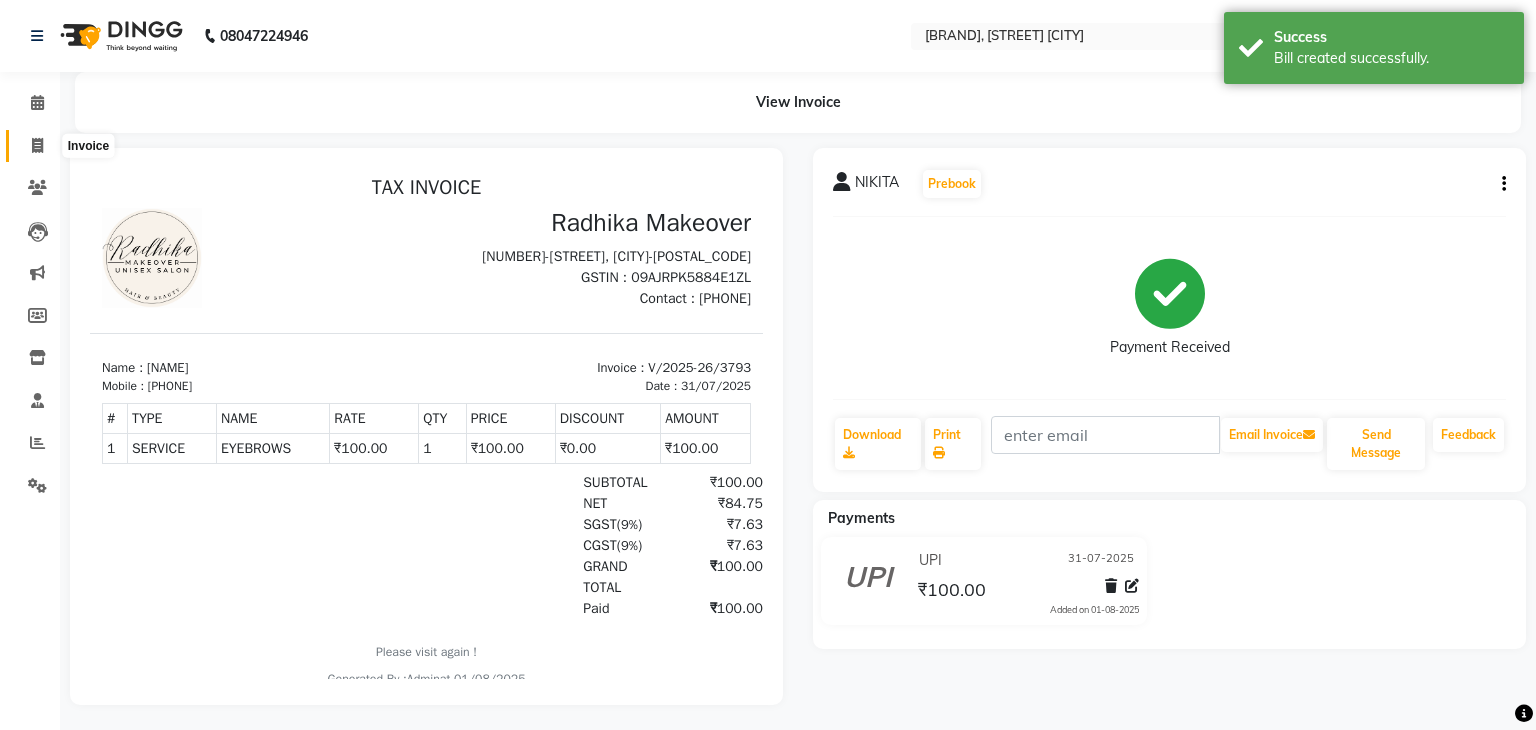select on "6880" 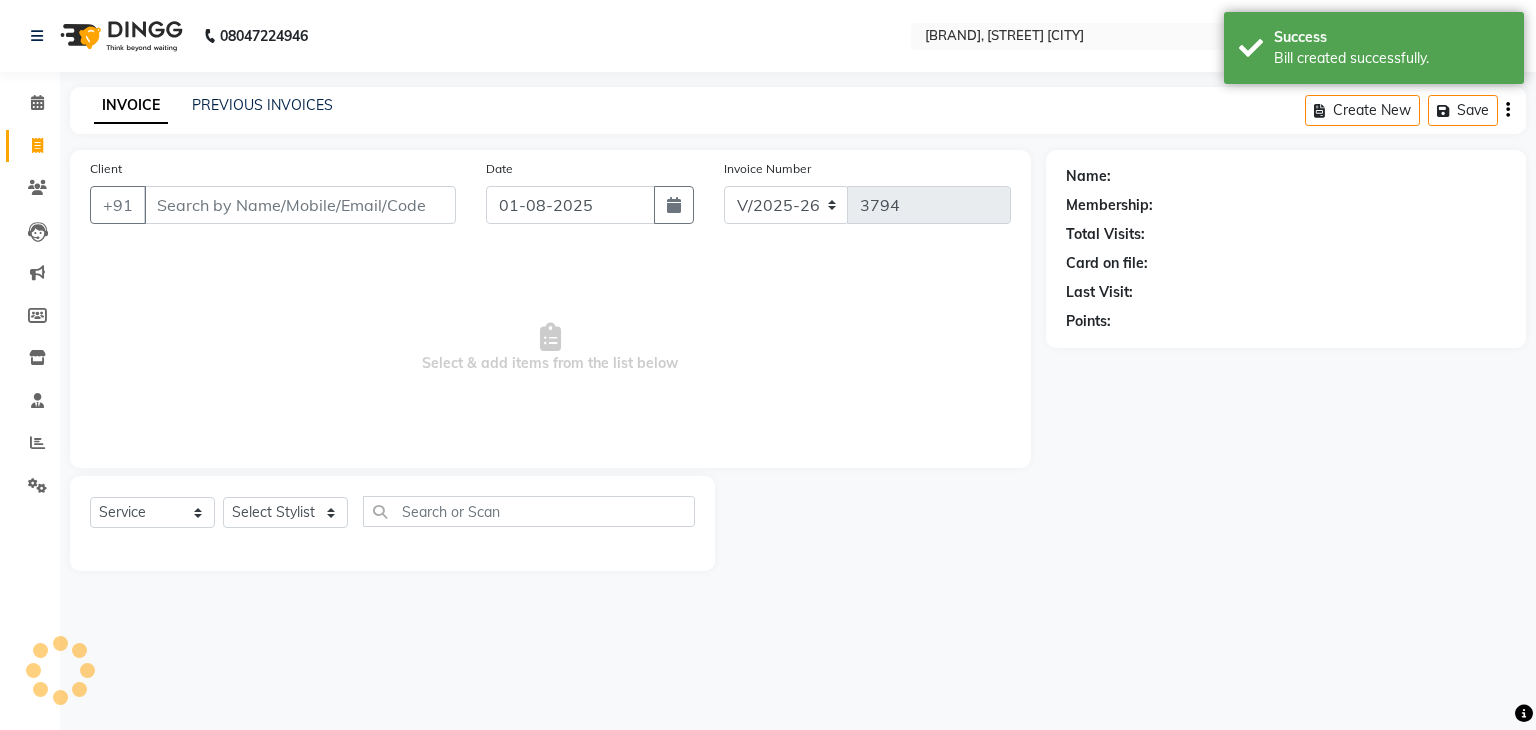 click on "Client" at bounding box center (300, 205) 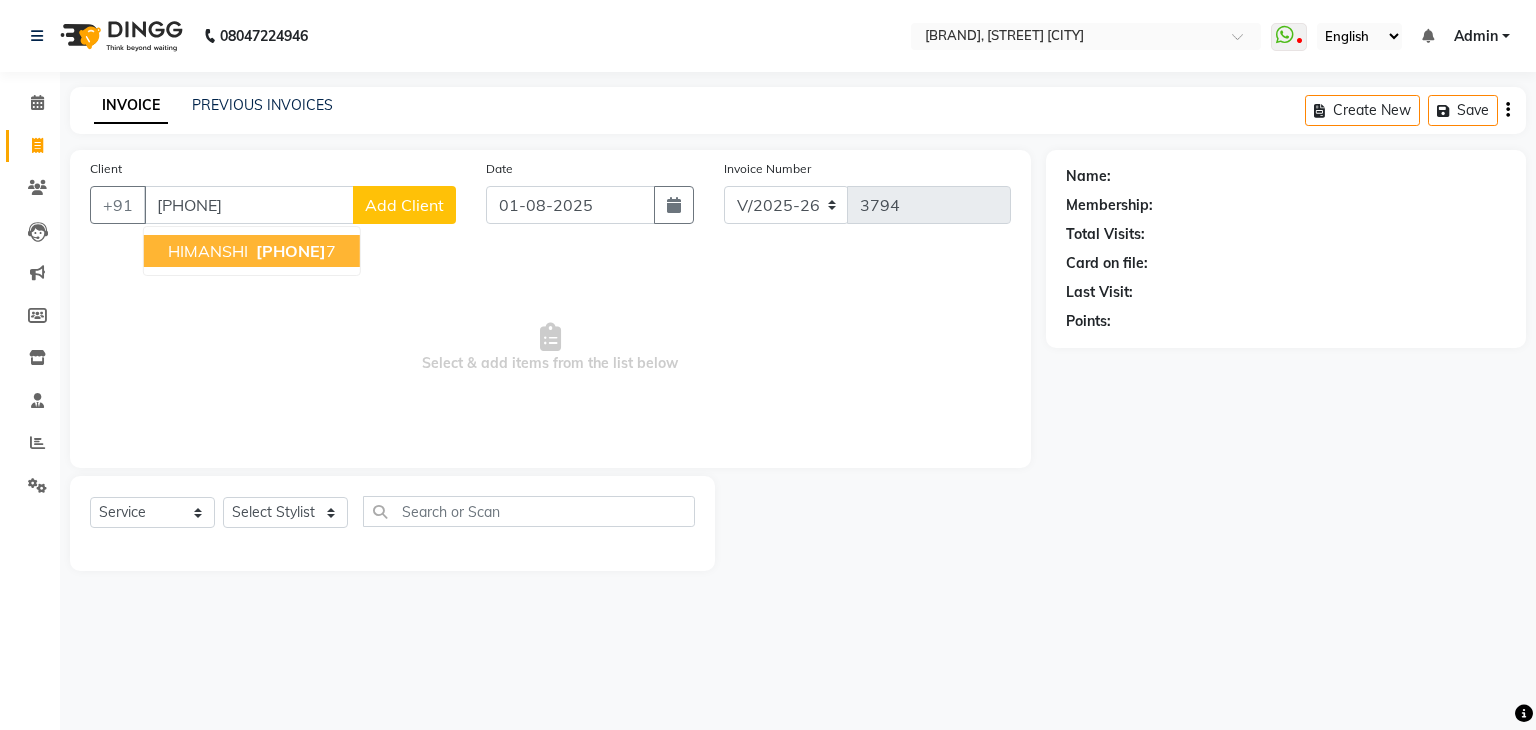 click on "[NAME]   [PHONE] [NUMBER]" at bounding box center (252, 251) 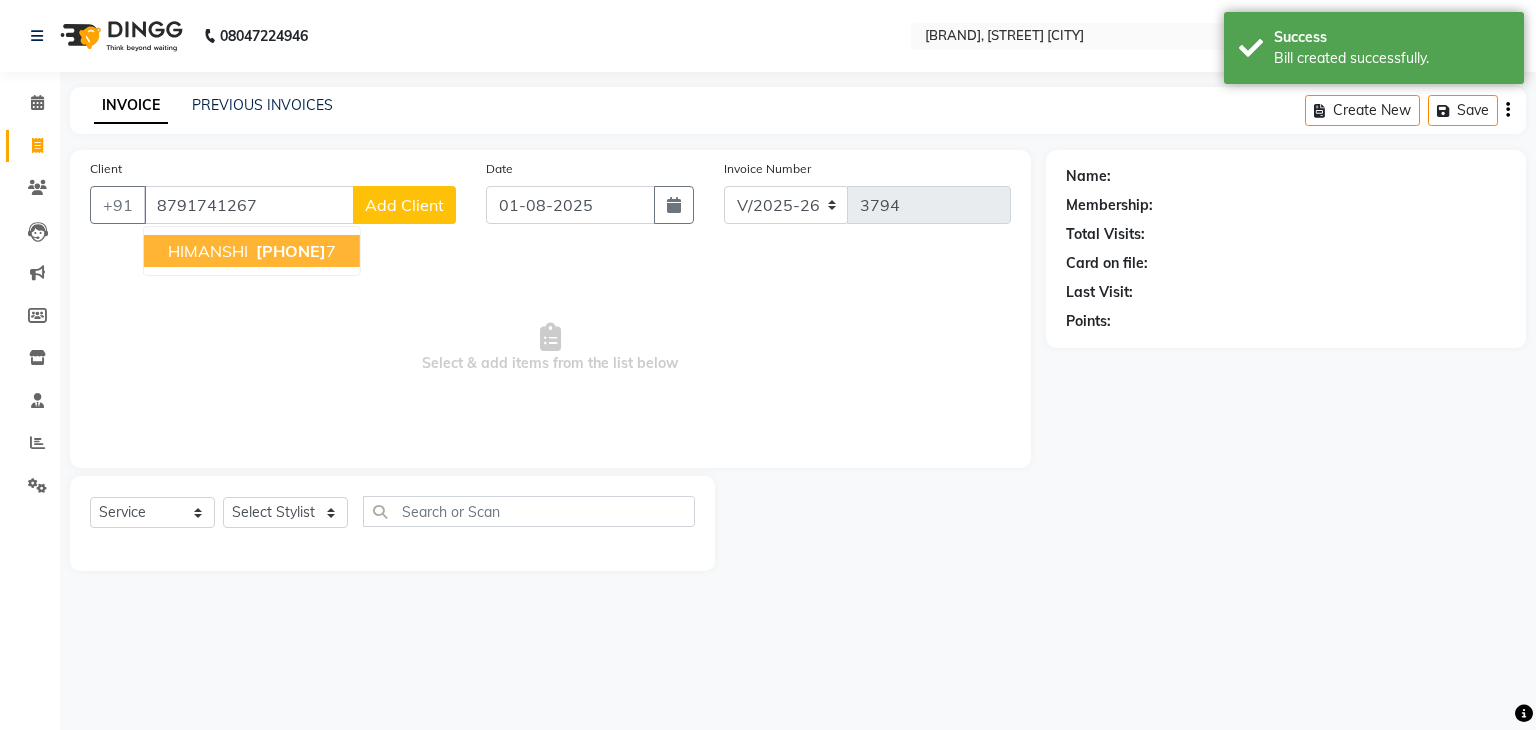 type on "8791741267" 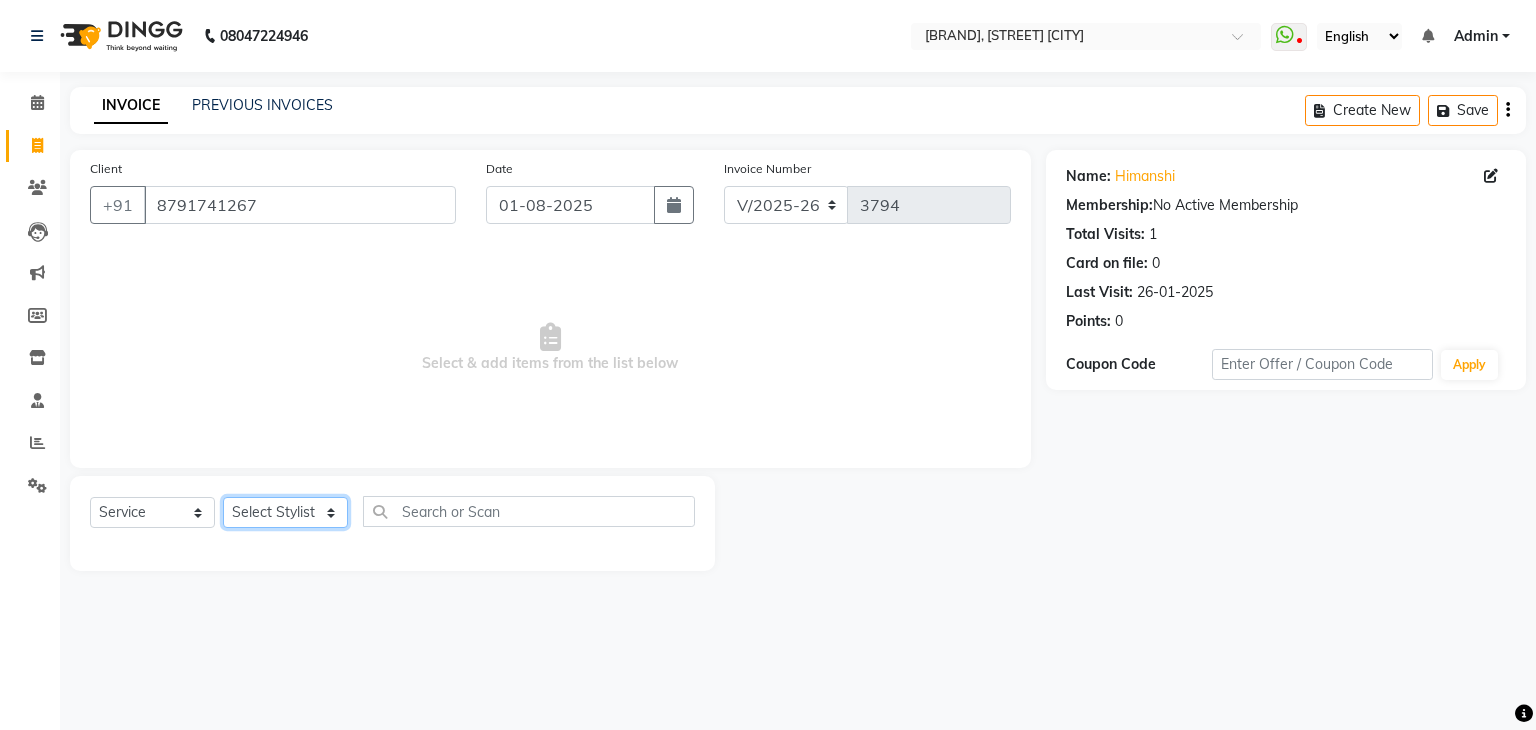 click on "Select Stylist [NAME] [FIRST] [LAST] [NAME] [FIRST] [LAST] [NAME] [NAME] [FIRST] [LAST] [NAME] [FIRST] [LAST] [NAME] [FIRST] [LAST] [NAME] [FIRST] [LAST] [NAME] [FIRST] [LAST] [NAME] [FIRST] [LAST] [NAME] [FIRST] [LAST] [NAME] [FIRST] [LAST] [NAME] [FIRST] [LAST] [NAME] [FIRST] [LAST] [NAME] [FIRST] [LAST] [NAME] [FIRST] [LAST] [NAME] [FIRST] [LAST] [NAME] [FIRST] [LAST] [NAME] [FIRST] [LAST]" 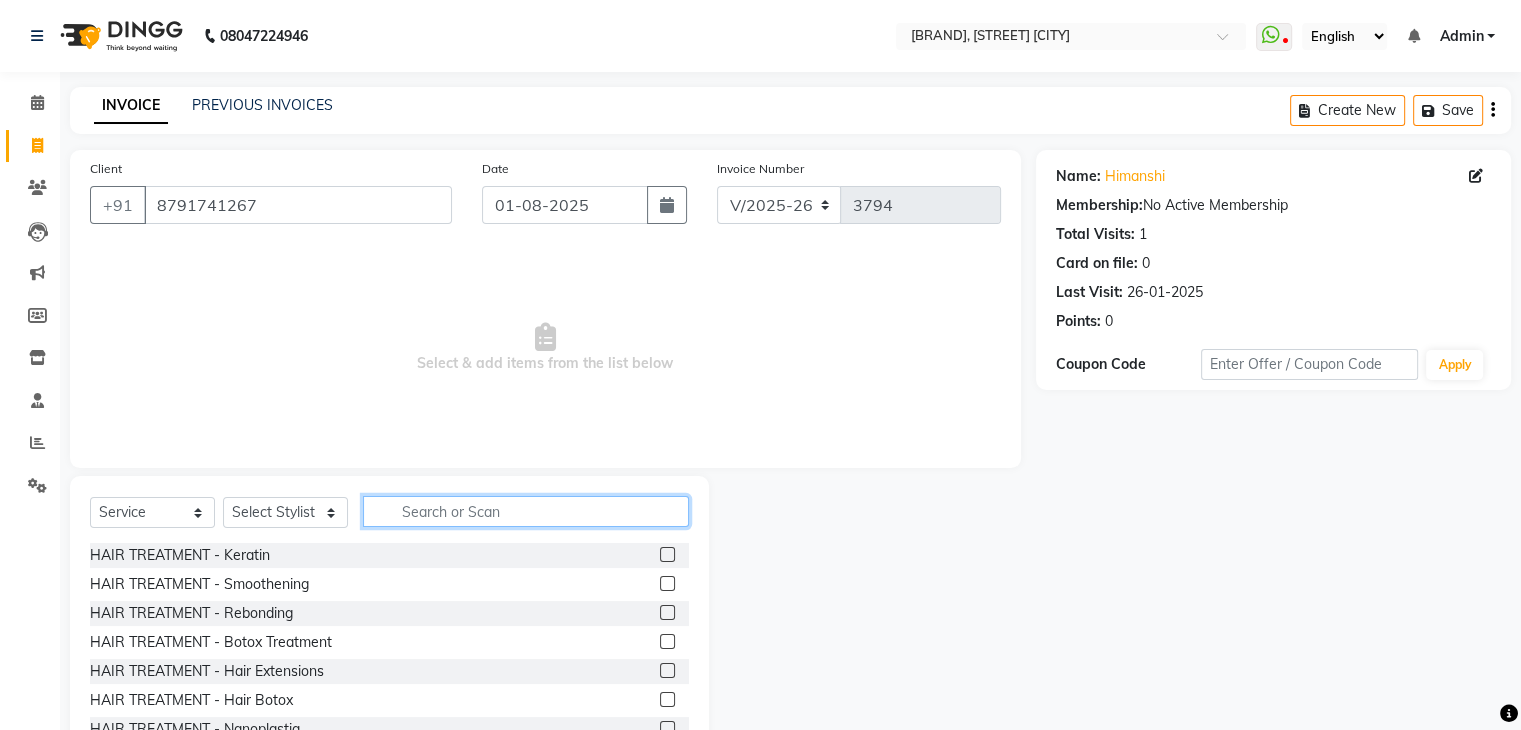 click 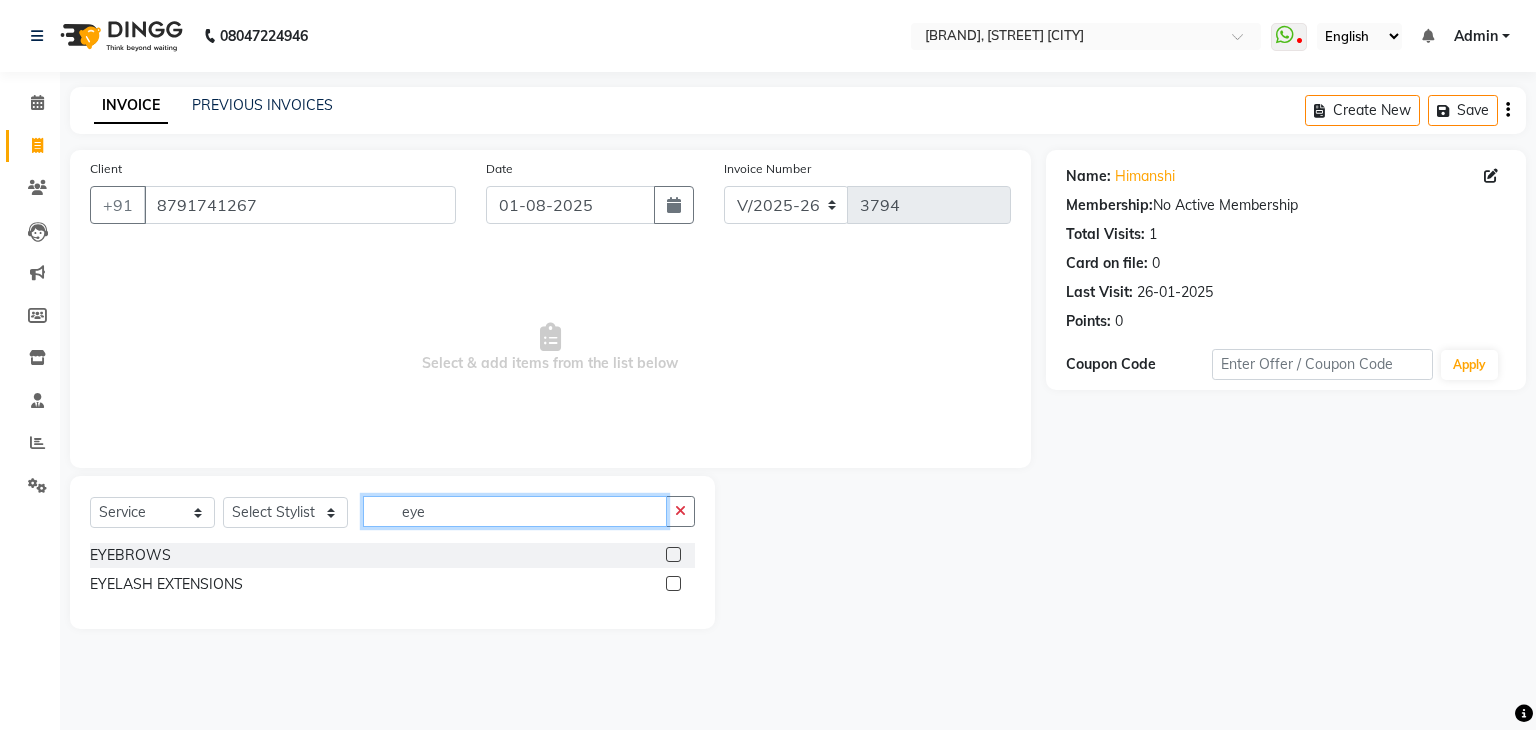 type on "eye" 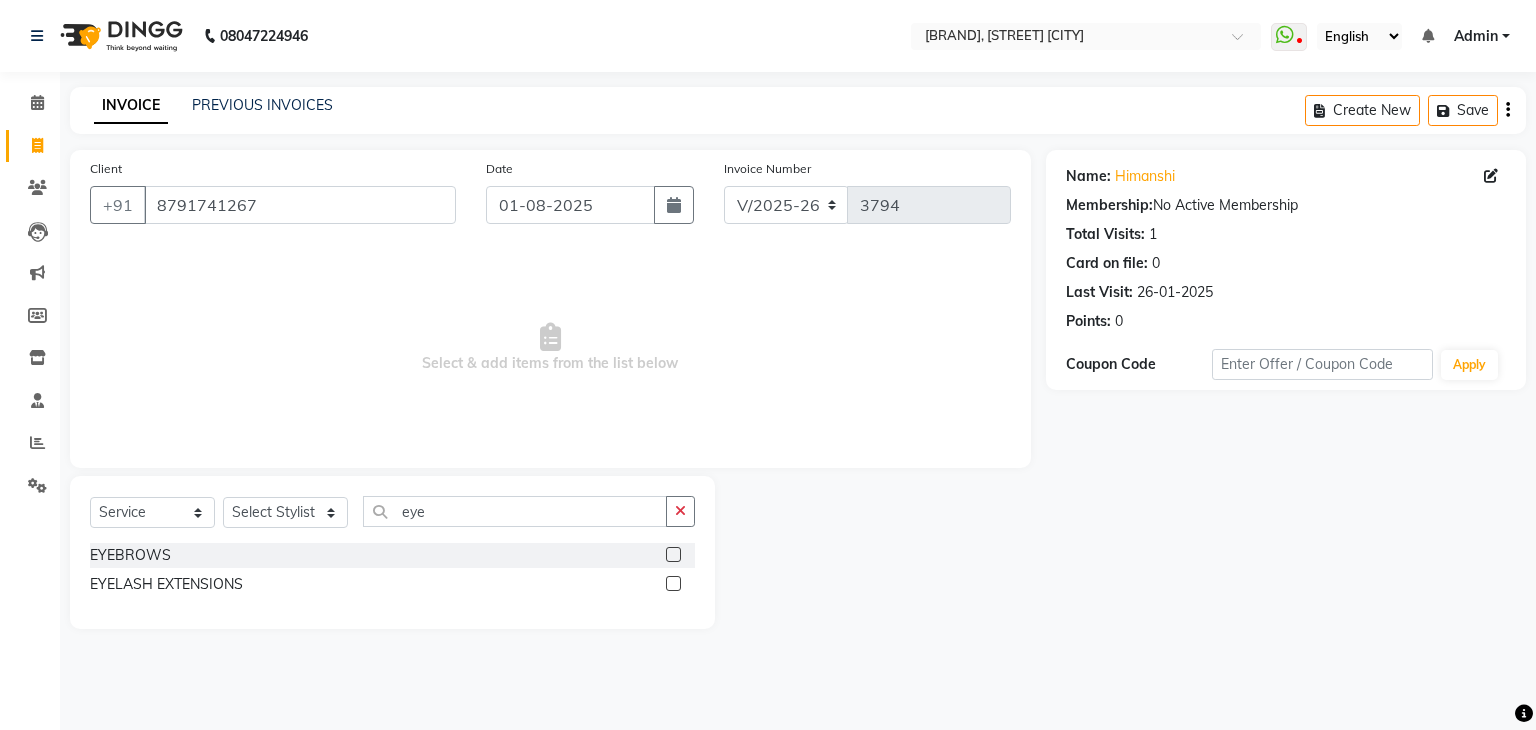 click 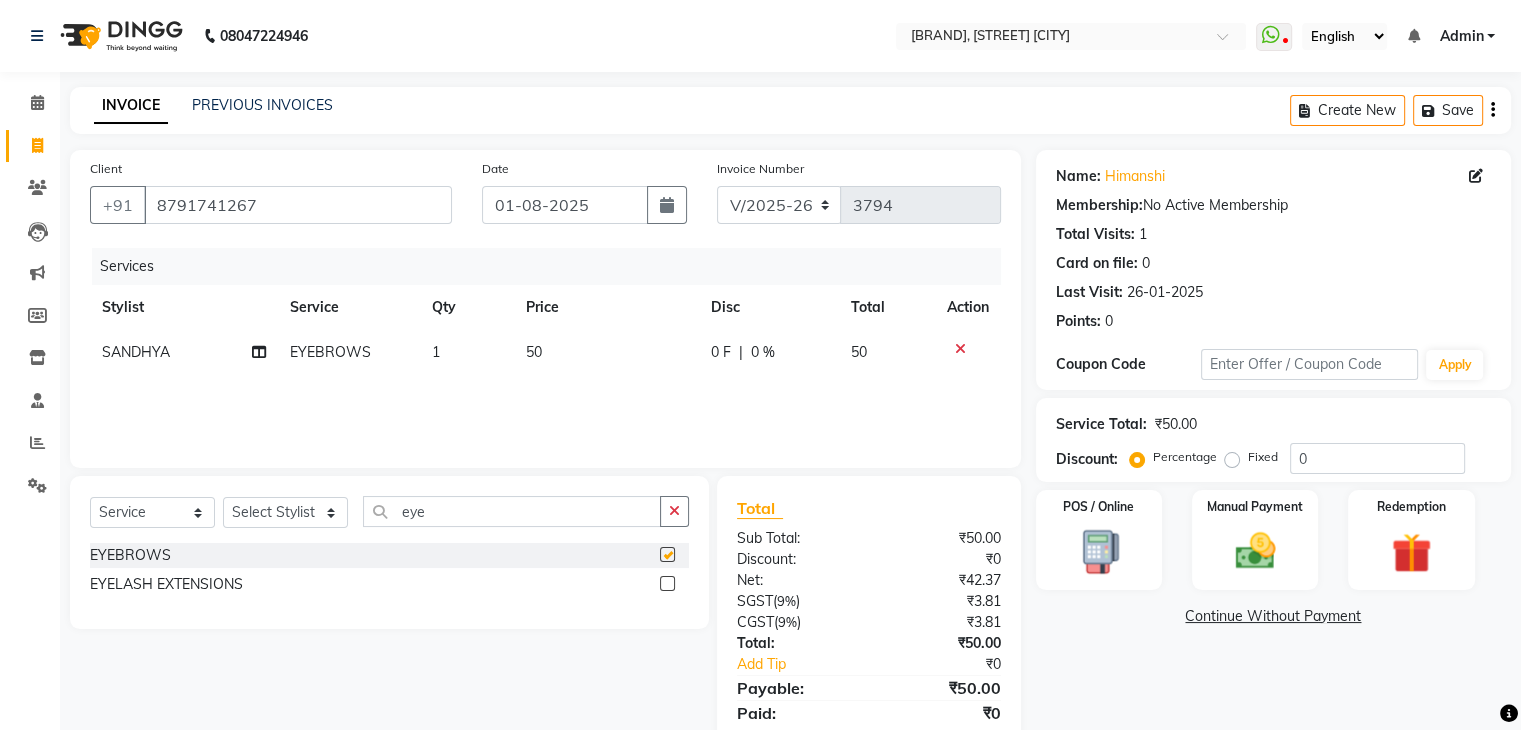 checkbox on "false" 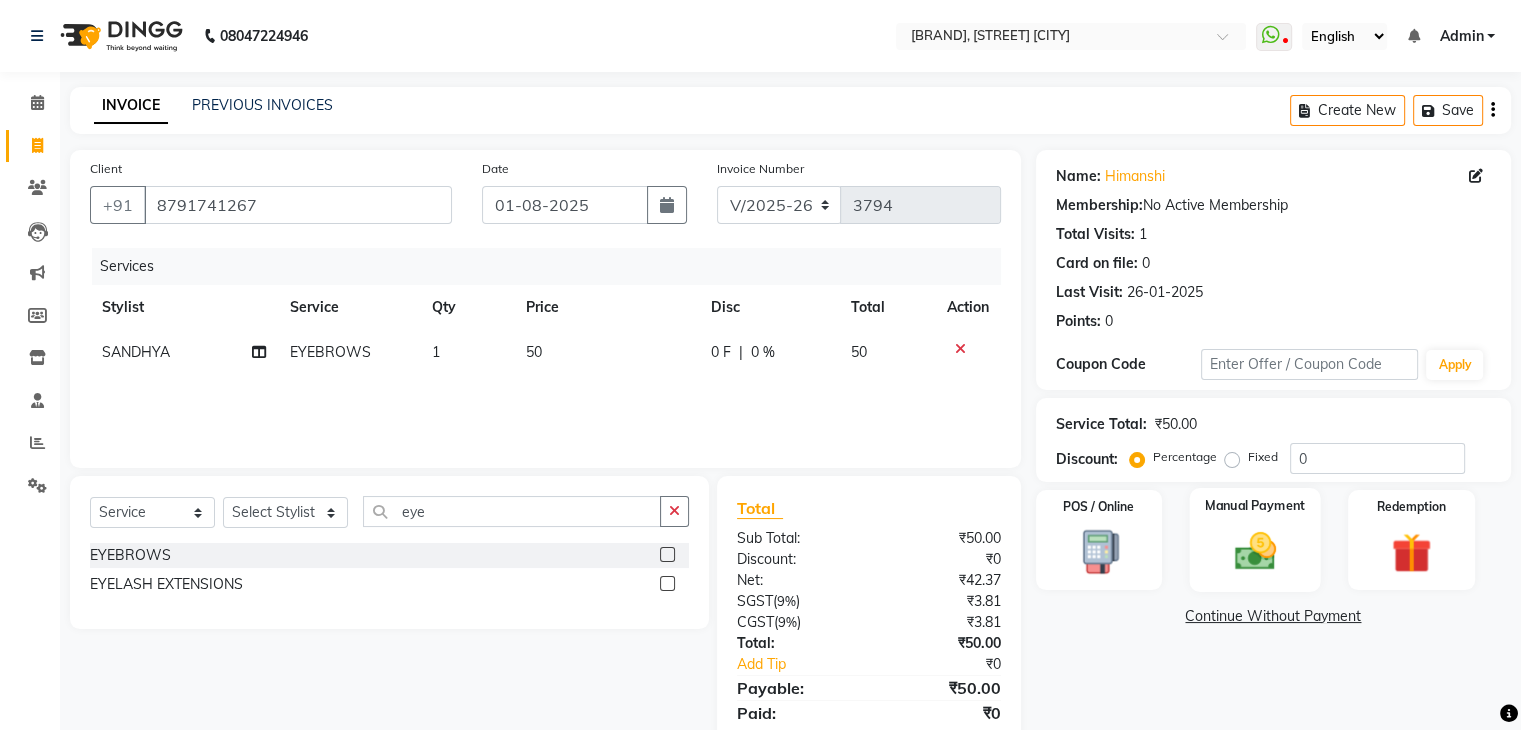 click 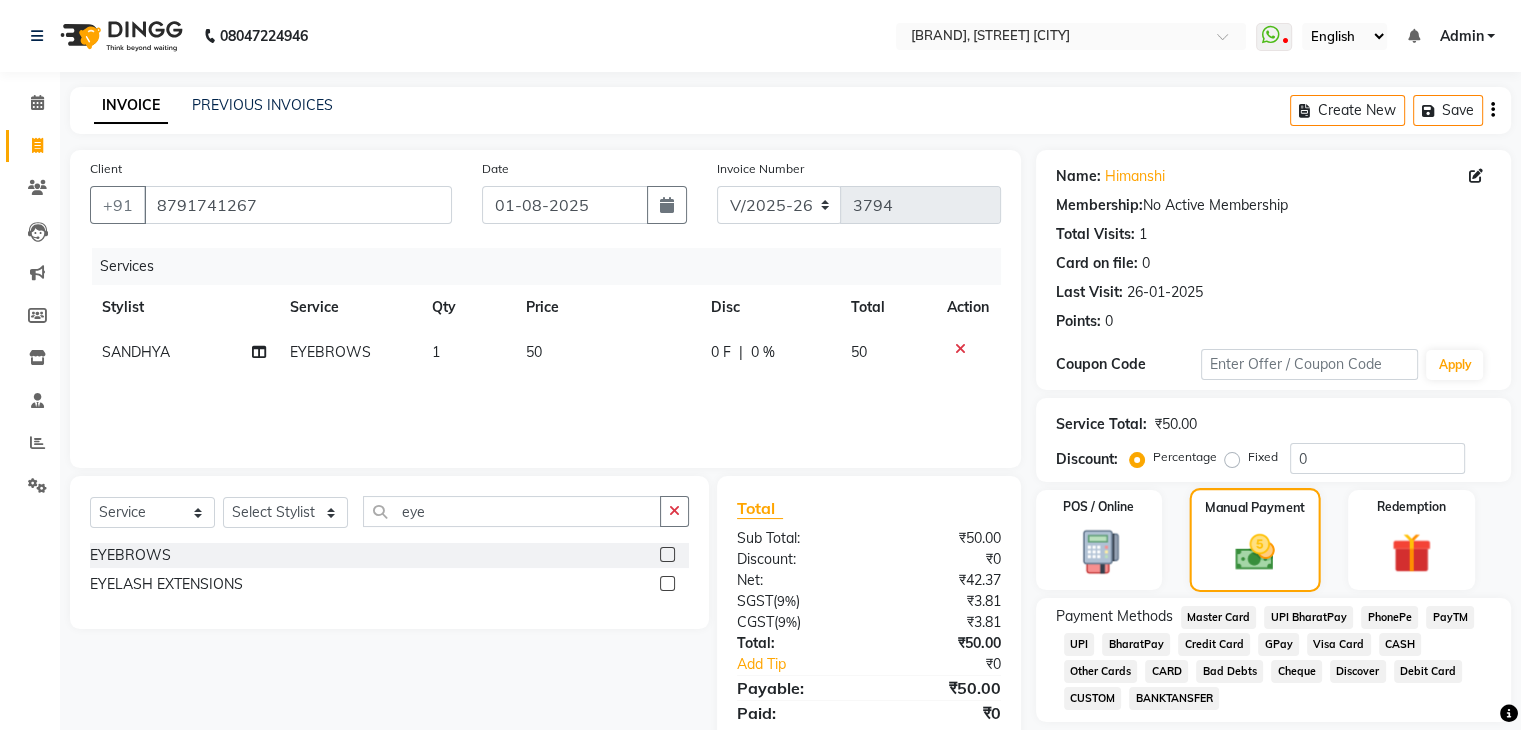 scroll, scrollTop: 71, scrollLeft: 0, axis: vertical 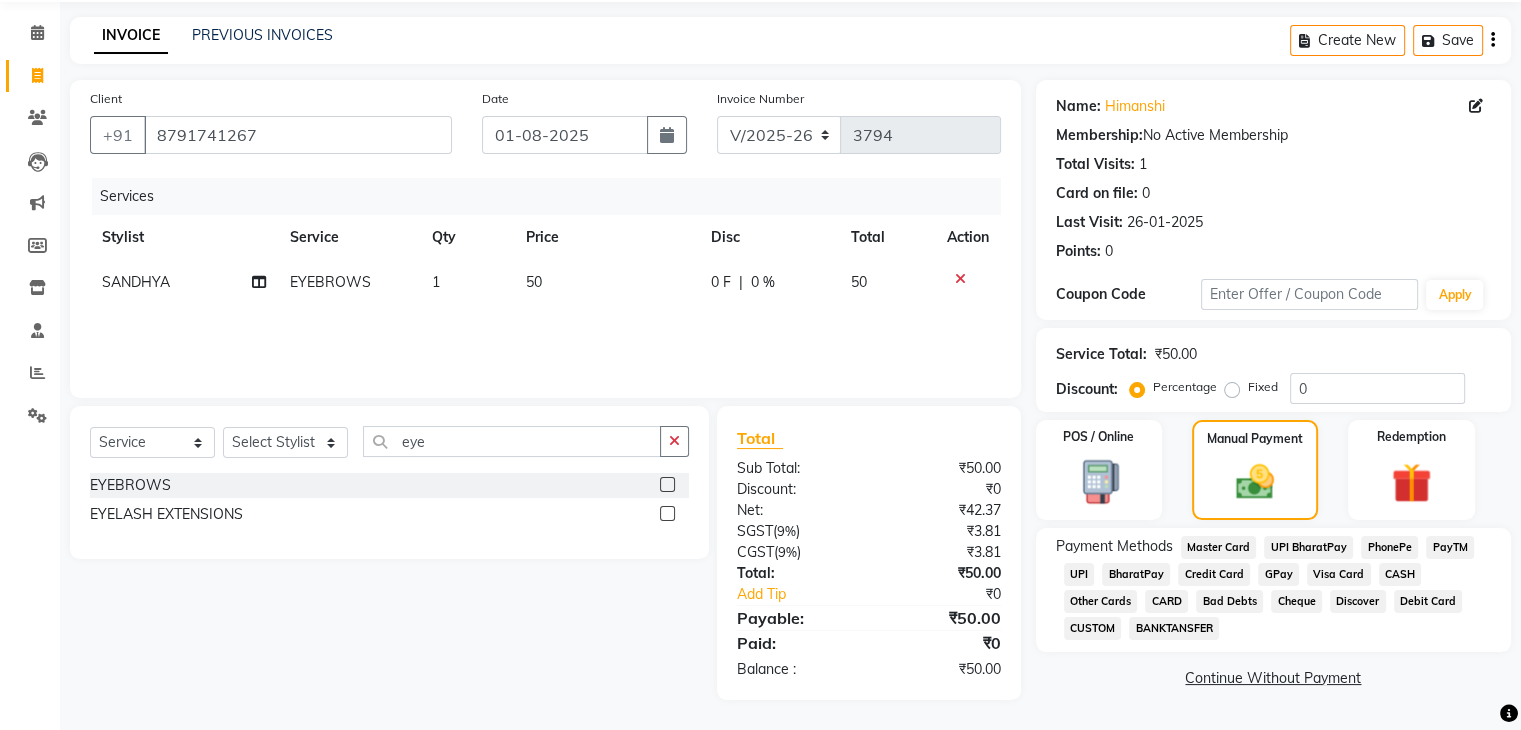 click on "CASH" 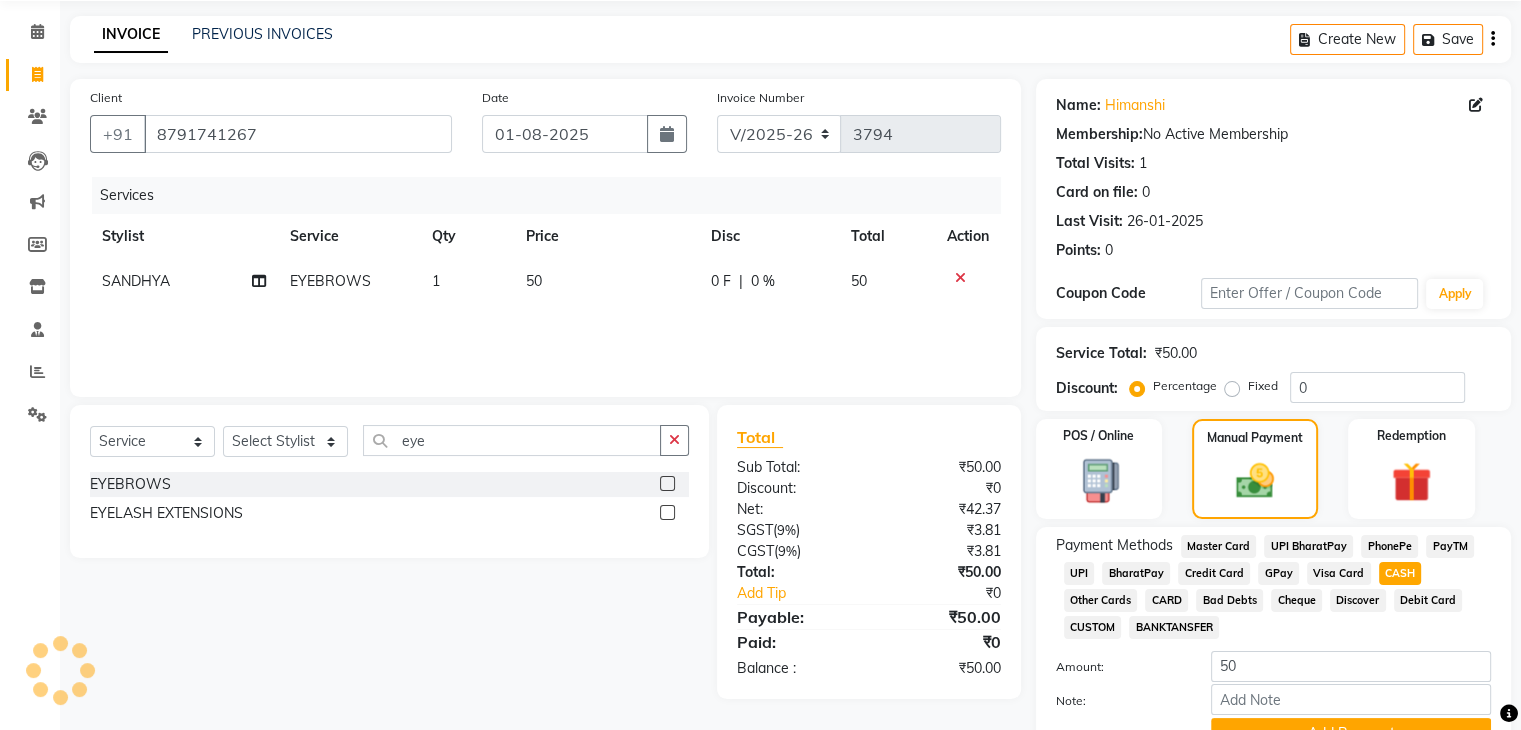 scroll, scrollTop: 172, scrollLeft: 0, axis: vertical 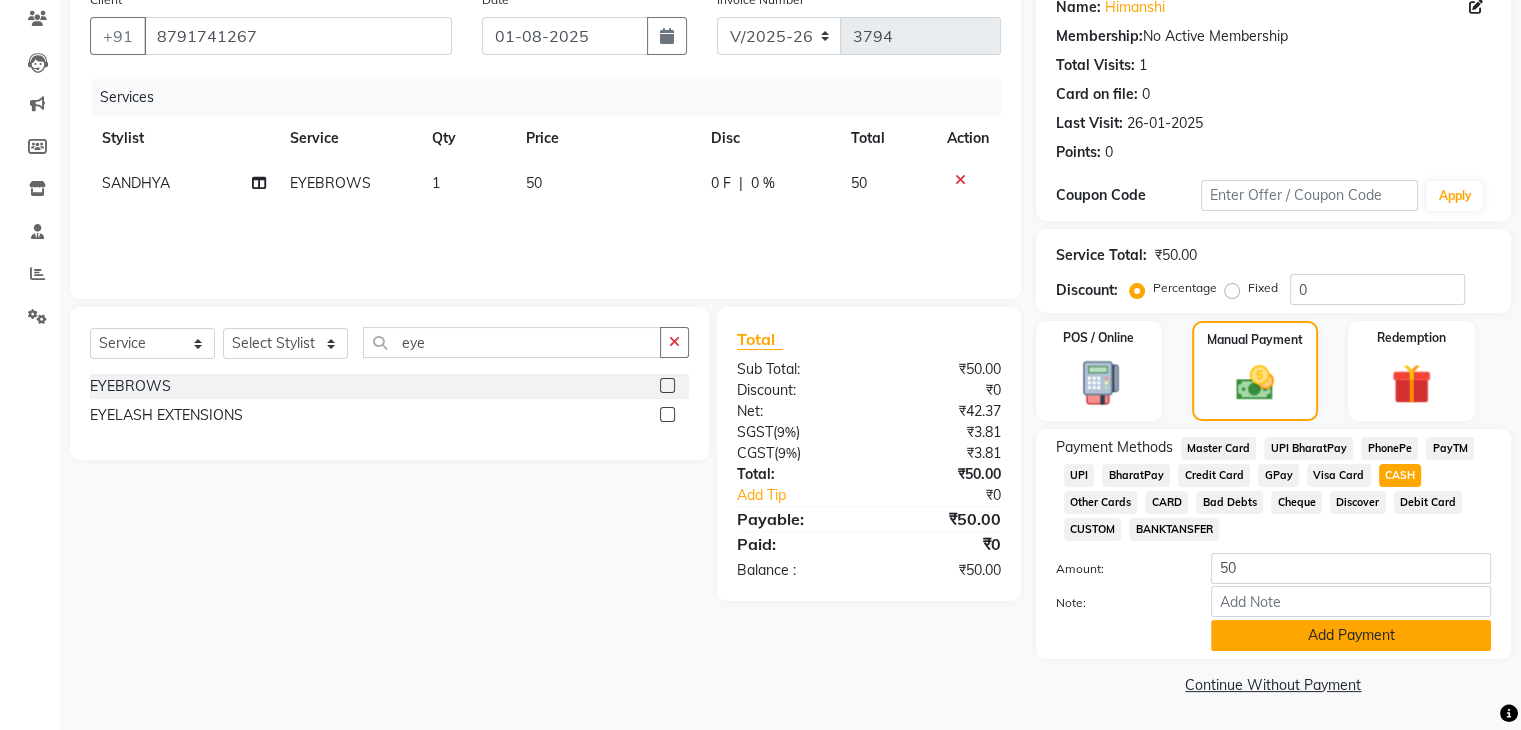 click on "Add Payment" 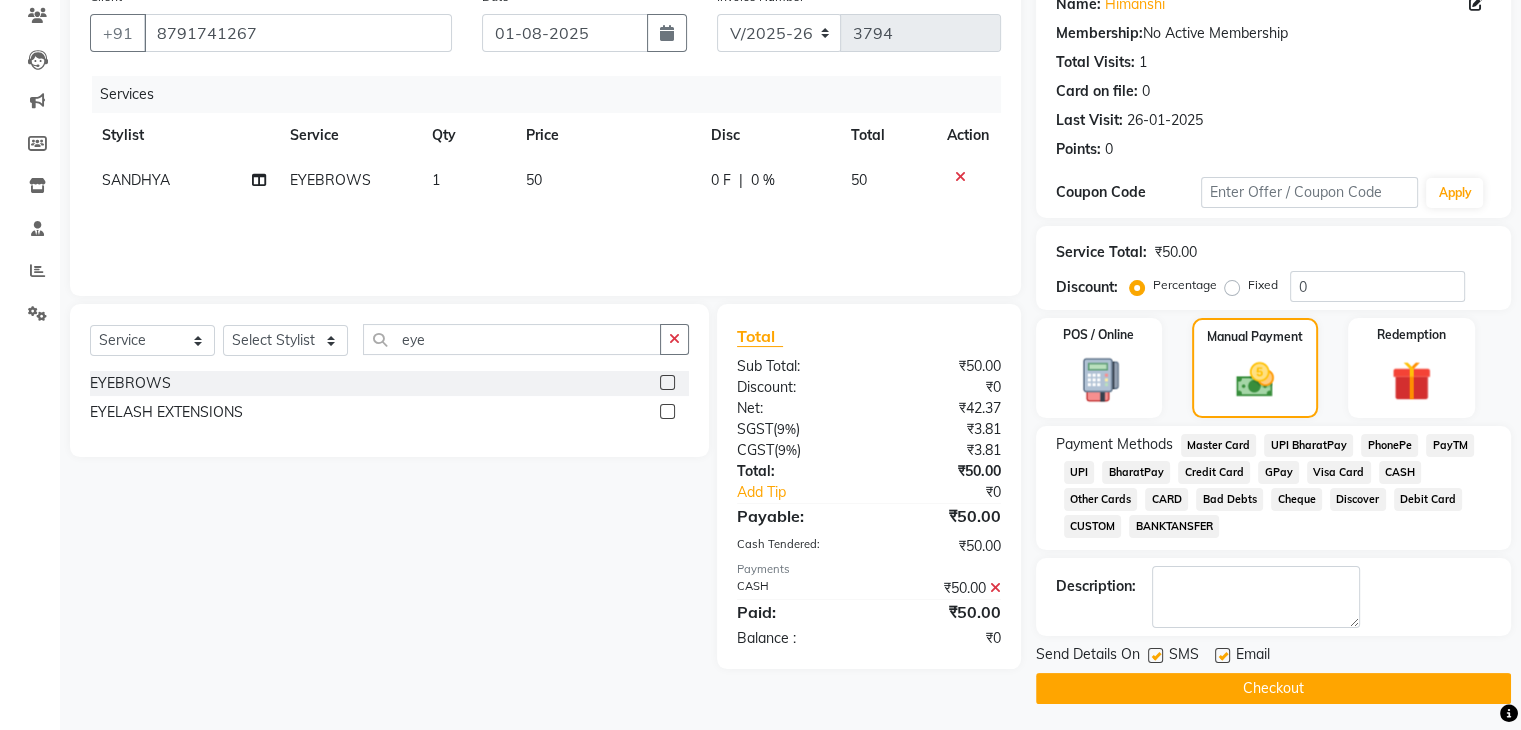 click on "Checkout" 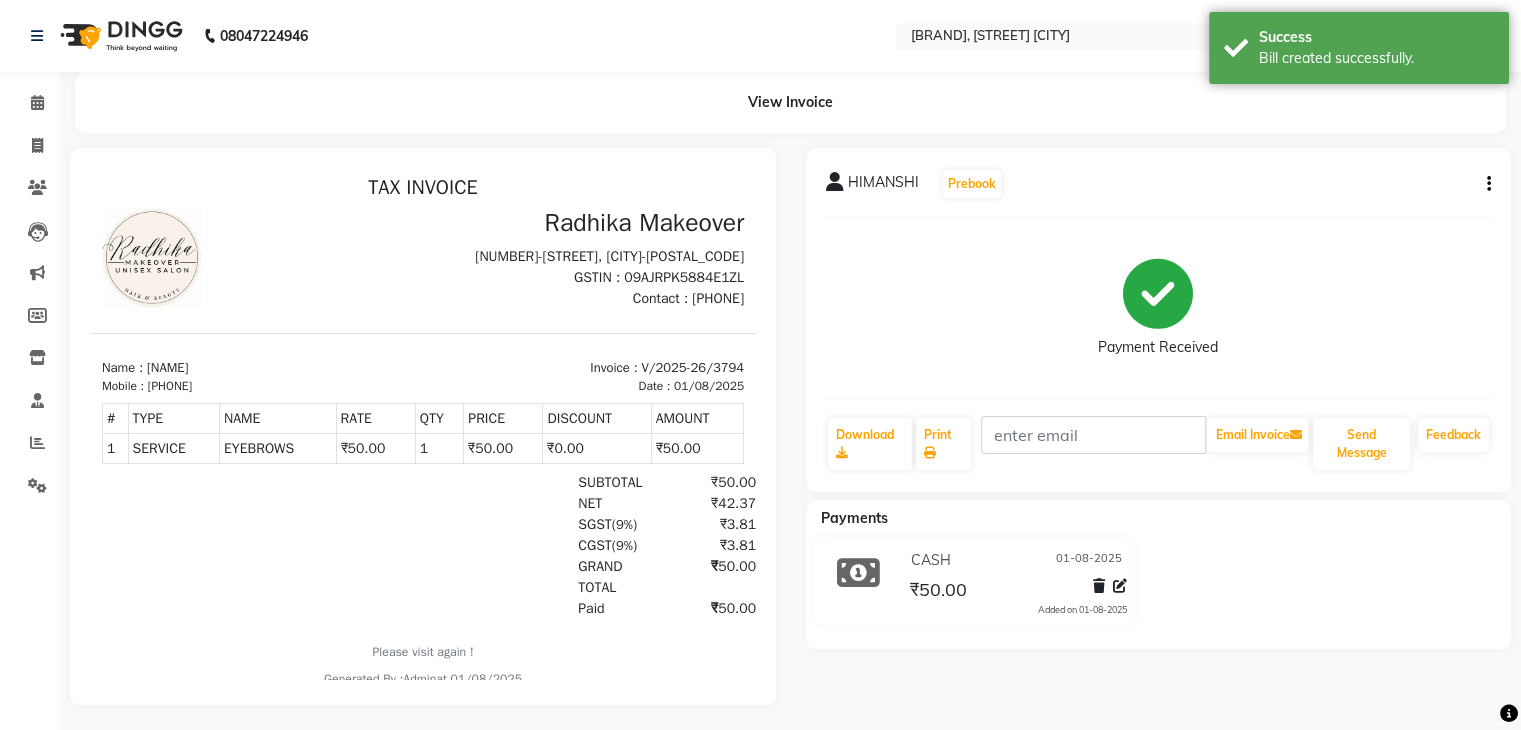 scroll, scrollTop: 0, scrollLeft: 0, axis: both 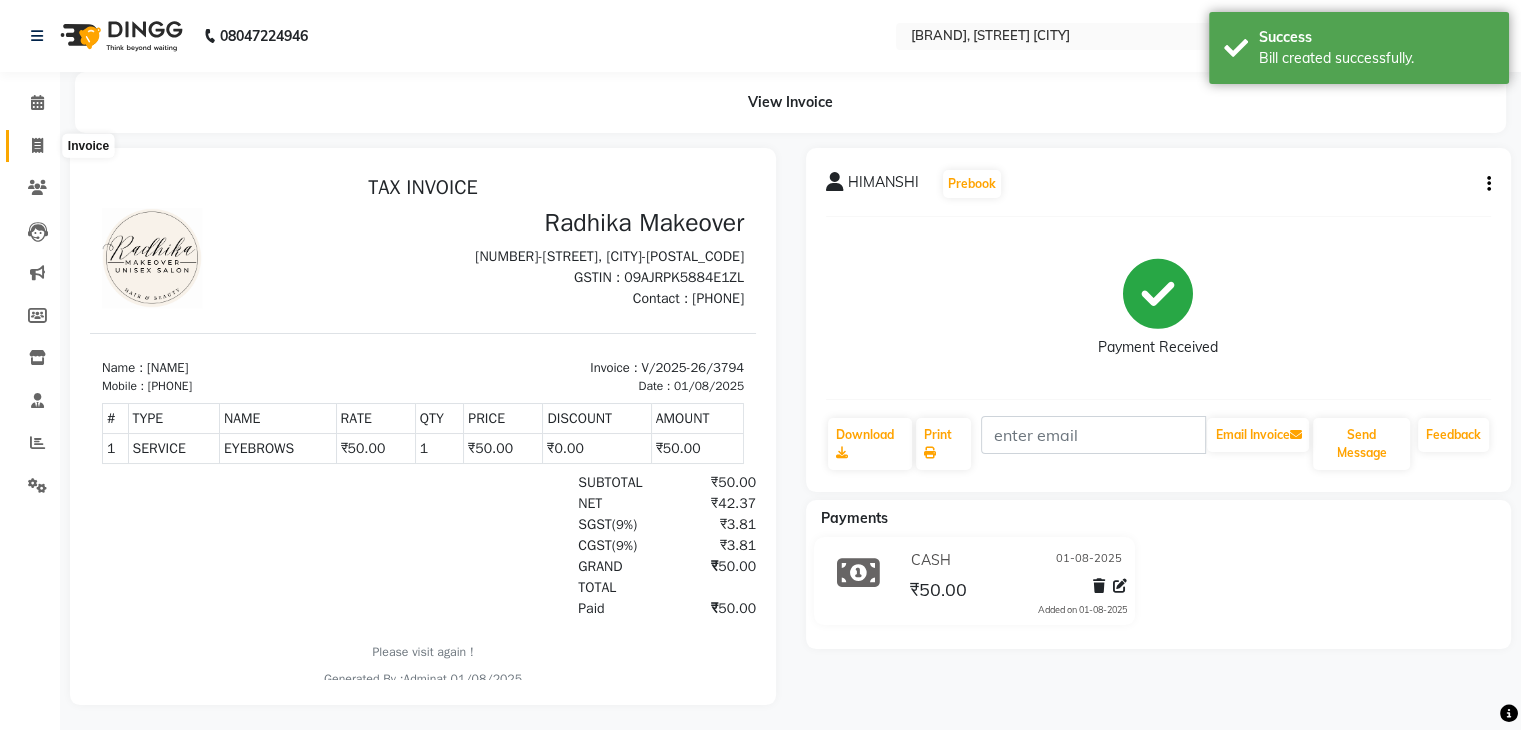 click 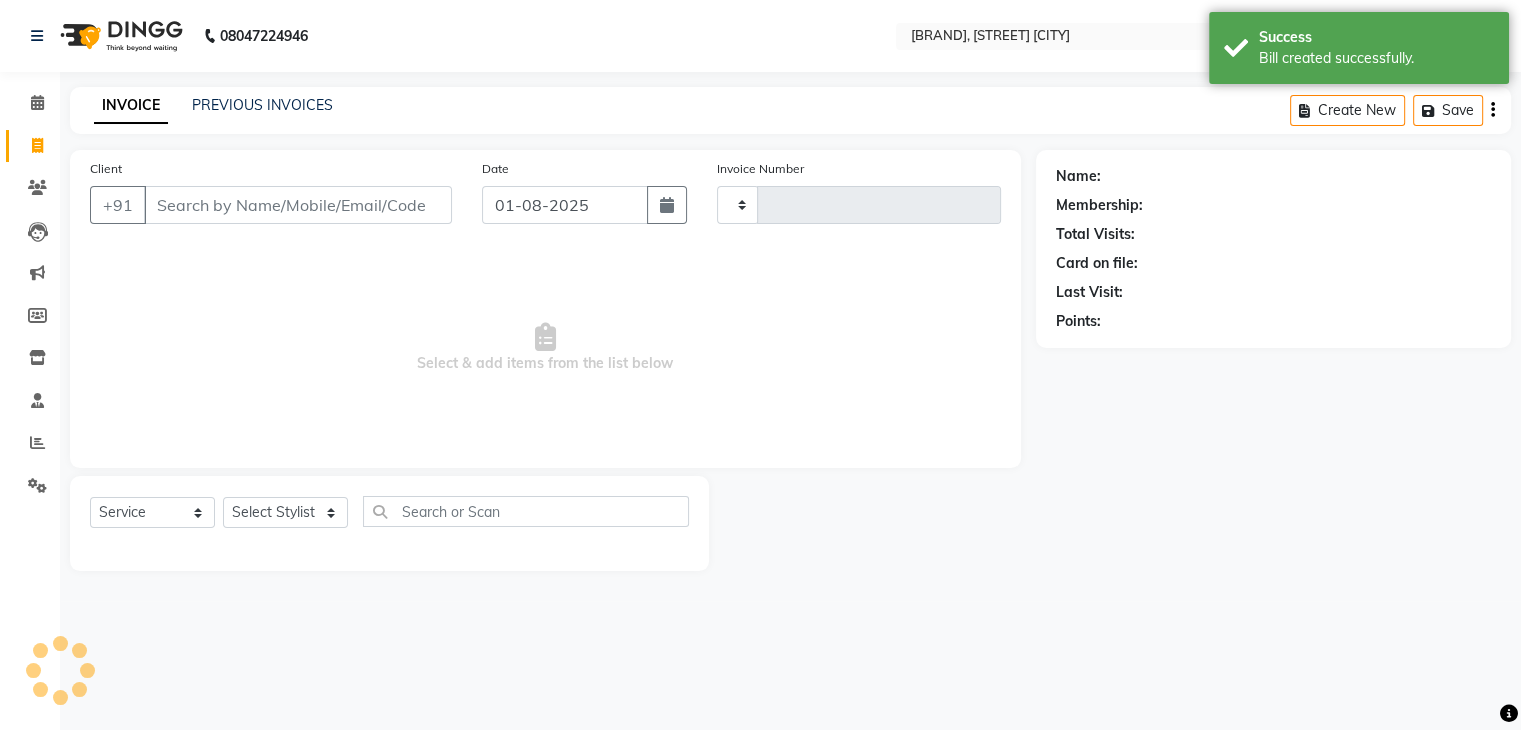 type on "3795" 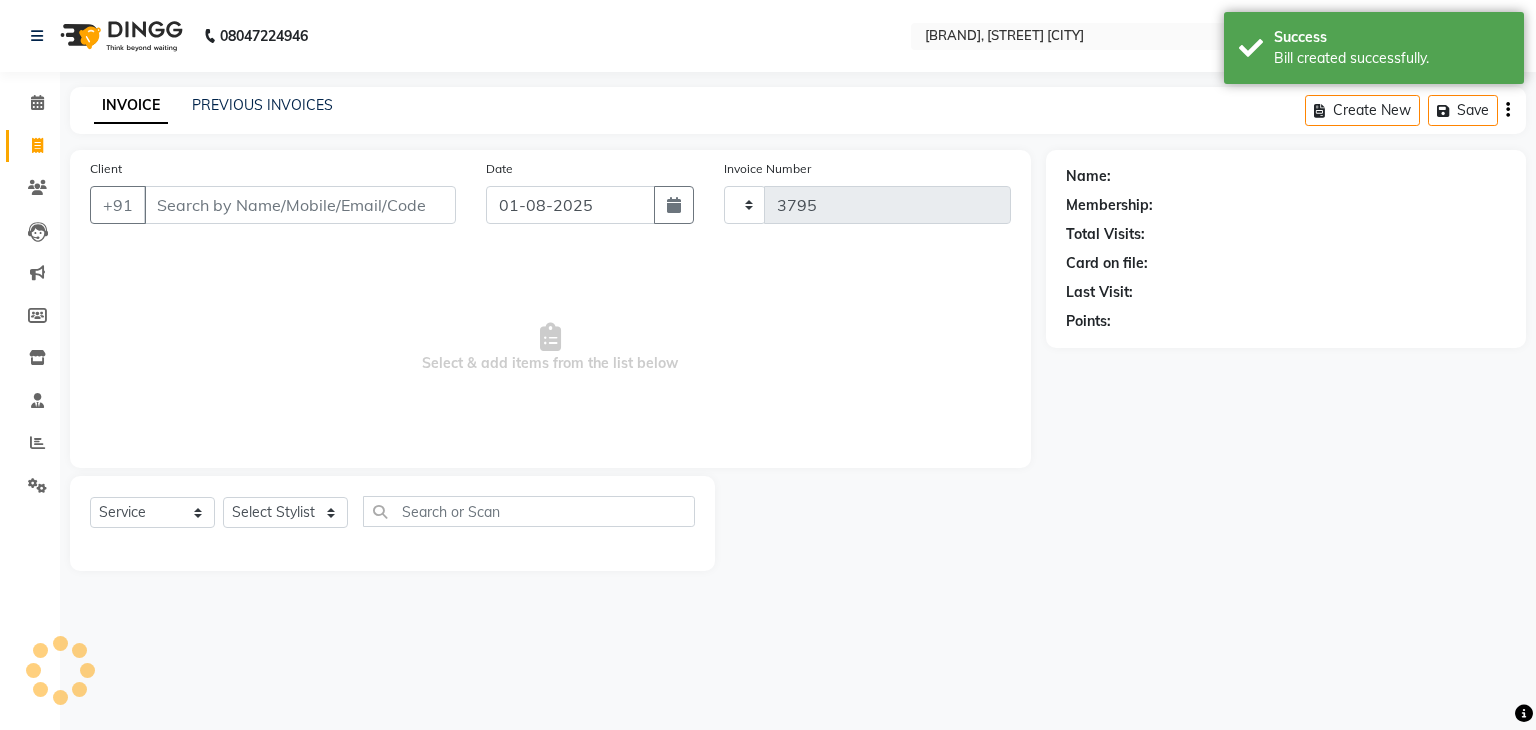 select on "6880" 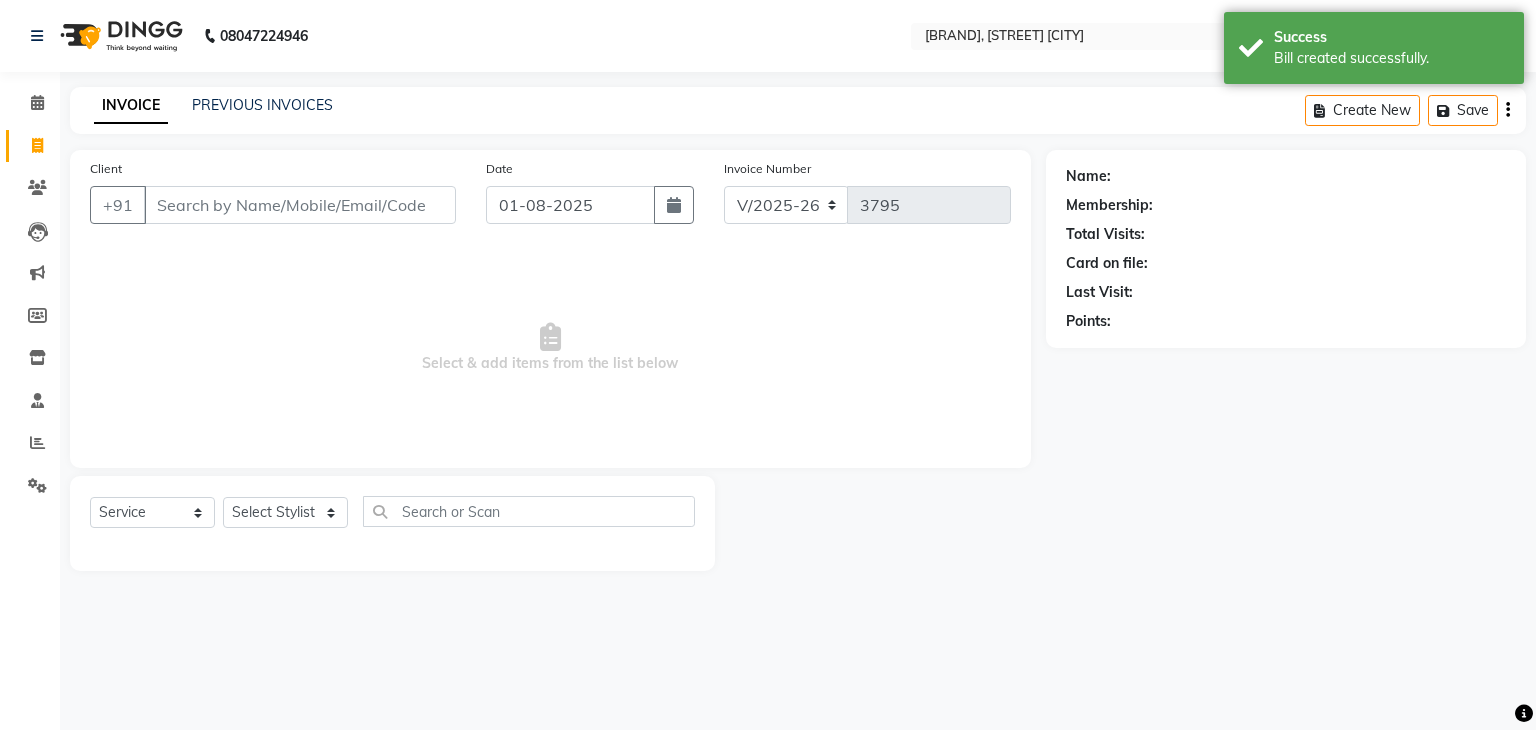 click on "Client" at bounding box center (300, 205) 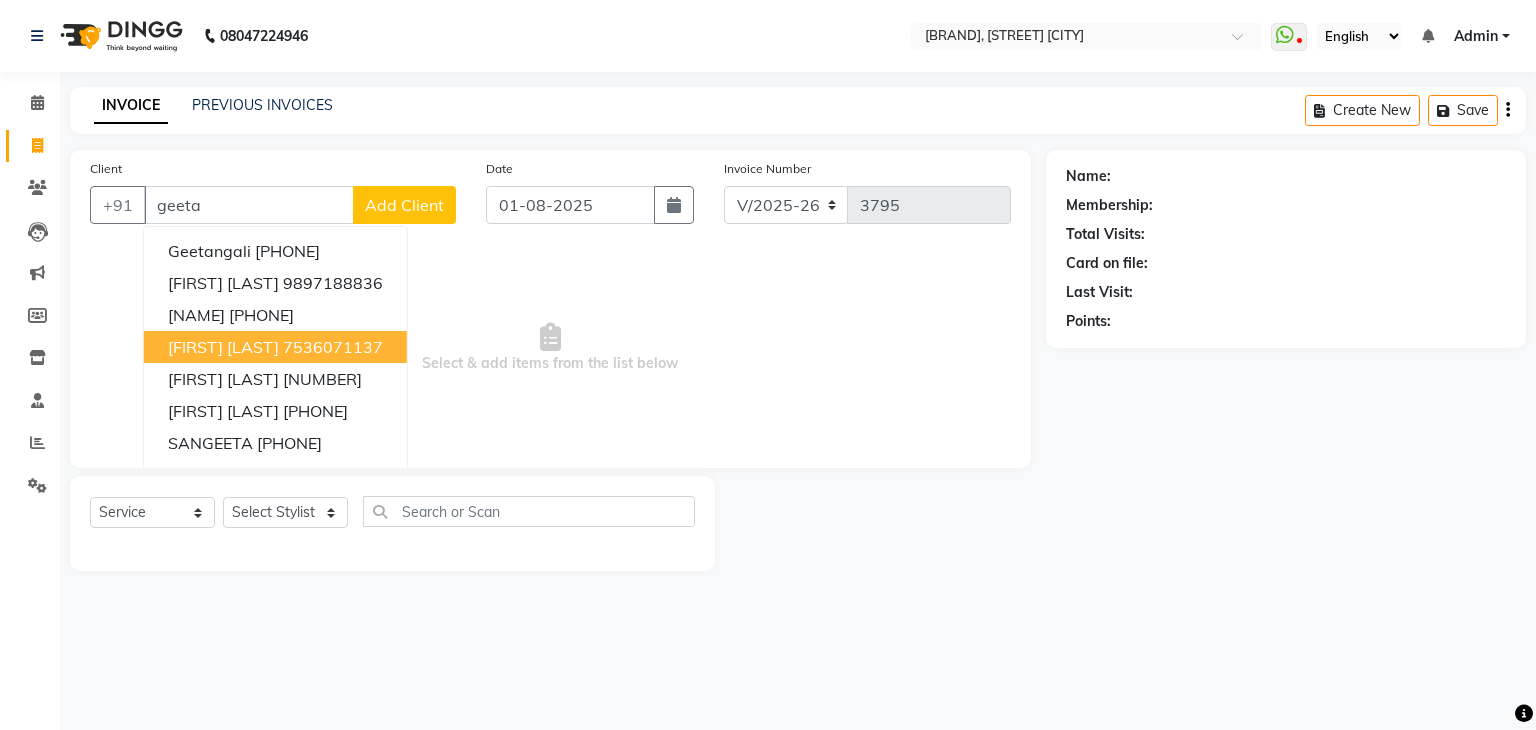 click on "[FIRST] [LAST]" at bounding box center [223, 347] 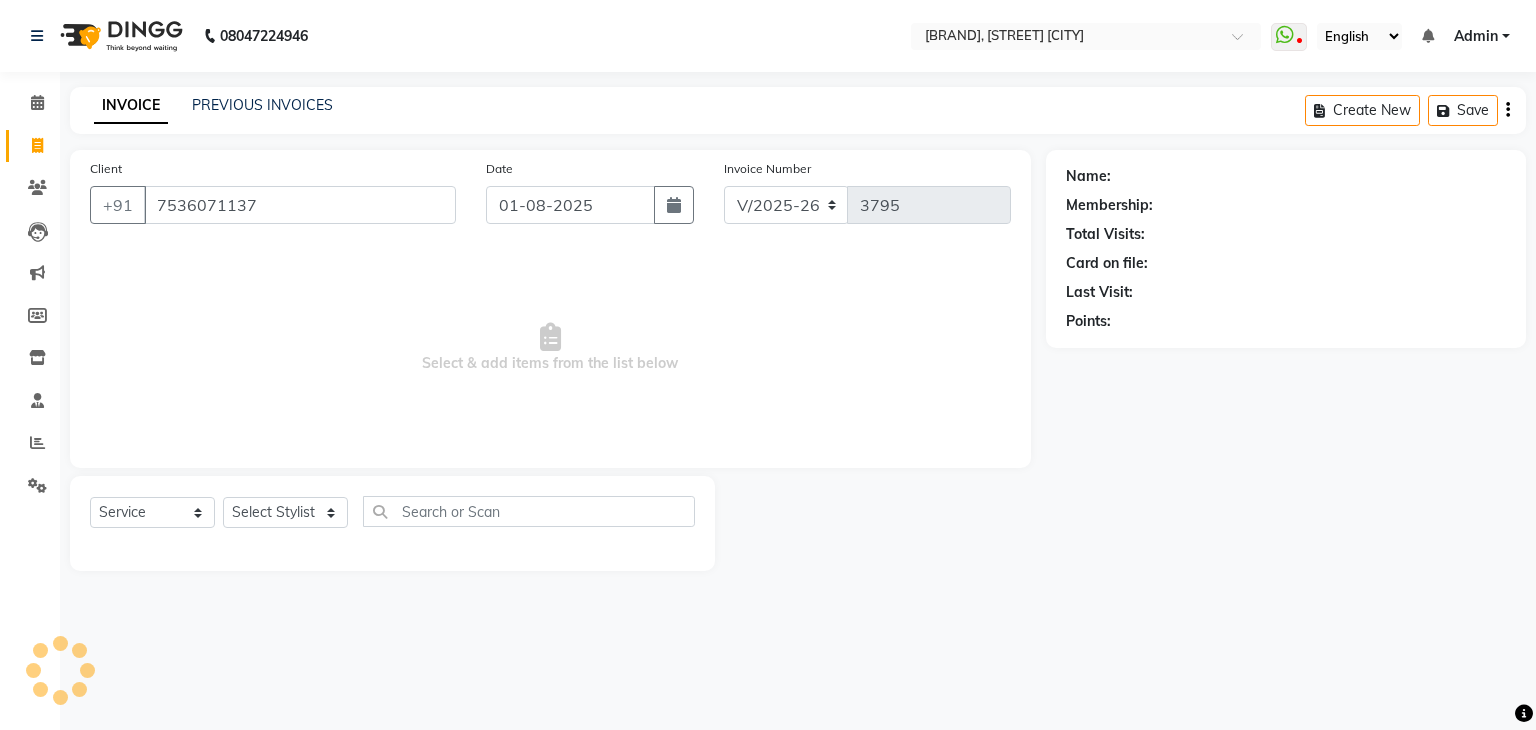 type on "7536071137" 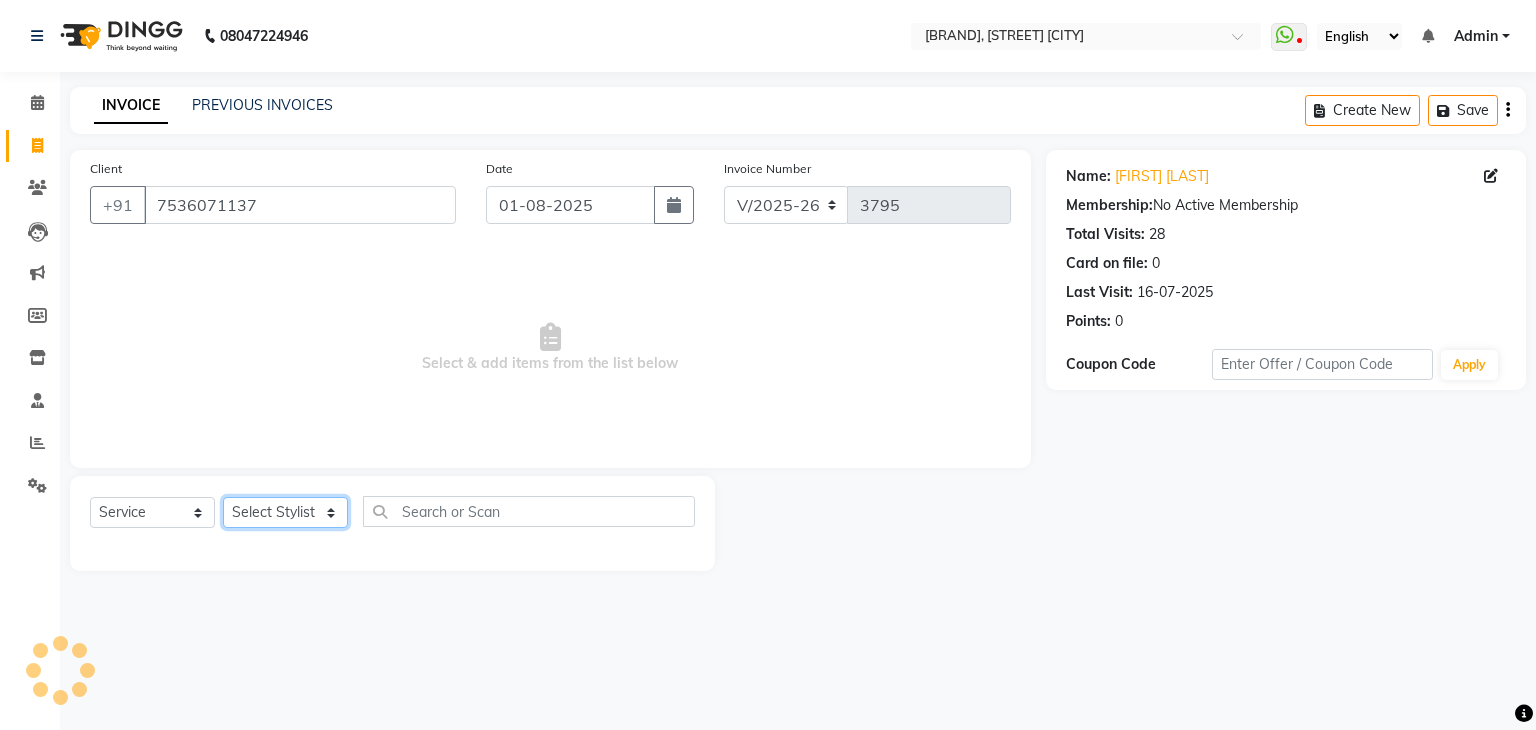 click on "Select Stylist [NAME] [FIRST] [LAST] [NAME] [FIRST] [LAST] [NAME] [NAME] [FIRST] [LAST] [NAME] [FIRST] [LAST] [NAME] [FIRST] [LAST] [NAME] [FIRST] [LAST] [NAME] [FIRST] [LAST] [NAME] [FIRST] [LAST] [NAME] [FIRST] [LAST] [NAME] [FIRST] [LAST] [NAME] [FIRST] [LAST] [NAME] [FIRST] [LAST] [NAME] [FIRST] [LAST] [NAME] [FIRST] [LAST] [NAME] [FIRST] [LAST] [NAME] [FIRST] [LAST] [NAME] [FIRST] [LAST]" 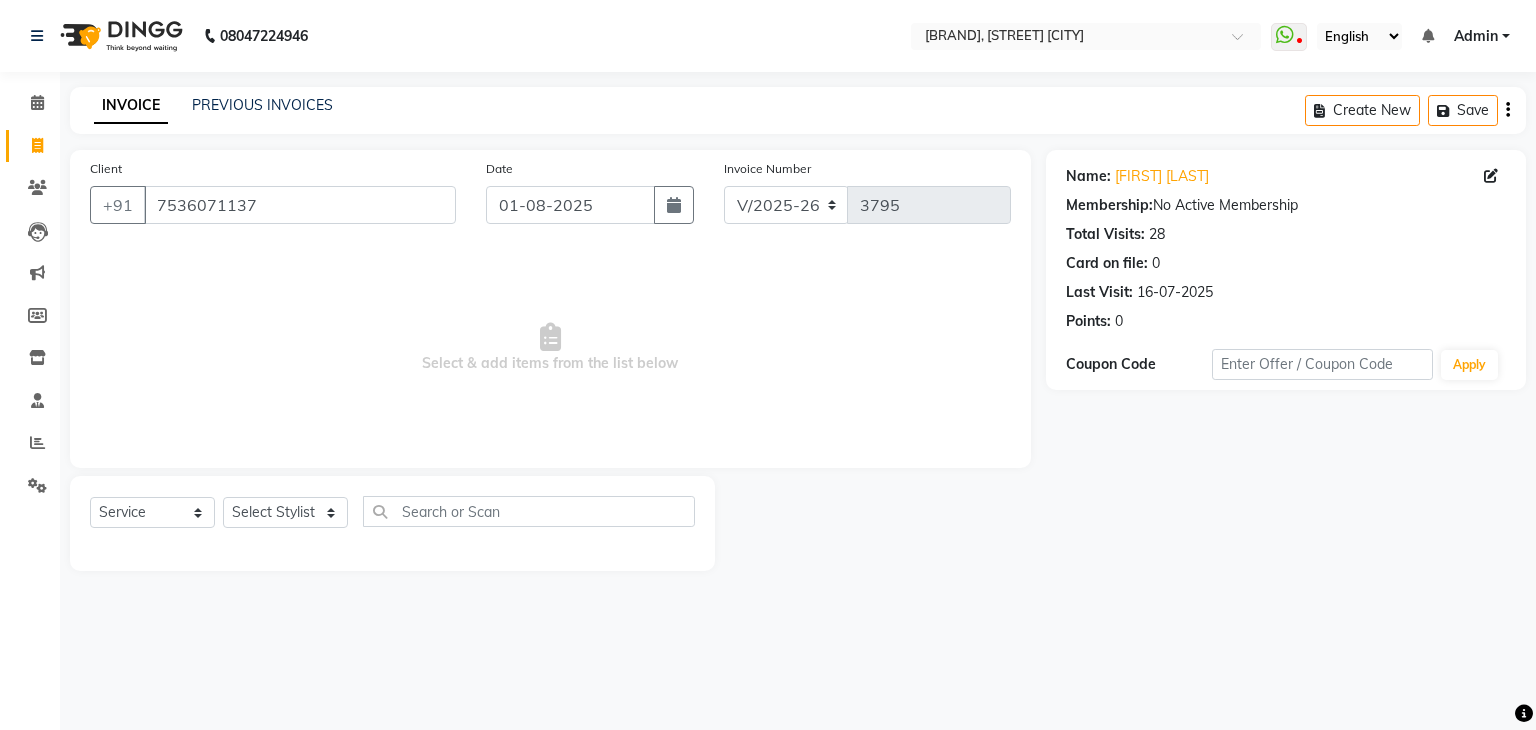 click on "Select & add items from the list below" at bounding box center [550, 348] 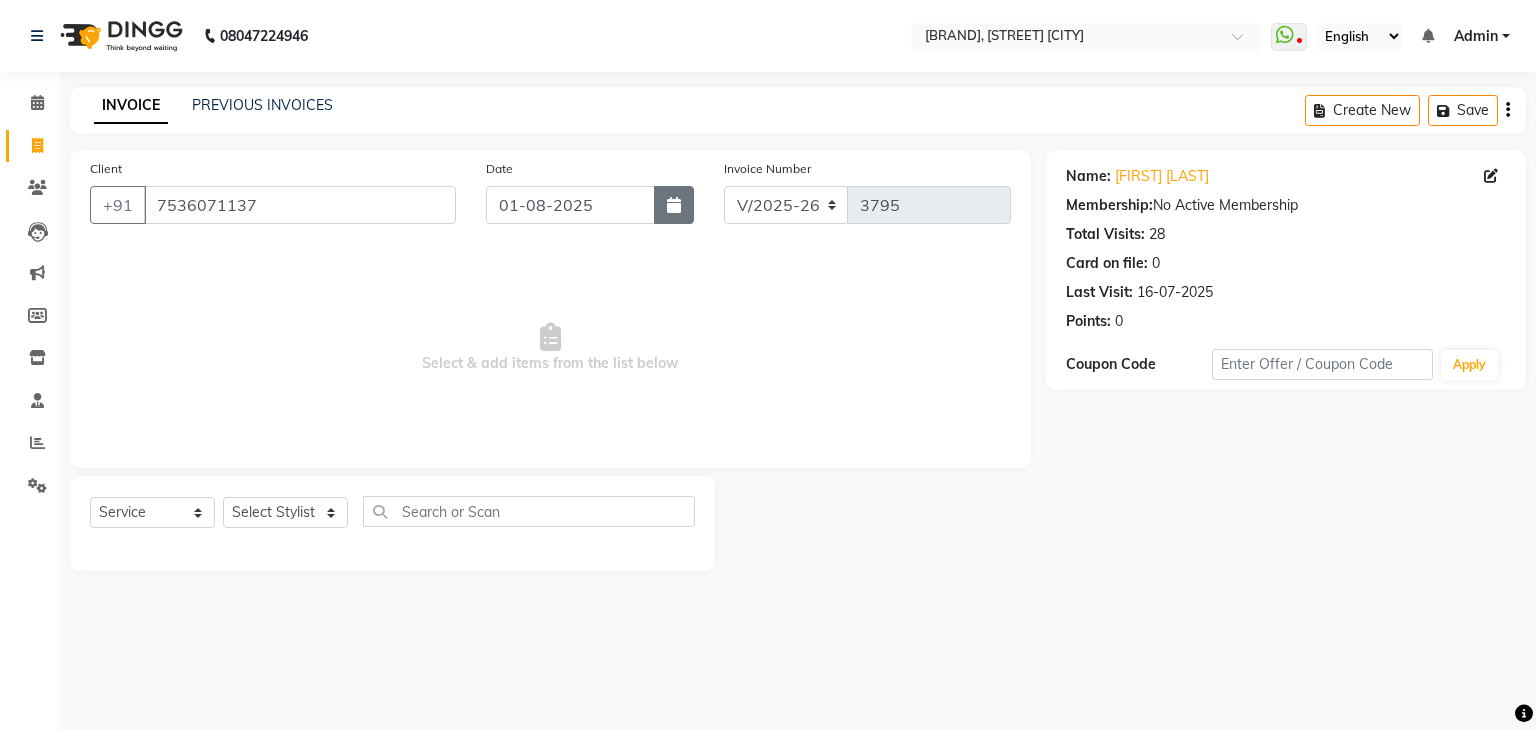 click 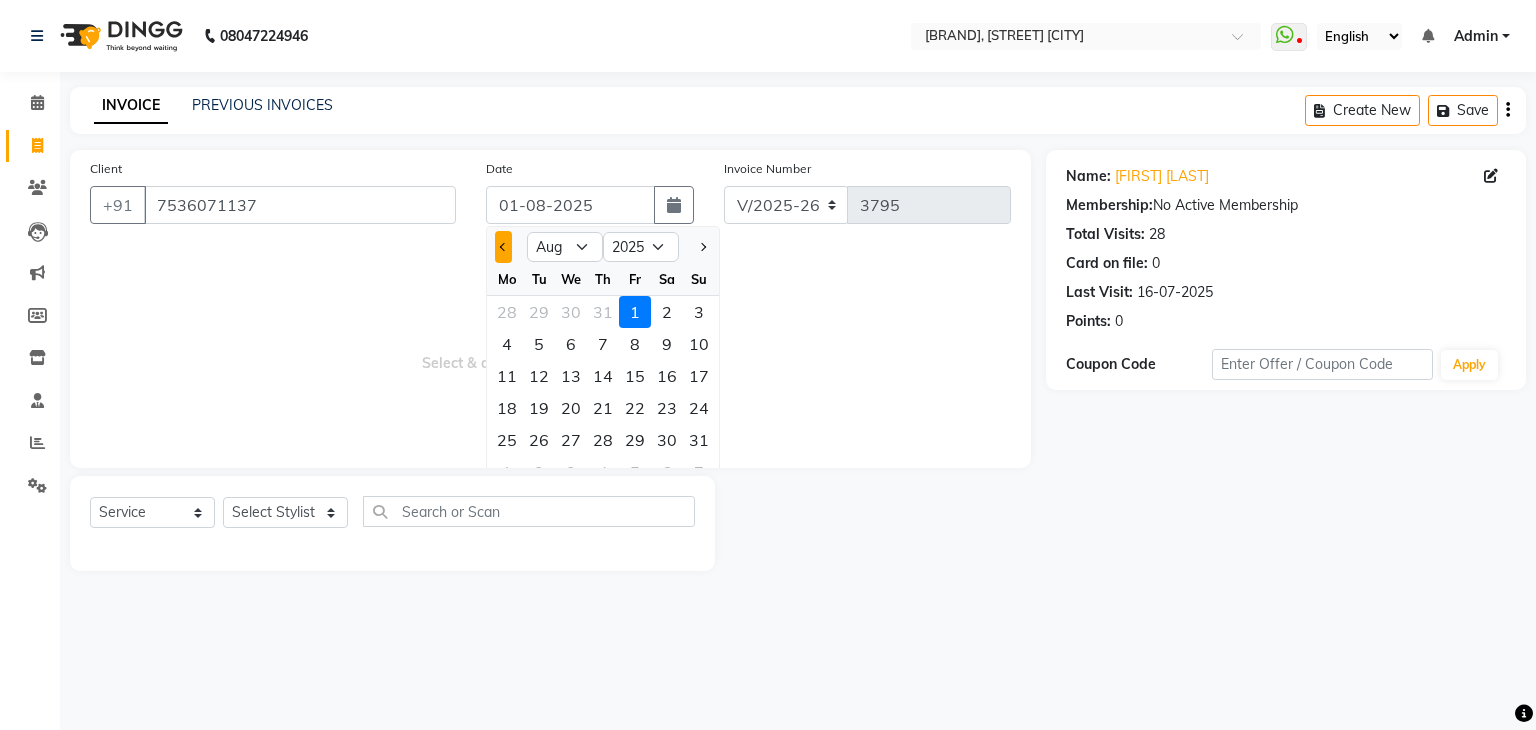 click 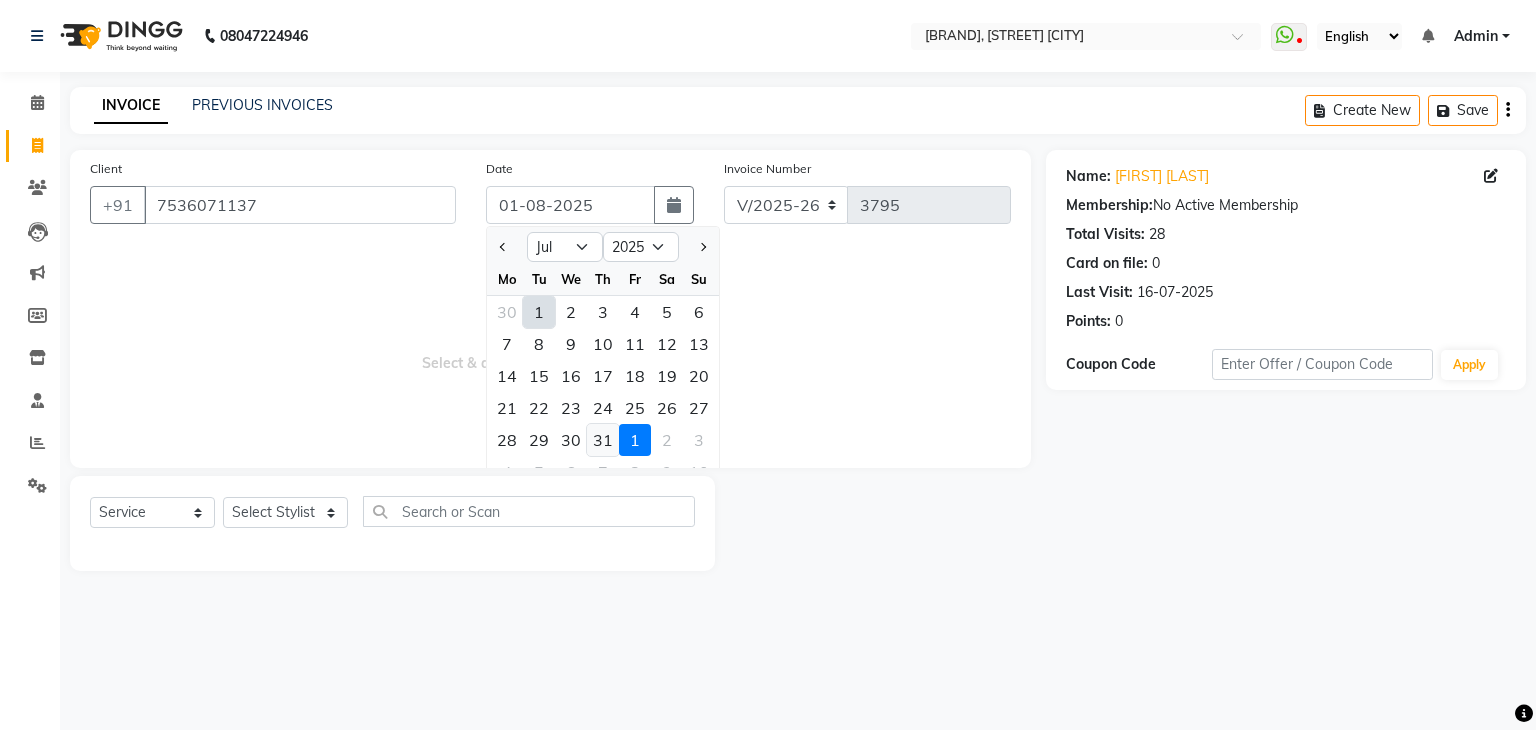 click on "31" 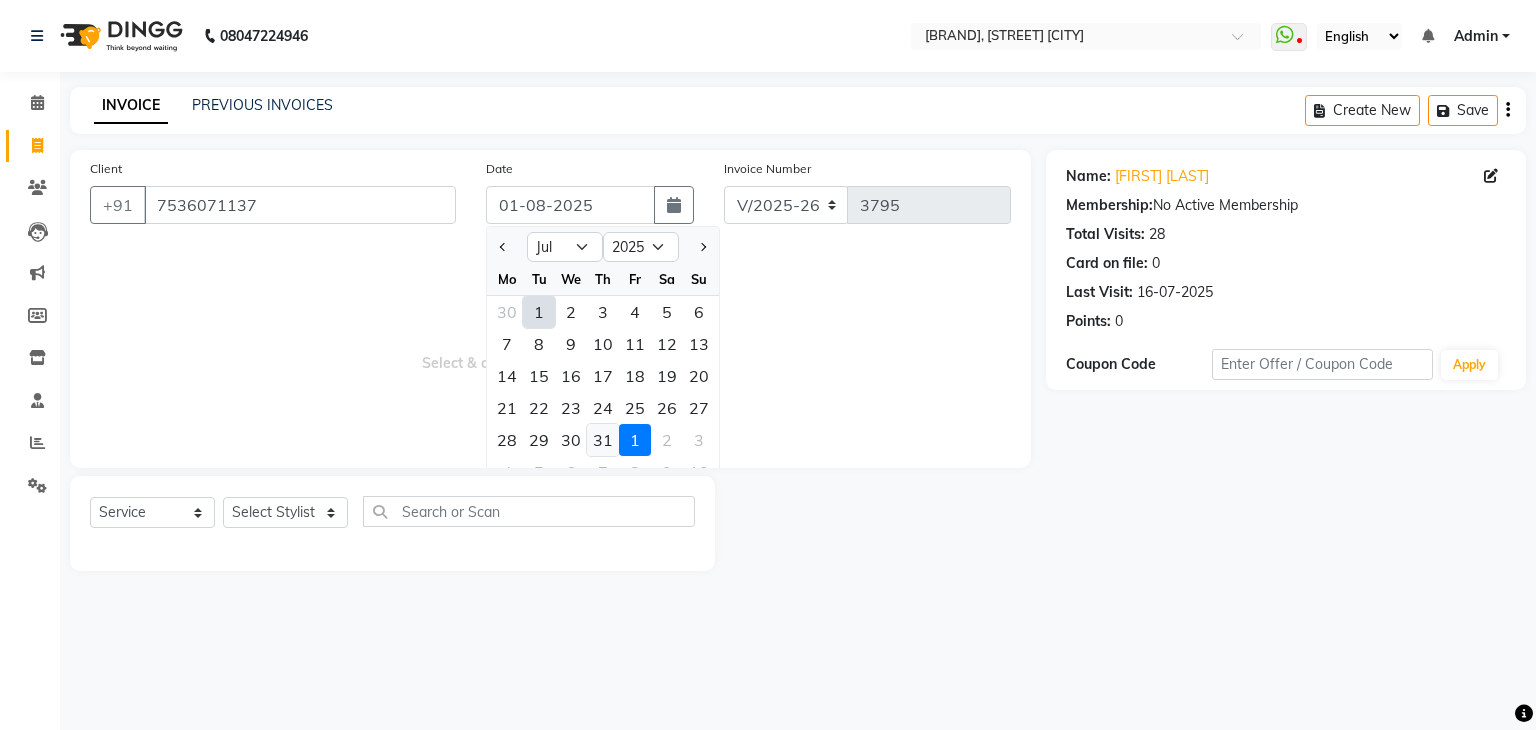 type on "31-07-2025" 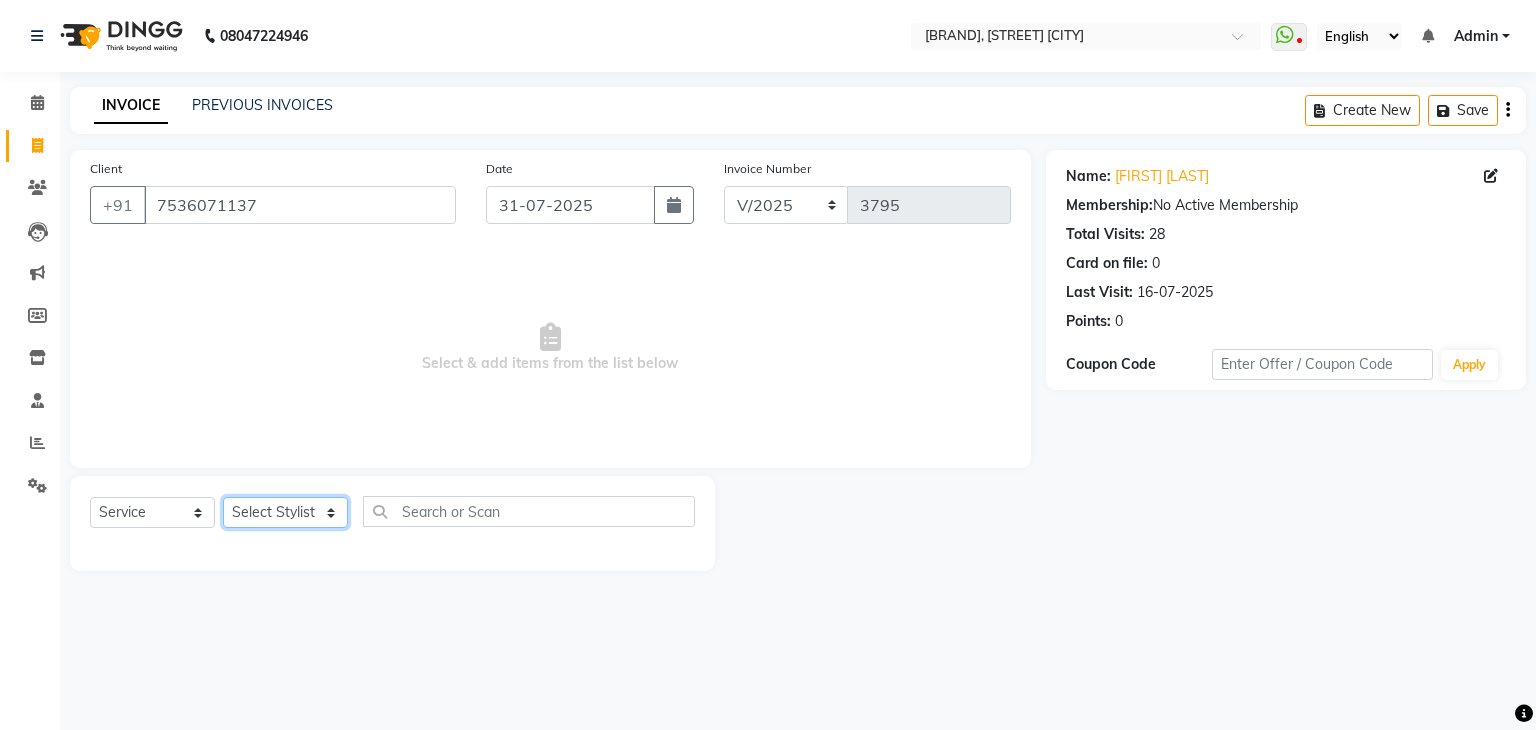 click on "Select Stylist [NAME] [FIRST] [LAST] [NAME] [FIRST] [LAST] [NAME] [NAME] [FIRST] [LAST] [NAME] [FIRST] [LAST] [NAME] [FIRST] [LAST] [NAME] [FIRST] [LAST] [NAME] [FIRST] [LAST] [NAME] [FIRST] [LAST] [NAME] [FIRST] [LAST] [NAME] [FIRST] [LAST] [NAME] [FIRST] [LAST] [NAME] [FIRST] [LAST] [NAME] [FIRST] [LAST] [NAME] [FIRST] [LAST] [NAME] [FIRST] [LAST] [NAME] [FIRST] [LAST] [NAME] [FIRST] [LAST]" 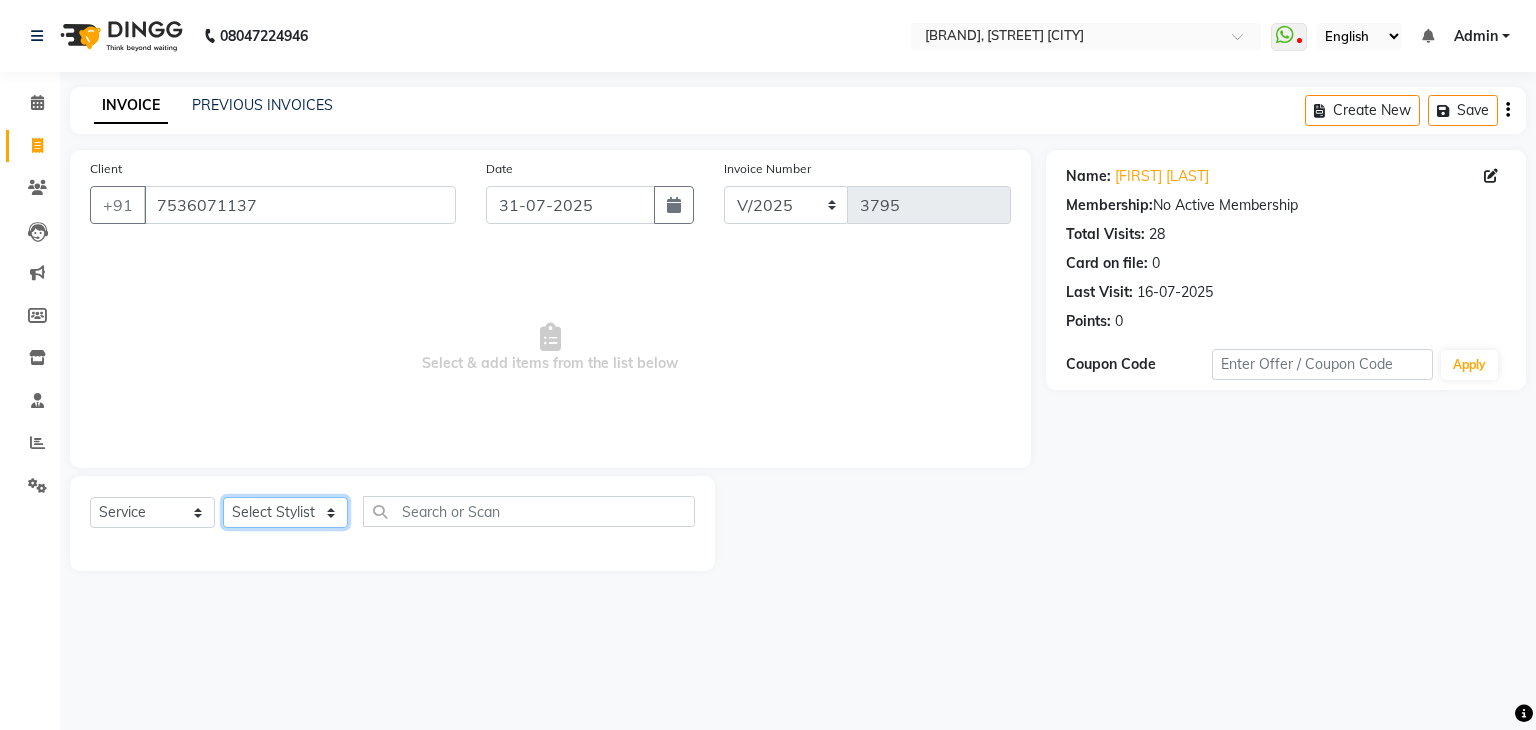 select on "53881" 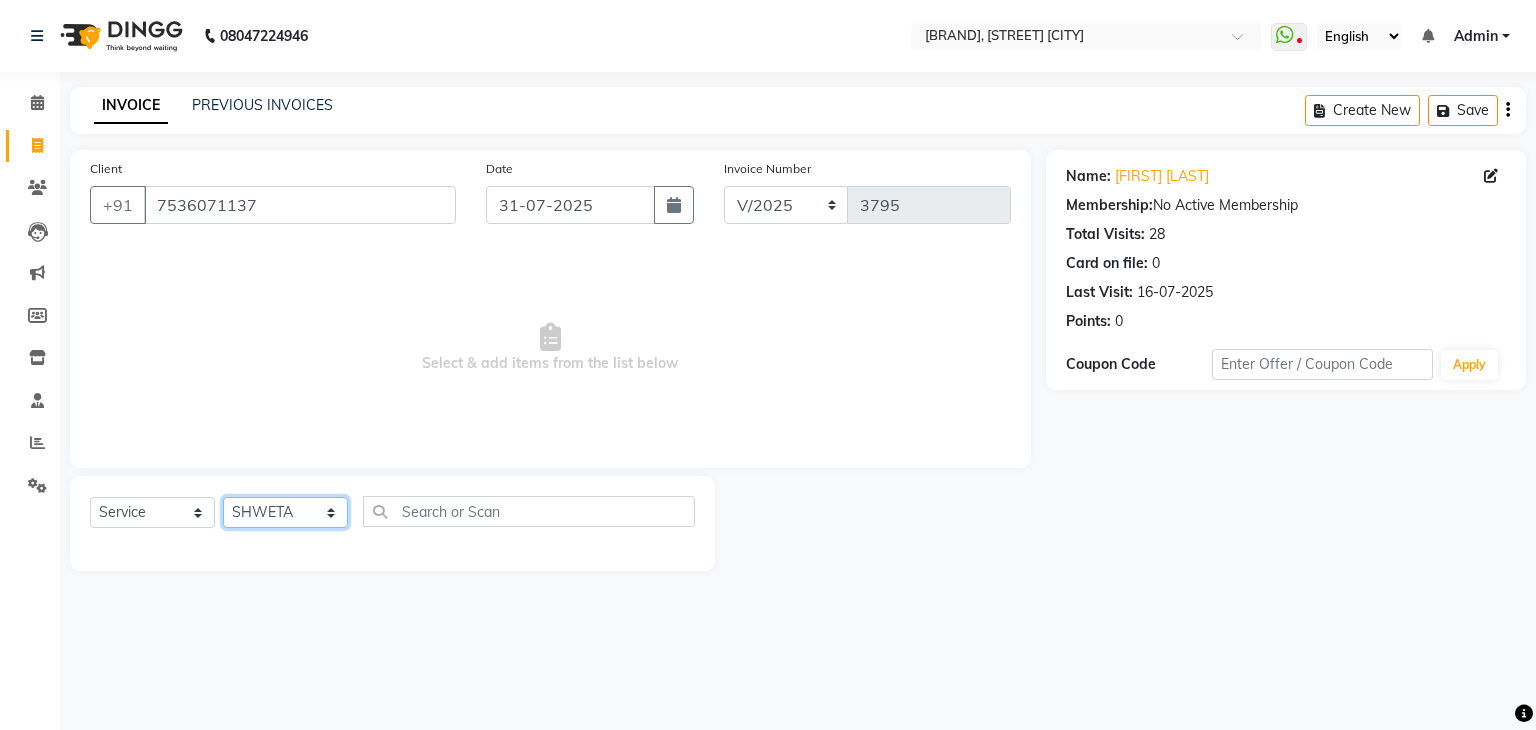 click on "Select Stylist [NAME] [FIRST] [LAST] [NAME] [FIRST] [LAST] [NAME] [NAME] [FIRST] [LAST] [NAME] [FIRST] [LAST] [NAME] [FIRST] [LAST] [NAME] [FIRST] [LAST] [NAME] [FIRST] [LAST] [NAME] [FIRST] [LAST] [NAME] [FIRST] [LAST] [NAME] [FIRST] [LAST] [NAME] [FIRST] [LAST] [NAME] [FIRST] [LAST] [NAME] [FIRST] [LAST] [NAME] [FIRST] [LAST] [NAME] [FIRST] [LAST] [NAME] [FIRST] [LAST] [NAME] [FIRST] [LAST]" 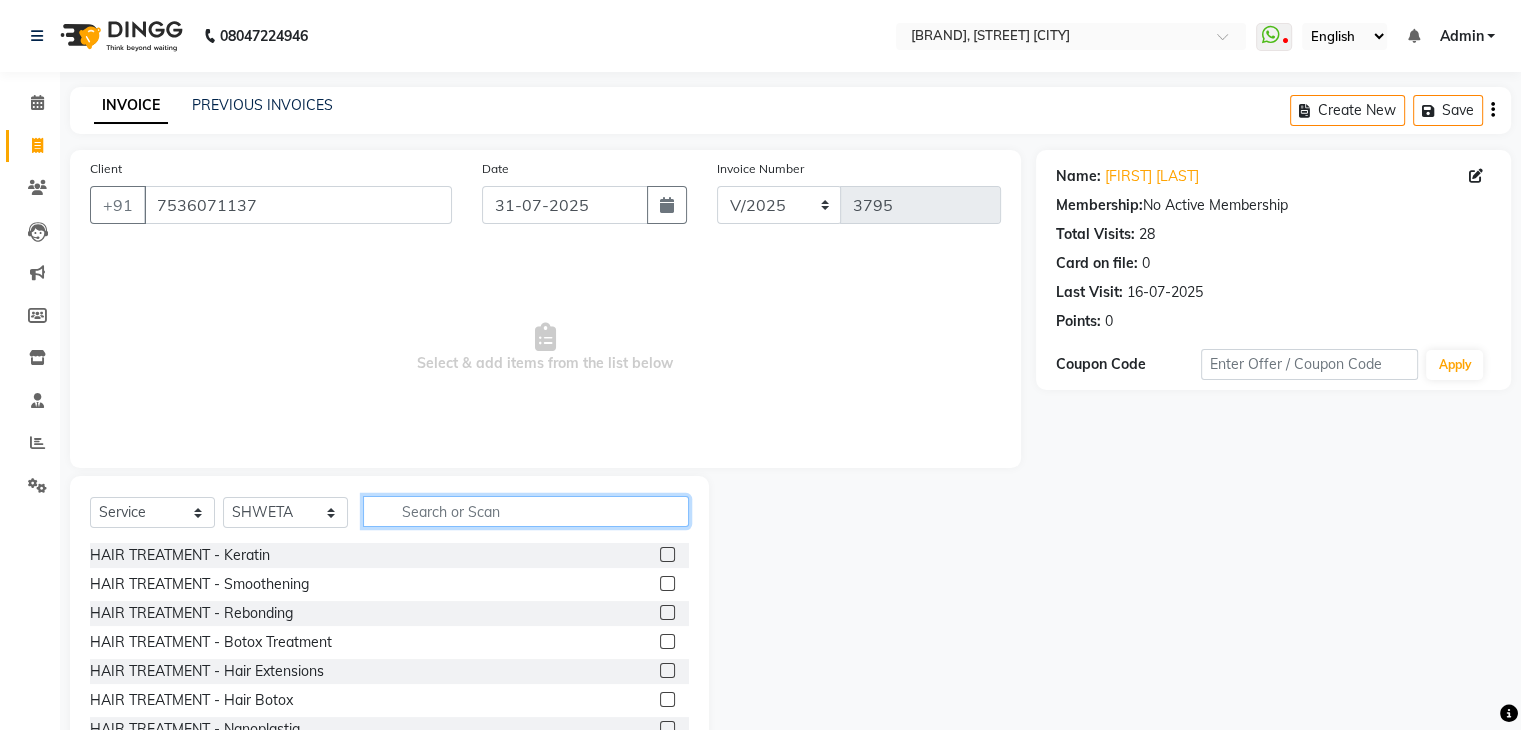 click 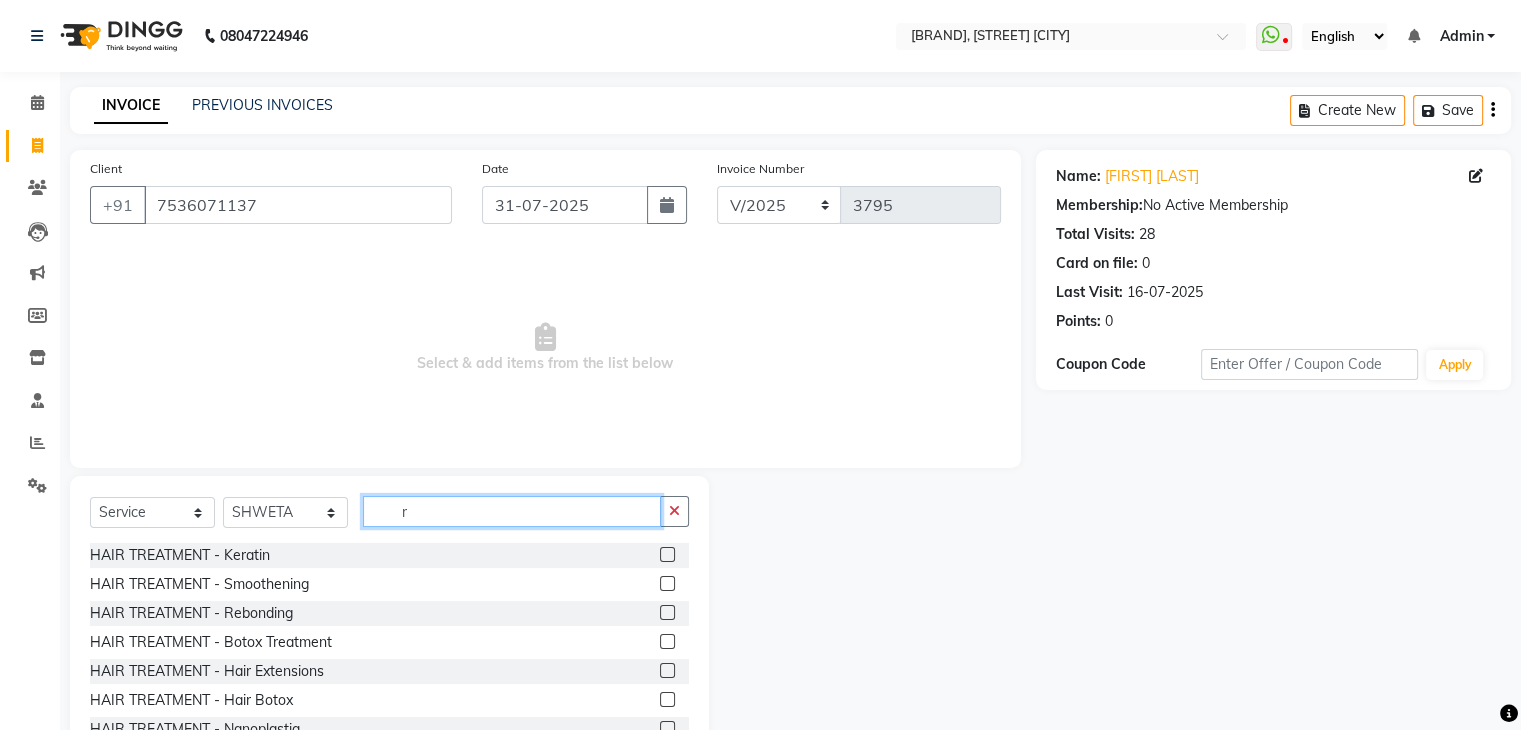 click on "r" 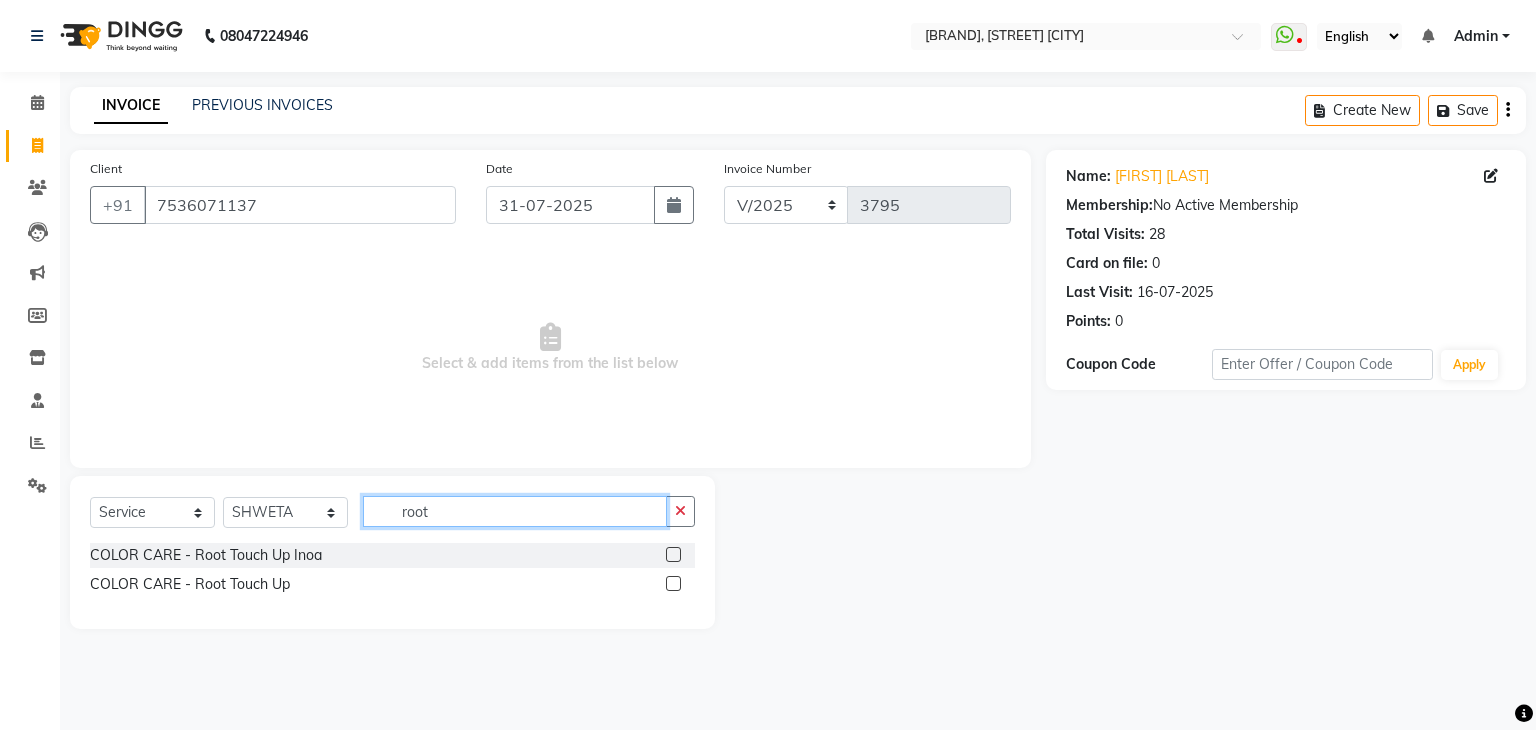 type on "root" 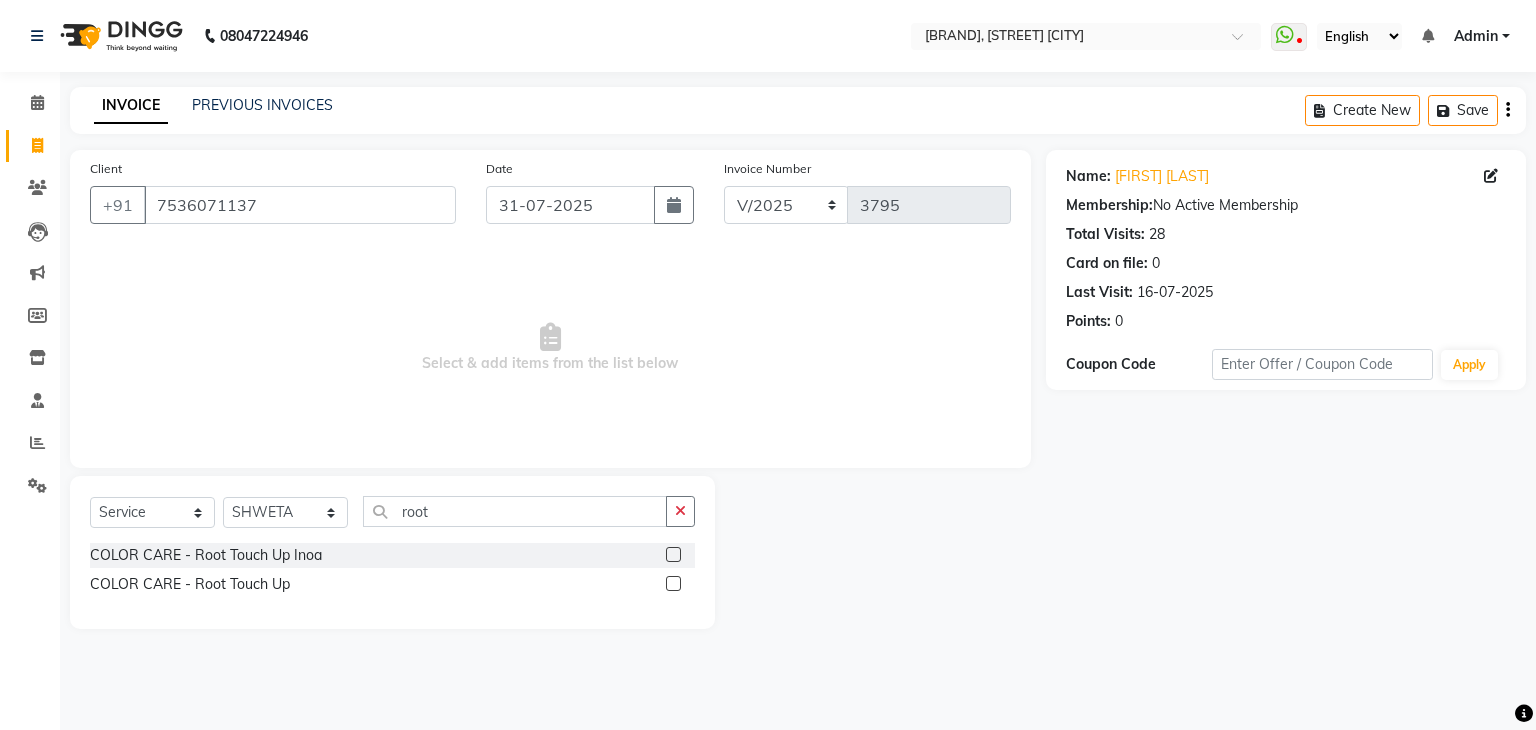 click 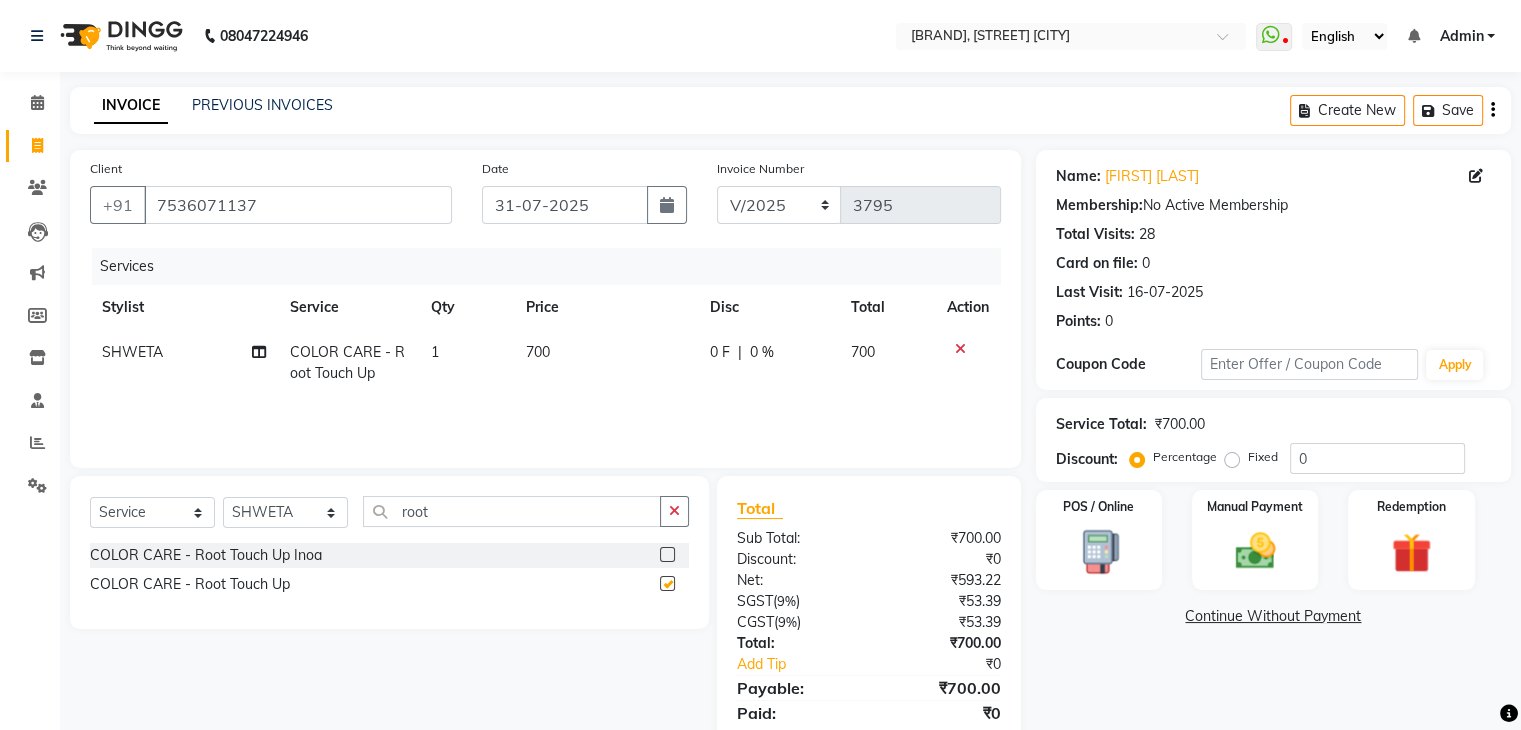 checkbox on "false" 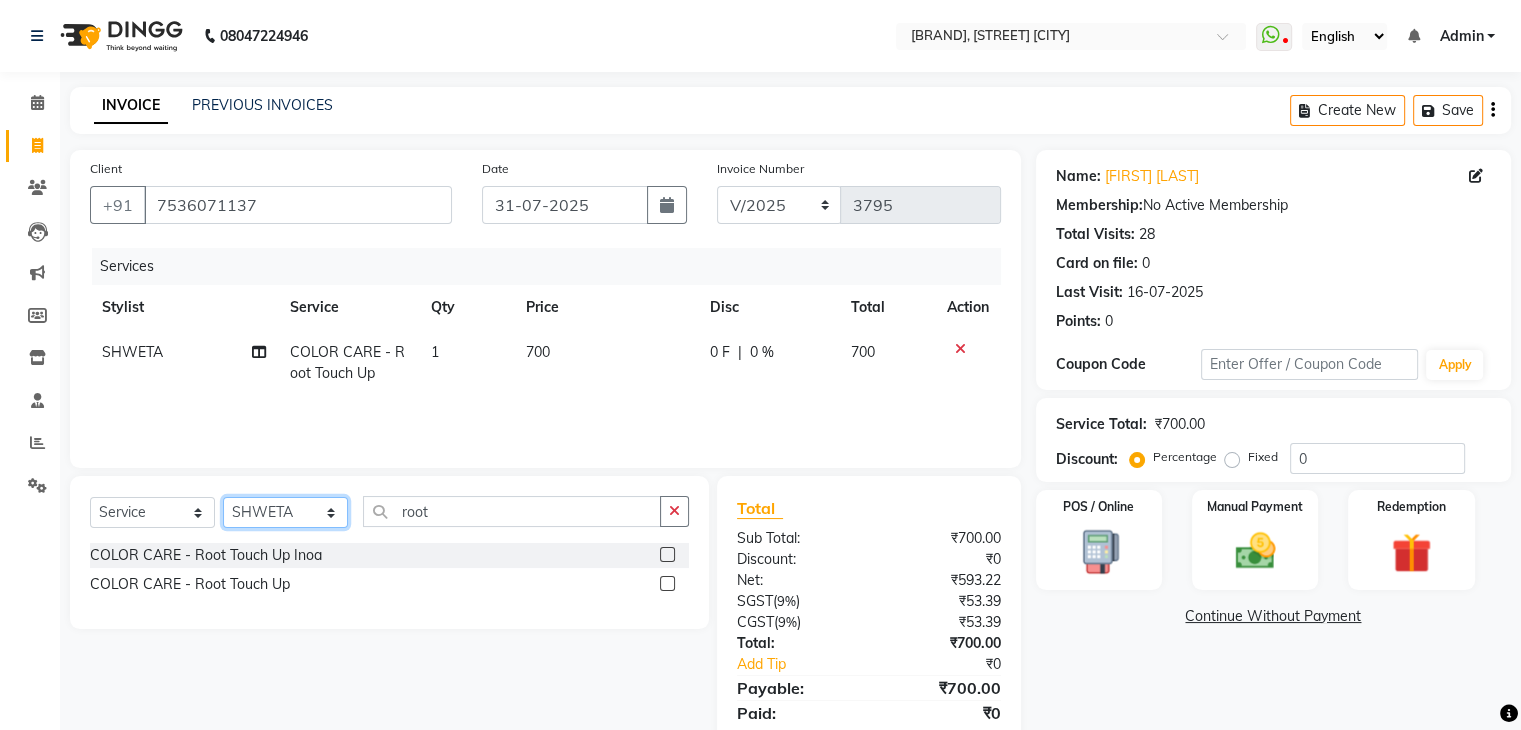 click on "Select Stylist [NAME] [FIRST] [LAST] [NAME] [FIRST] [LAST] [NAME] [NAME] [FIRST] [LAST] [NAME] [FIRST] [LAST] [NAME] [FIRST] [LAST] [NAME] [FIRST] [LAST] [NAME] [FIRST] [LAST] [NAME] [FIRST] [LAST] [NAME] [FIRST] [LAST] [NAME] [FIRST] [LAST] [NAME] [FIRST] [LAST] [NAME] [FIRST] [LAST] [NAME] [FIRST] [LAST] [NAME] [FIRST] [LAST] [NAME] [FIRST] [LAST] [NAME] [FIRST] [LAST] [NAME] [FIRST] [LAST]" 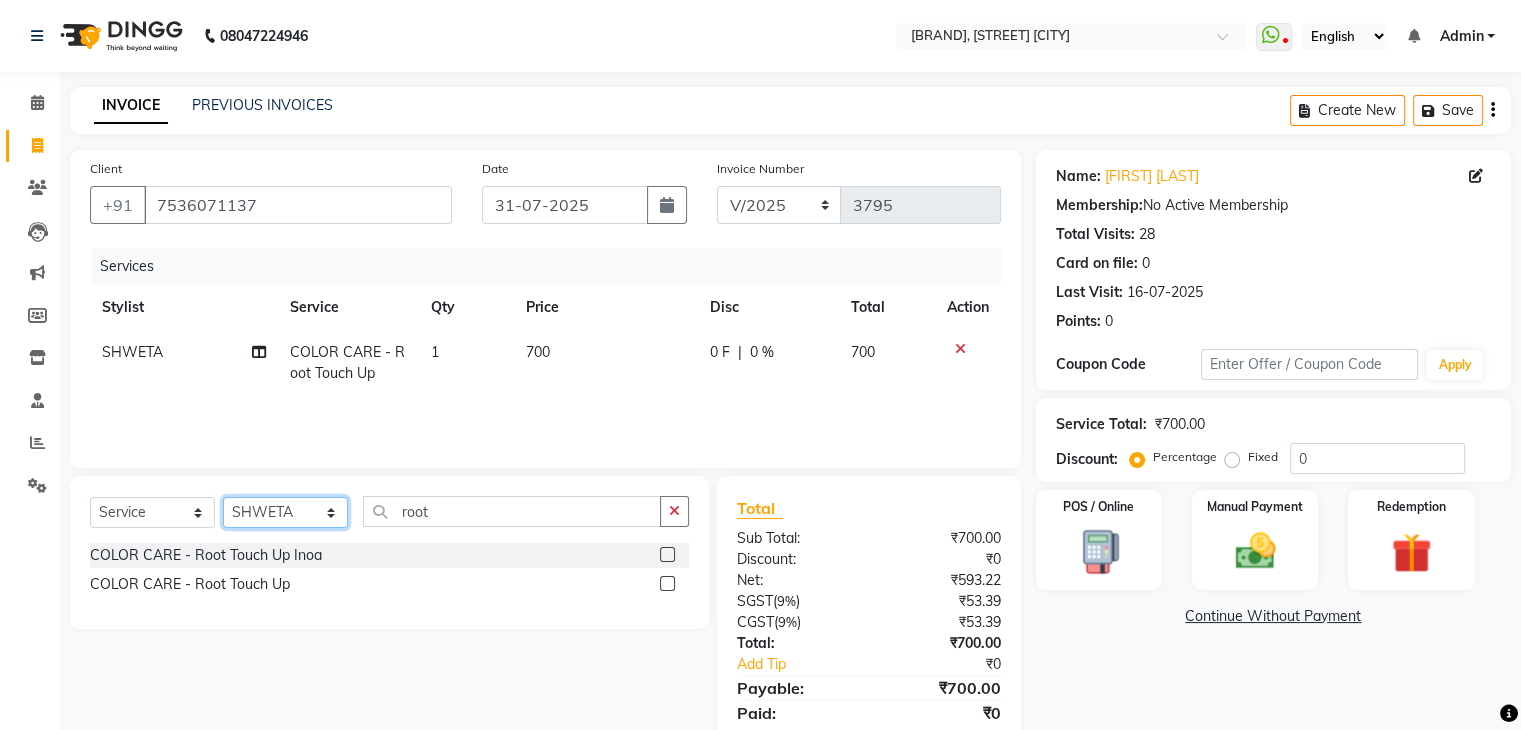 select on "[NUMBER]" 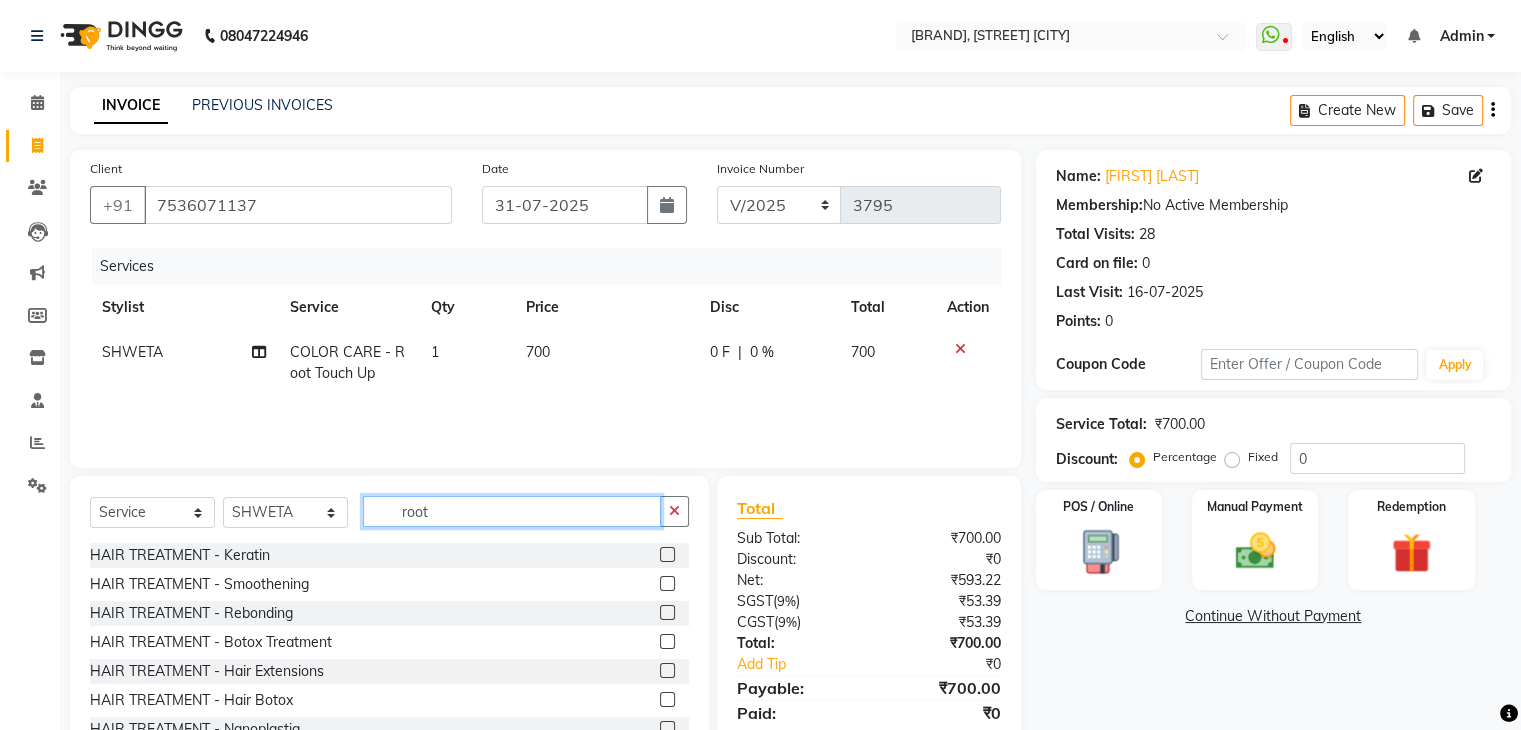 click on "root" 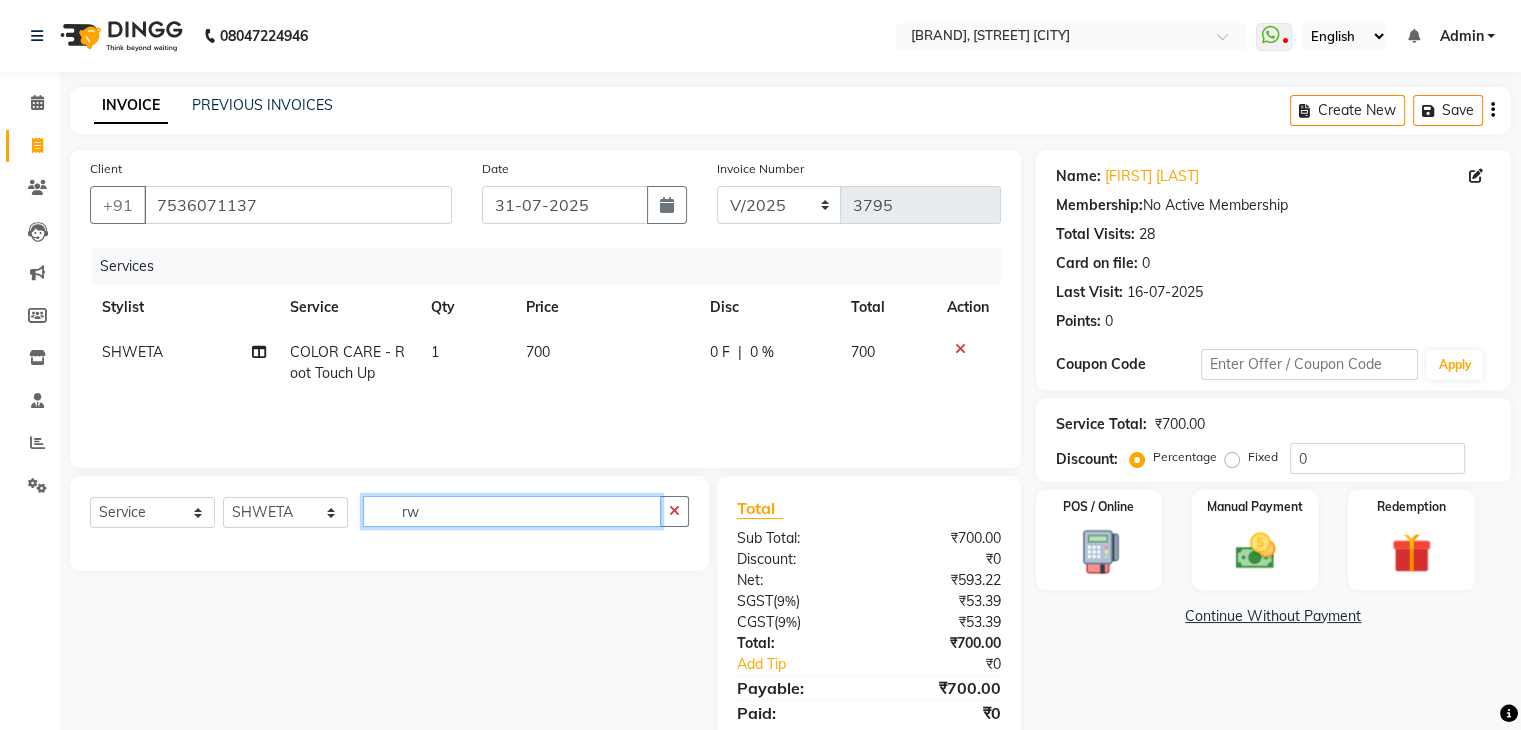 type on "r" 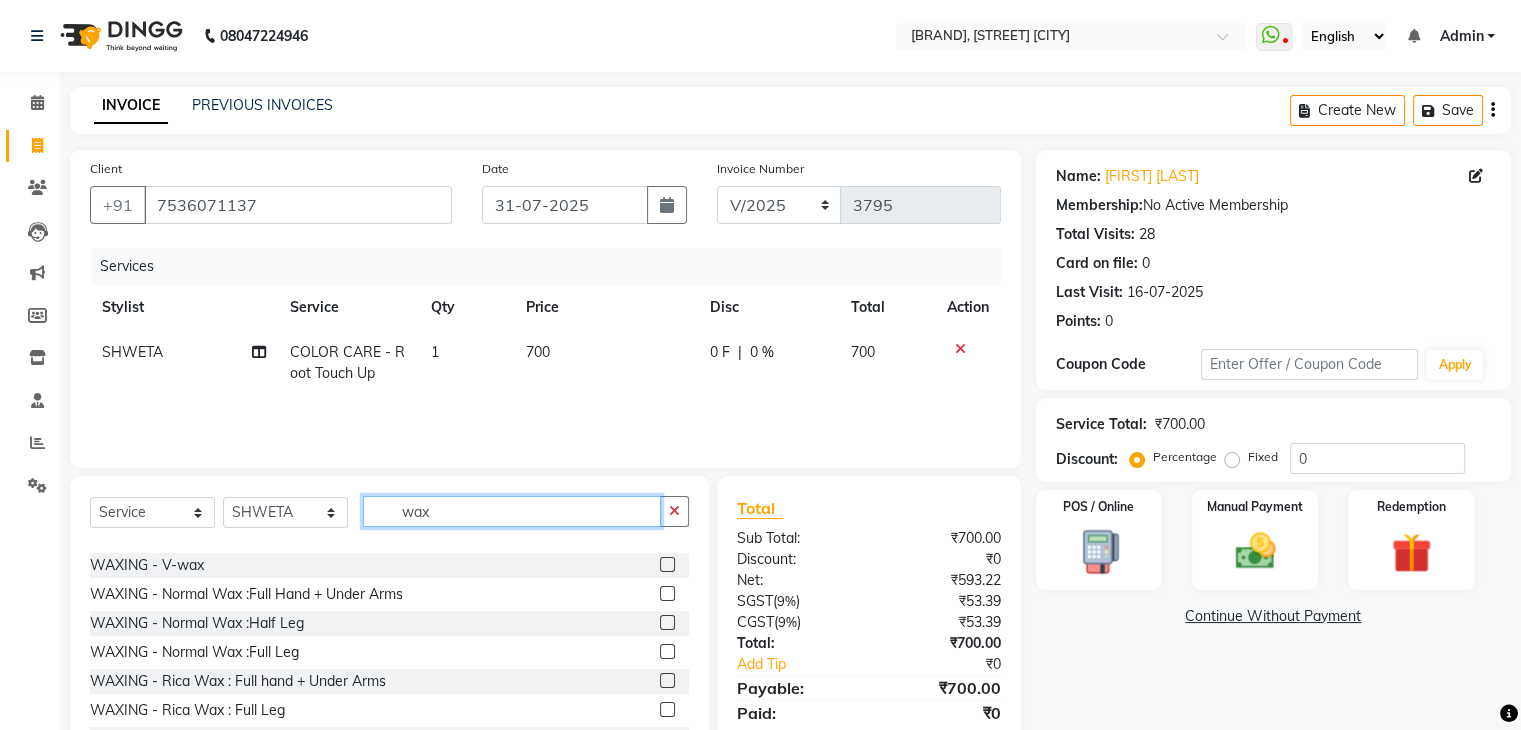 scroll, scrollTop: 226, scrollLeft: 0, axis: vertical 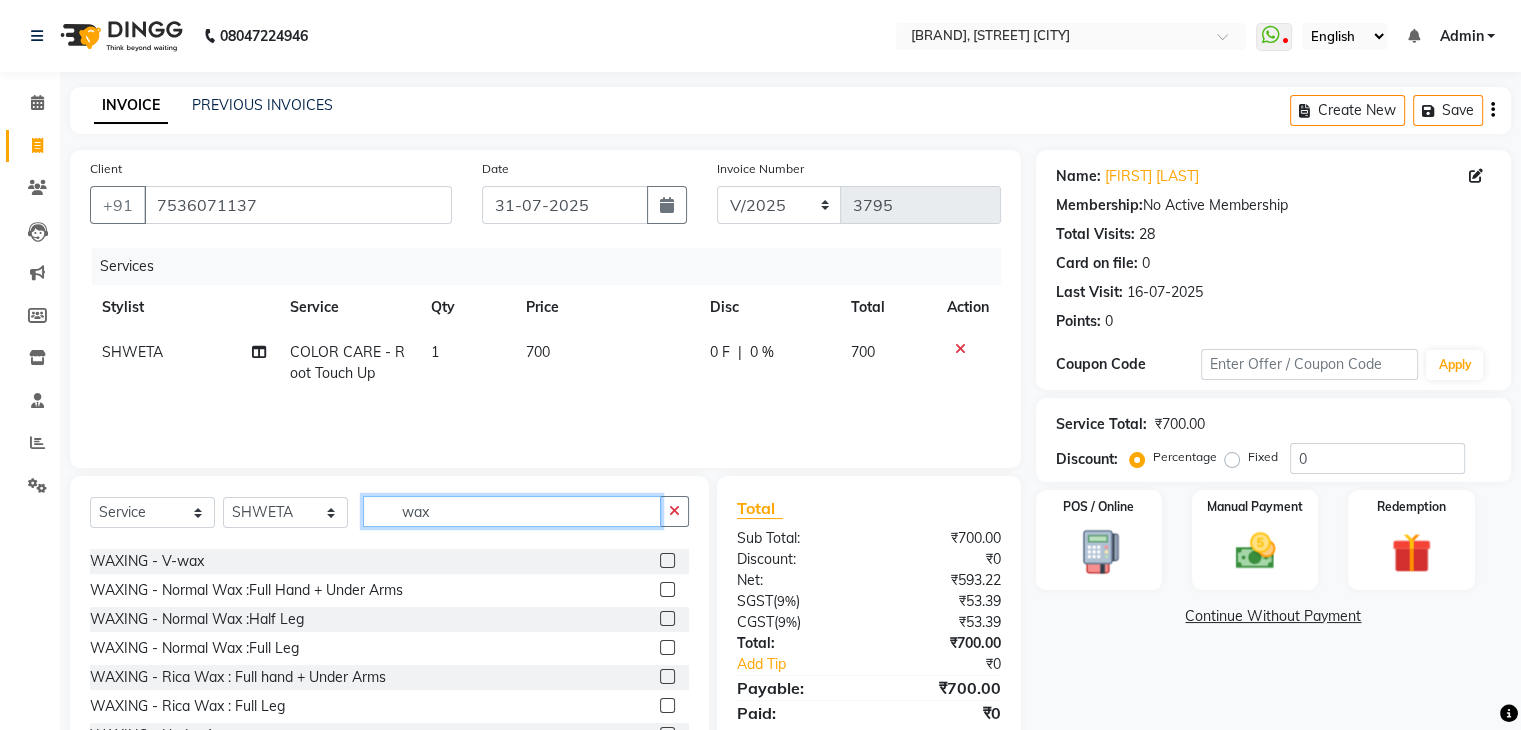 type on "wax" 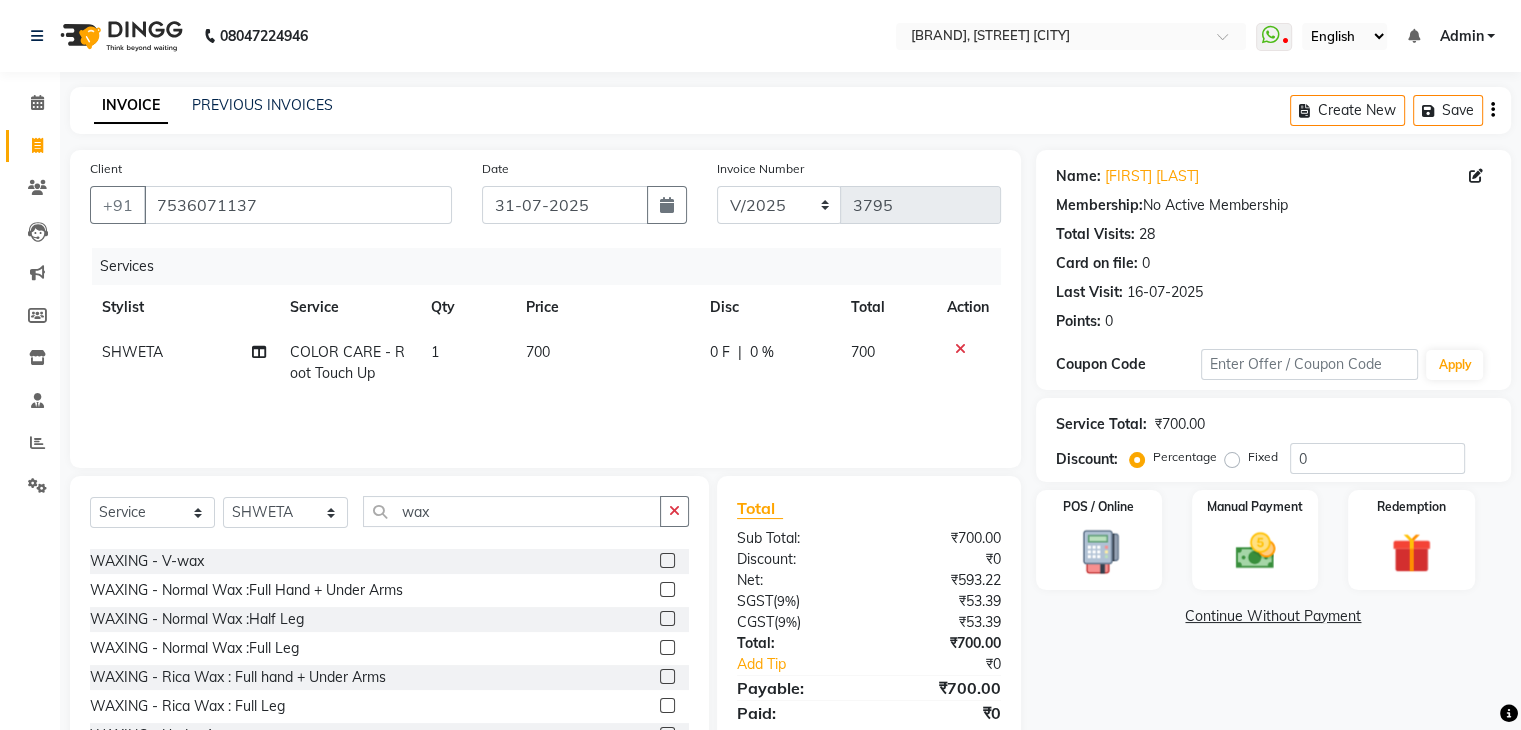 click 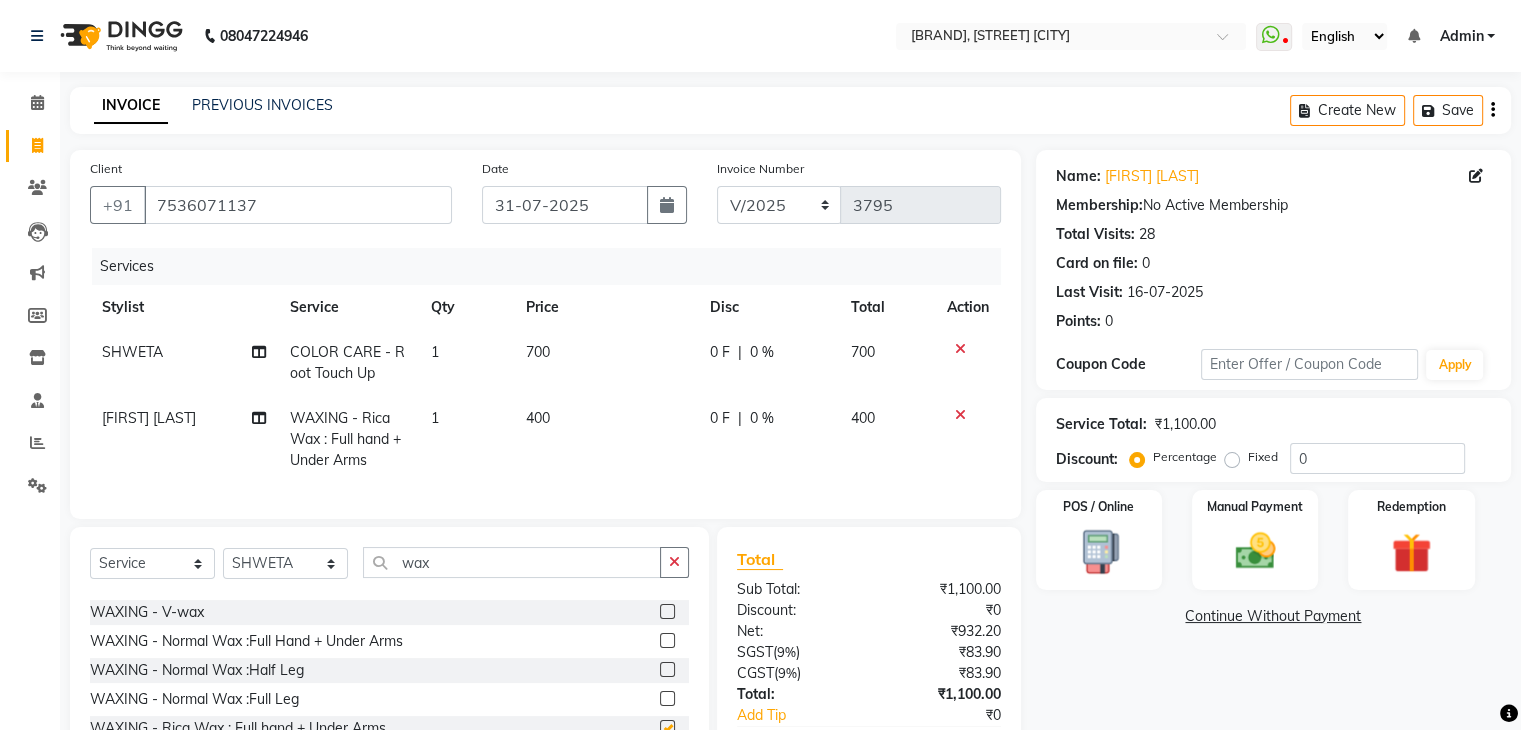 checkbox on "false" 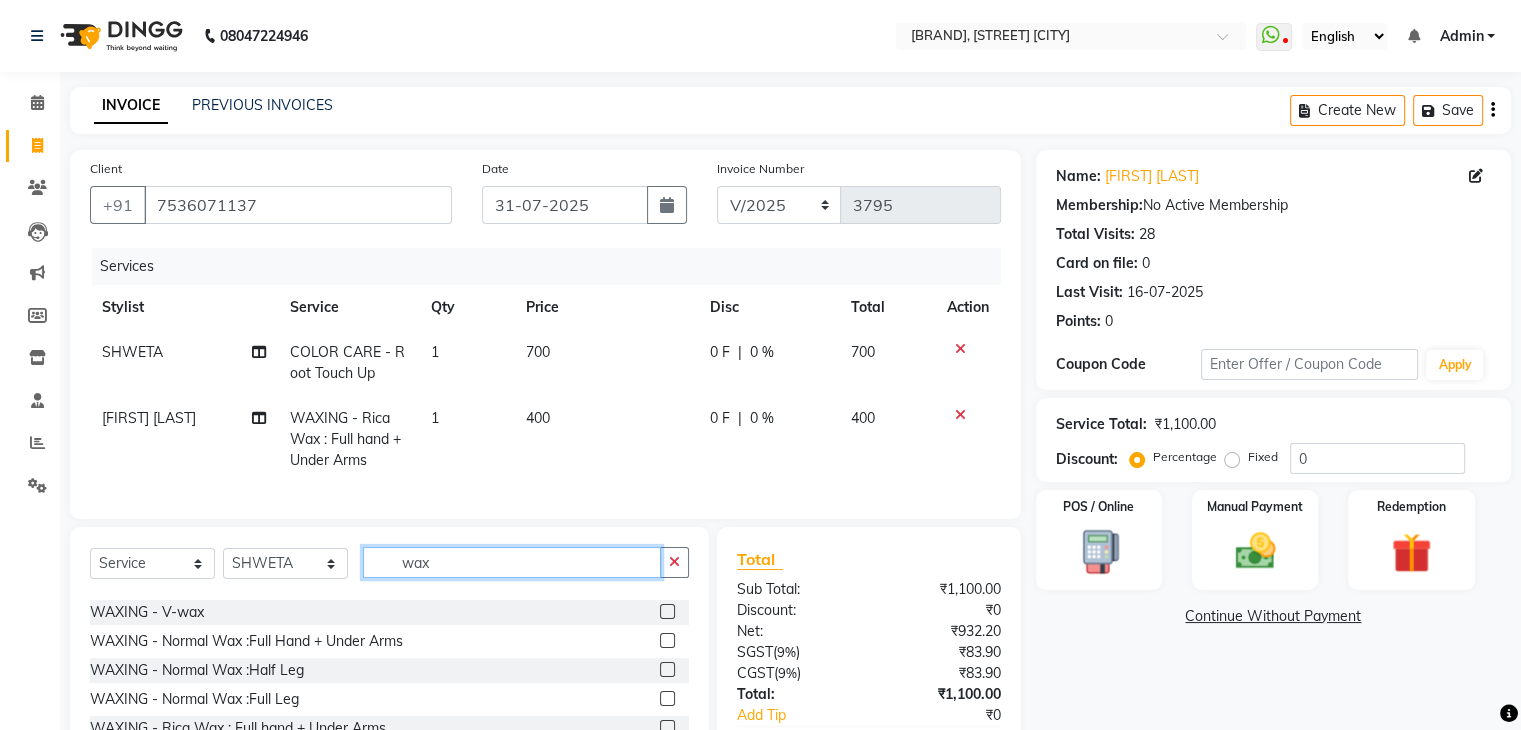 click on "wax" 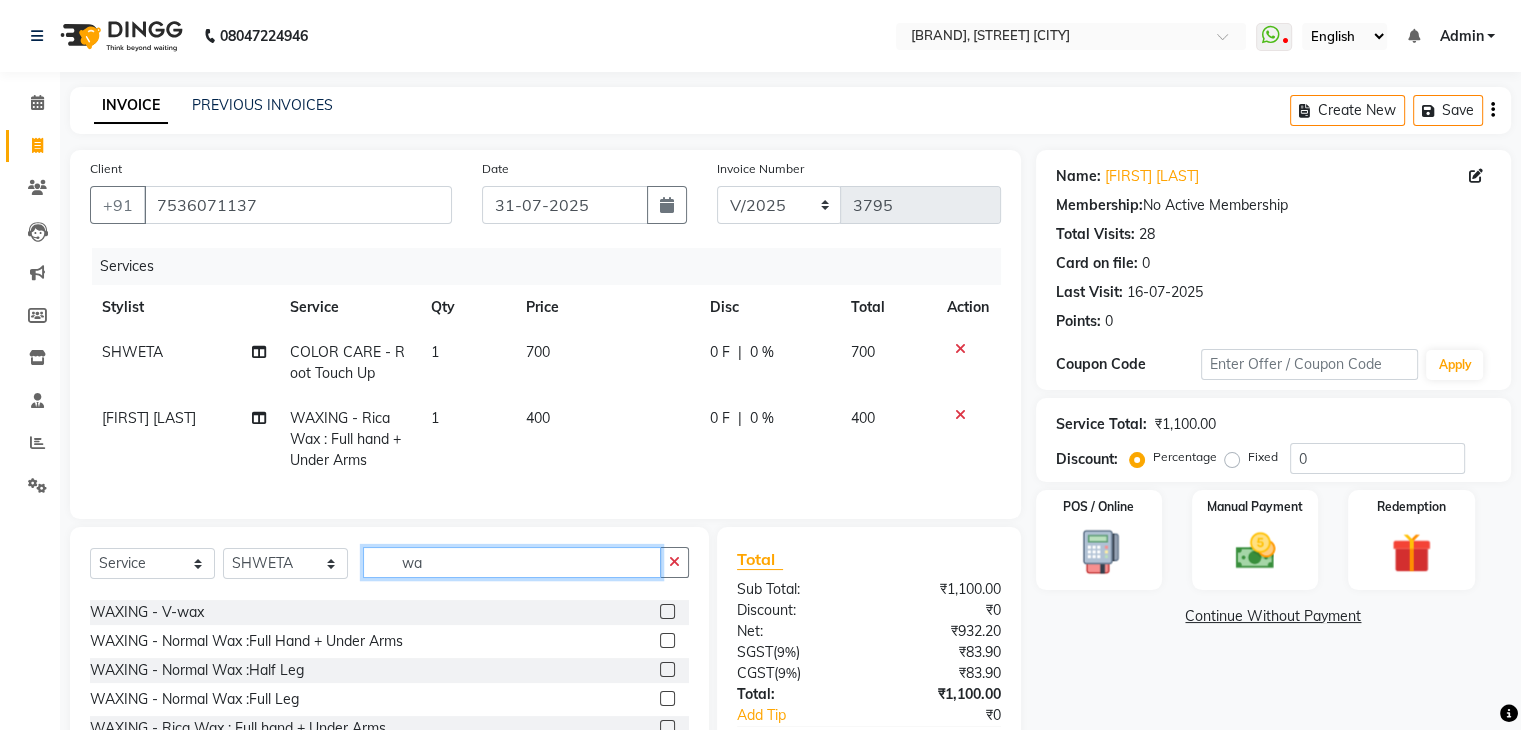 type on "w" 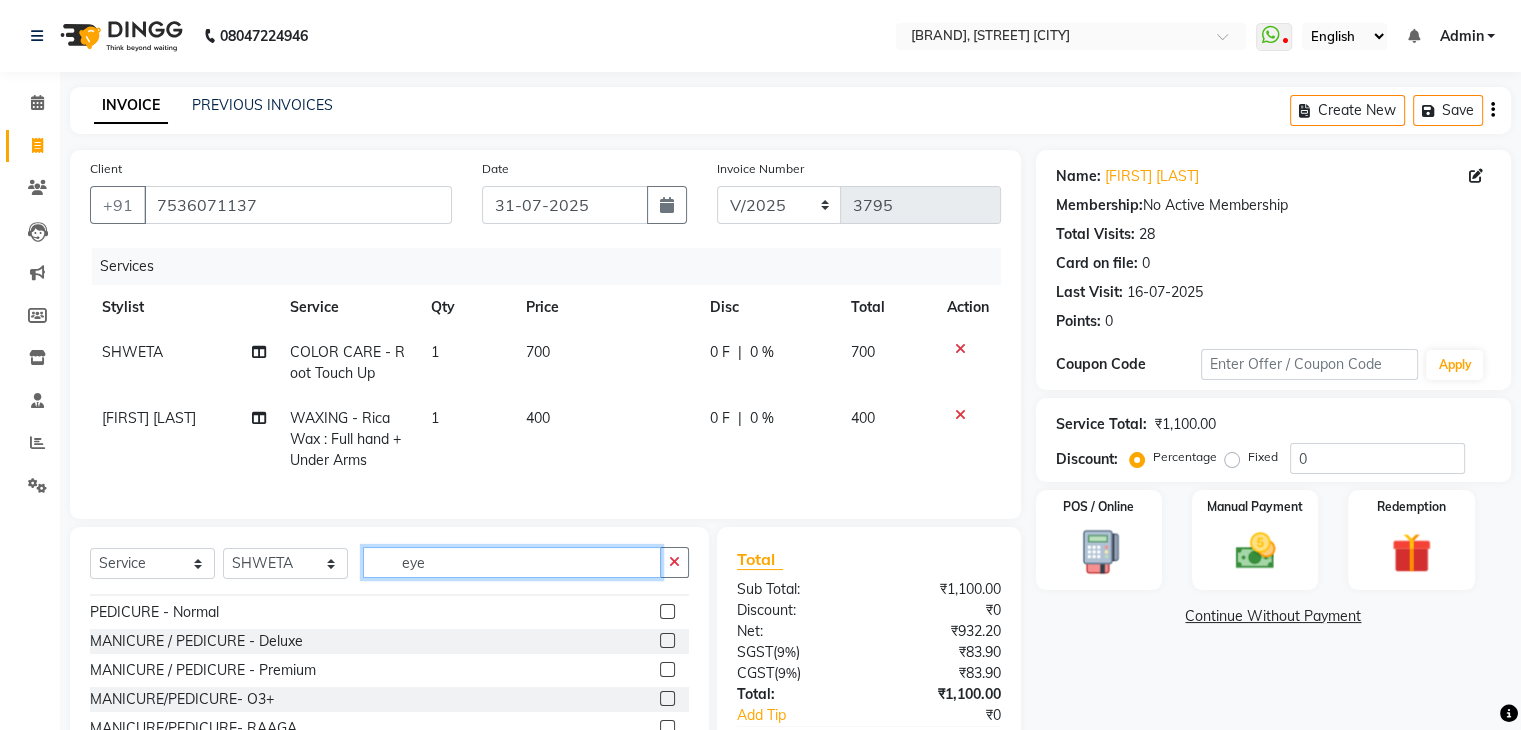 scroll, scrollTop: 0, scrollLeft: 0, axis: both 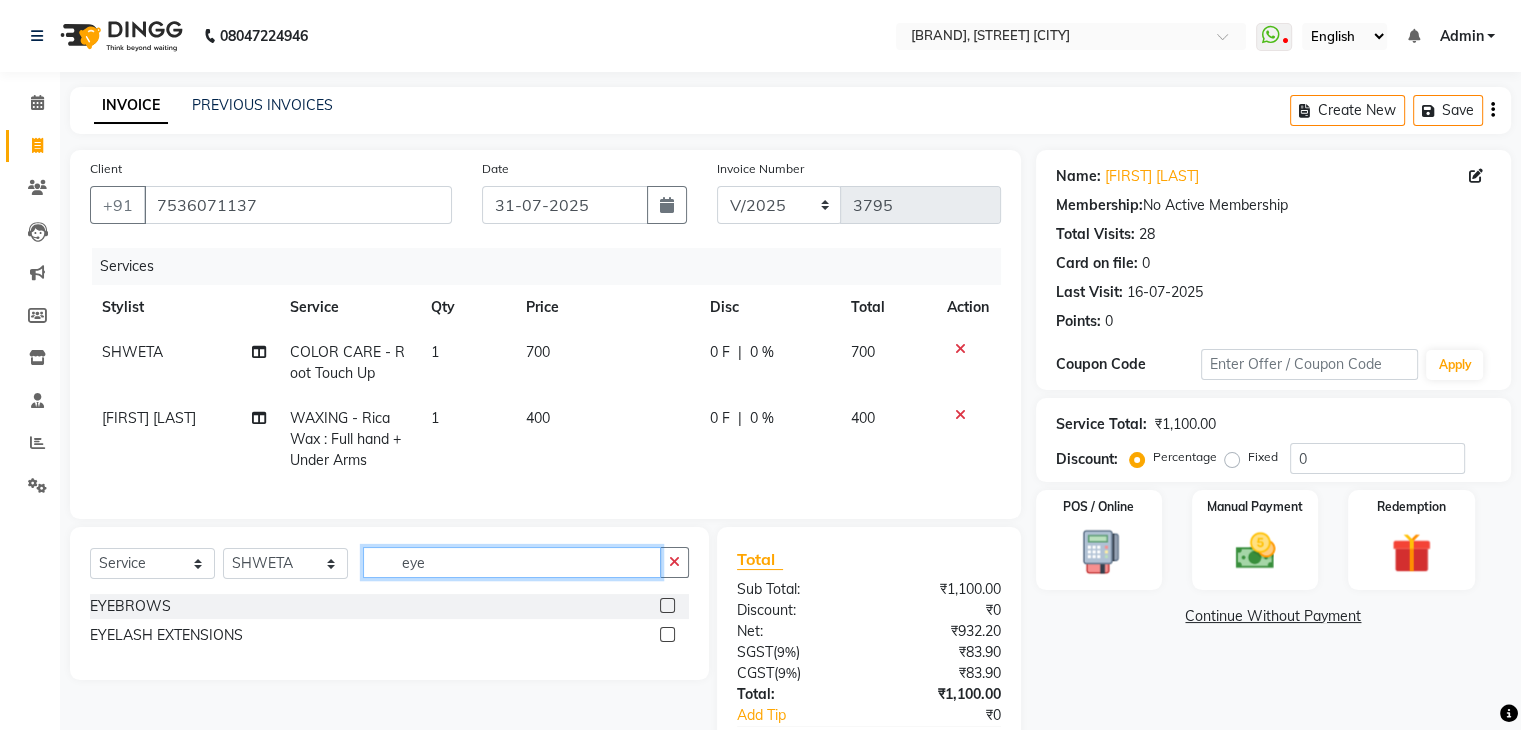 type on "eye" 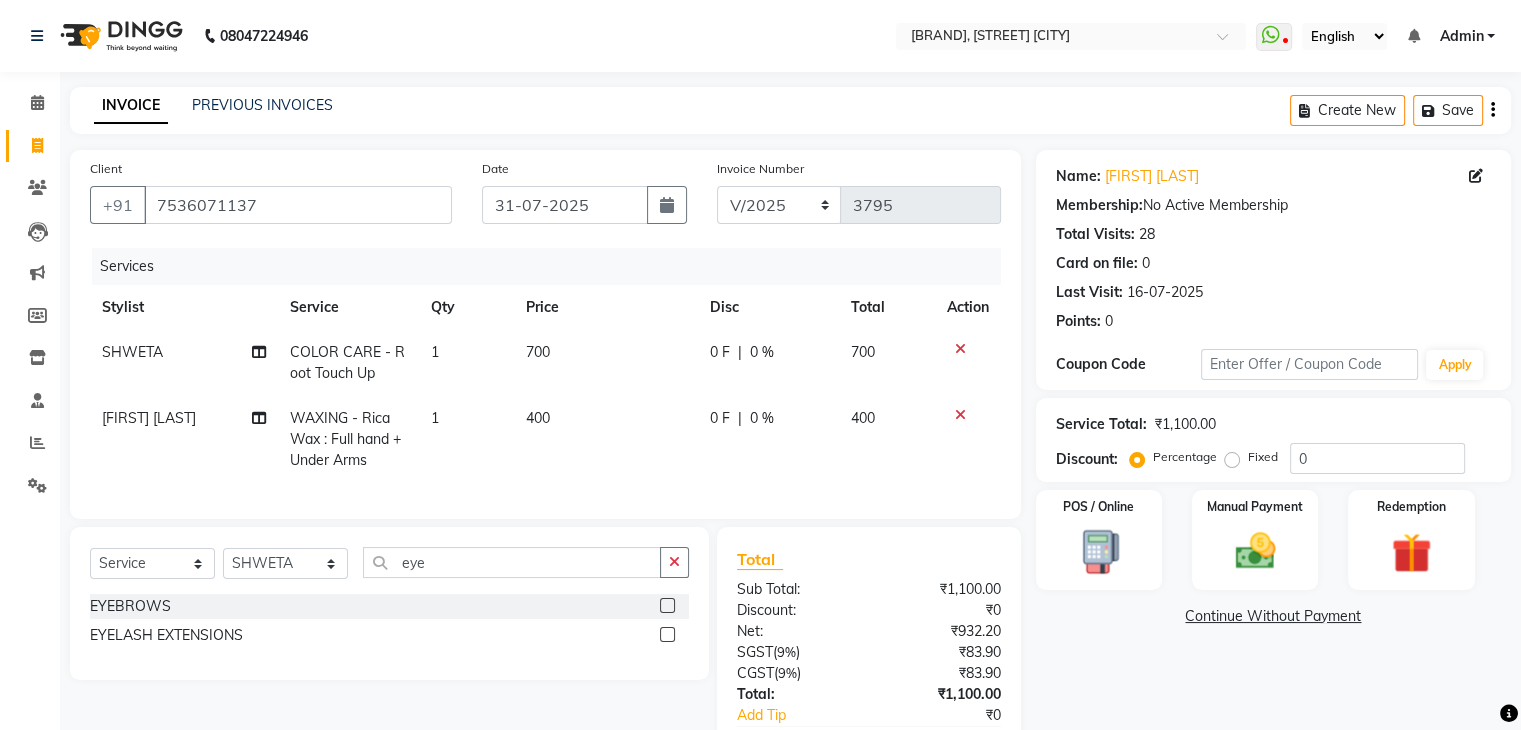 click 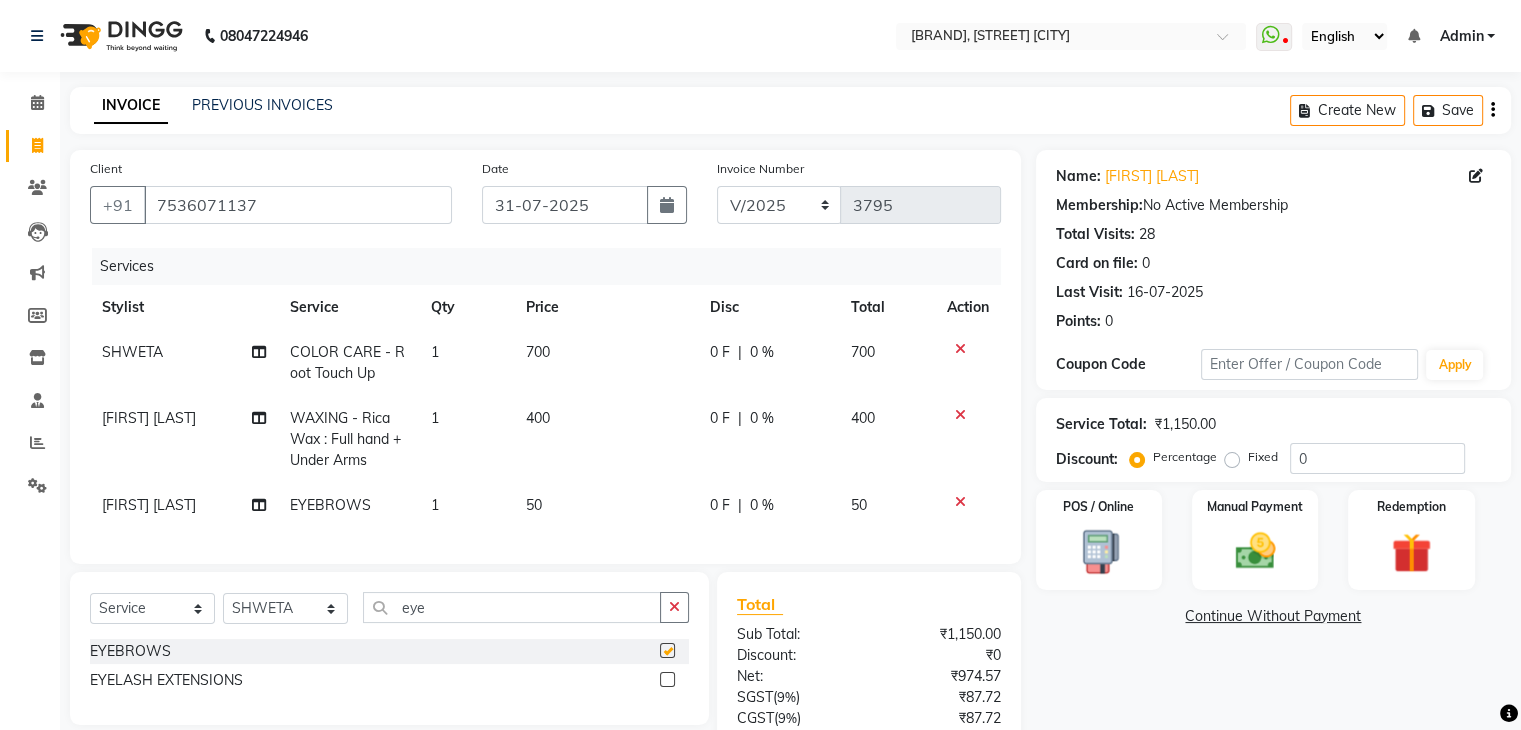 checkbox on "false" 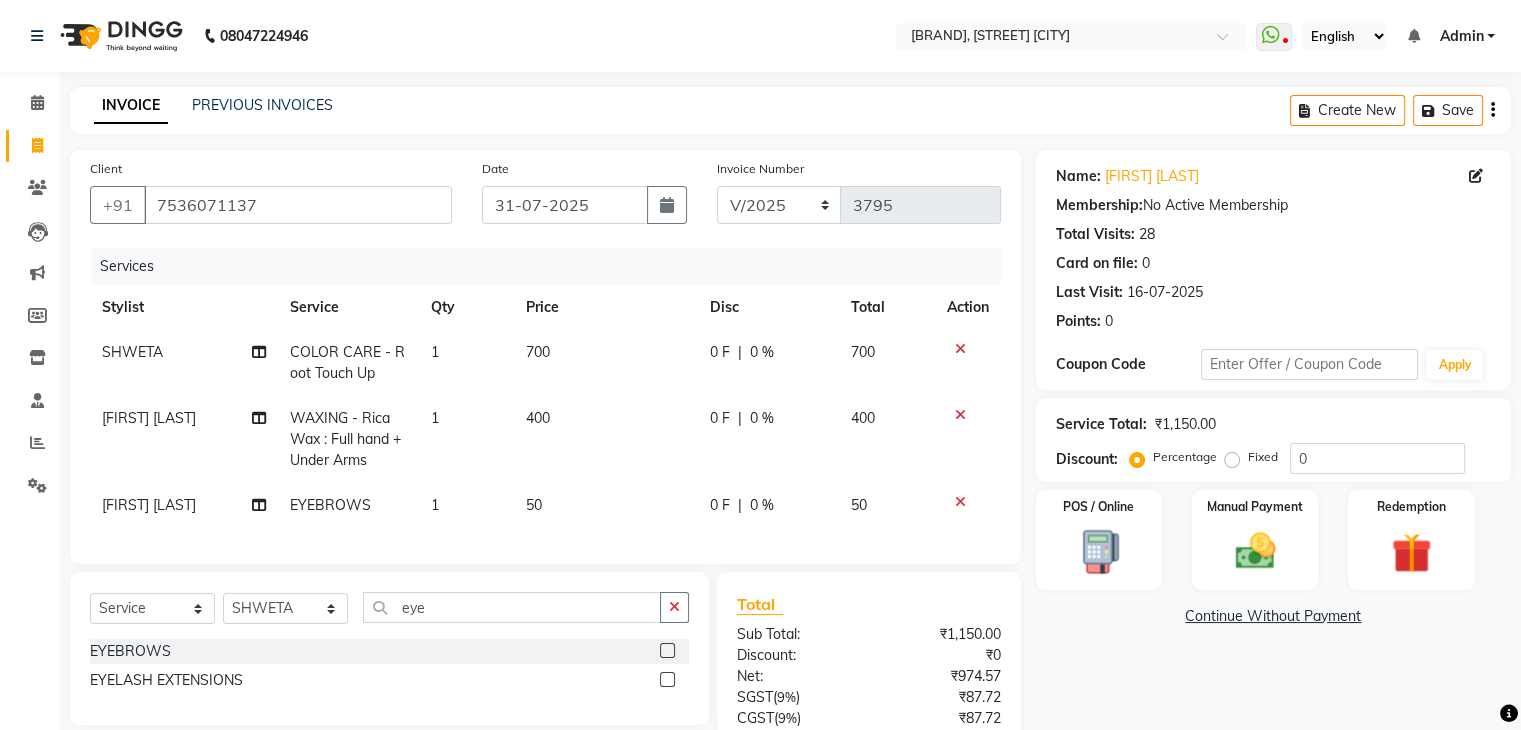 scroll, scrollTop: 182, scrollLeft: 0, axis: vertical 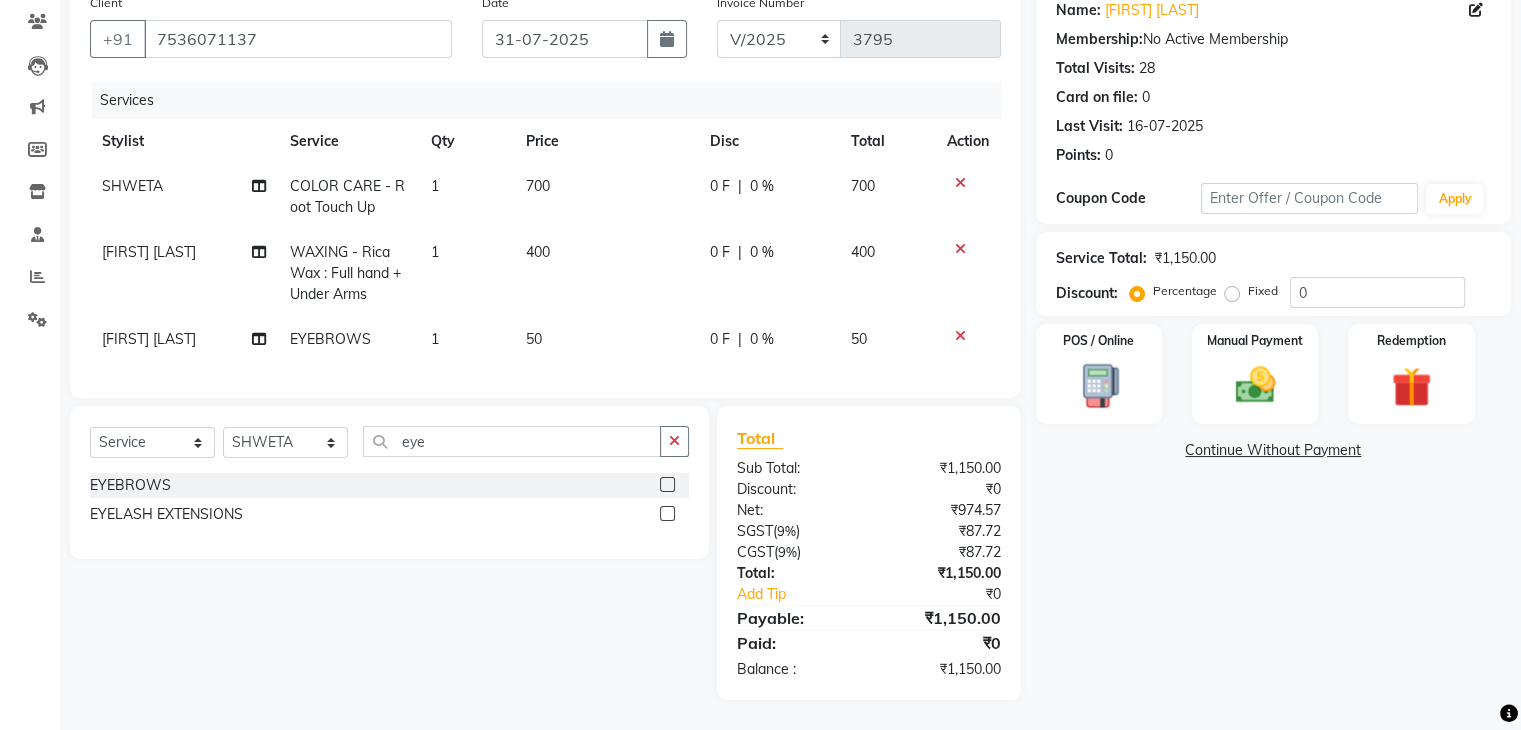 click on "Name: [FIRST] [LAST] Membership:  No Active Membership  Total Visits:  28 Card on file:  0 Last Visit:   [DATE] Points:   0  Coupon Code Apply Service Total:  ₹1,150.00  Discount:  Percentage   Fixed  0 POS / Online  Manual Payment Redemption  Continue Without Payment" 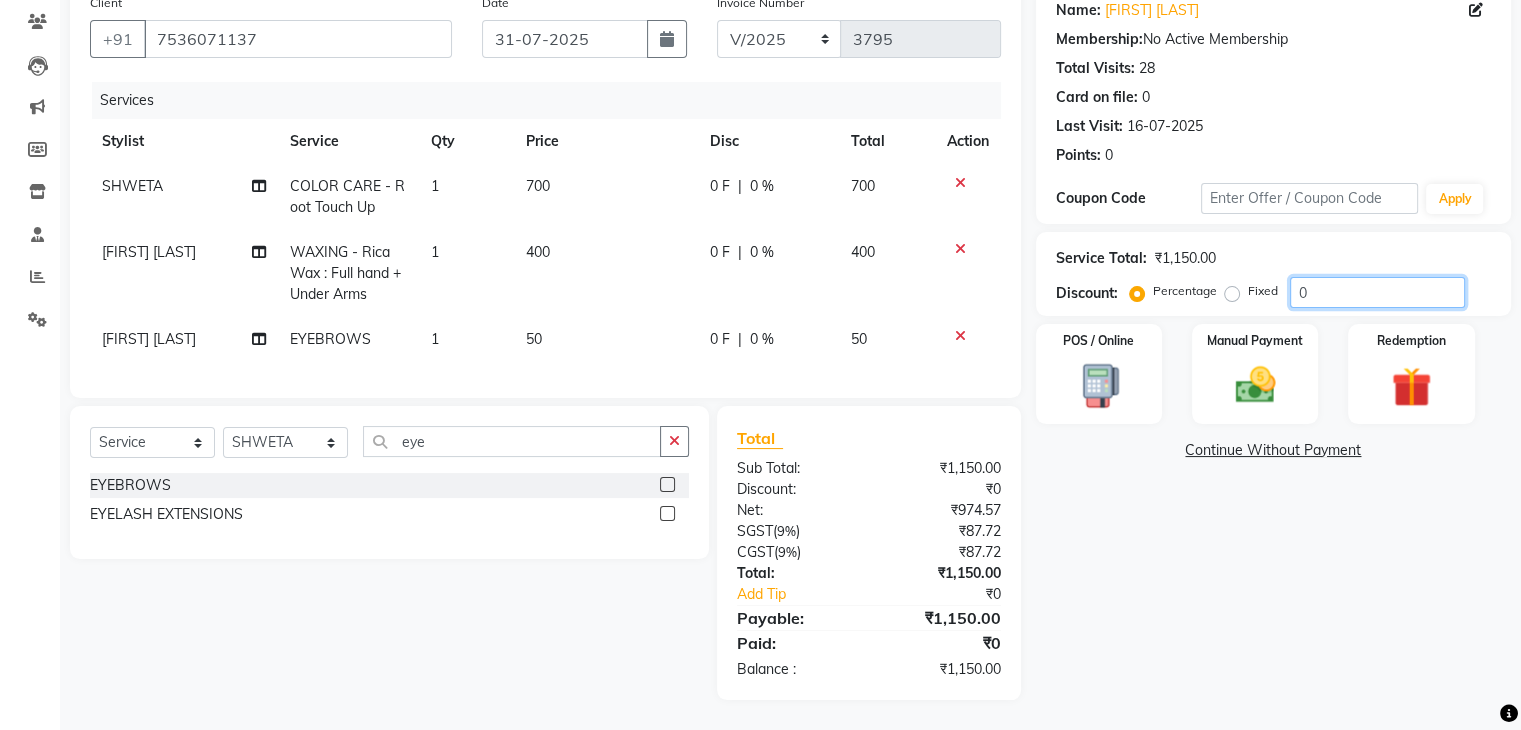 click on "0" 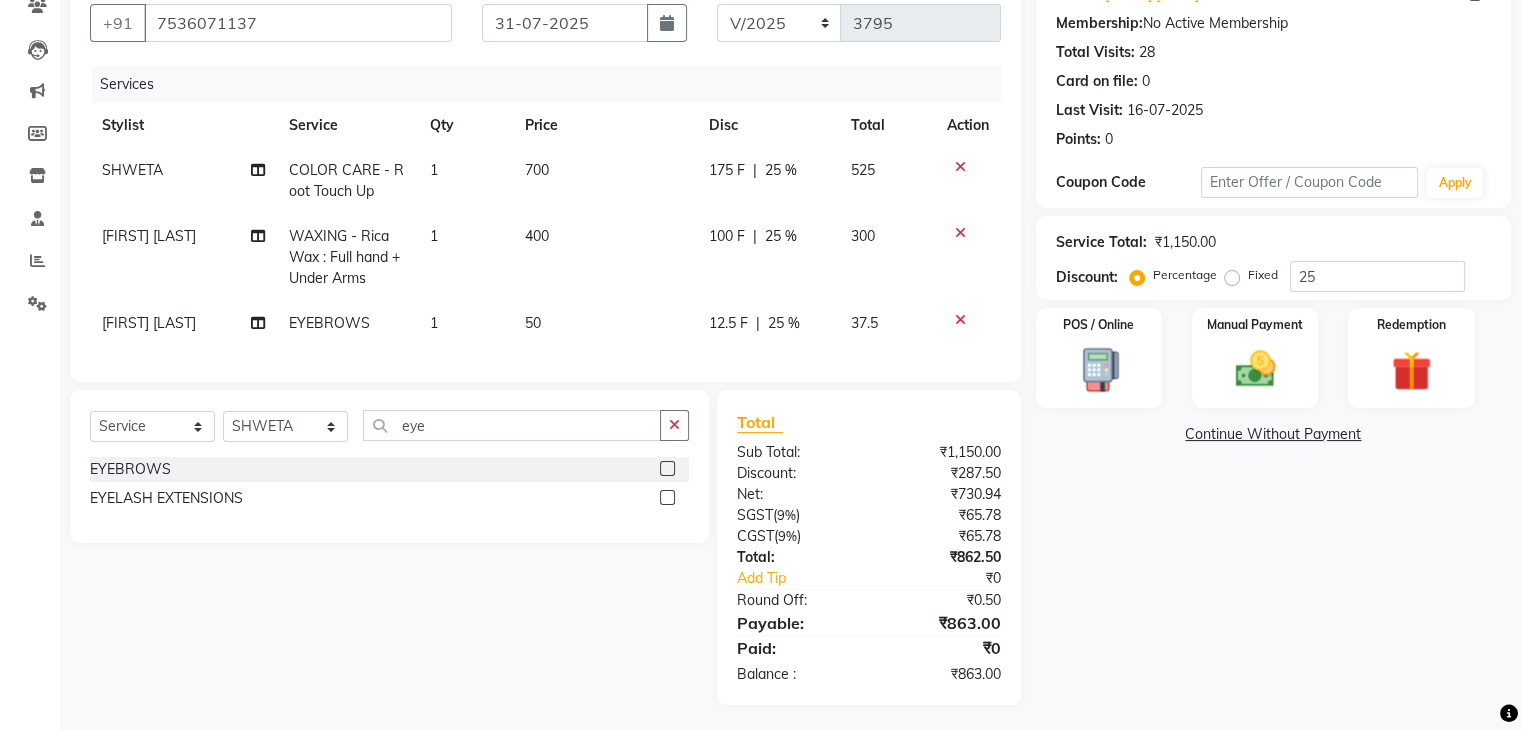 click on "Name: [FIRST] [LAST] Membership:  No Active Membership  Total Visits:  28 Card on file:  0 Last Visit:   [DATE] Points:   0  Coupon Code Apply Service Total:  ₹1,150.00  Discount:  Percentage   Fixed  25 POS / Online  Manual Payment Redemption  Continue Without Payment" 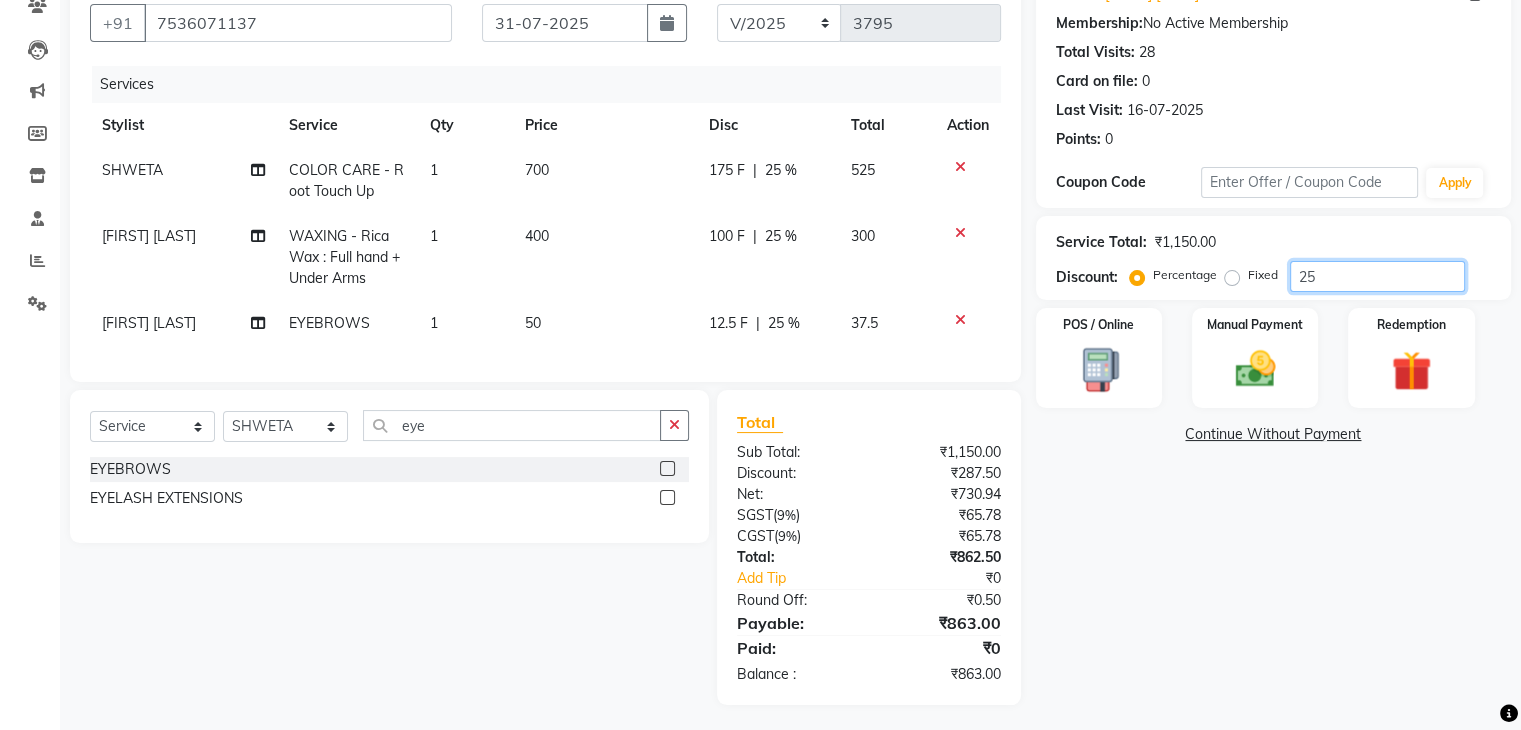 click on "25" 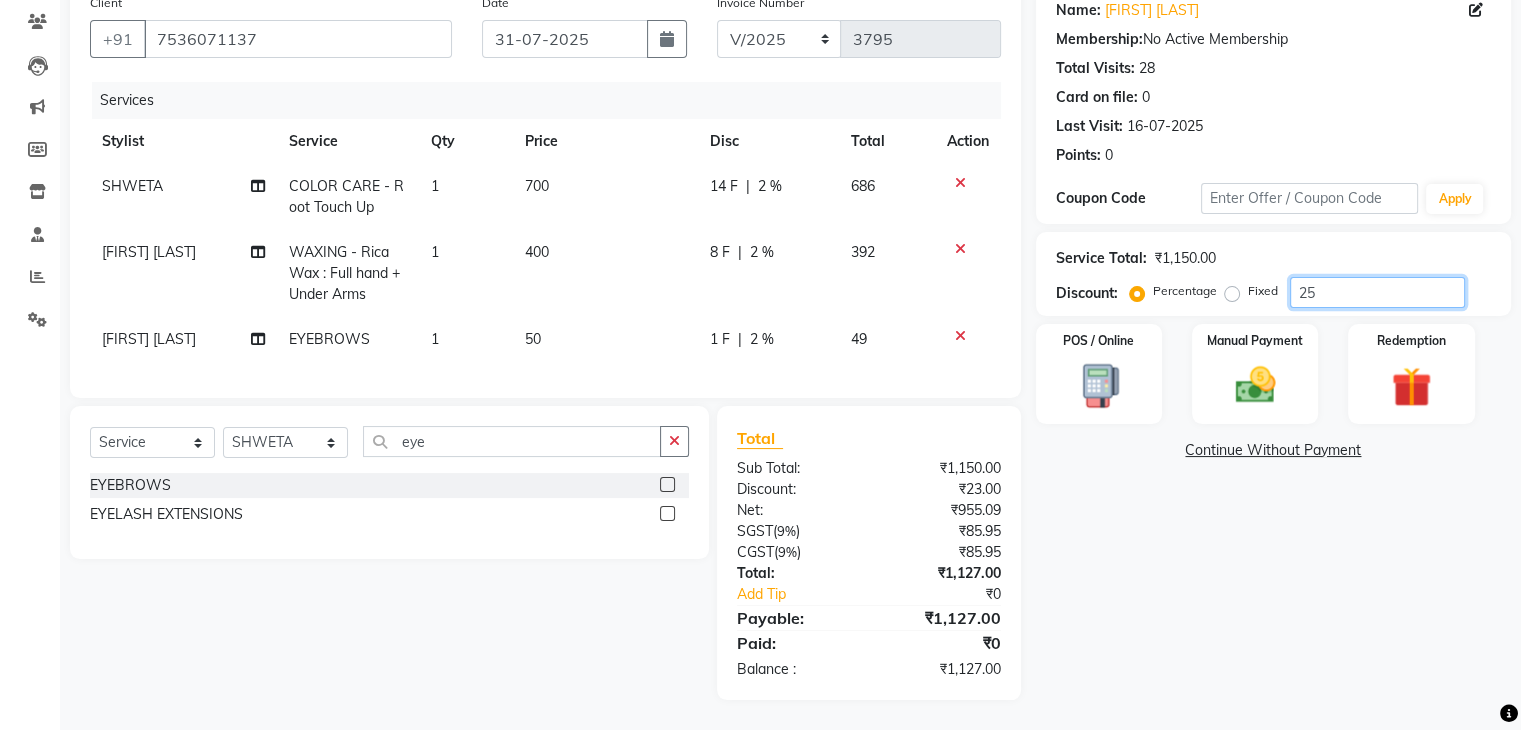 type on "2" 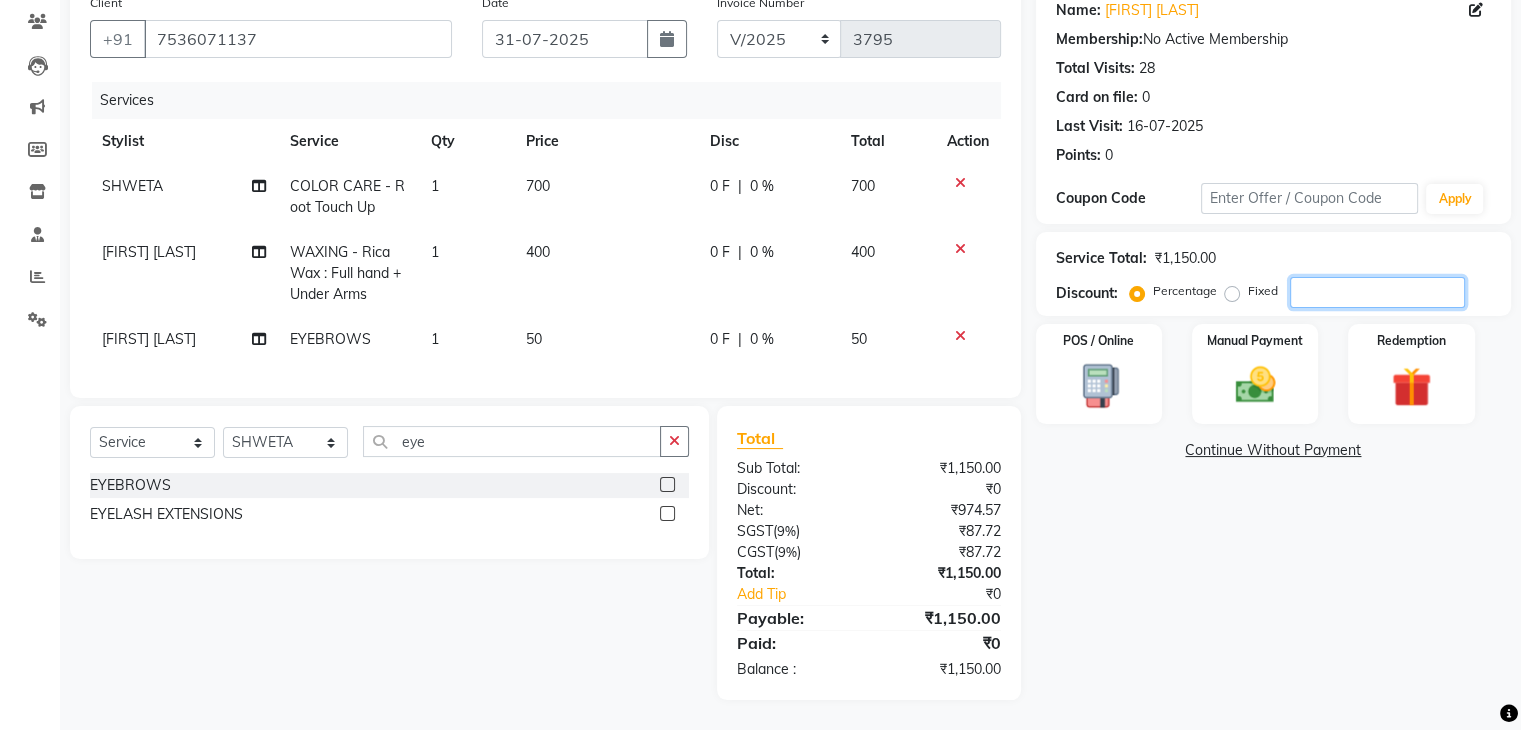 type 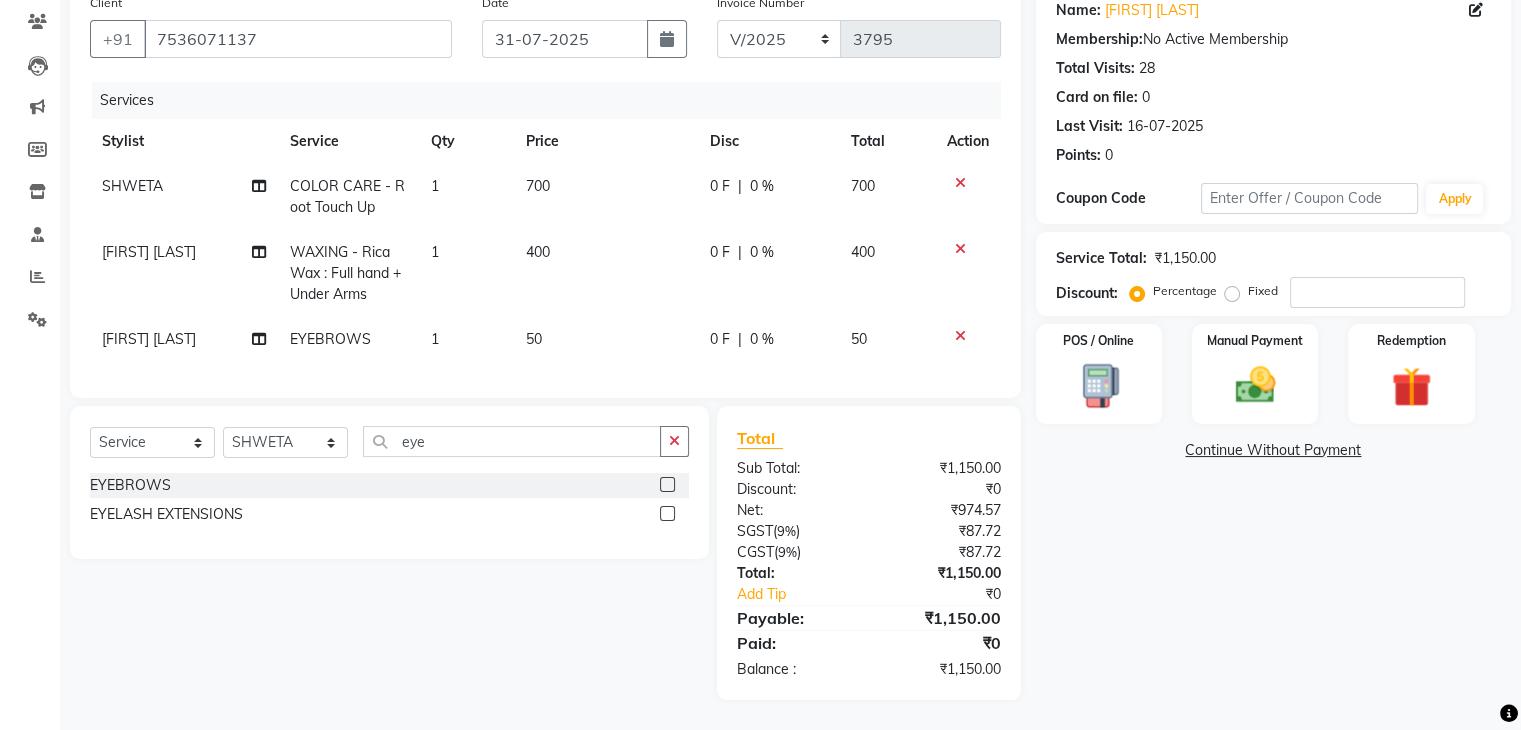 click on "Fixed" 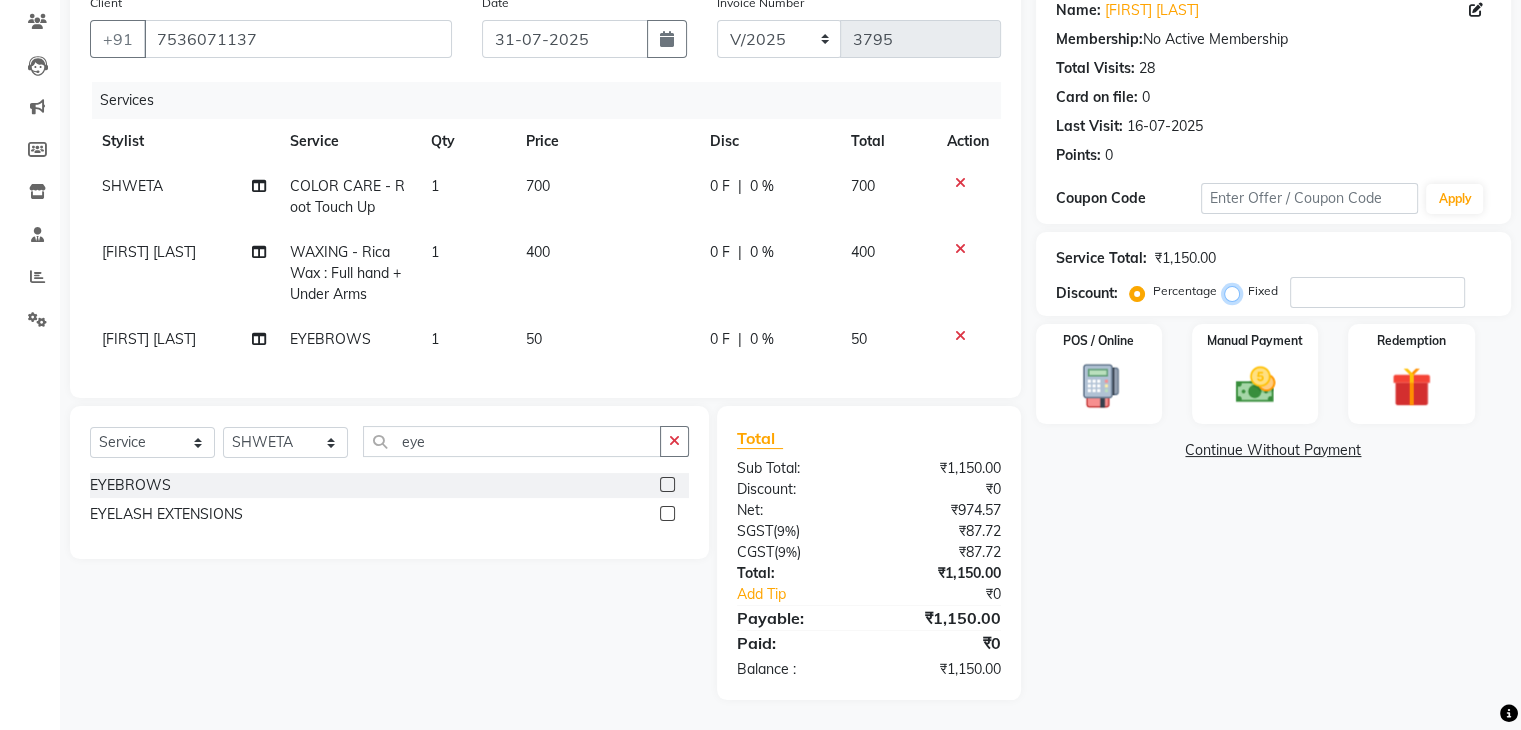click on "Fixed" at bounding box center (1236, 291) 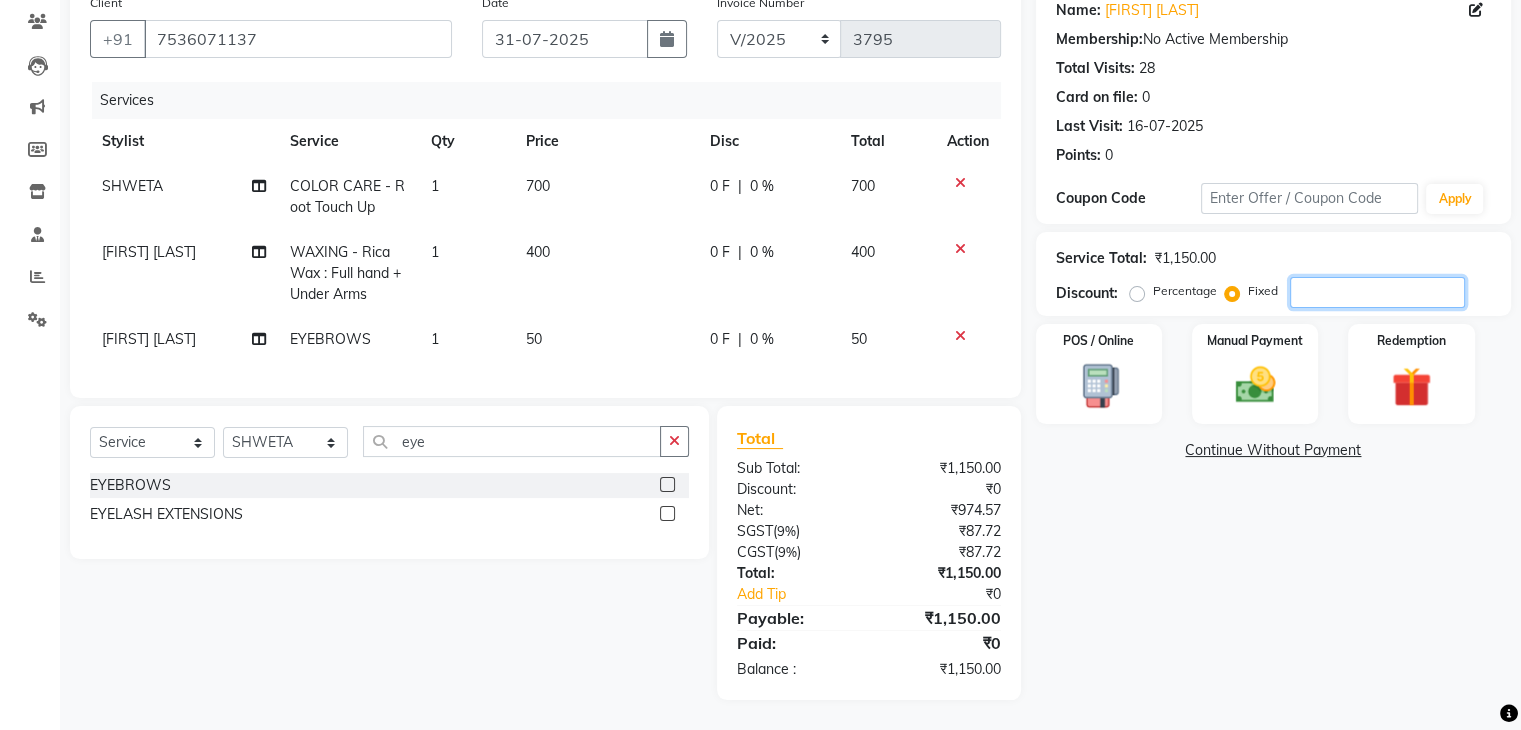 click 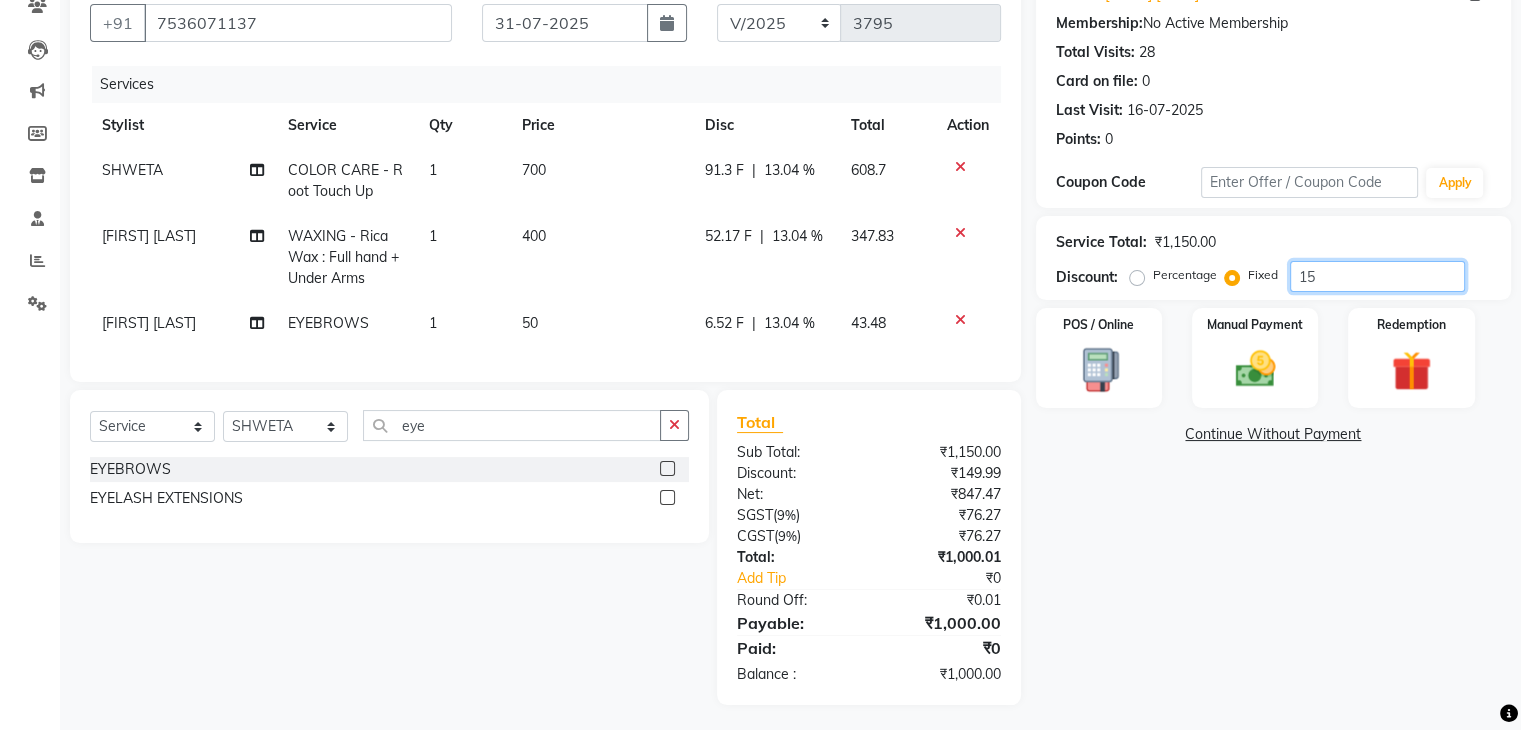 type on "1" 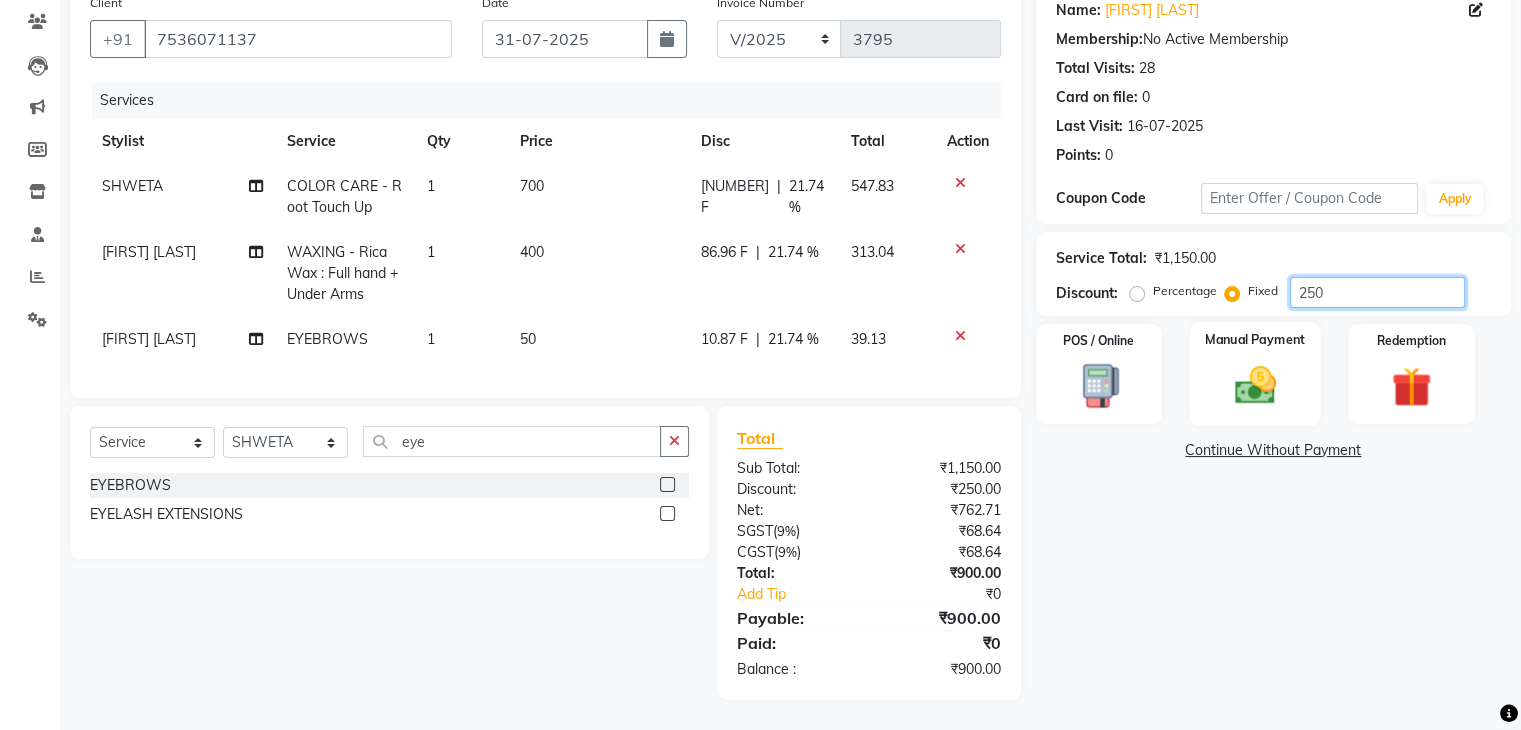 type on "250" 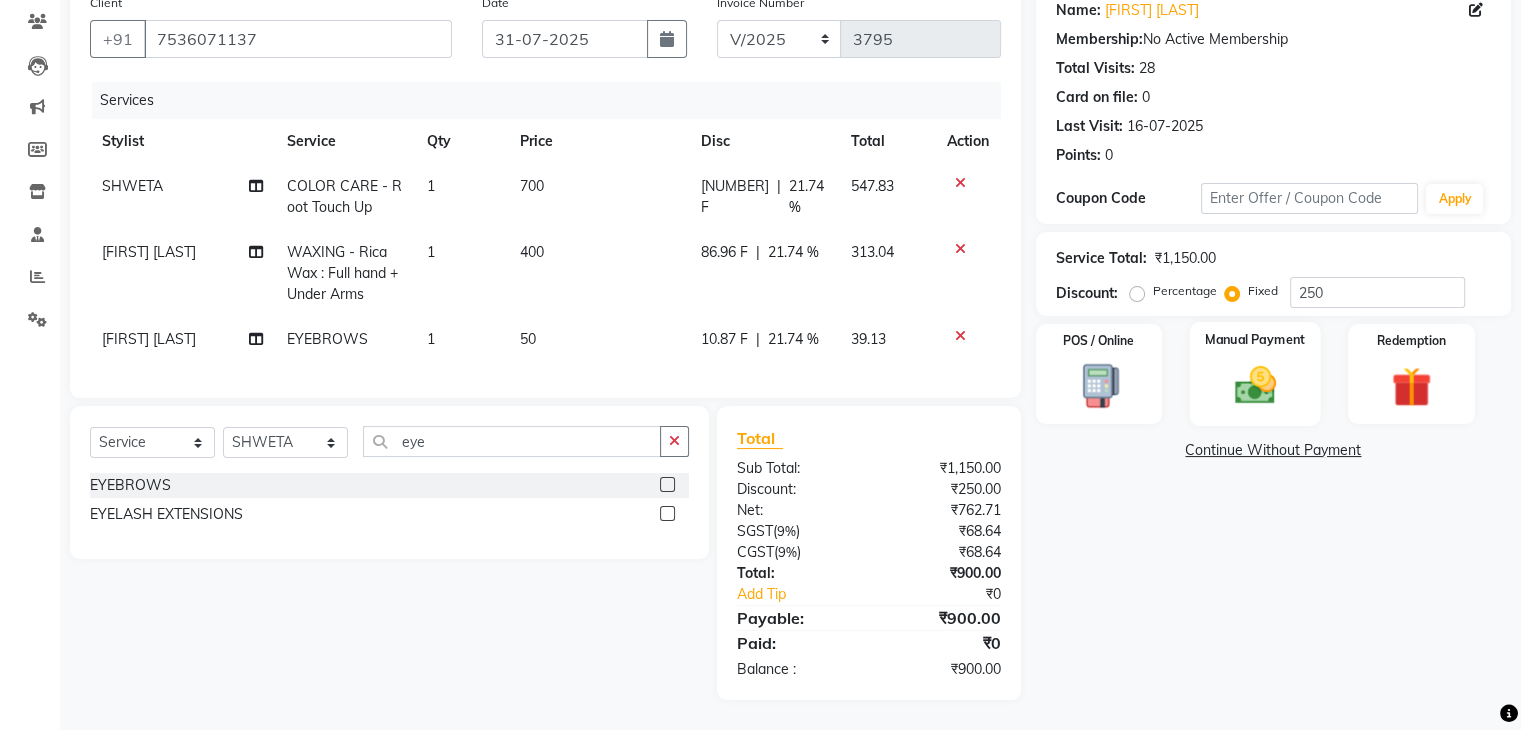 click 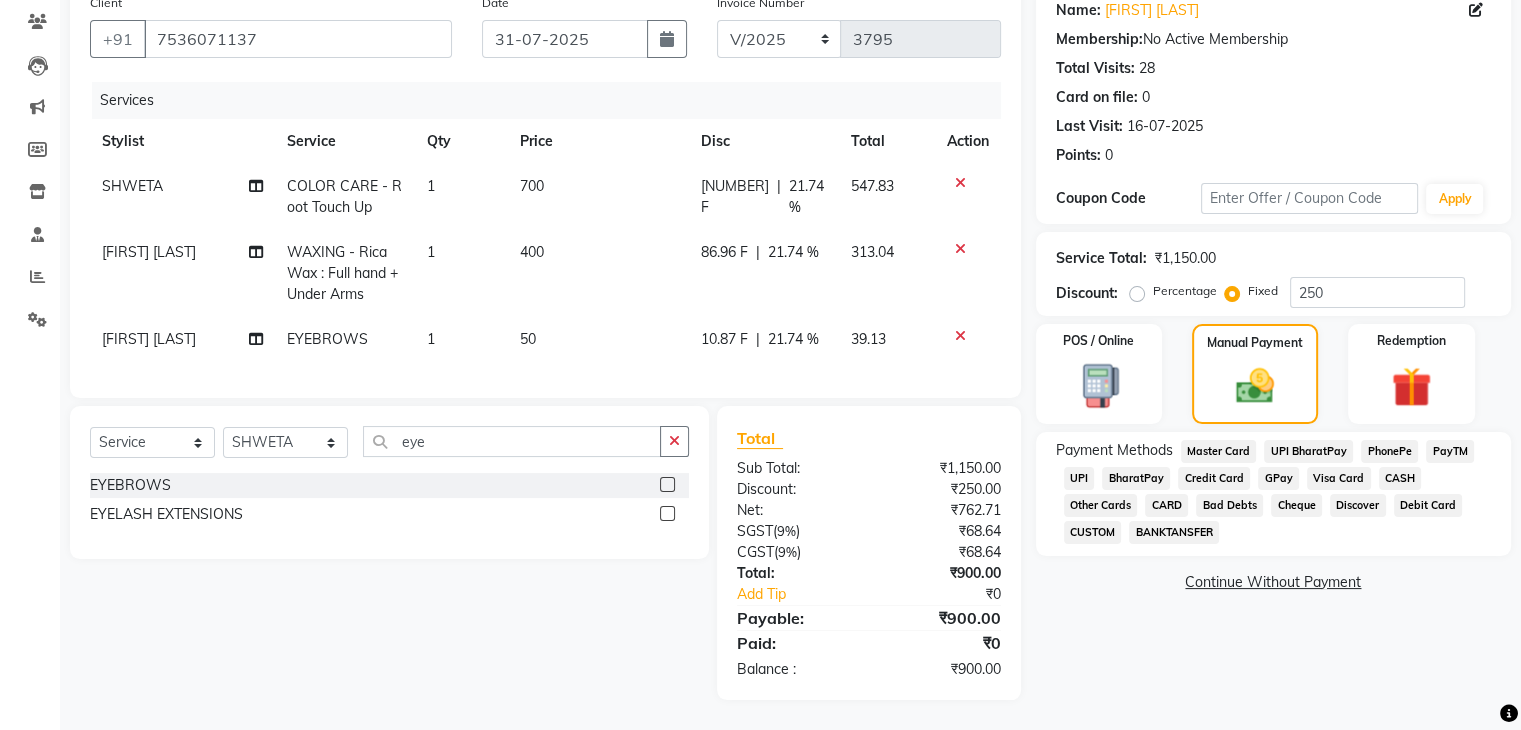 click on "CASH" 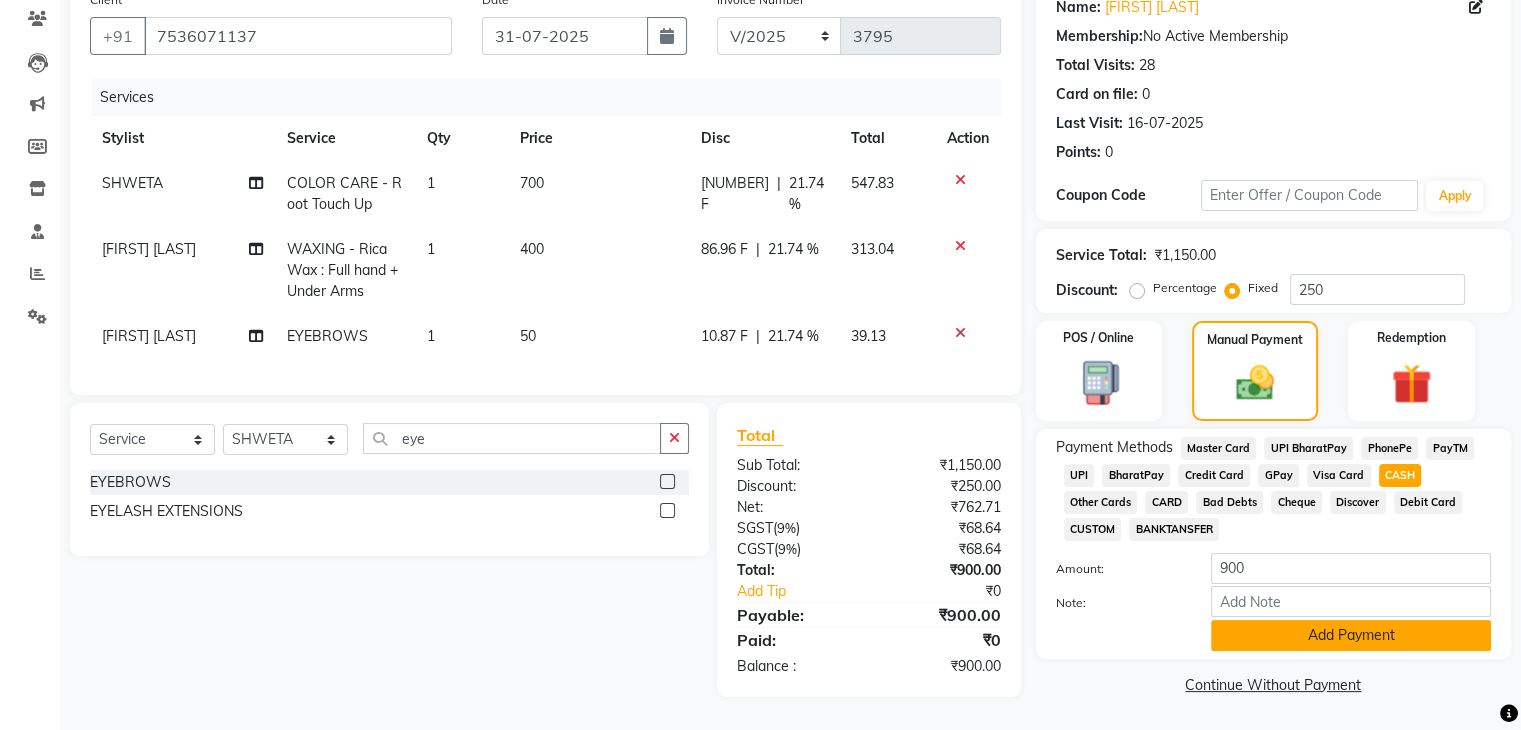 click on "Add Payment" 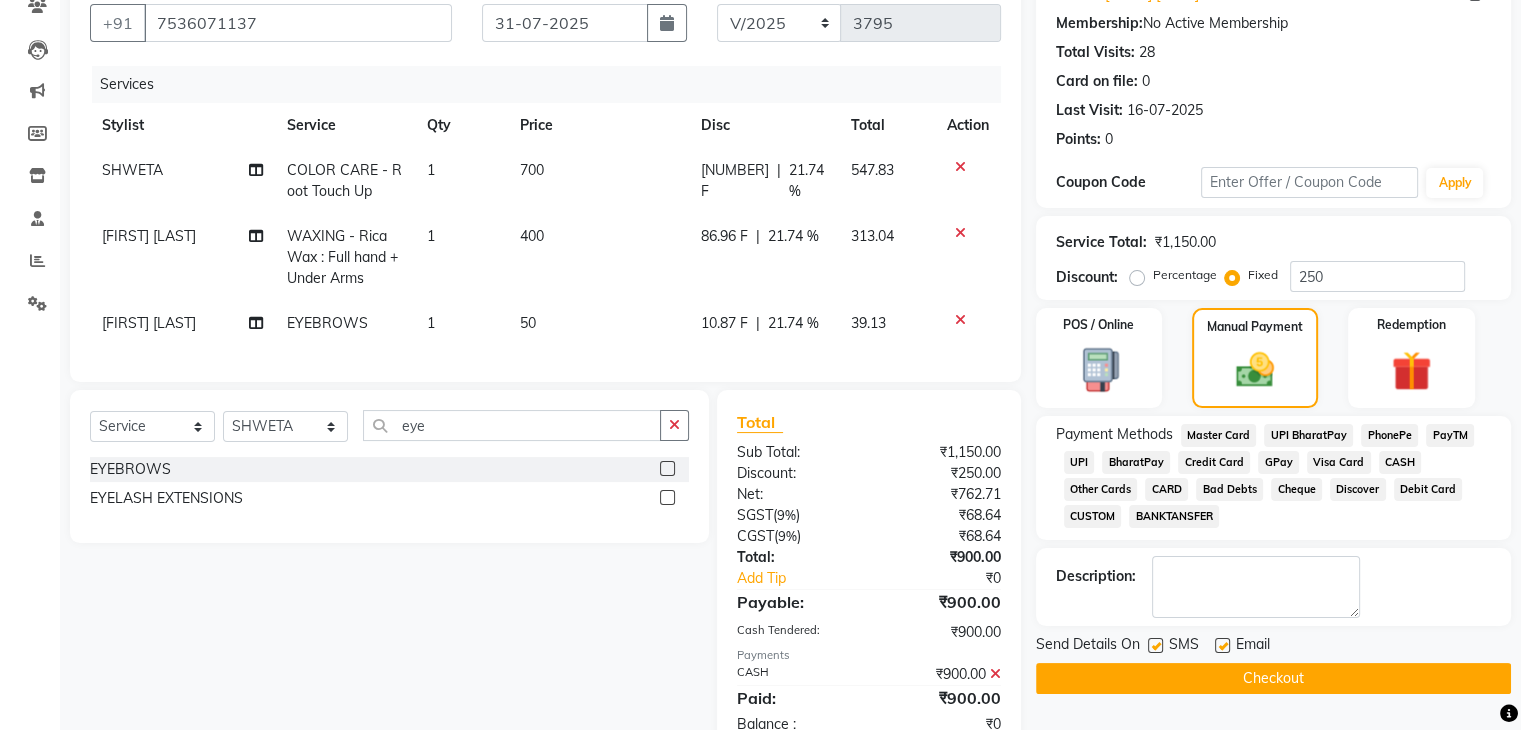 scroll, scrollTop: 252, scrollLeft: 0, axis: vertical 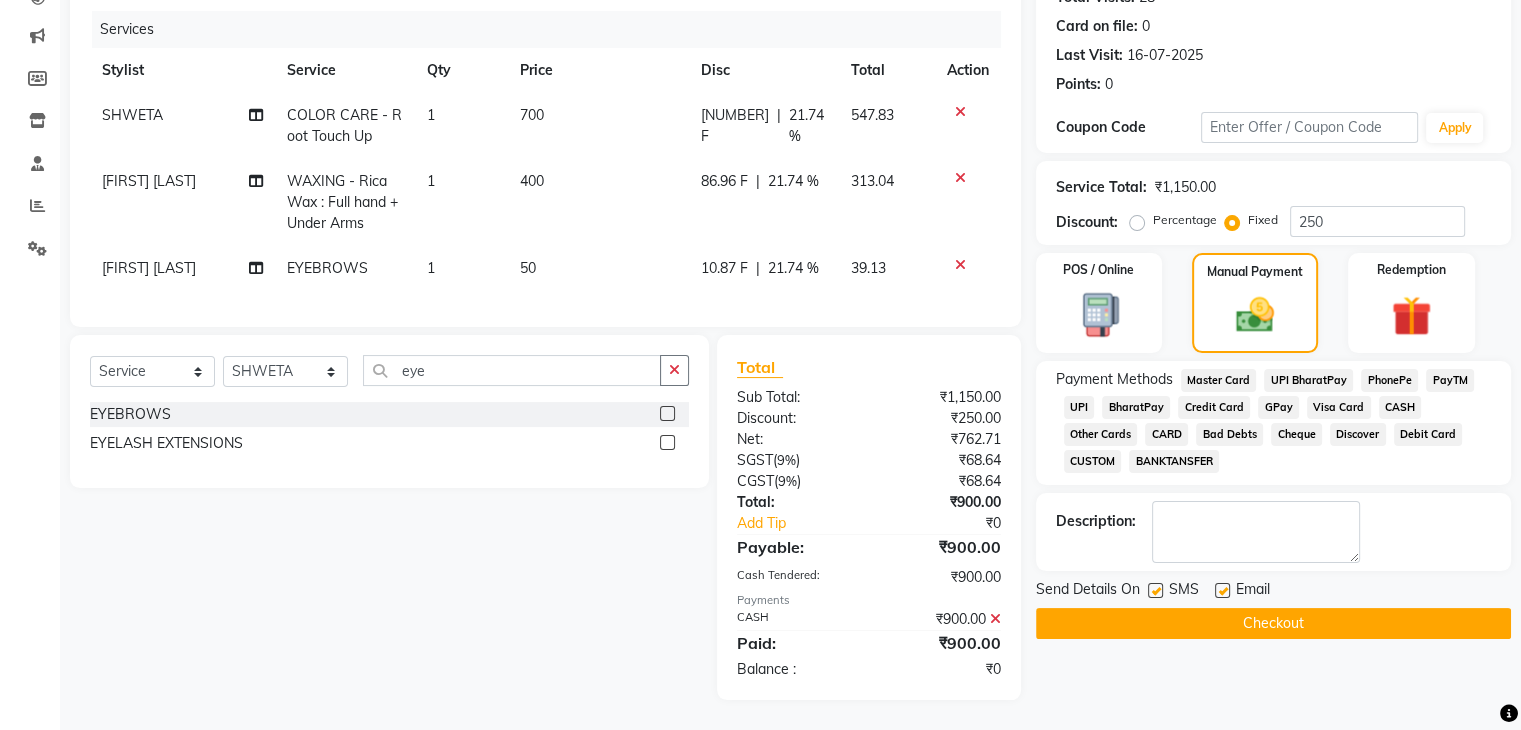click on "Checkout" 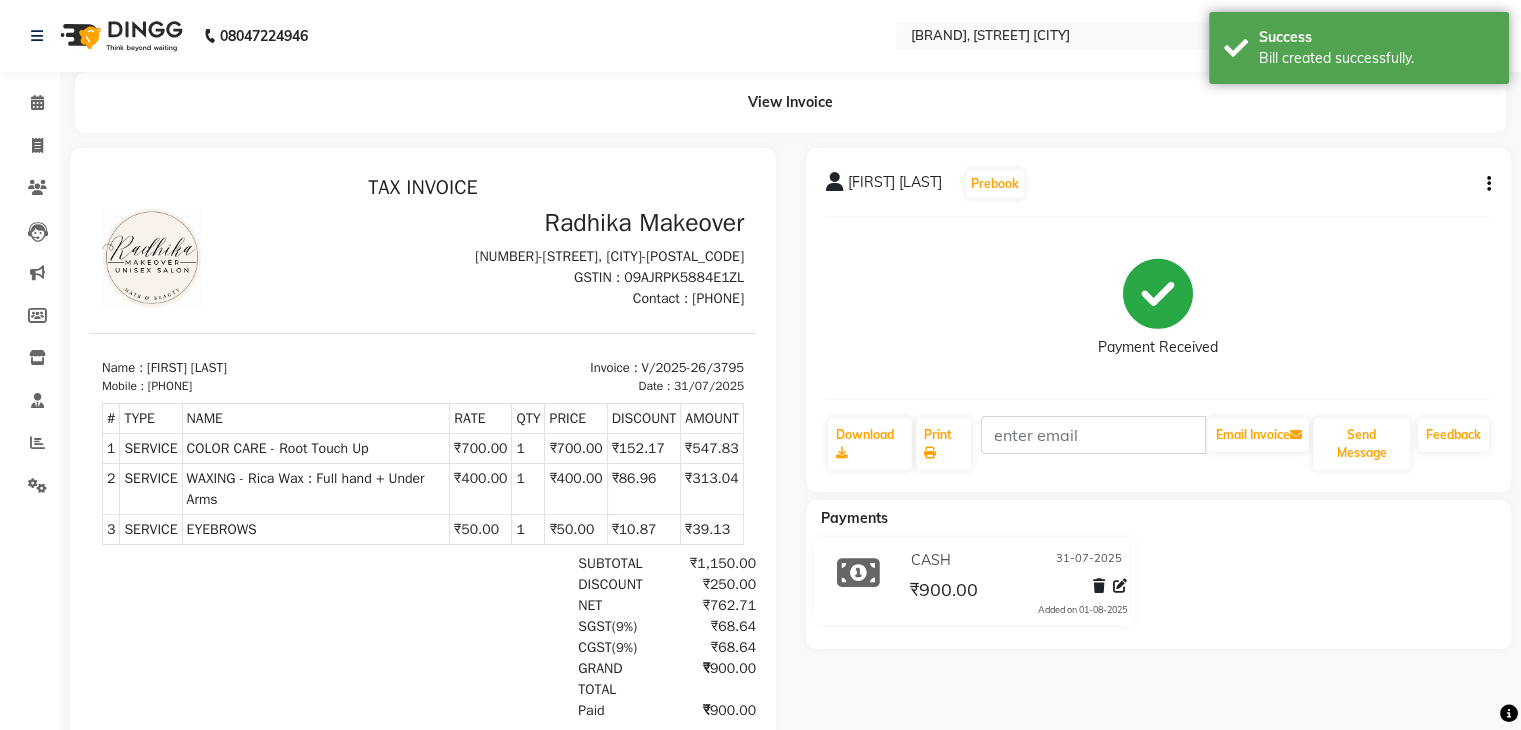 scroll, scrollTop: 0, scrollLeft: 0, axis: both 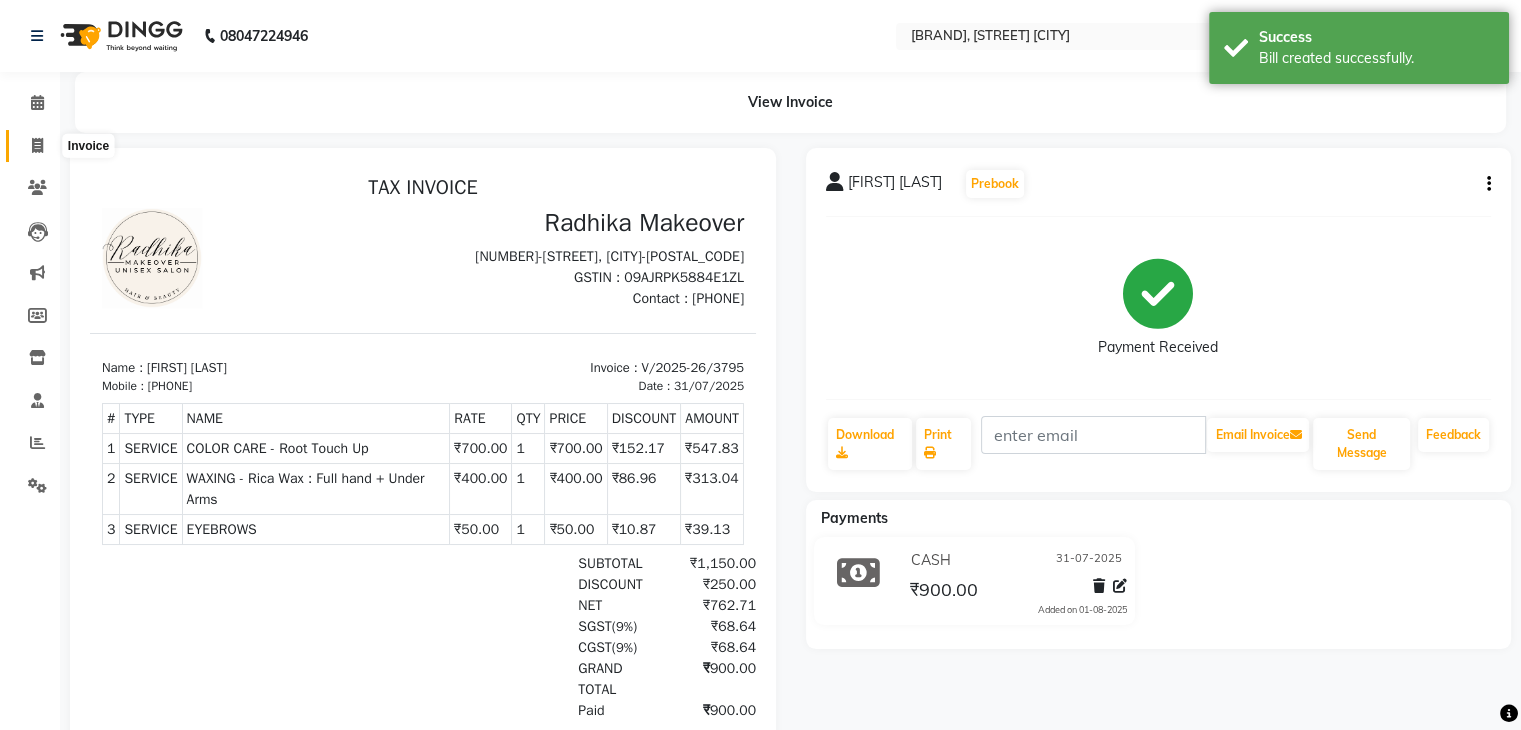 click 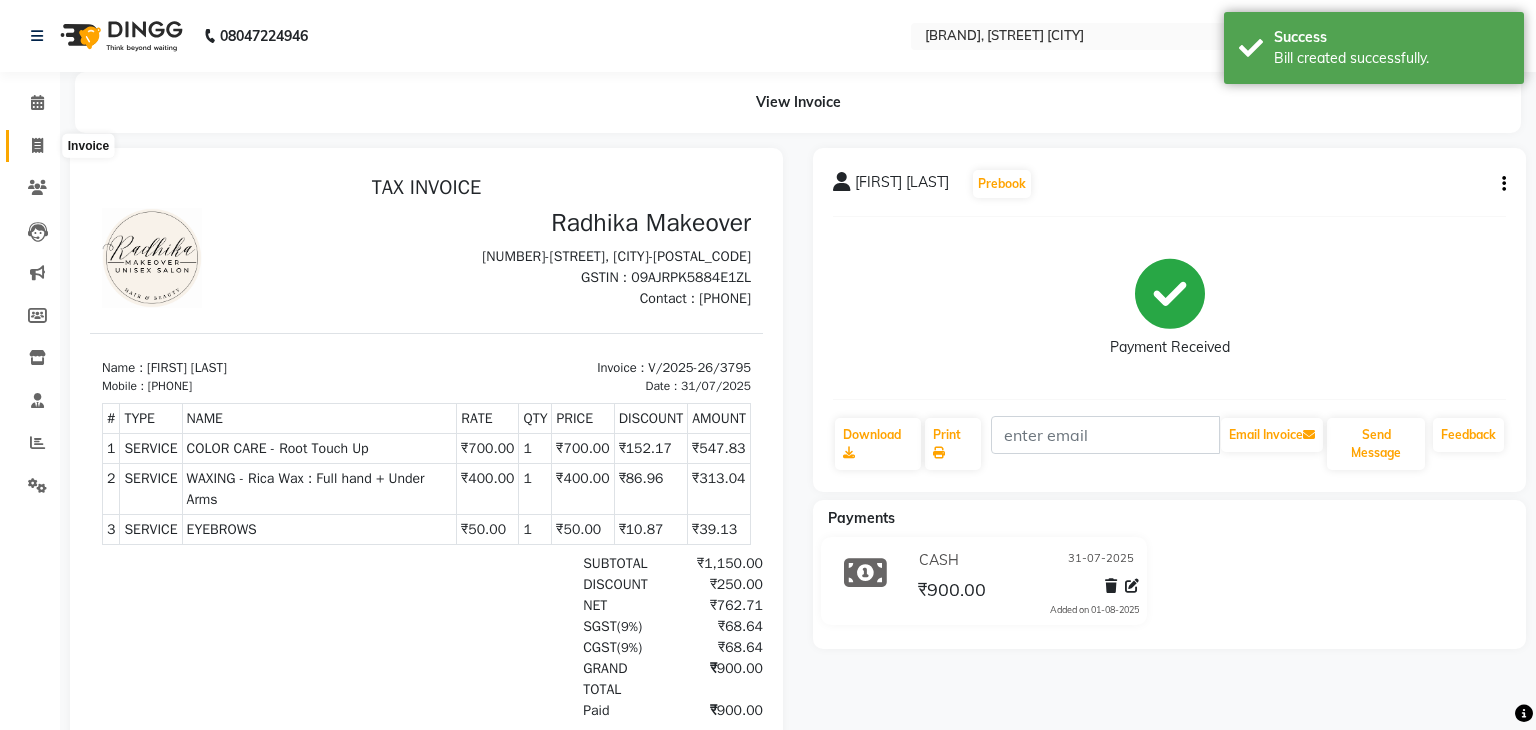 select on "6880" 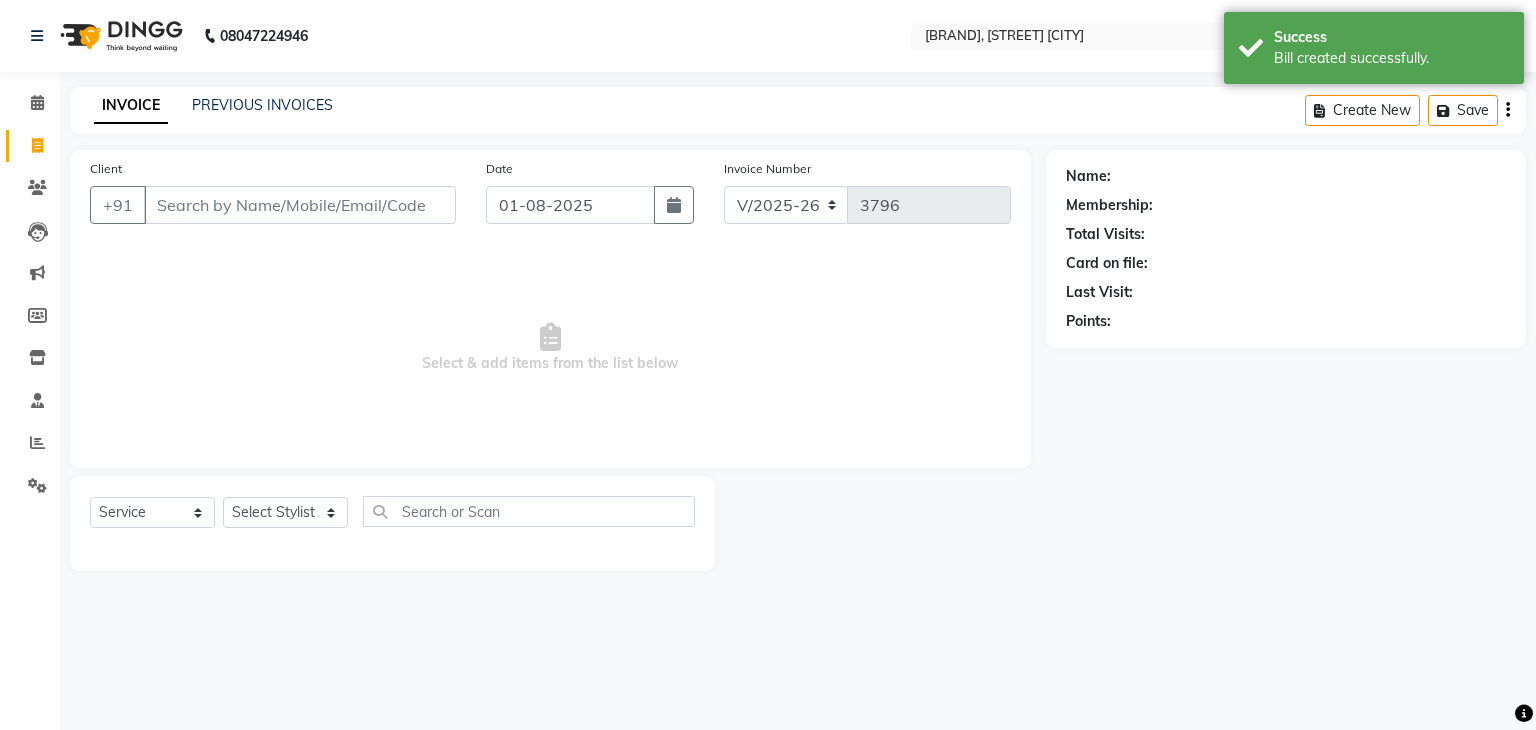 click on "Client" at bounding box center (300, 205) 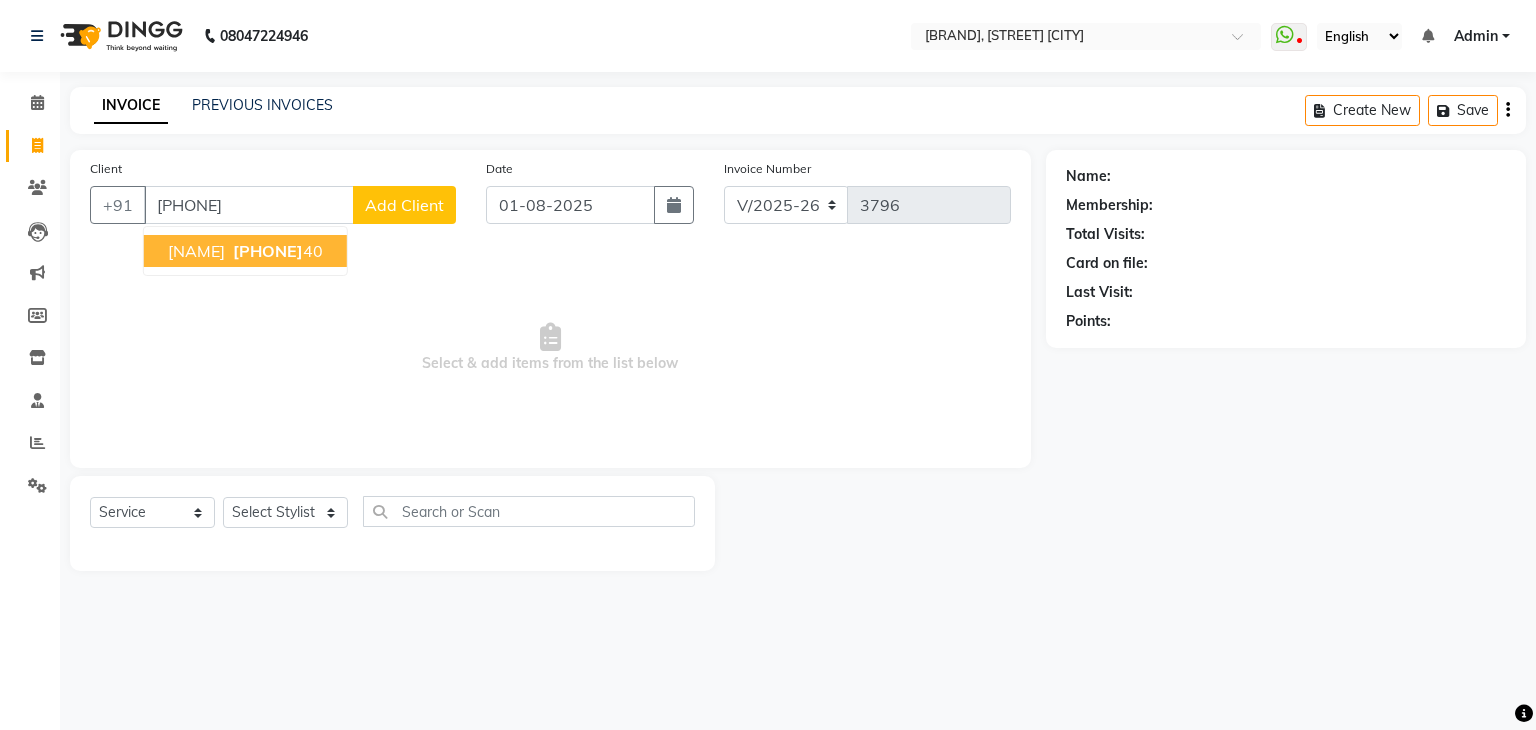 click on "[PHONE]" at bounding box center [276, 251] 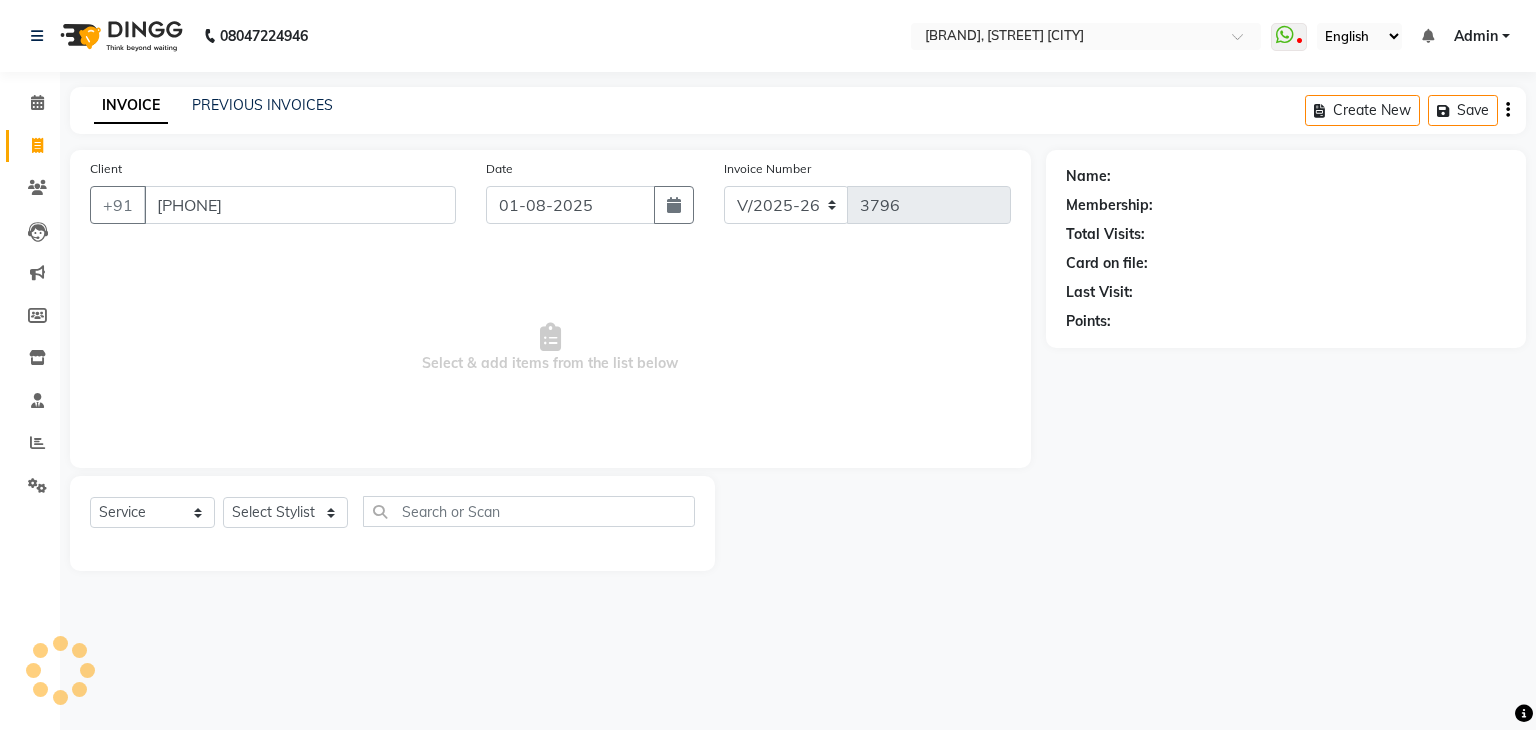 type on "[PHONE]" 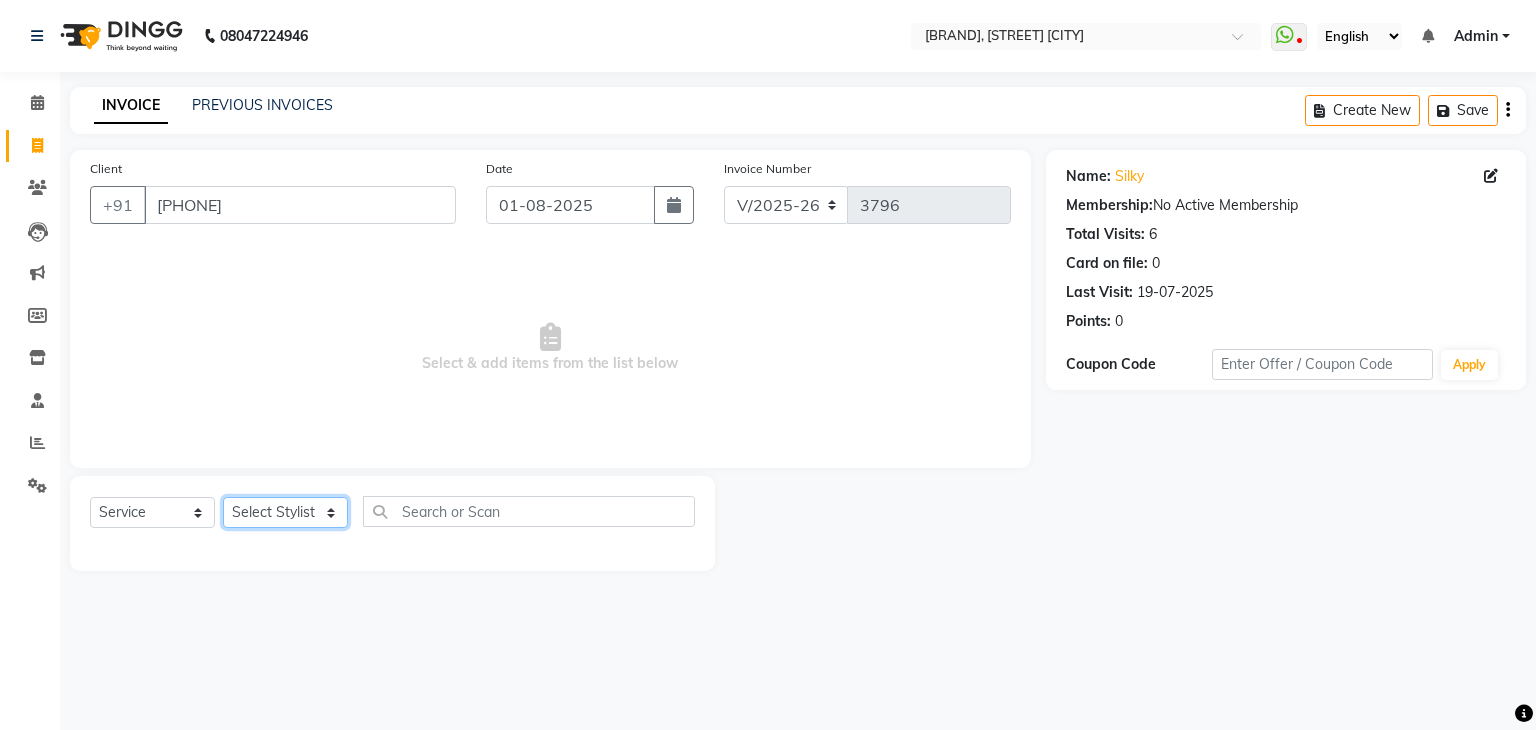 click on "Select Stylist [NAME] [FIRST] [LAST] [NAME] [FIRST] [LAST] [NAME] [NAME] [FIRST] [LAST] [NAME] [FIRST] [LAST] [NAME] [FIRST] [LAST] [NAME] [FIRST] [LAST] [NAME] [FIRST] [LAST] [NAME] [FIRST] [LAST] [NAME] [FIRST] [LAST] [NAME] [FIRST] [LAST] [NAME] [FIRST] [LAST] [NAME] [FIRST] [LAST] [NAME] [FIRST] [LAST] [NAME] [FIRST] [LAST] [NAME] [FIRST] [LAST] [NAME] [FIRST] [LAST] [NAME] [FIRST] [LAST]" 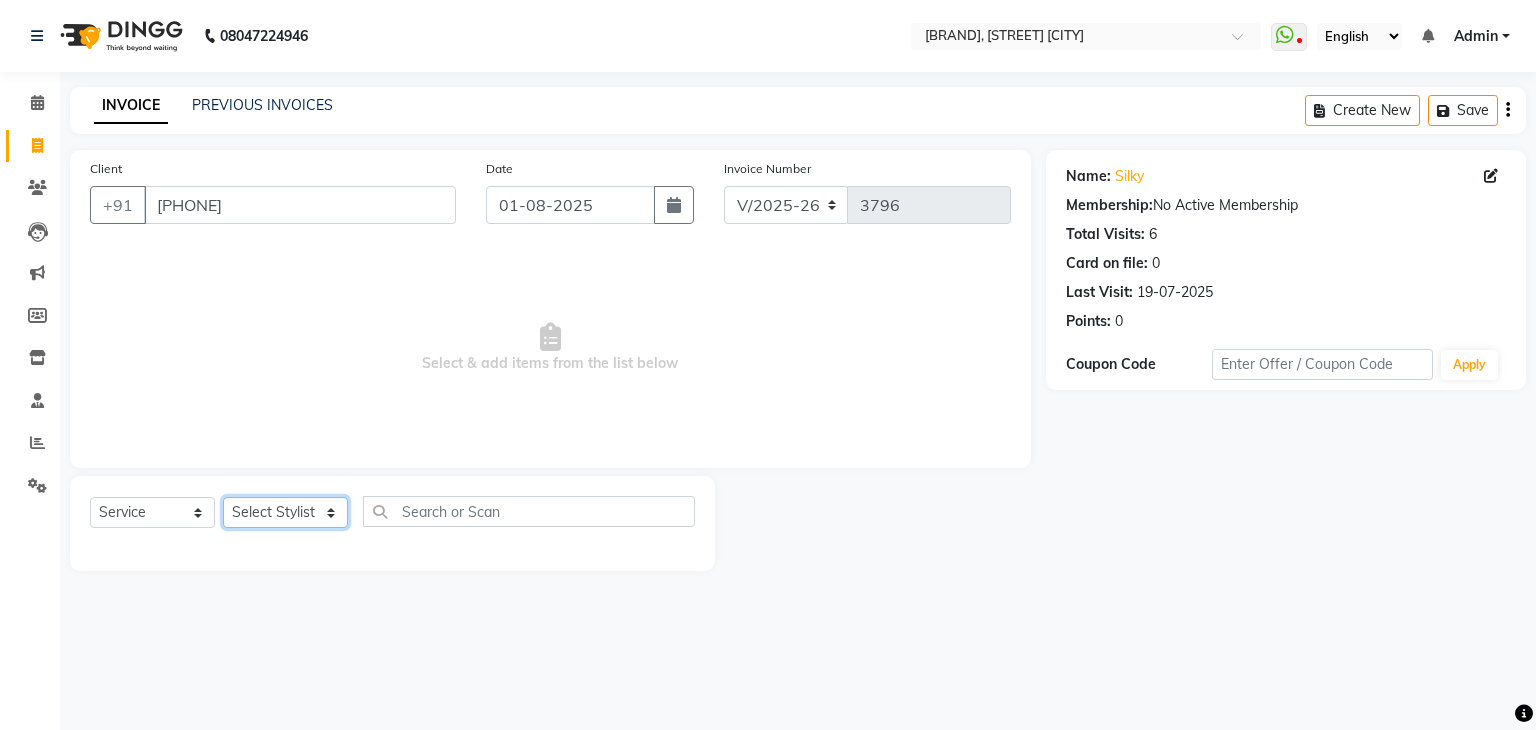 click on "Select Stylist [NAME] [FIRST] [LAST] [NAME] [FIRST] [LAST] [NAME] [NAME] [FIRST] [LAST] [NAME] [FIRST] [LAST] [NAME] [FIRST] [LAST] [NAME] [FIRST] [LAST] [NAME] [FIRST] [LAST] [NAME] [FIRST] [LAST] [NAME] [FIRST] [LAST] [NAME] [FIRST] [LAST] [NAME] [FIRST] [LAST] [NAME] [FIRST] [LAST] [NAME] [FIRST] [LAST] [NAME] [FIRST] [LAST] [NAME] [FIRST] [LAST] [NAME] [FIRST] [LAST] [NAME] [FIRST] [LAST]" 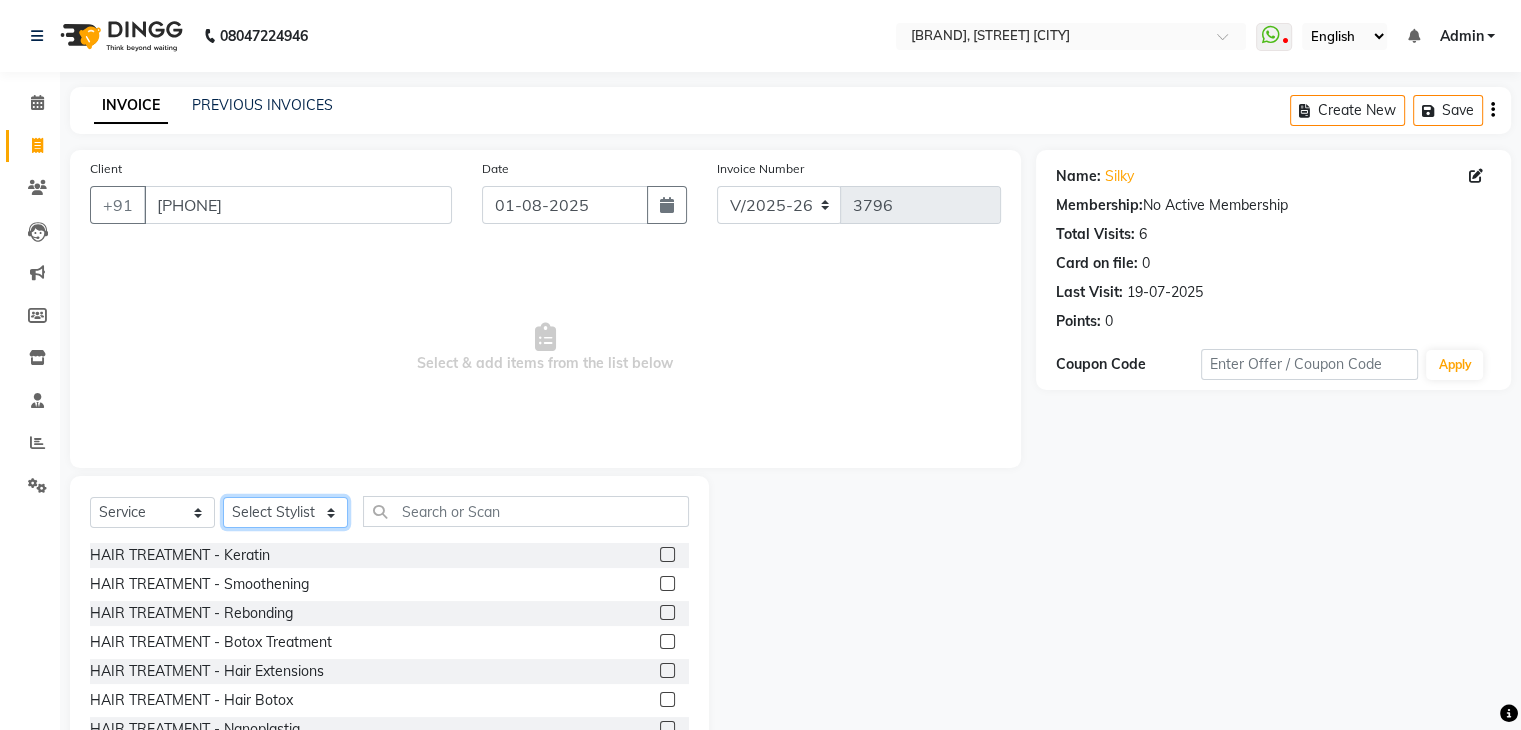 click on "Select Stylist [NAME] [FIRST] [LAST] [NAME] [FIRST] [LAST] [NAME] [NAME] [FIRST] [LAST] [NAME] [FIRST] [LAST] [NAME] [FIRST] [LAST] [NAME] [FIRST] [LAST] [NAME] [FIRST] [LAST] [NAME] [FIRST] [LAST] [NAME] [FIRST] [LAST] [NAME] [FIRST] [LAST] [NAME] [FIRST] [LAST] [NAME] [FIRST] [LAST] [NAME] [FIRST] [LAST] [NAME] [FIRST] [LAST] [NAME] [FIRST] [LAST] [NAME] [FIRST] [LAST] [NAME] [FIRST] [LAST]" 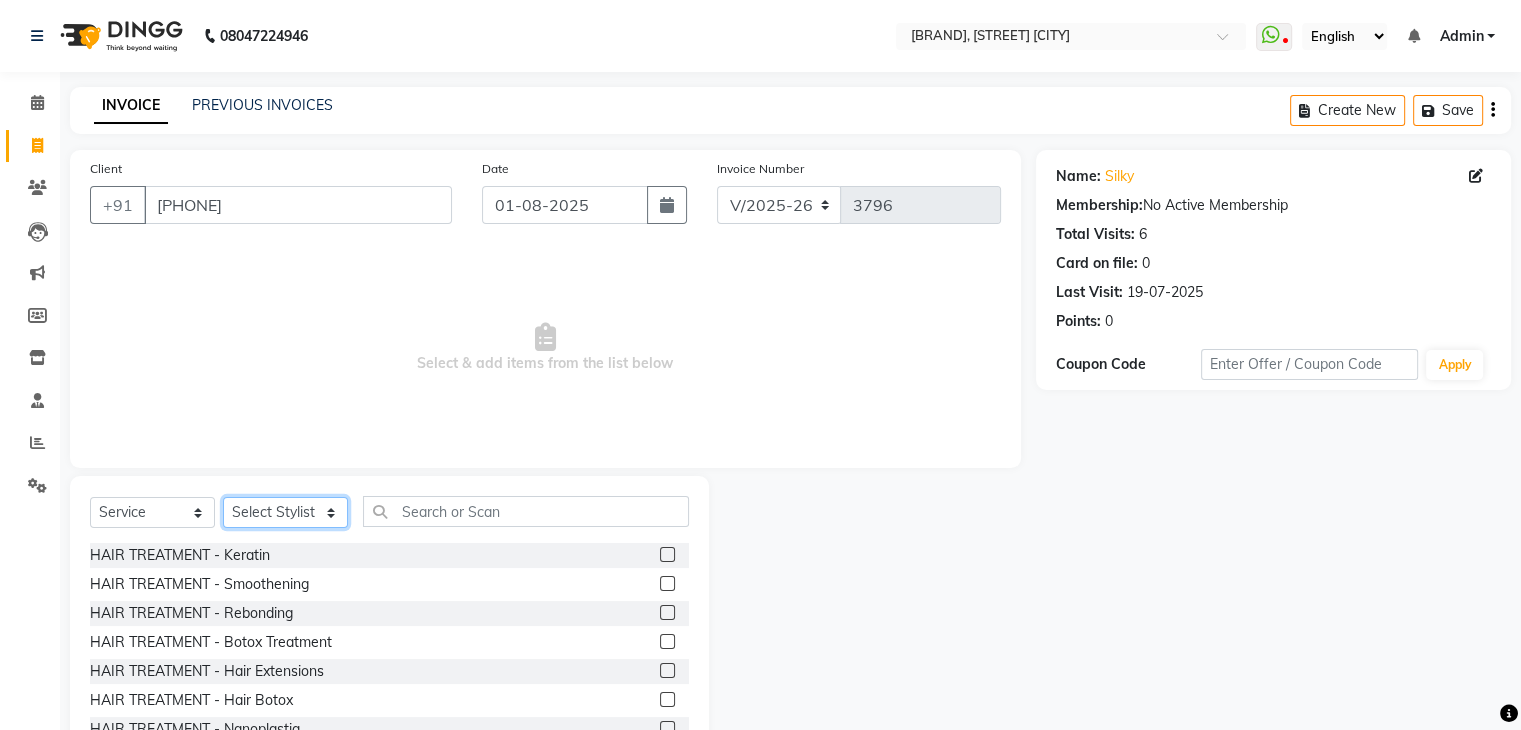 select on "[NUMBER]" 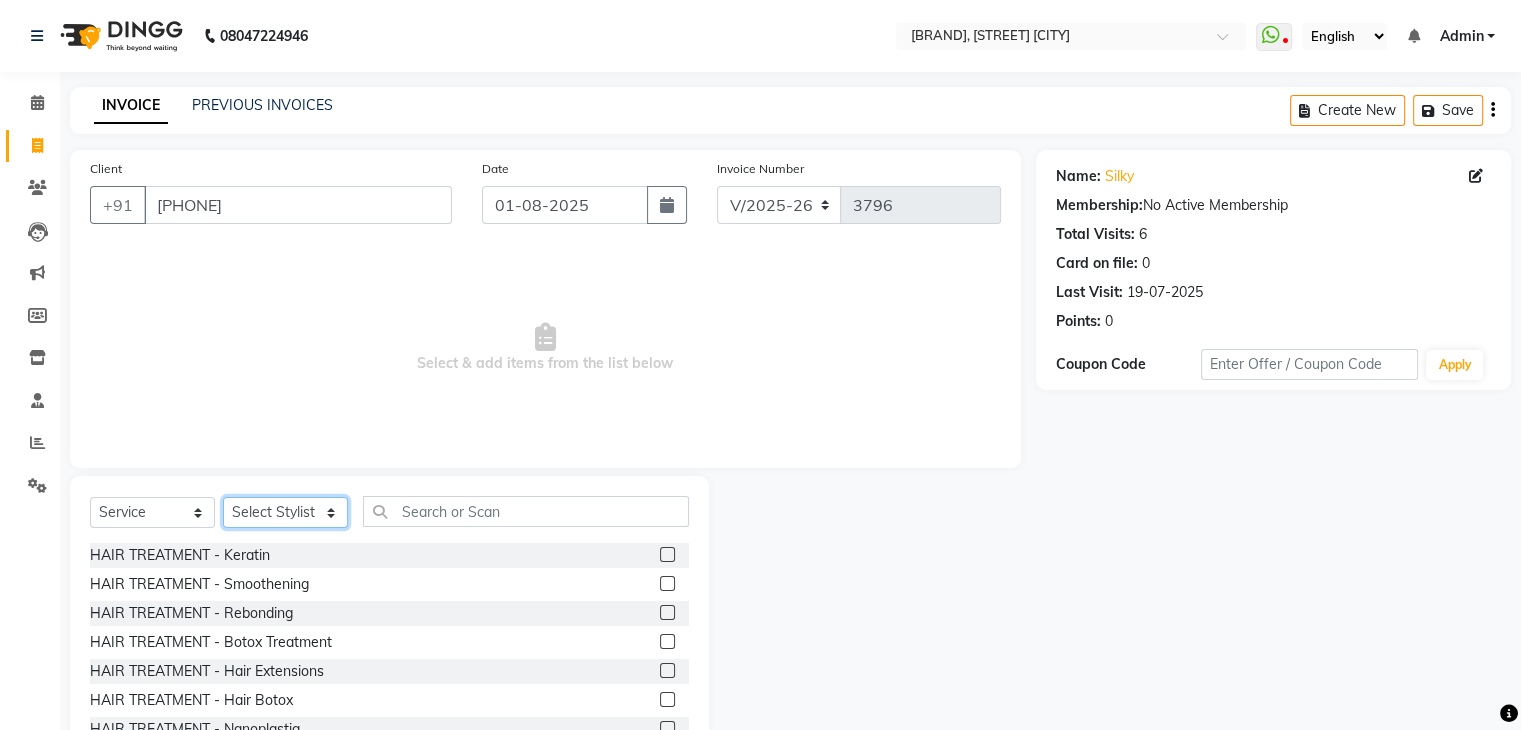 click on "Select Stylist [NAME] [FIRST] [LAST] [NAME] [FIRST] [LAST] [NAME] [NAME] [FIRST] [LAST] [NAME] [FIRST] [LAST] [NAME] [FIRST] [LAST] [NAME] [FIRST] [LAST] [NAME] [FIRST] [LAST] [NAME] [FIRST] [LAST] [NAME] [FIRST] [LAST] [NAME] [FIRST] [LAST] [NAME] [FIRST] [LAST] [NAME] [FIRST] [LAST] [NAME] [FIRST] [LAST] [NAME] [FIRST] [LAST] [NAME] [FIRST] [LAST] [NAME] [FIRST] [LAST] [NAME] [FIRST] [LAST]" 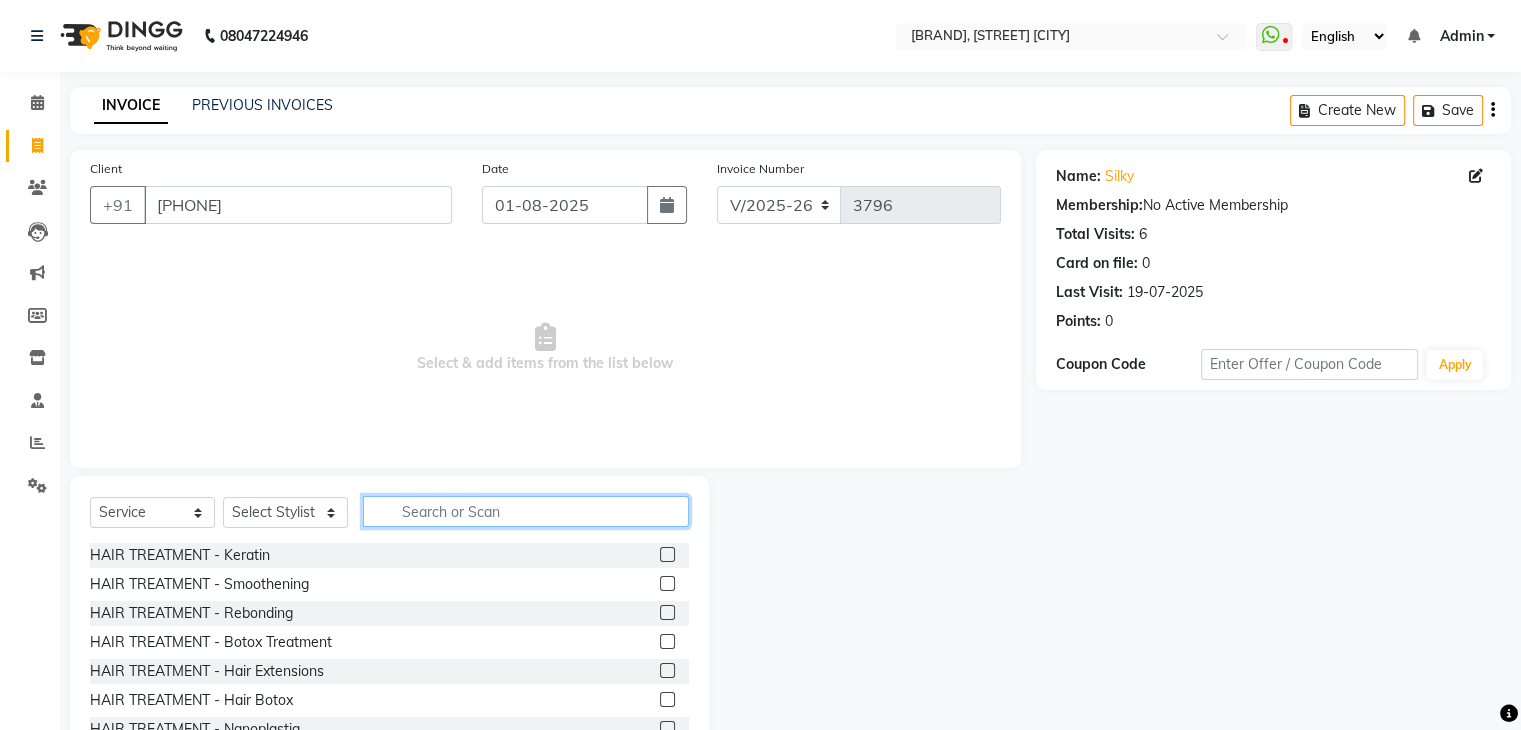 click 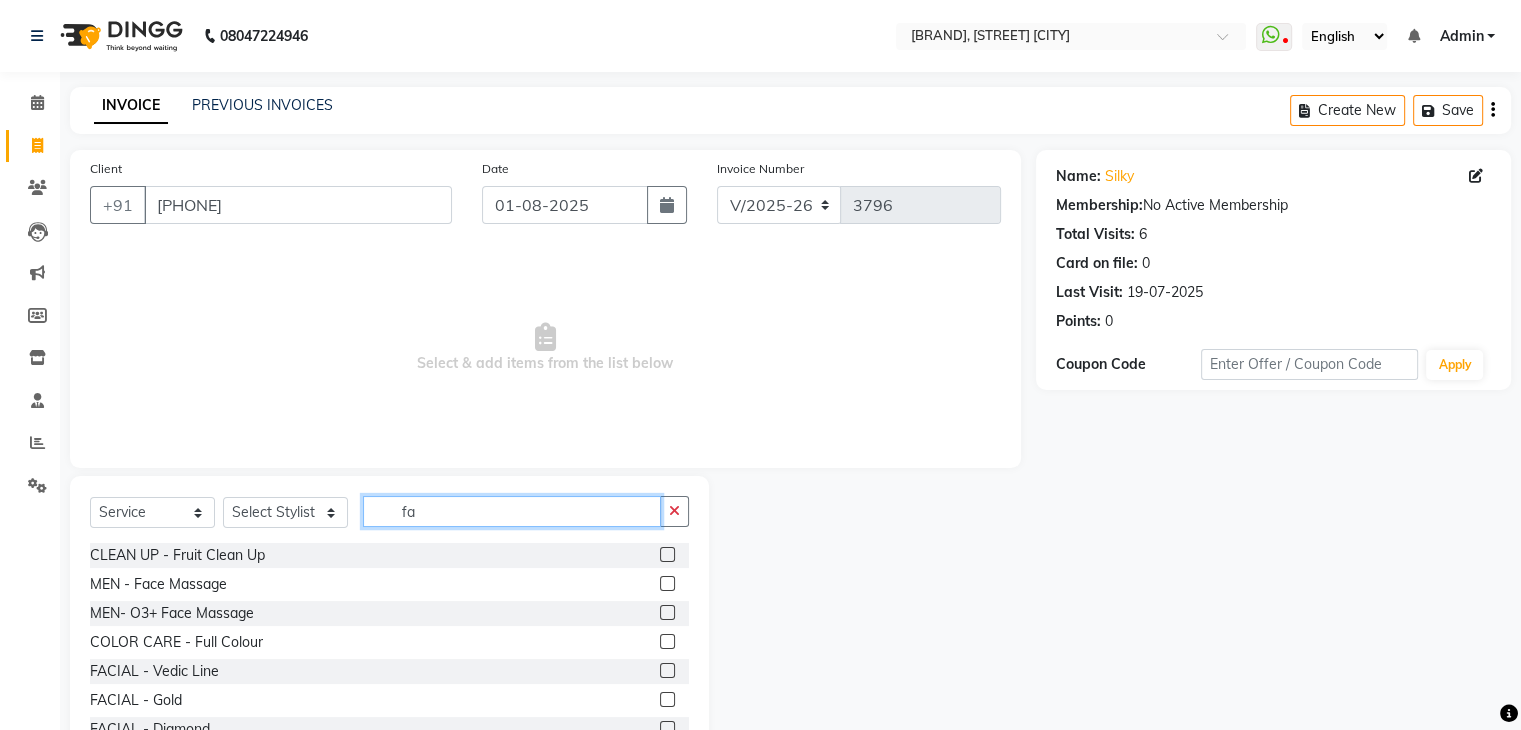 click on "fa" 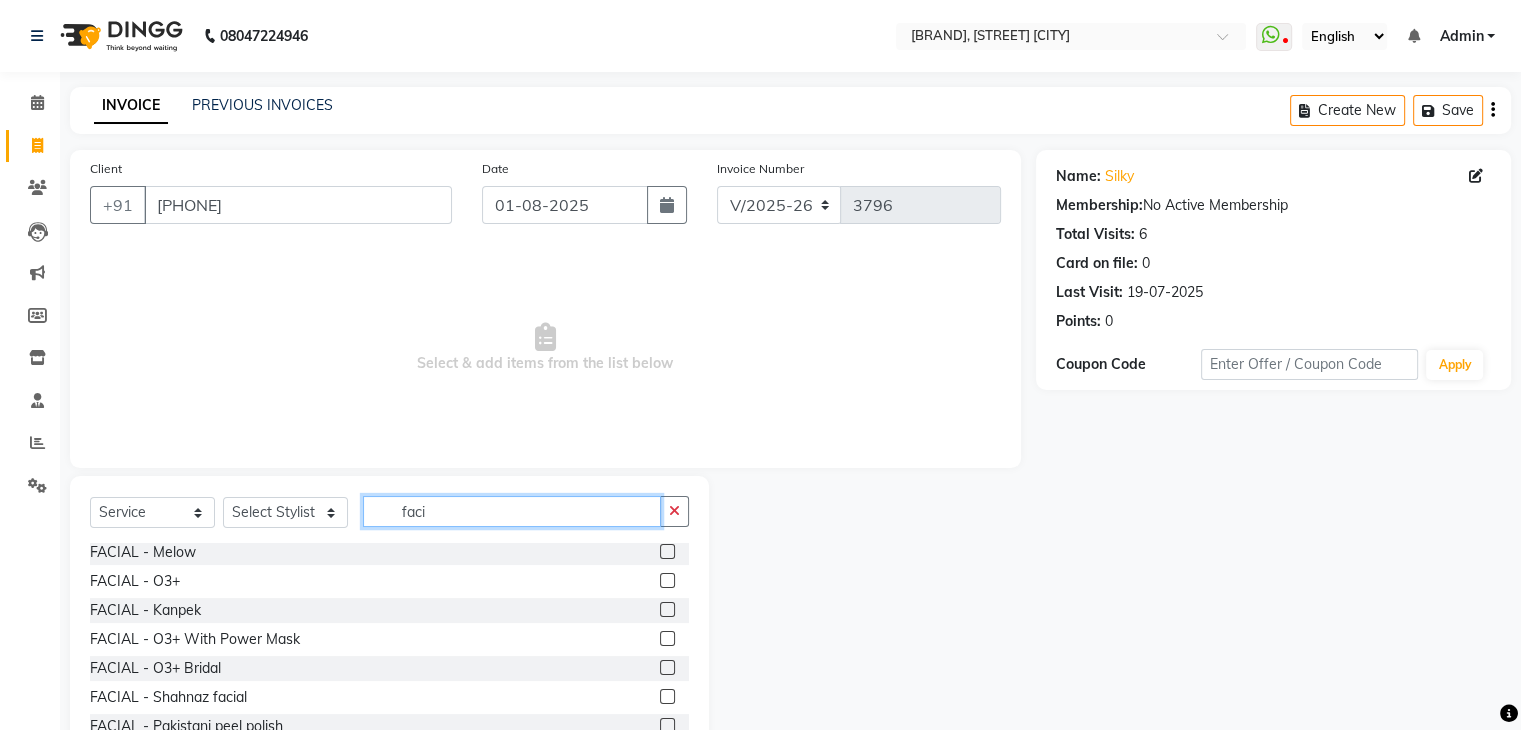 scroll, scrollTop: 120, scrollLeft: 0, axis: vertical 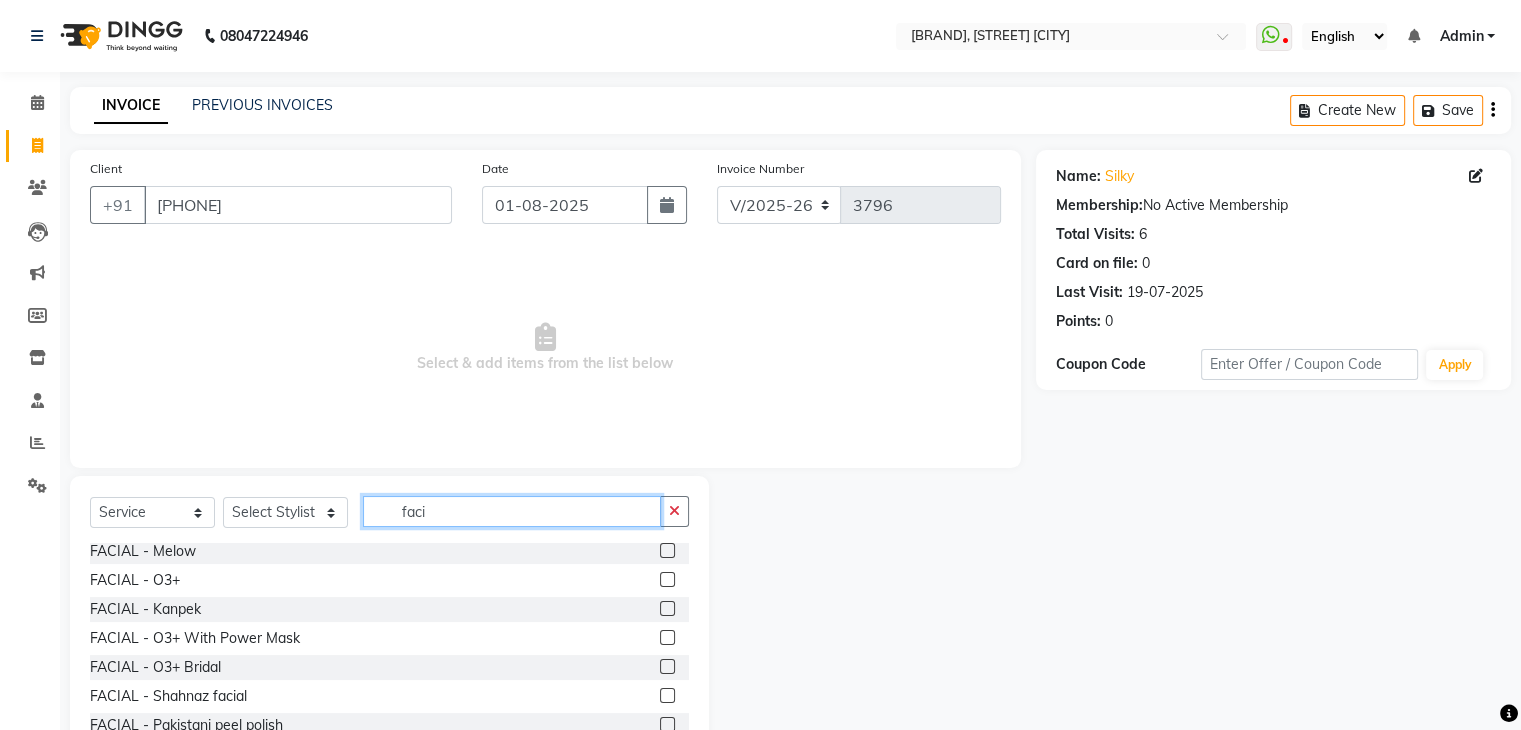 type on "faci" 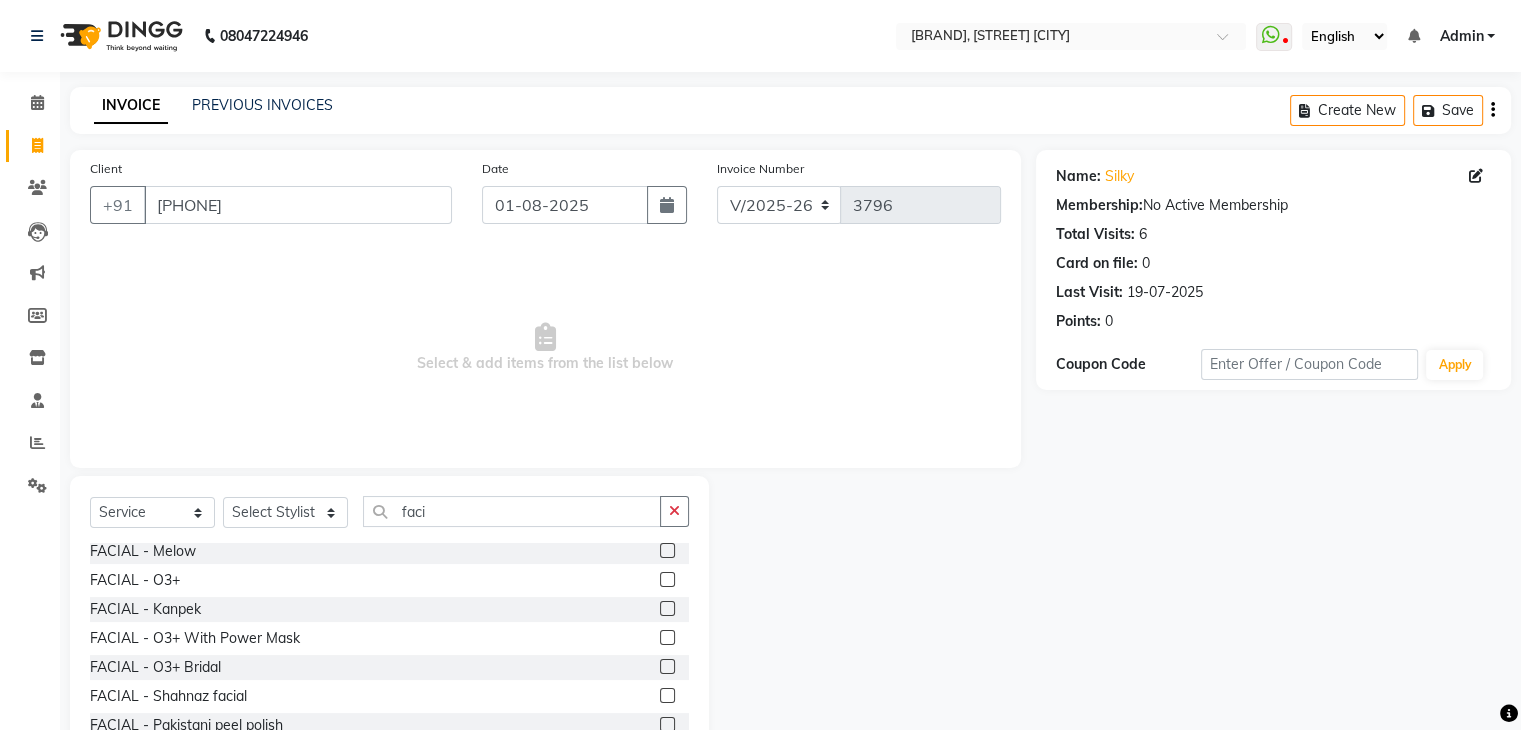 click 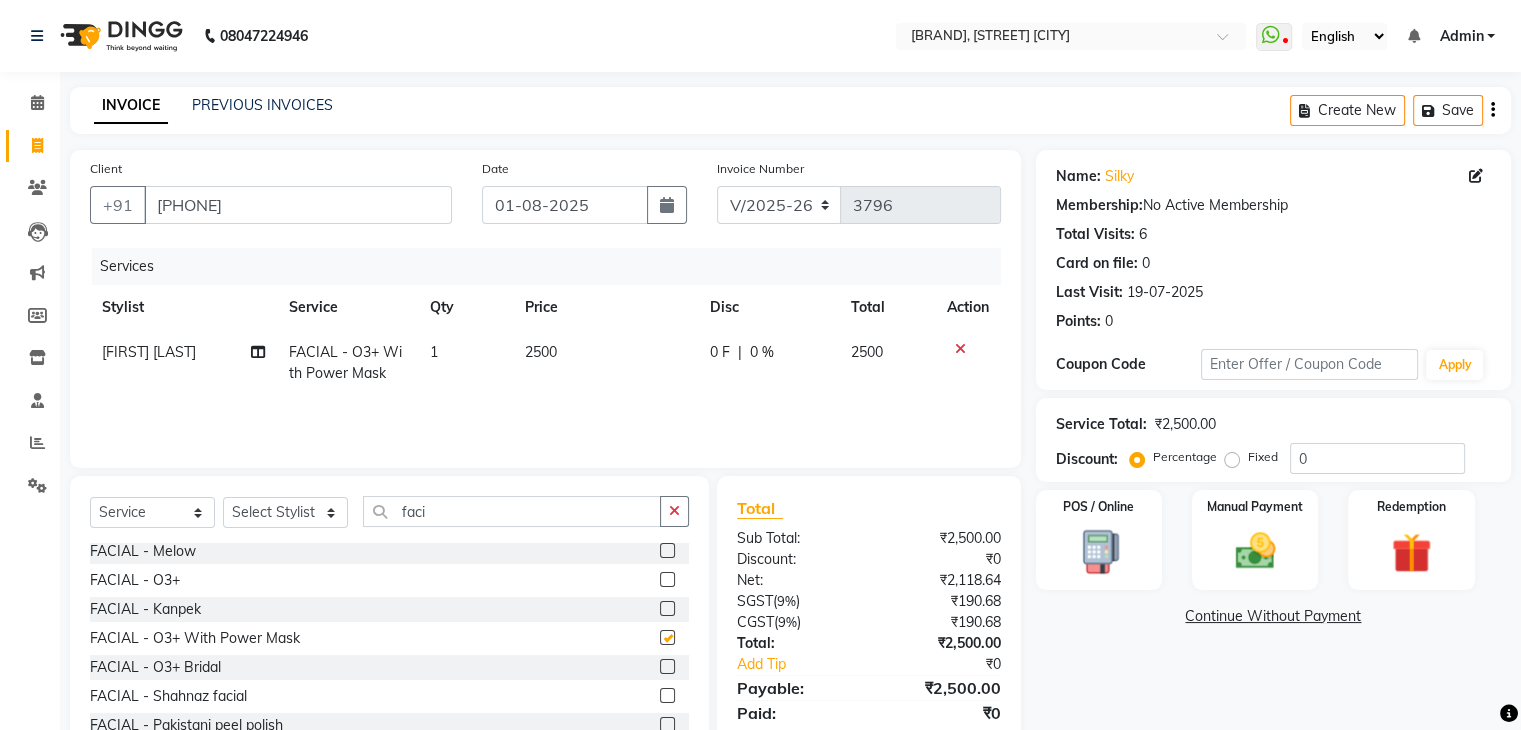 checkbox on "false" 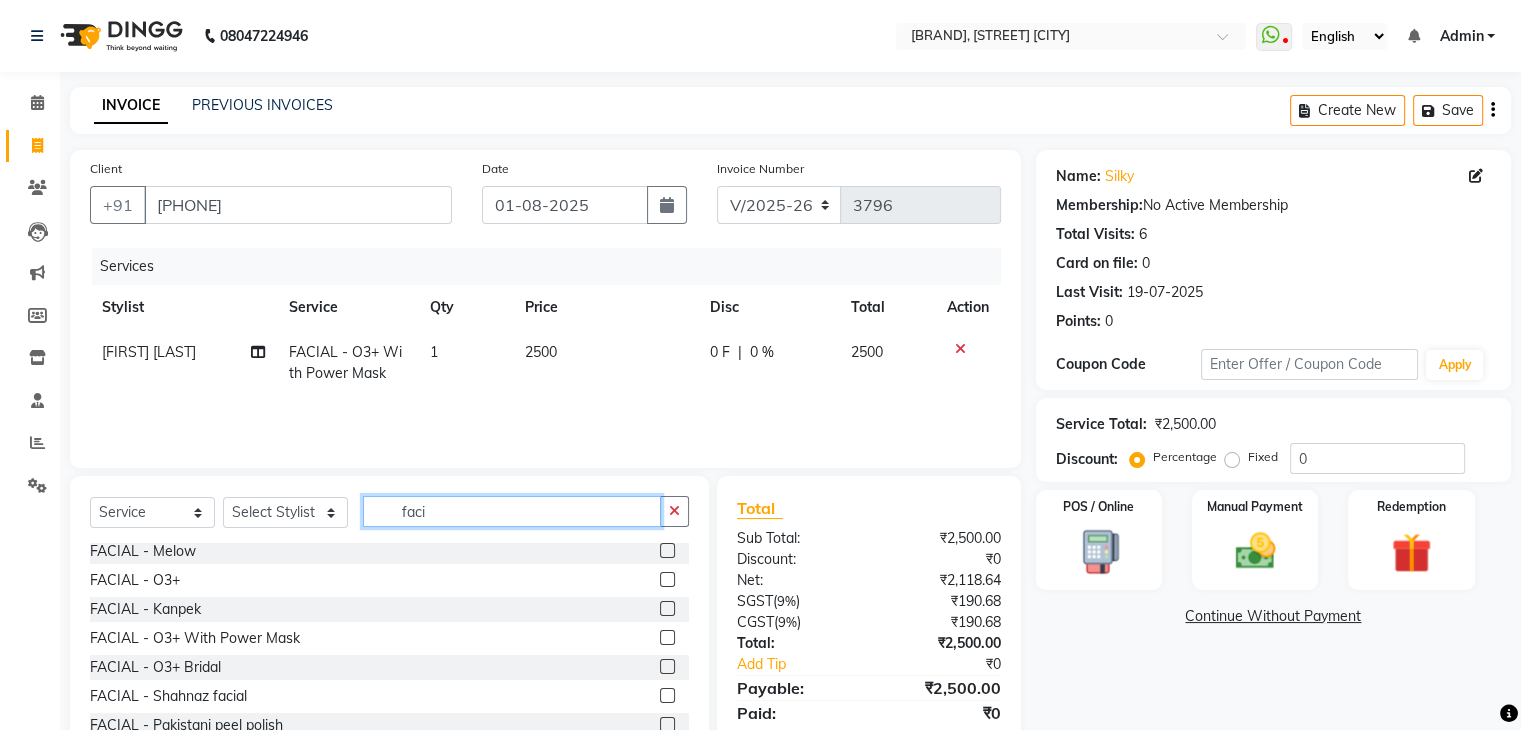 click on "faci" 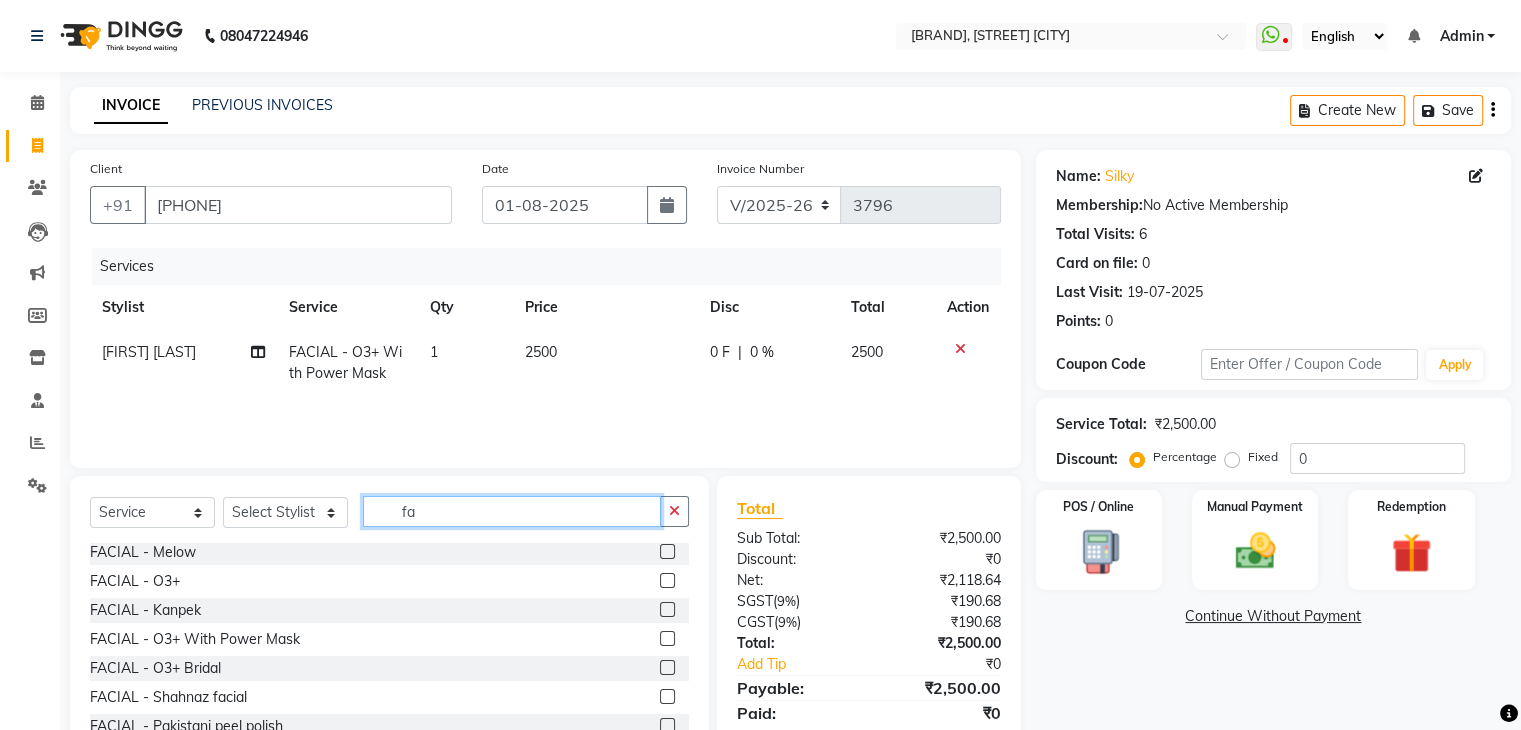 type on "f" 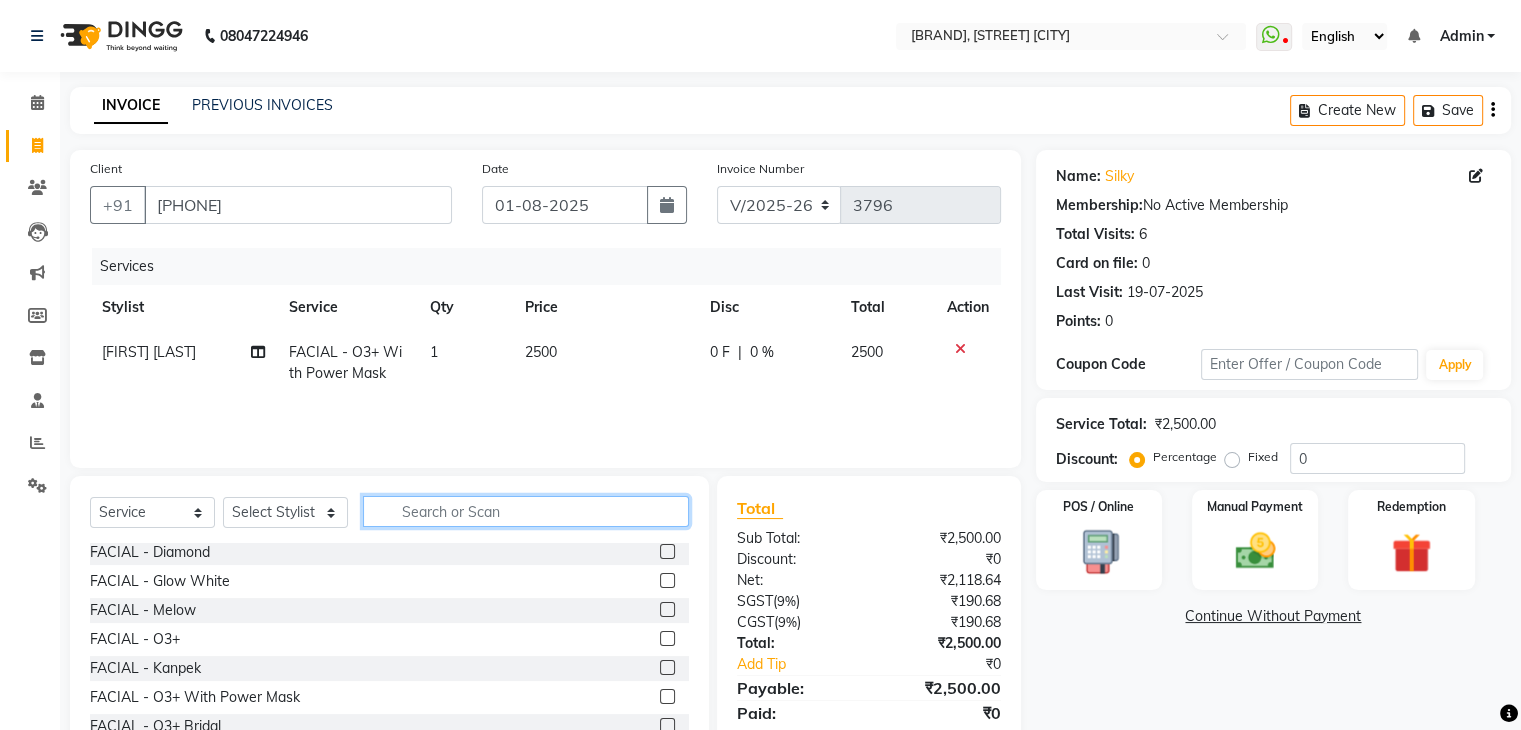 scroll, scrollTop: 236, scrollLeft: 0, axis: vertical 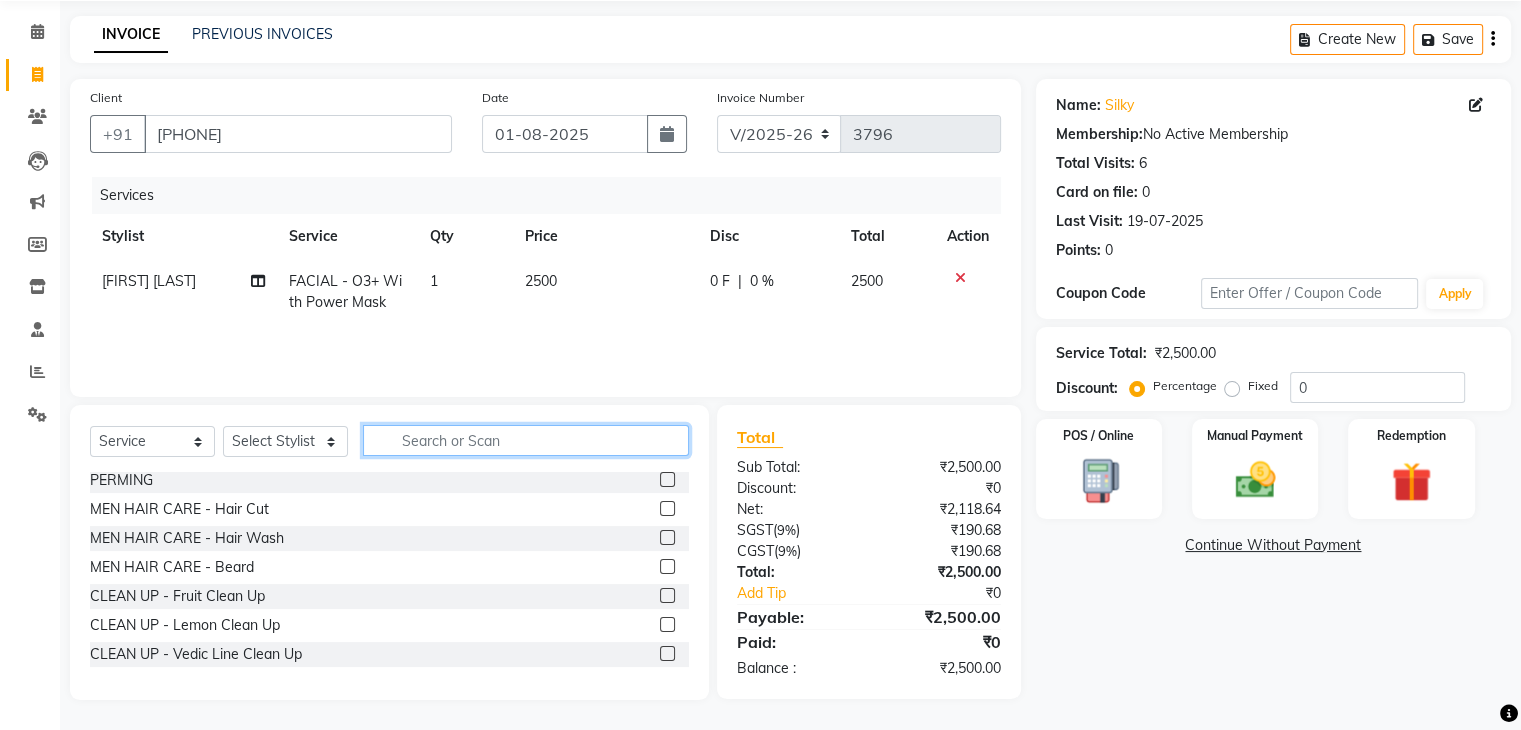 type 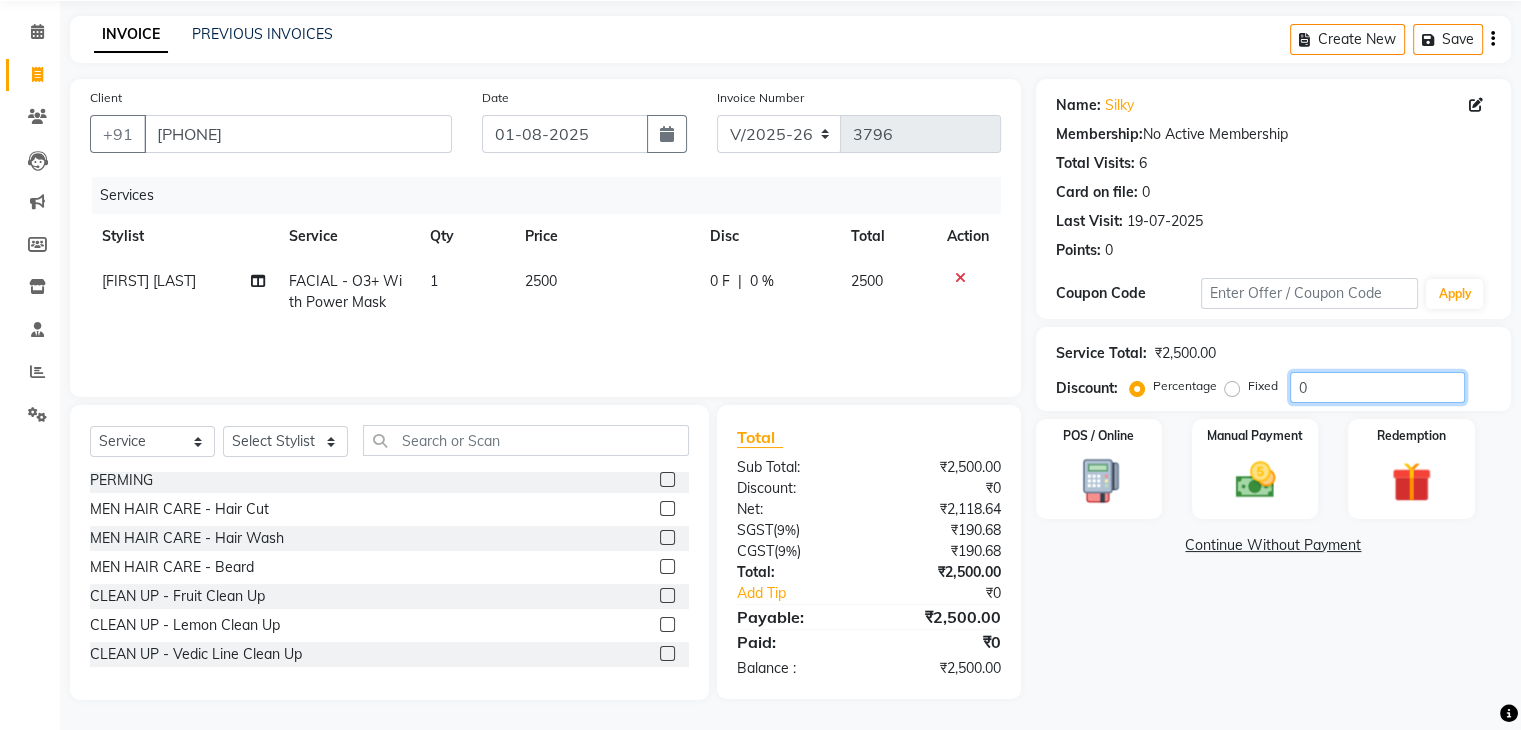 click on "0" 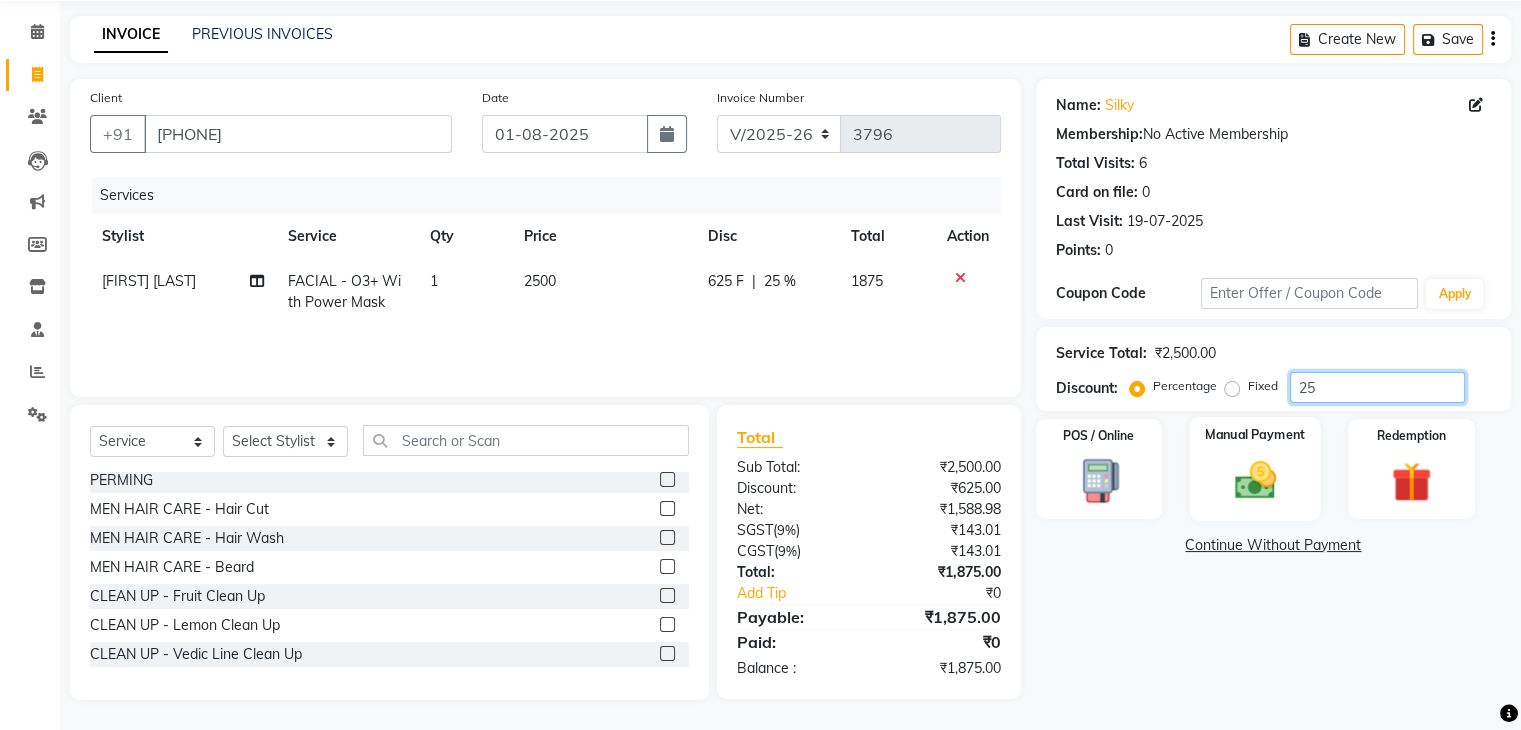 type on "25" 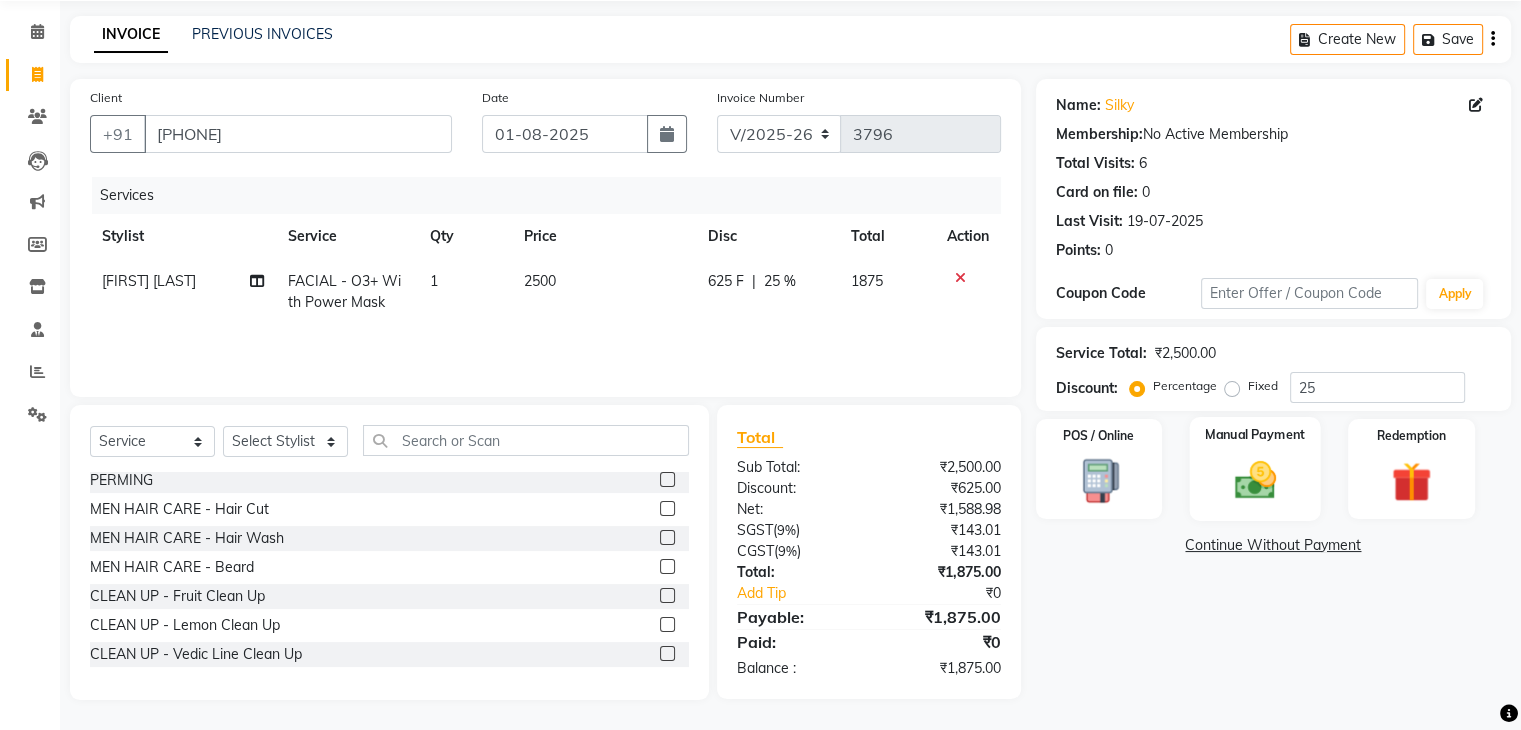 click on "Manual Payment" 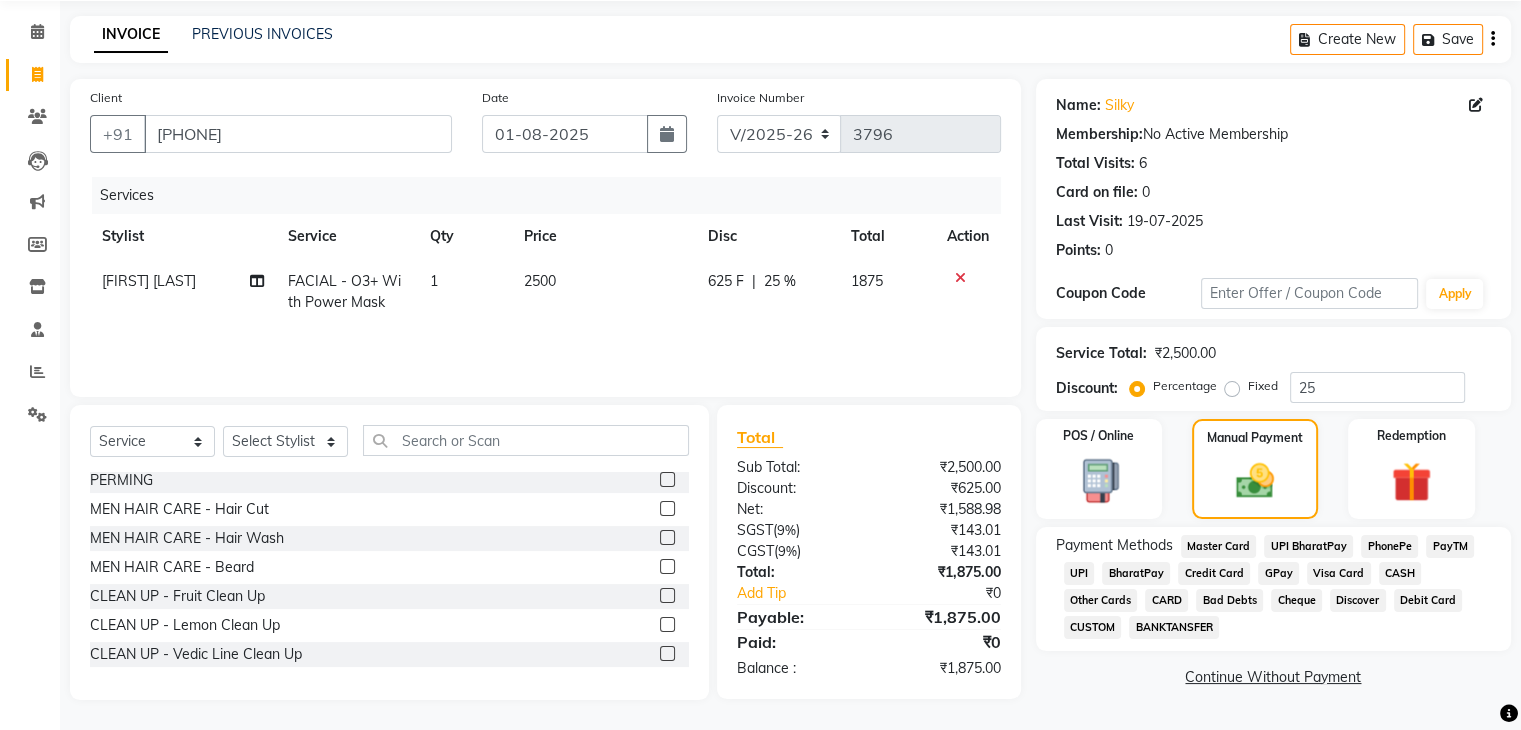 click on "CASH" 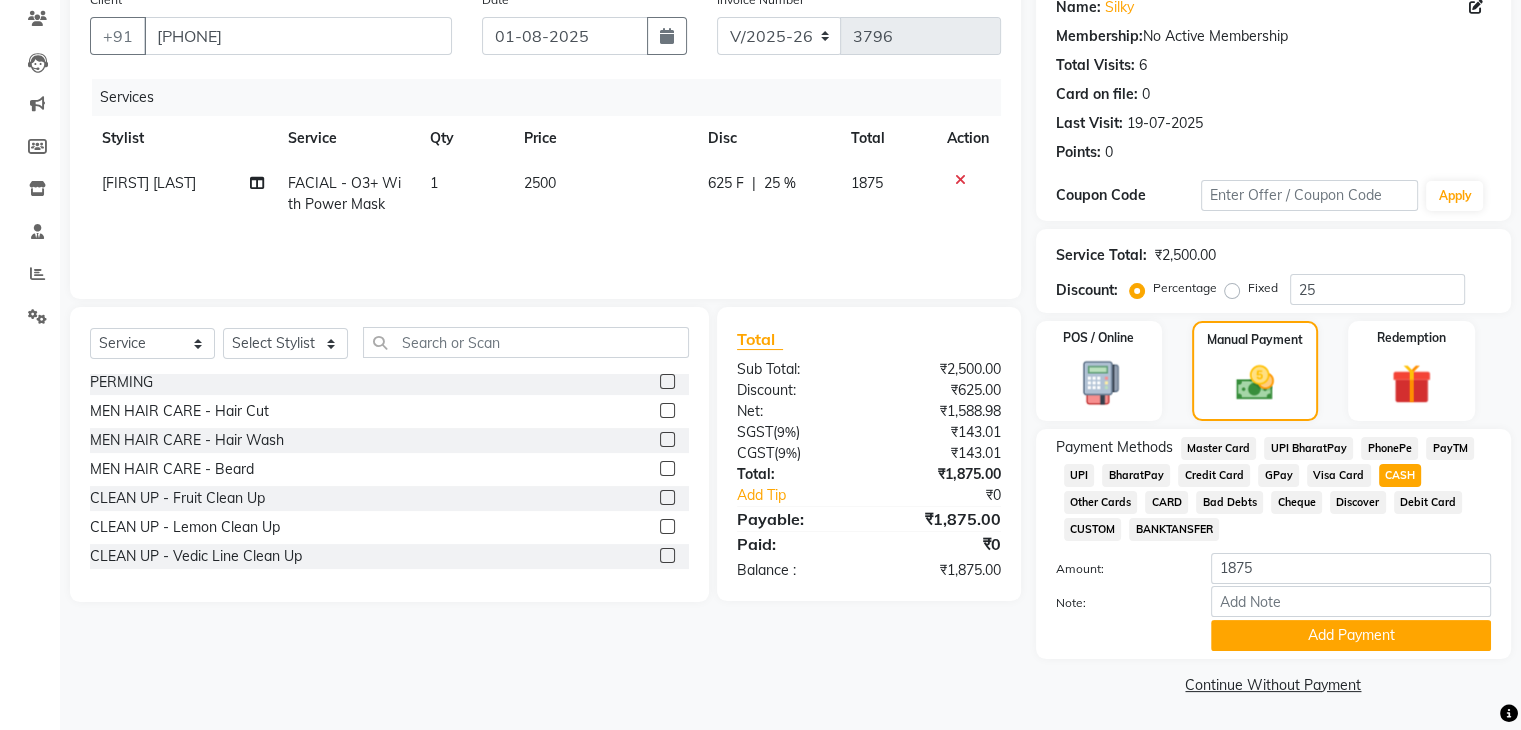 scroll, scrollTop: 172, scrollLeft: 0, axis: vertical 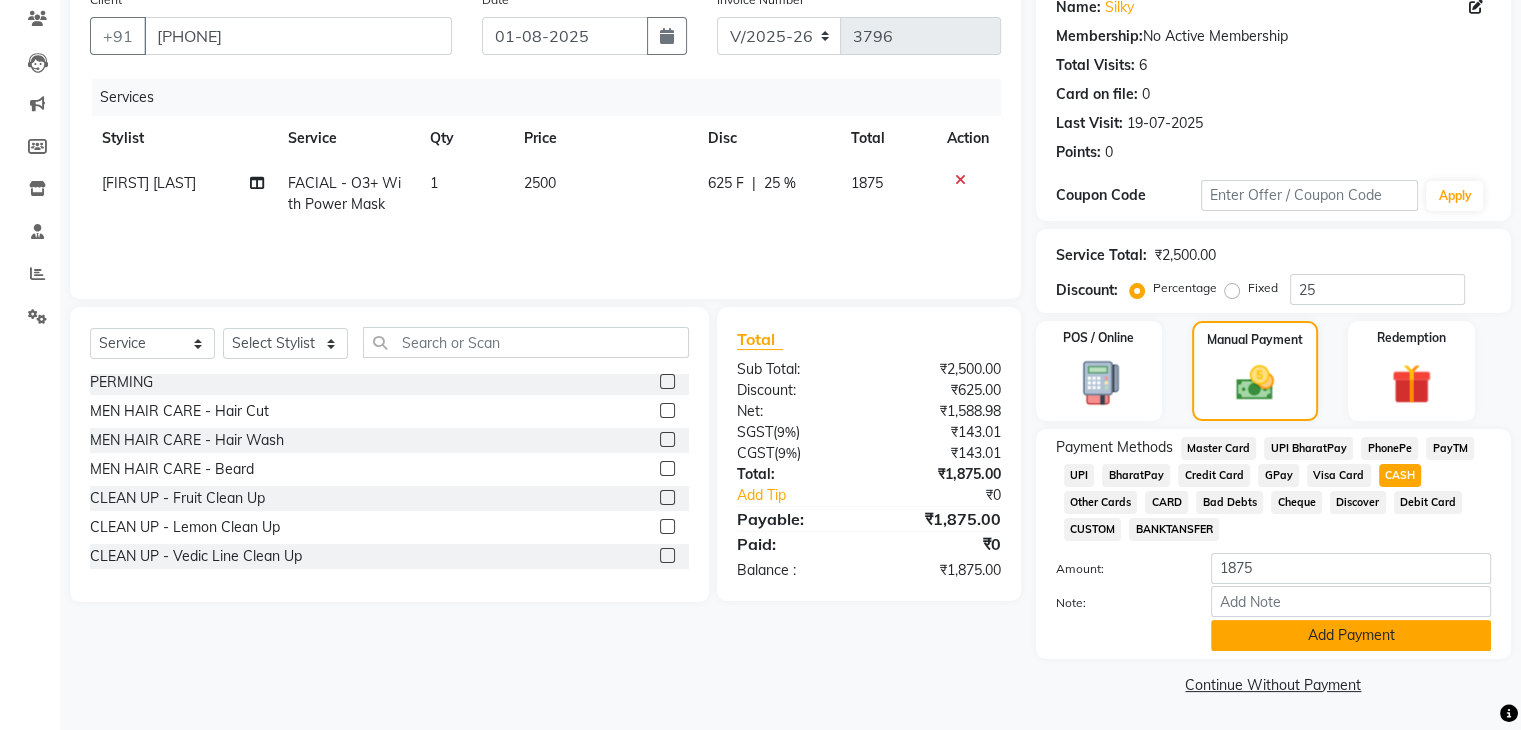 click on "Add Payment" 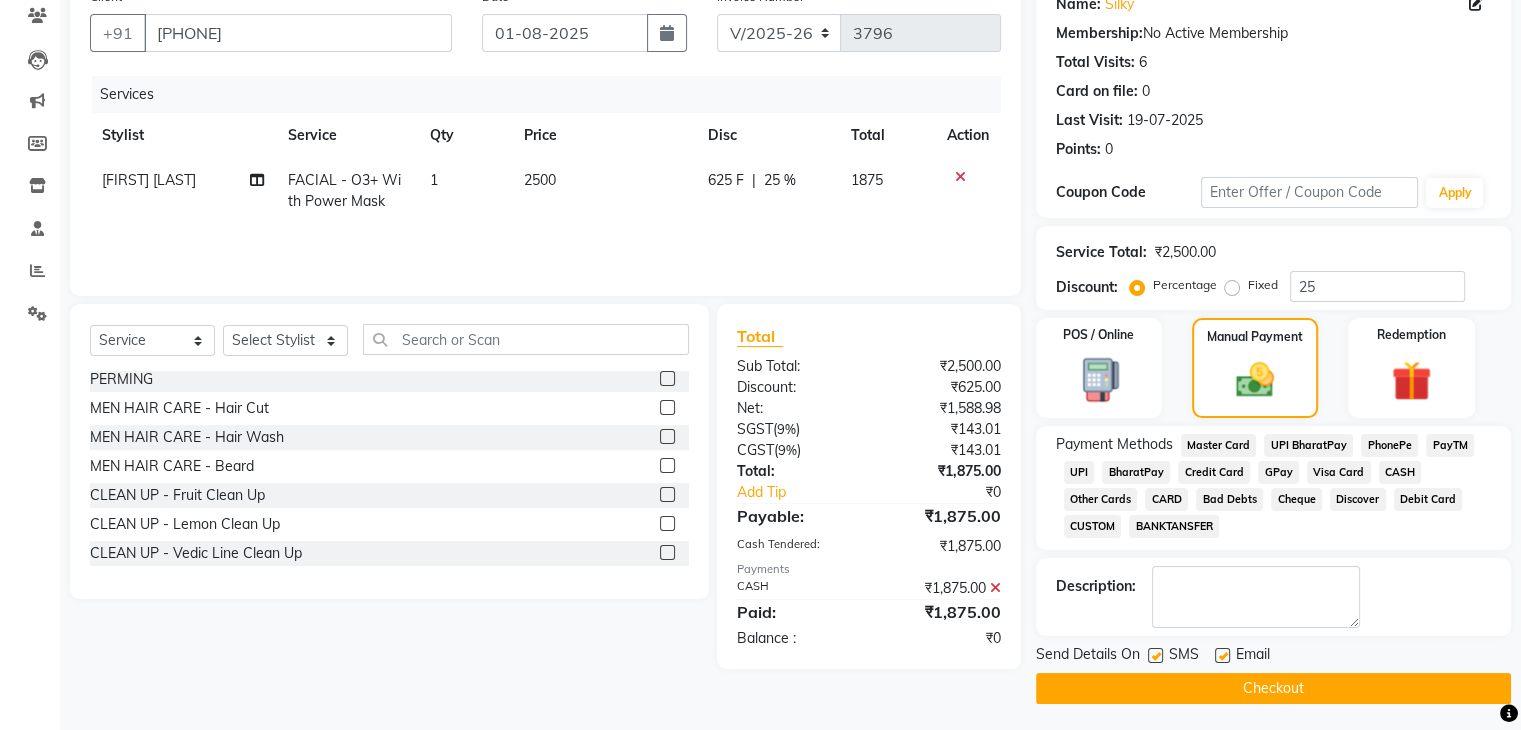 click on "Checkout" 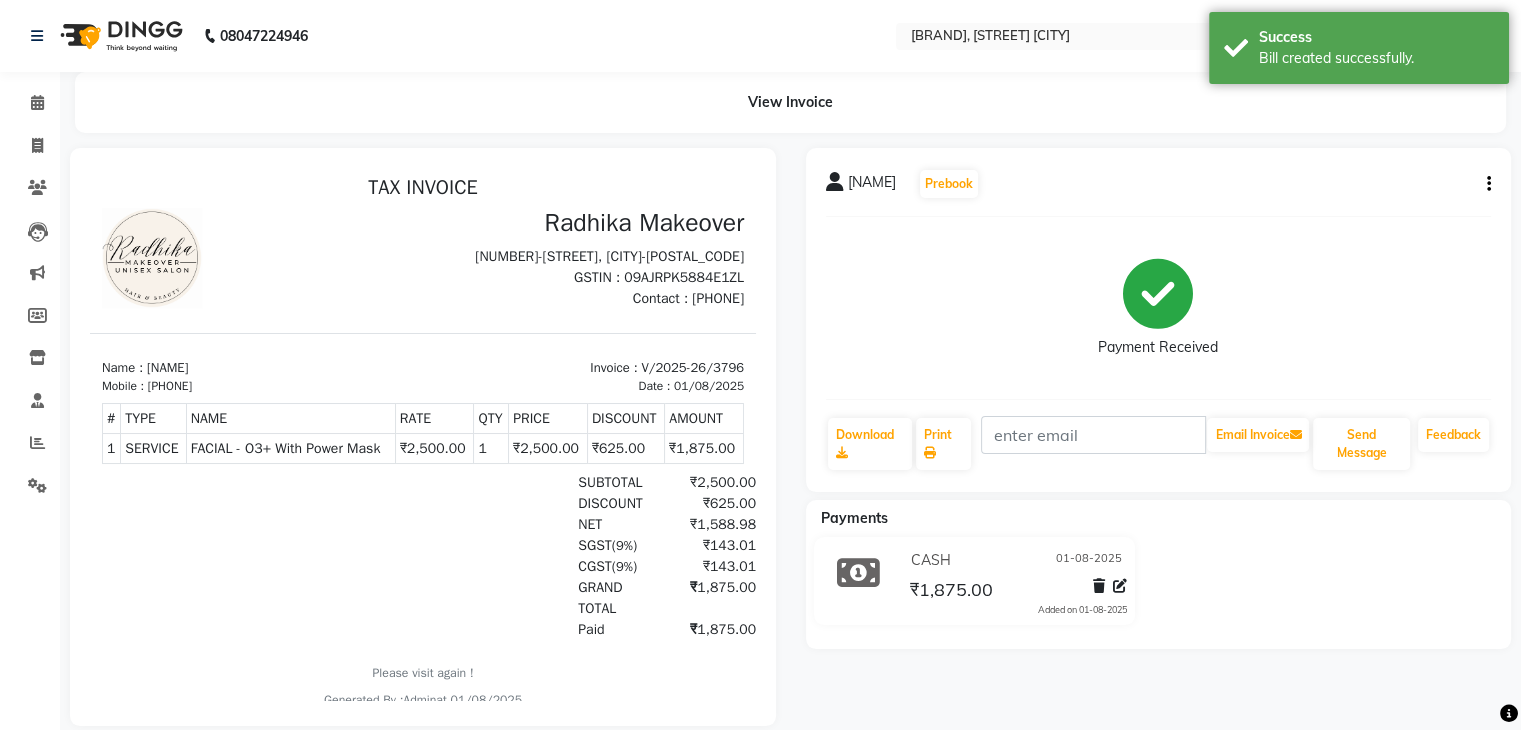 scroll, scrollTop: 0, scrollLeft: 0, axis: both 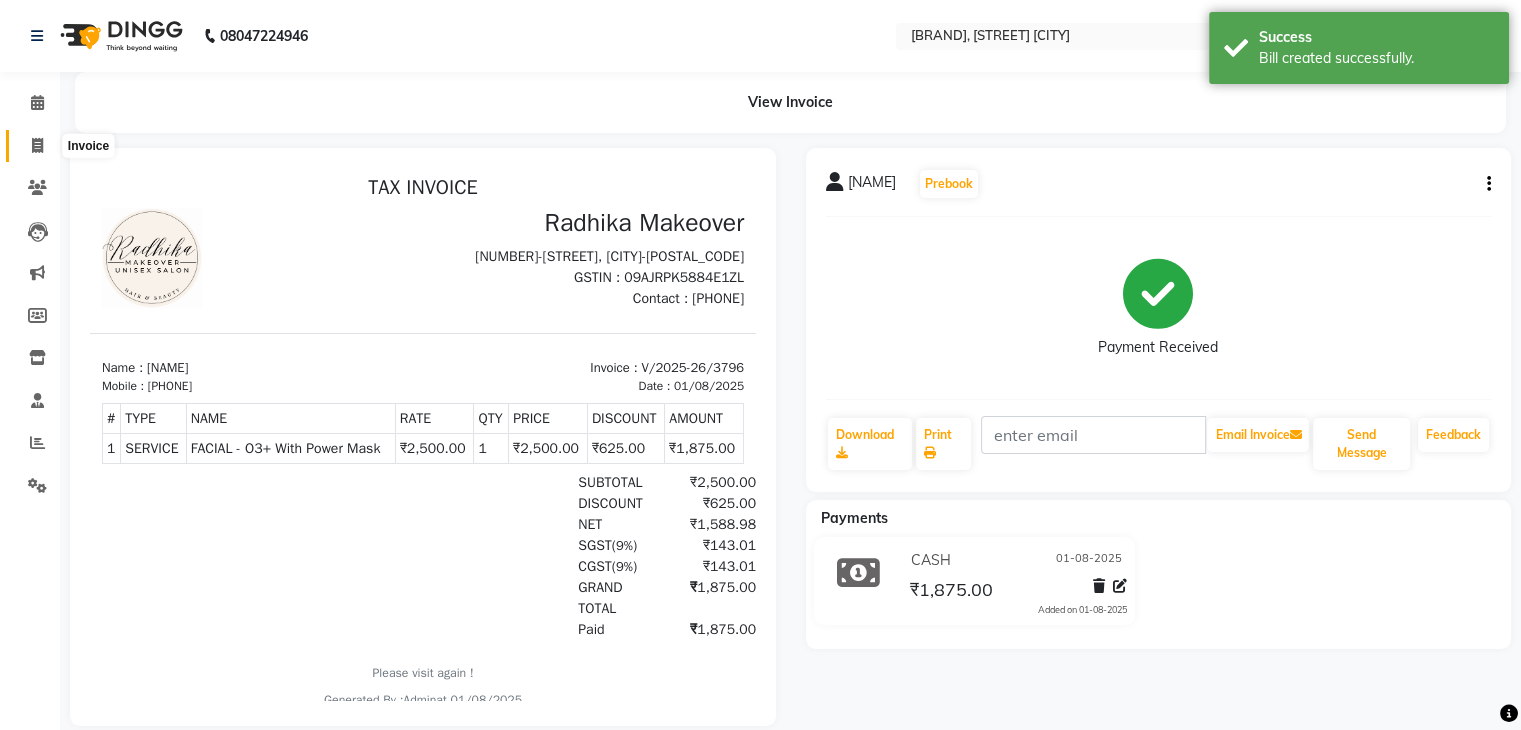 click 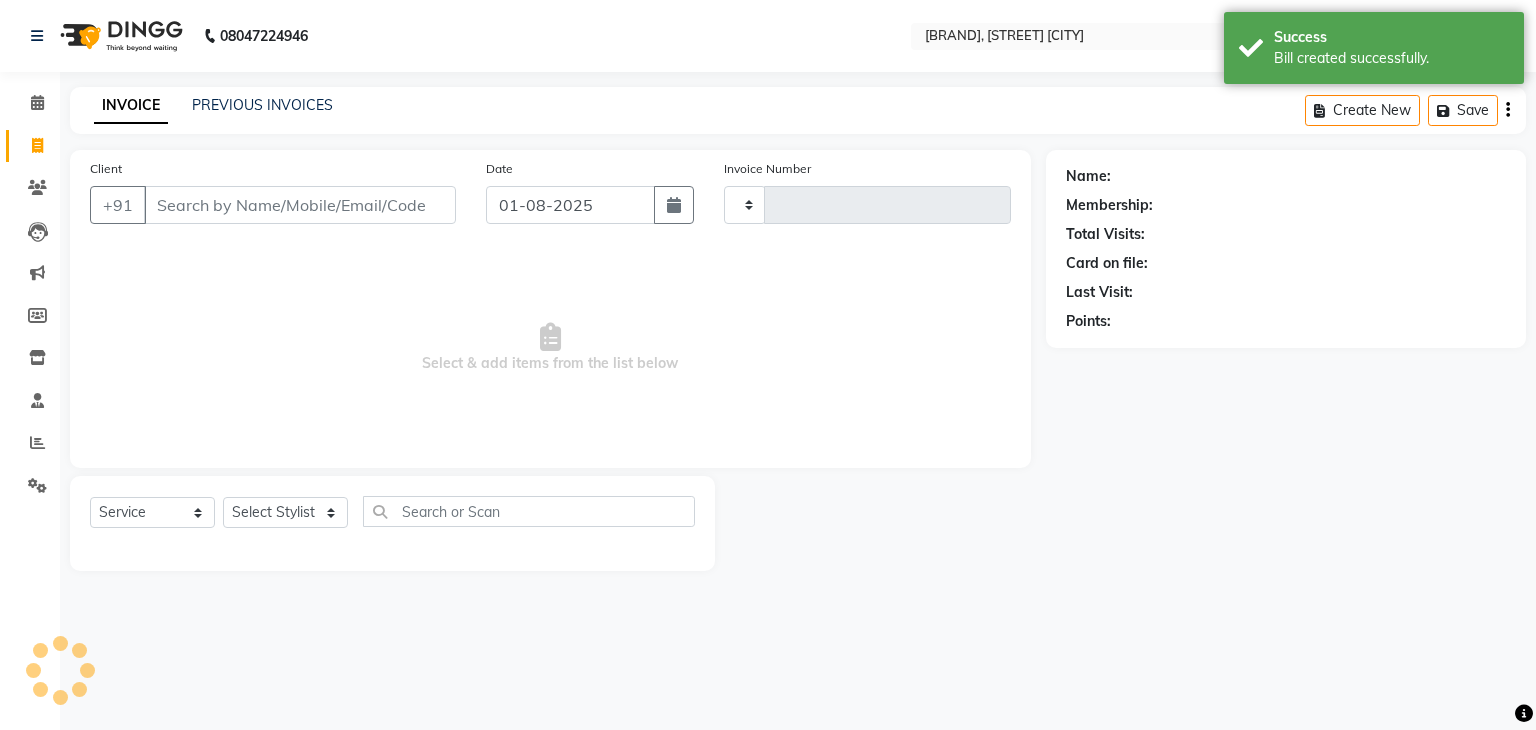 type on "3797" 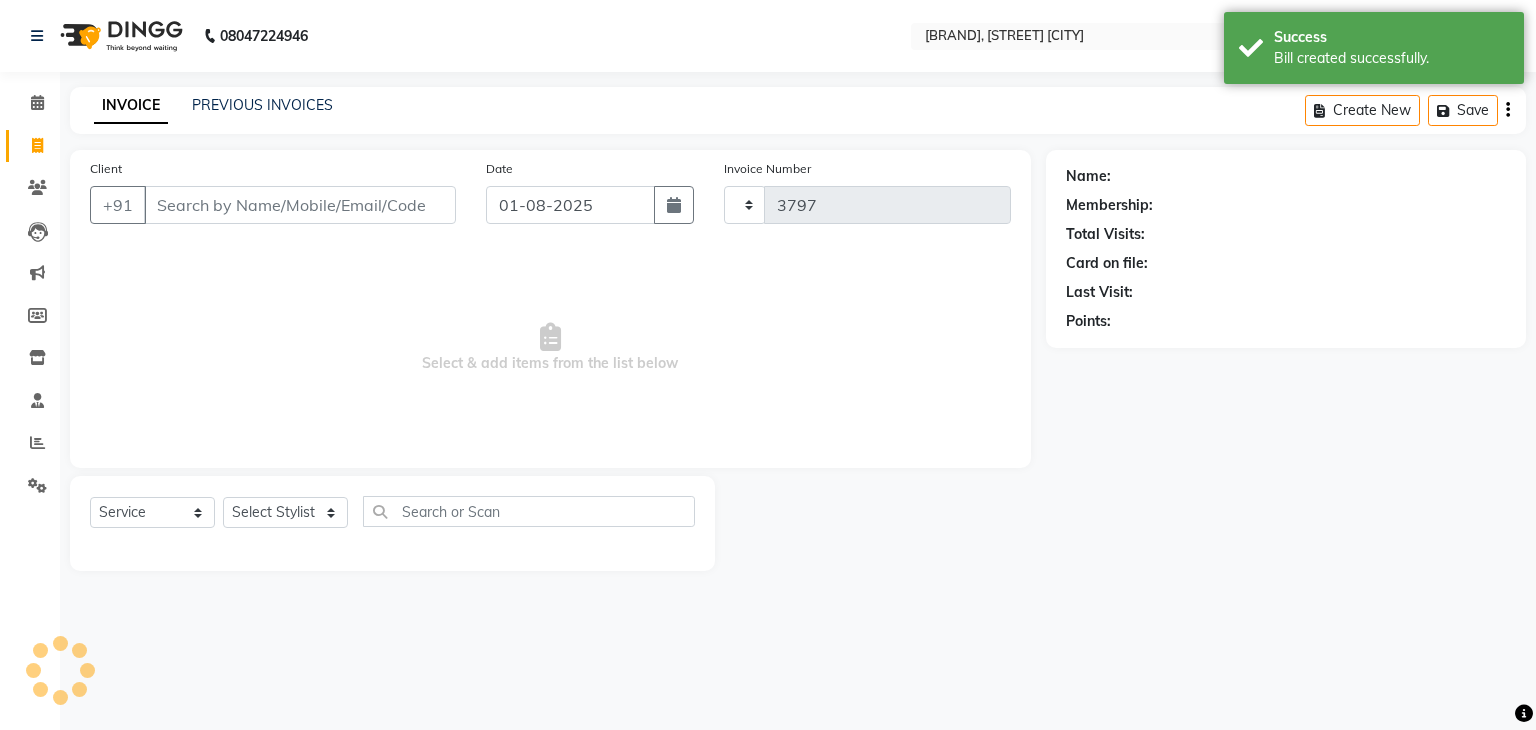 select on "6880" 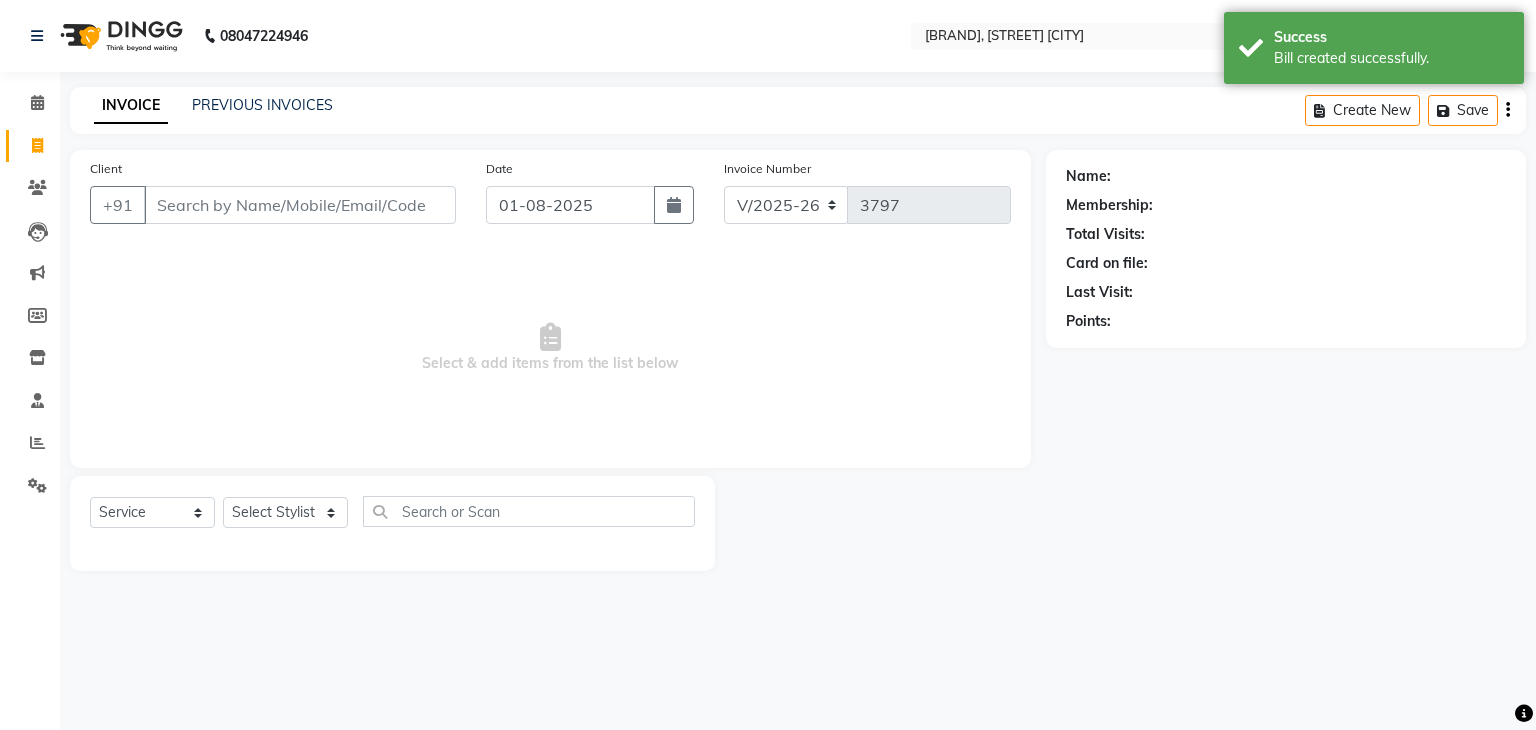 click on "Client" at bounding box center (300, 205) 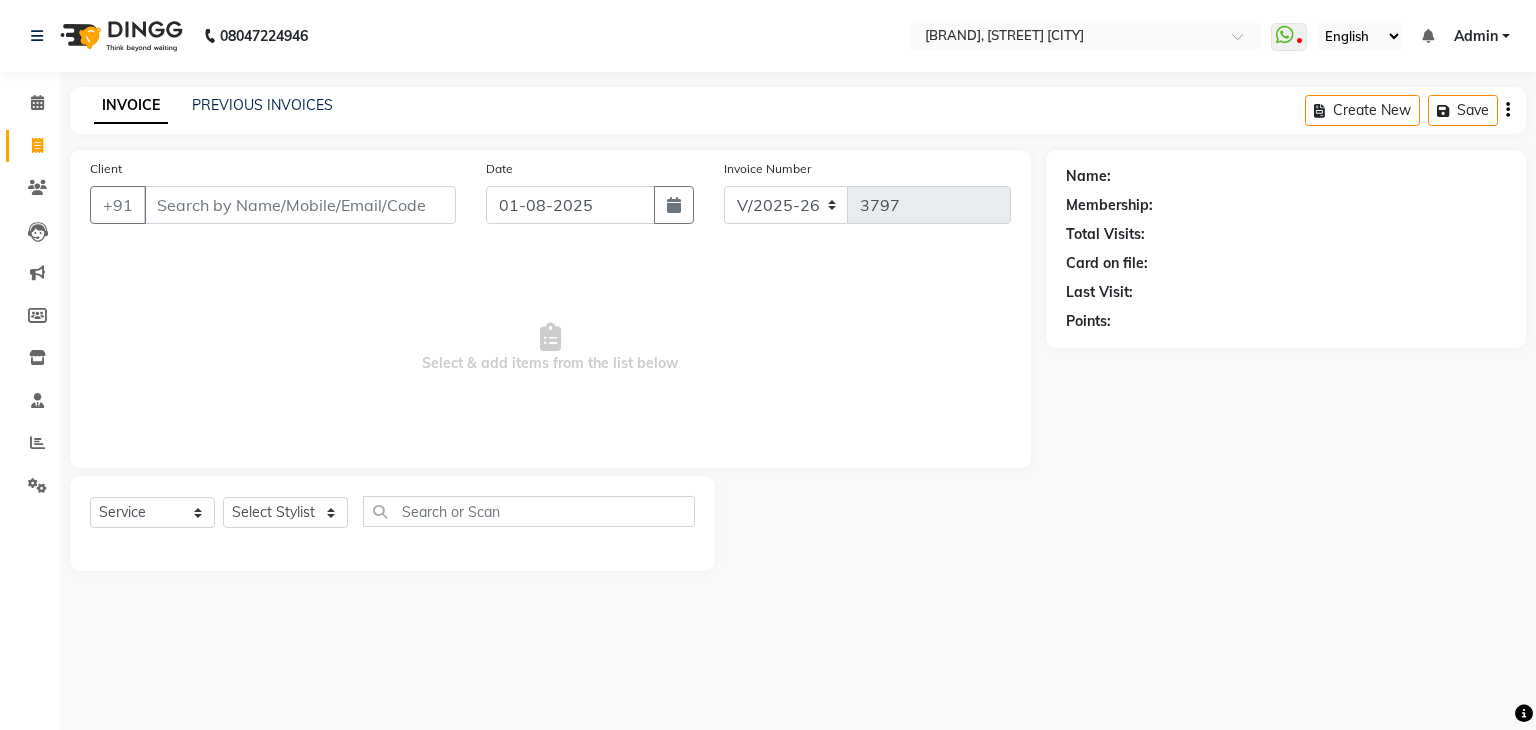 click on "Client" at bounding box center [300, 205] 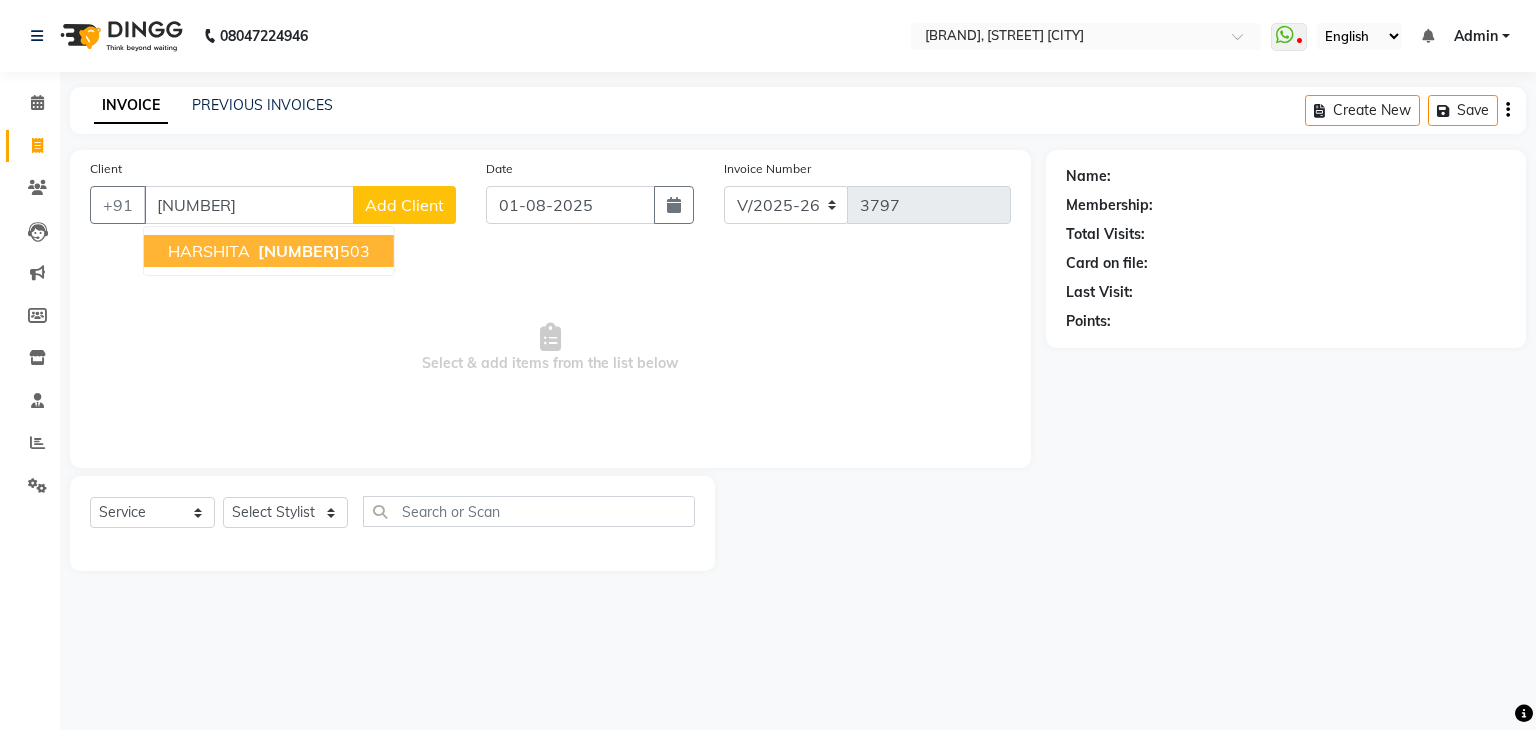 click on "[NUMBER]" at bounding box center [299, 251] 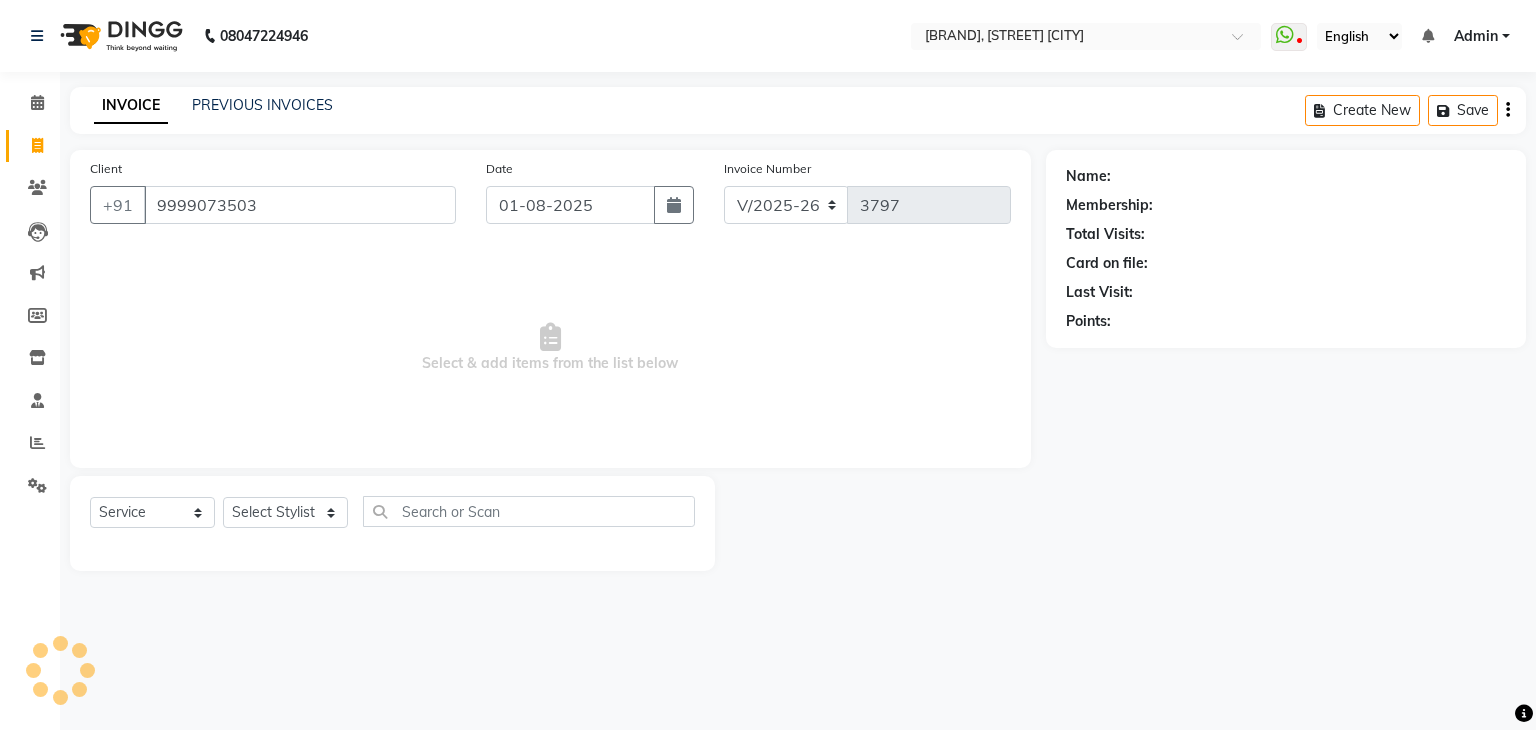 type on "9999073503" 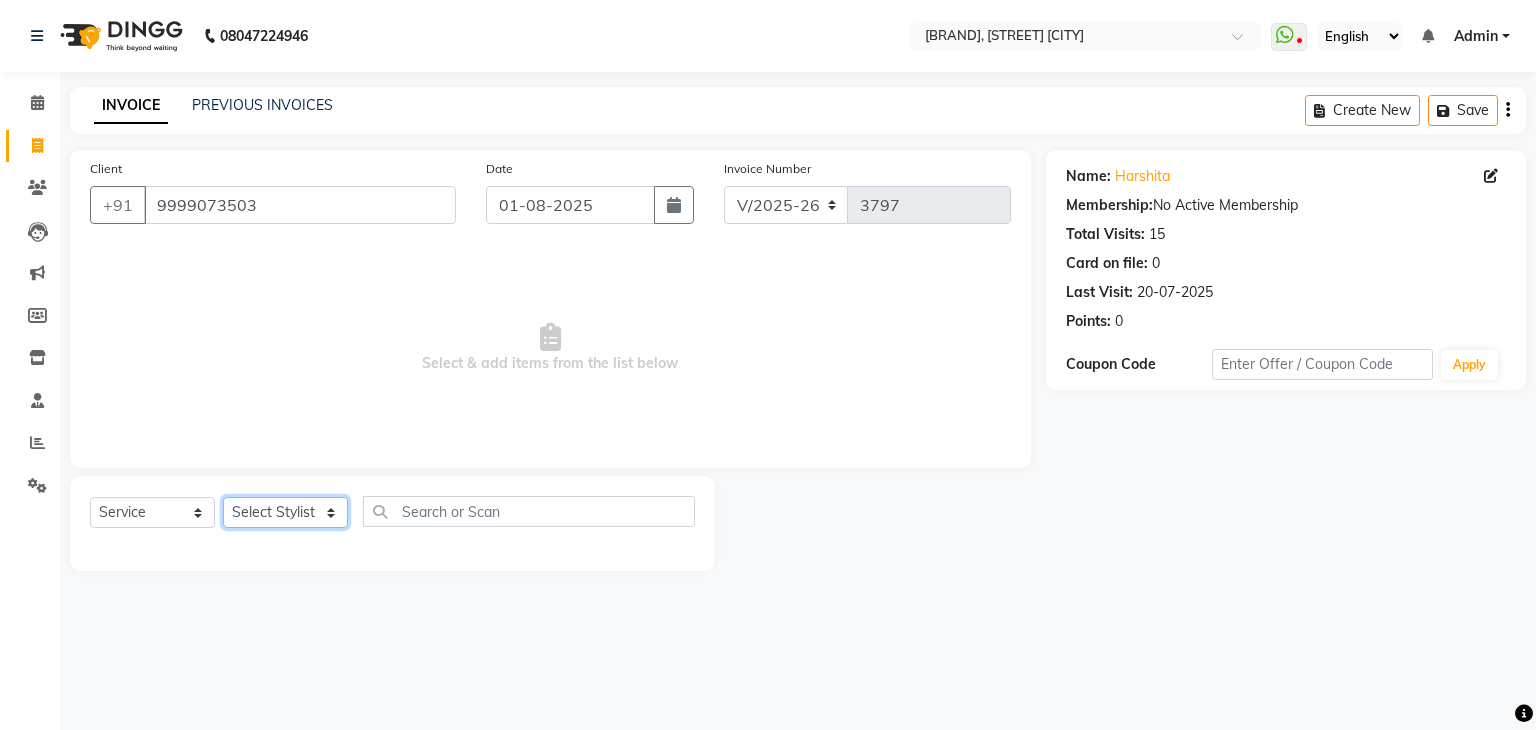 click on "Select Stylist [NAME] [FIRST] [LAST] [NAME] [FIRST] [LAST] [NAME] [NAME] [FIRST] [LAST] [NAME] [FIRST] [LAST] [NAME] [FIRST] [LAST] [NAME] [FIRST] [LAST] [NAME] [FIRST] [LAST] [NAME] [FIRST] [LAST] [NAME] [FIRST] [LAST] [NAME] [FIRST] [LAST] [NAME] [FIRST] [LAST] [NAME] [FIRST] [LAST] [NAME] [FIRST] [LAST] [NAME] [FIRST] [LAST] [NAME] [FIRST] [LAST] [NAME] [FIRST] [LAST] [NAME] [FIRST] [LAST]" 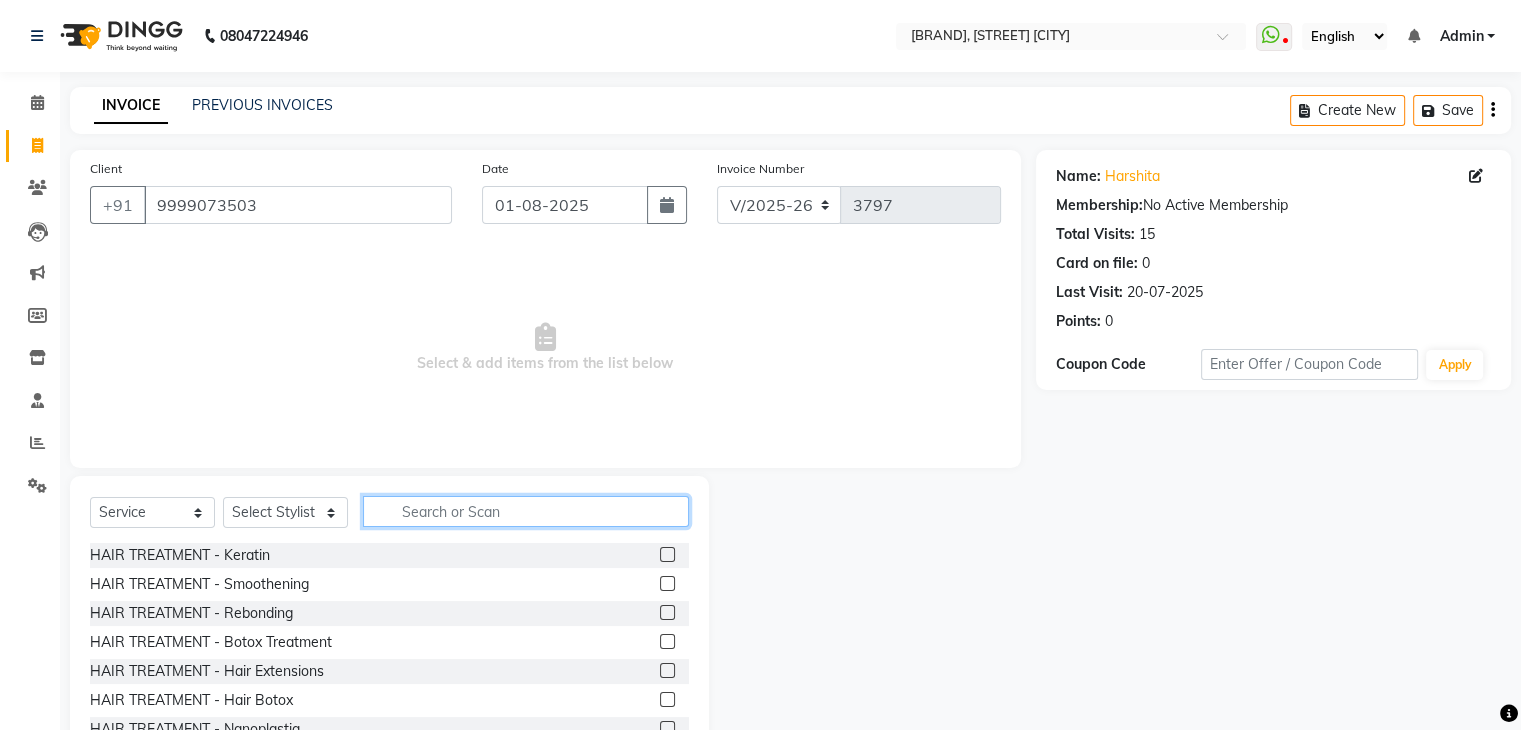 click 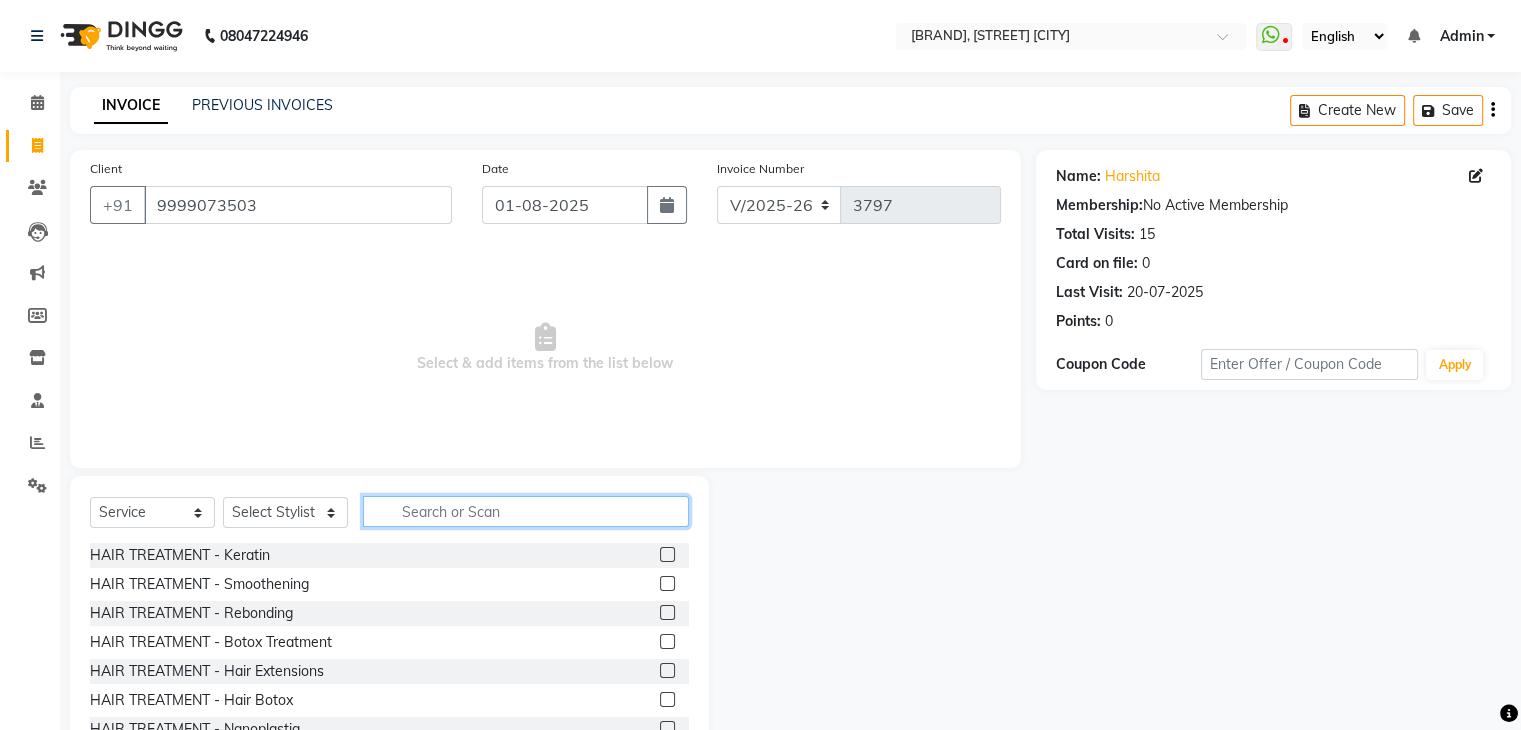 click 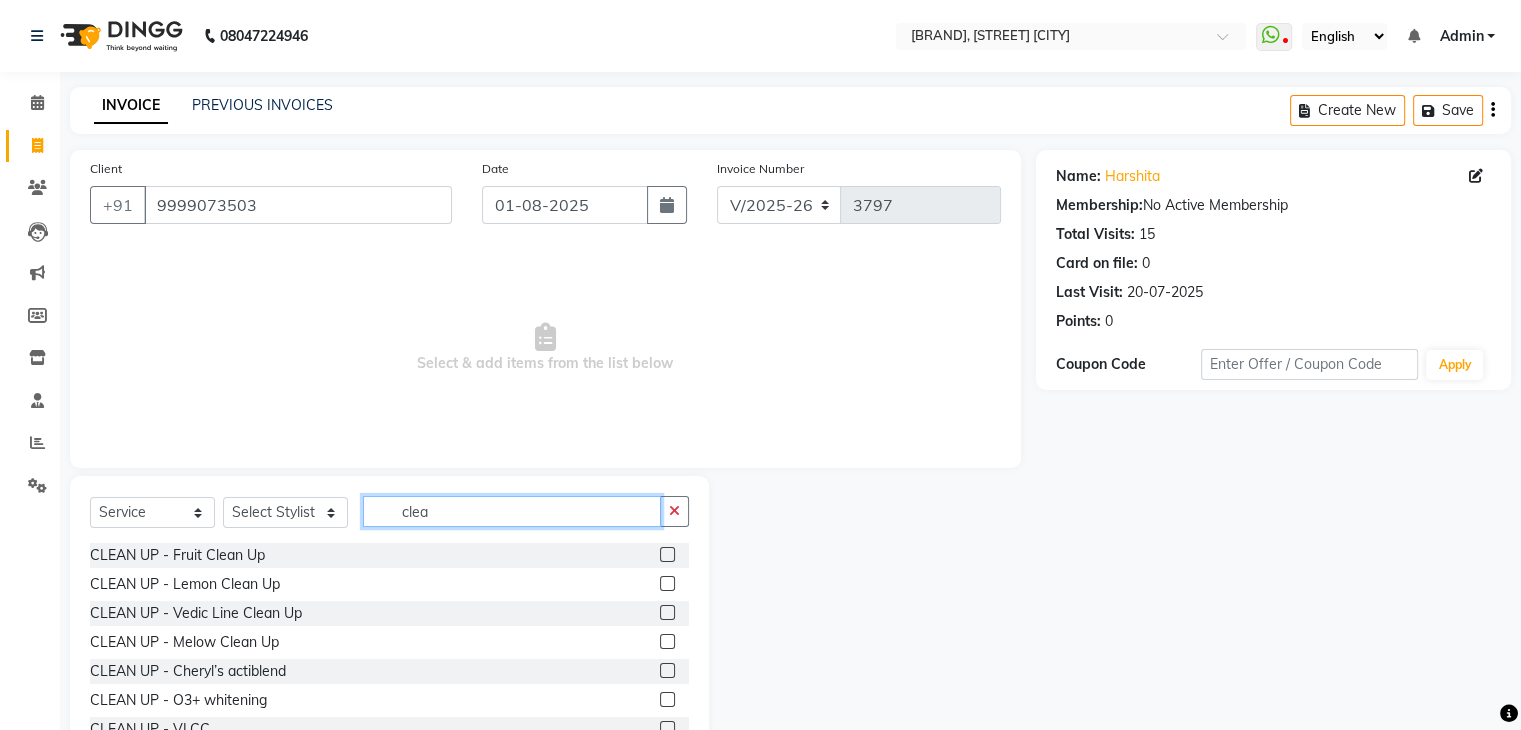 type on "clea" 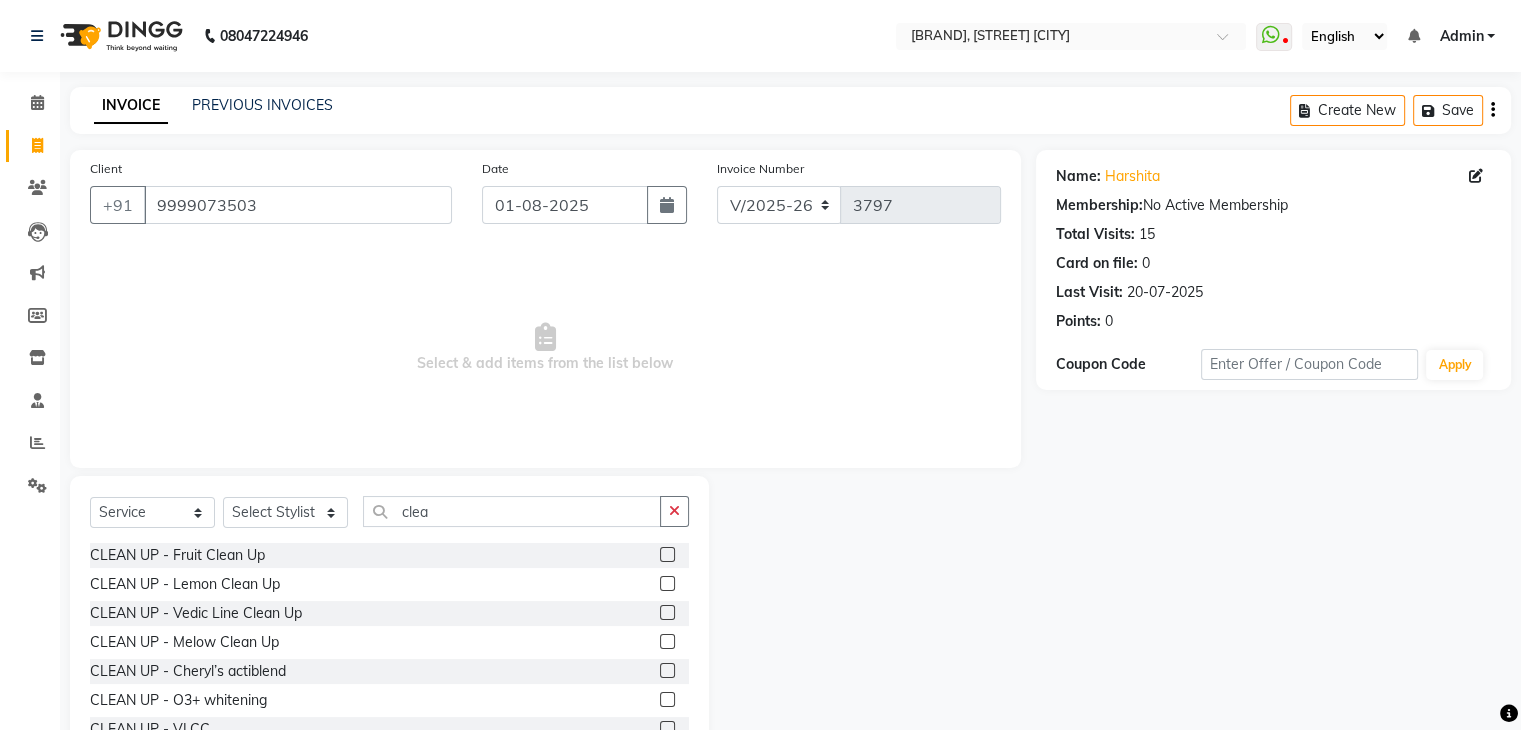 click 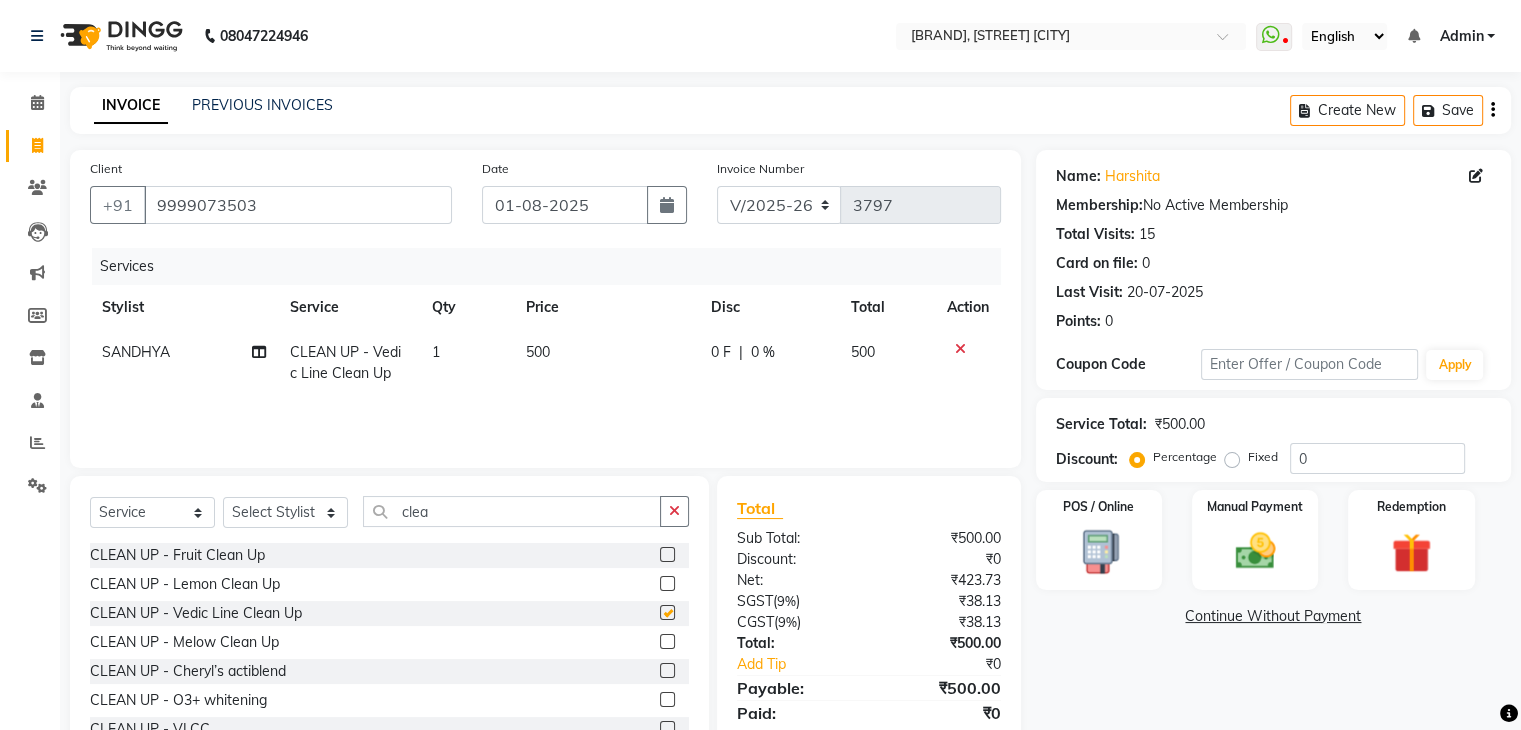 checkbox on "false" 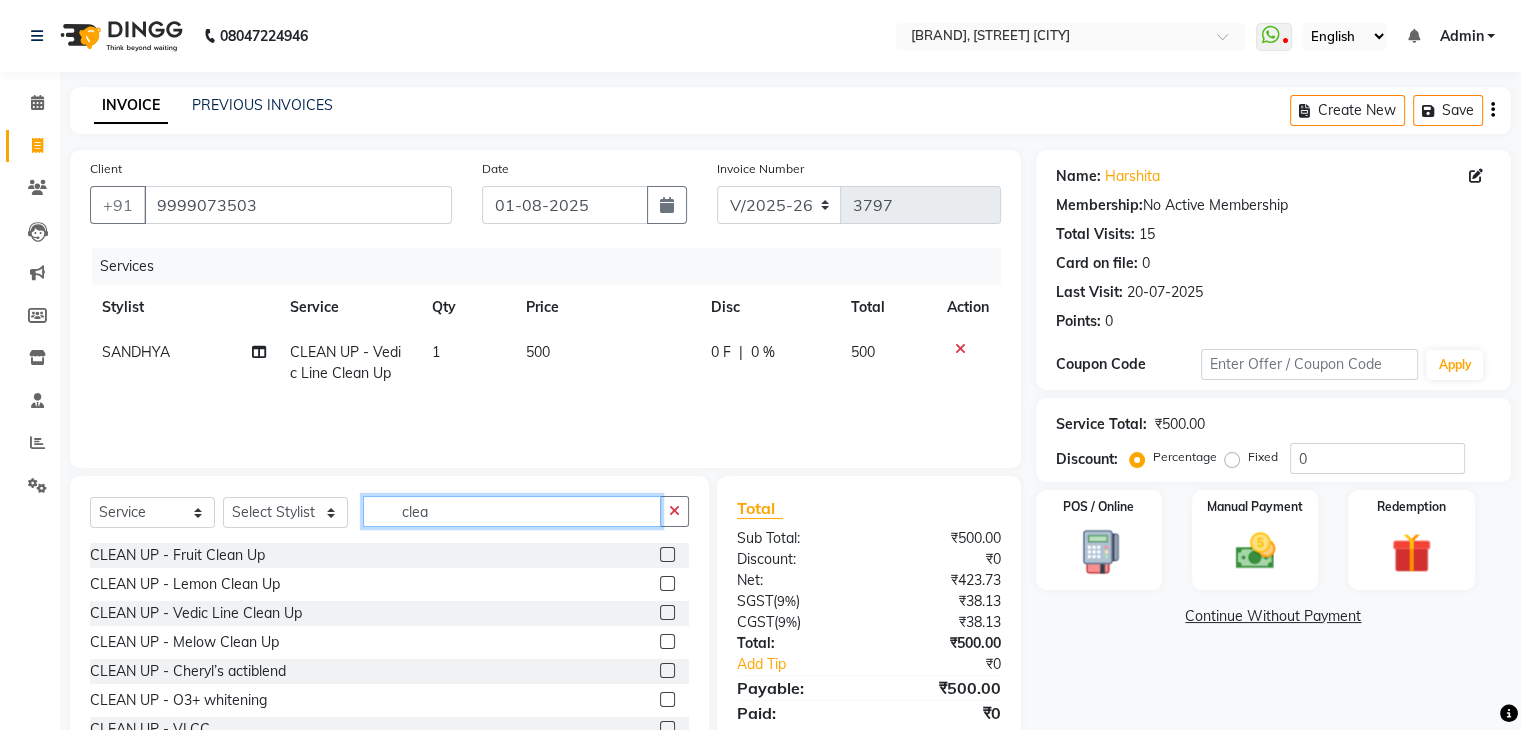 click on "clea" 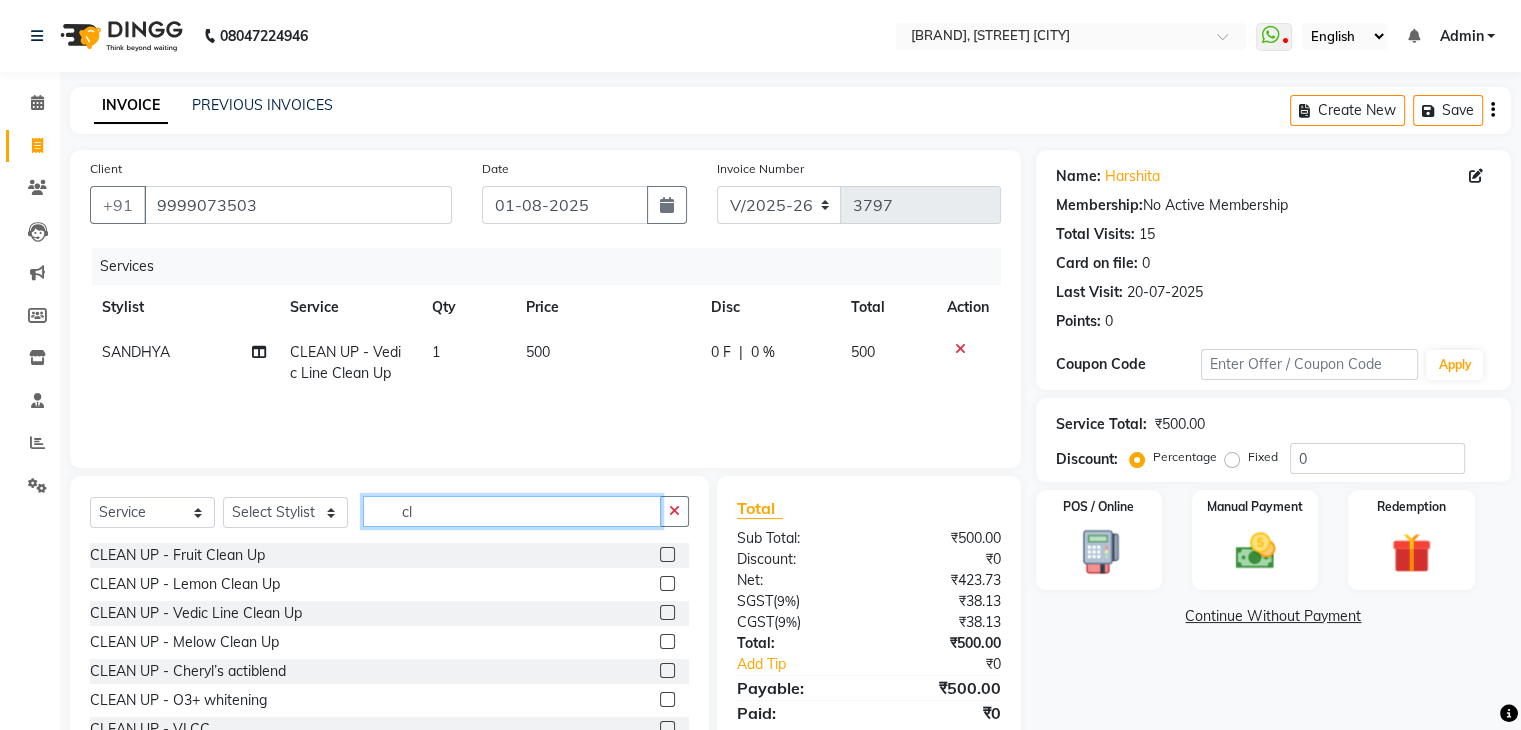 type on "c" 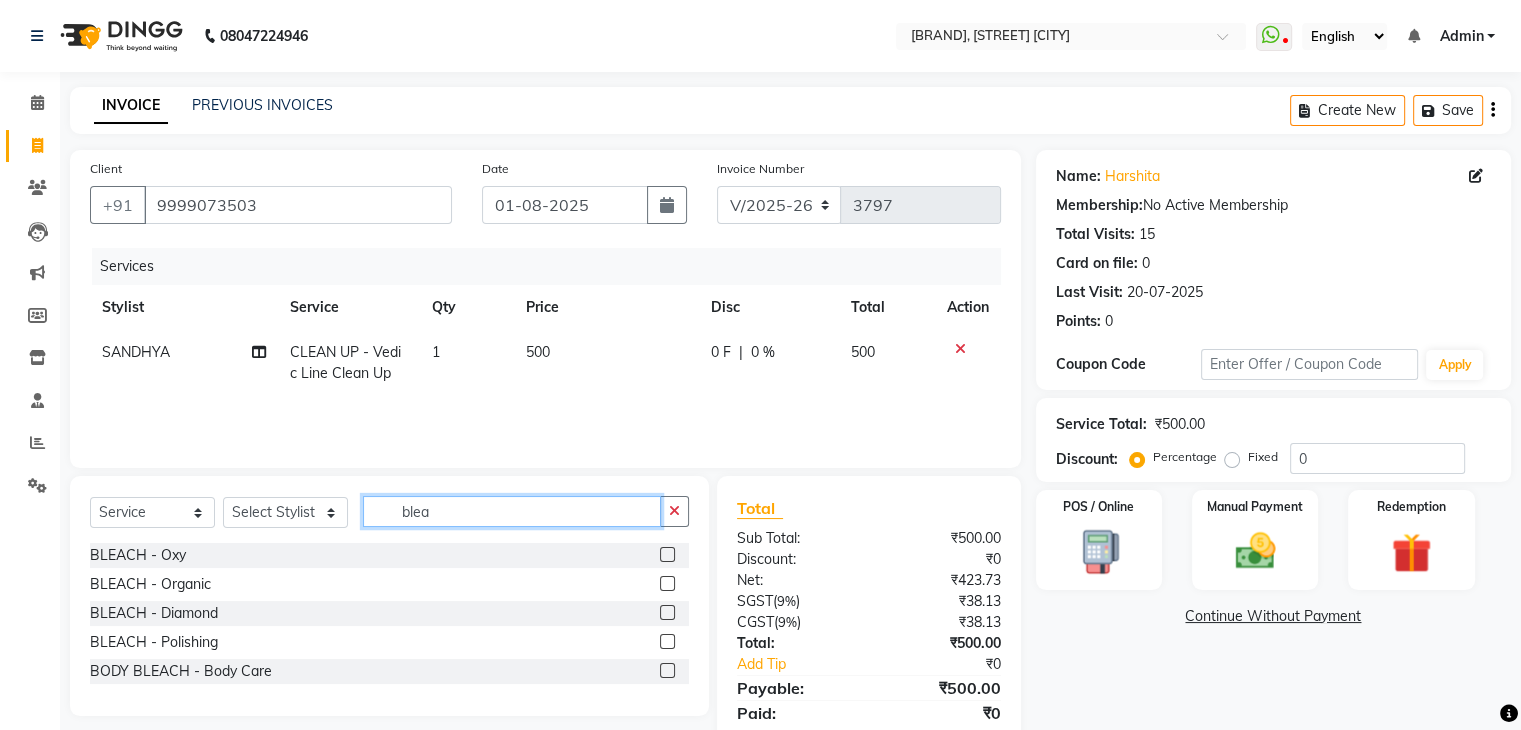 type on "blea" 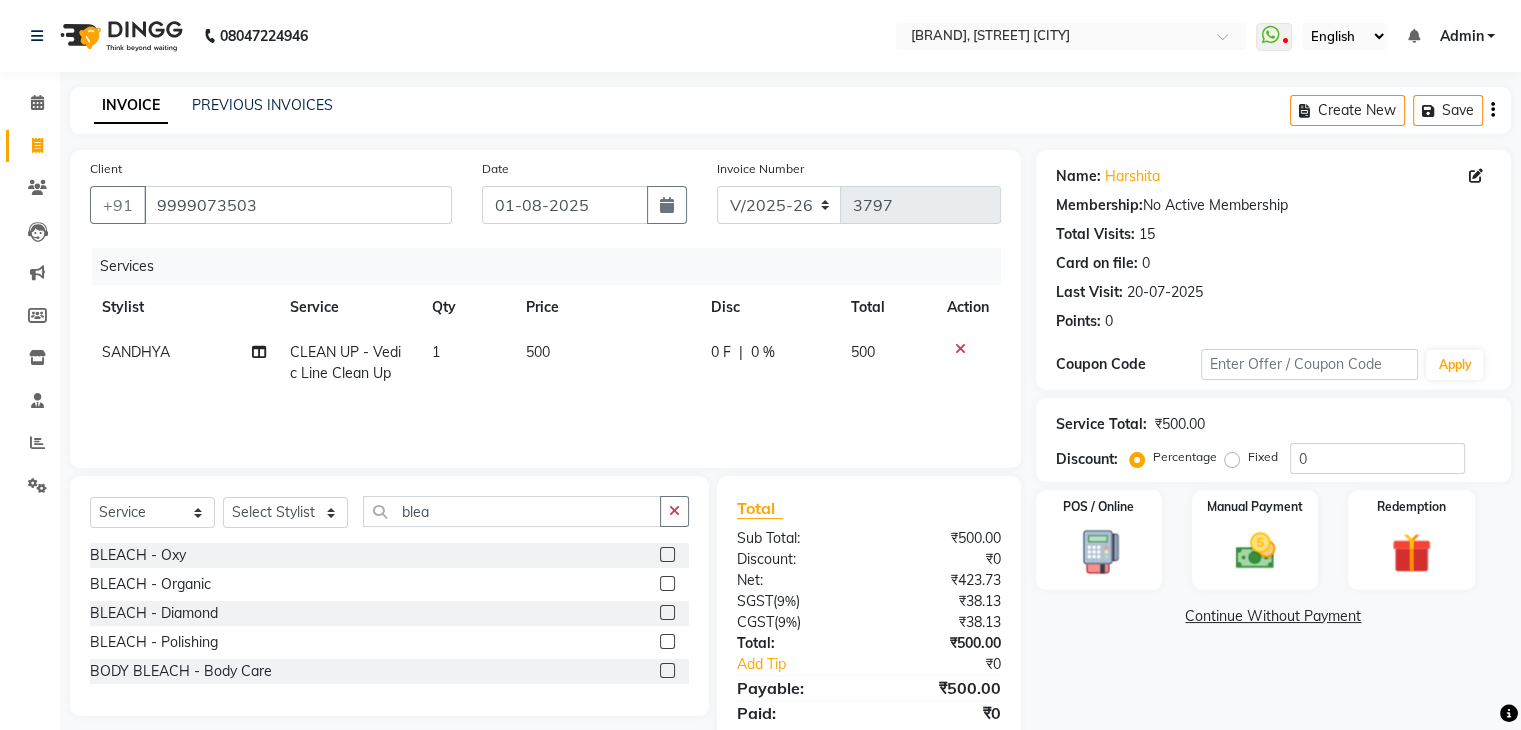 click 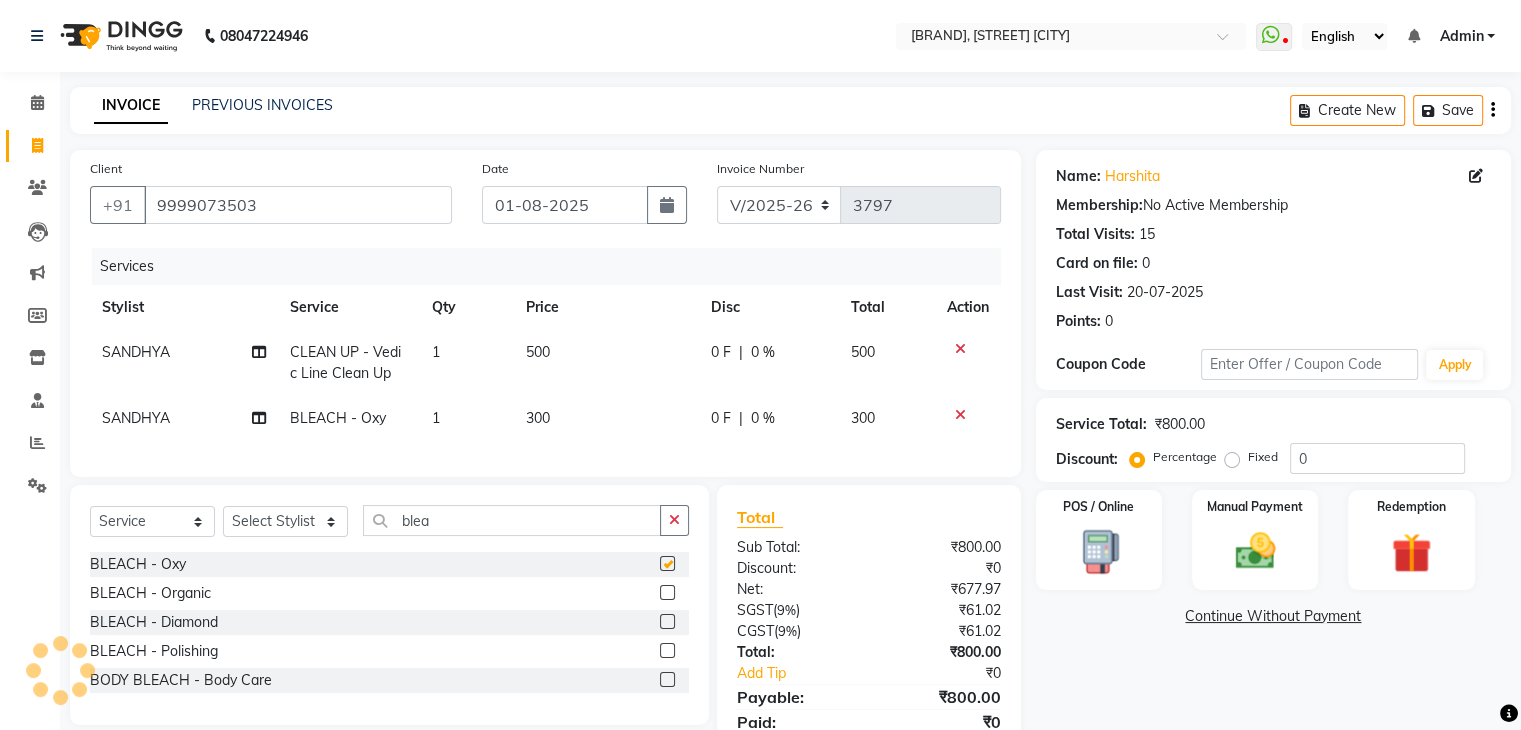checkbox on "false" 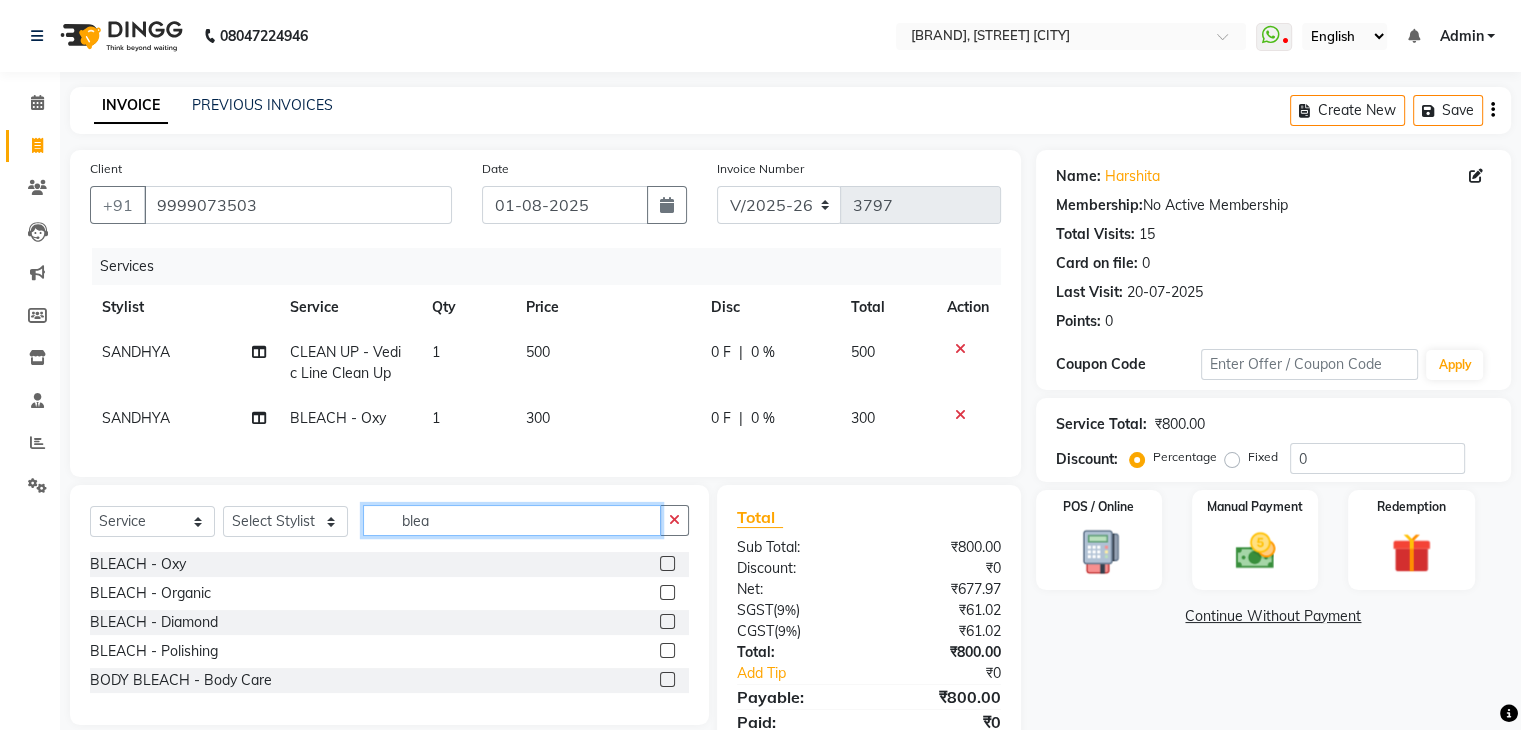 click on "blea" 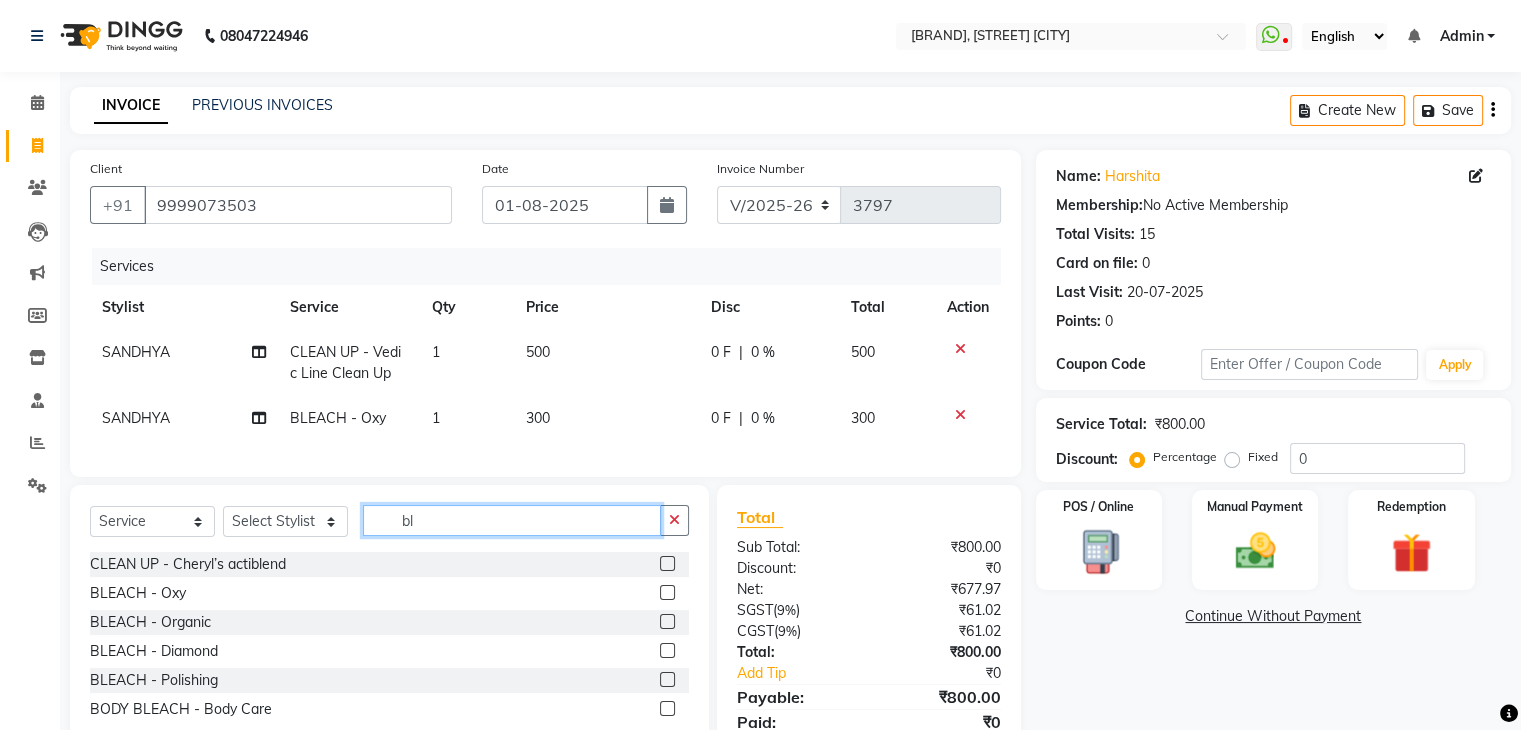 type on "b" 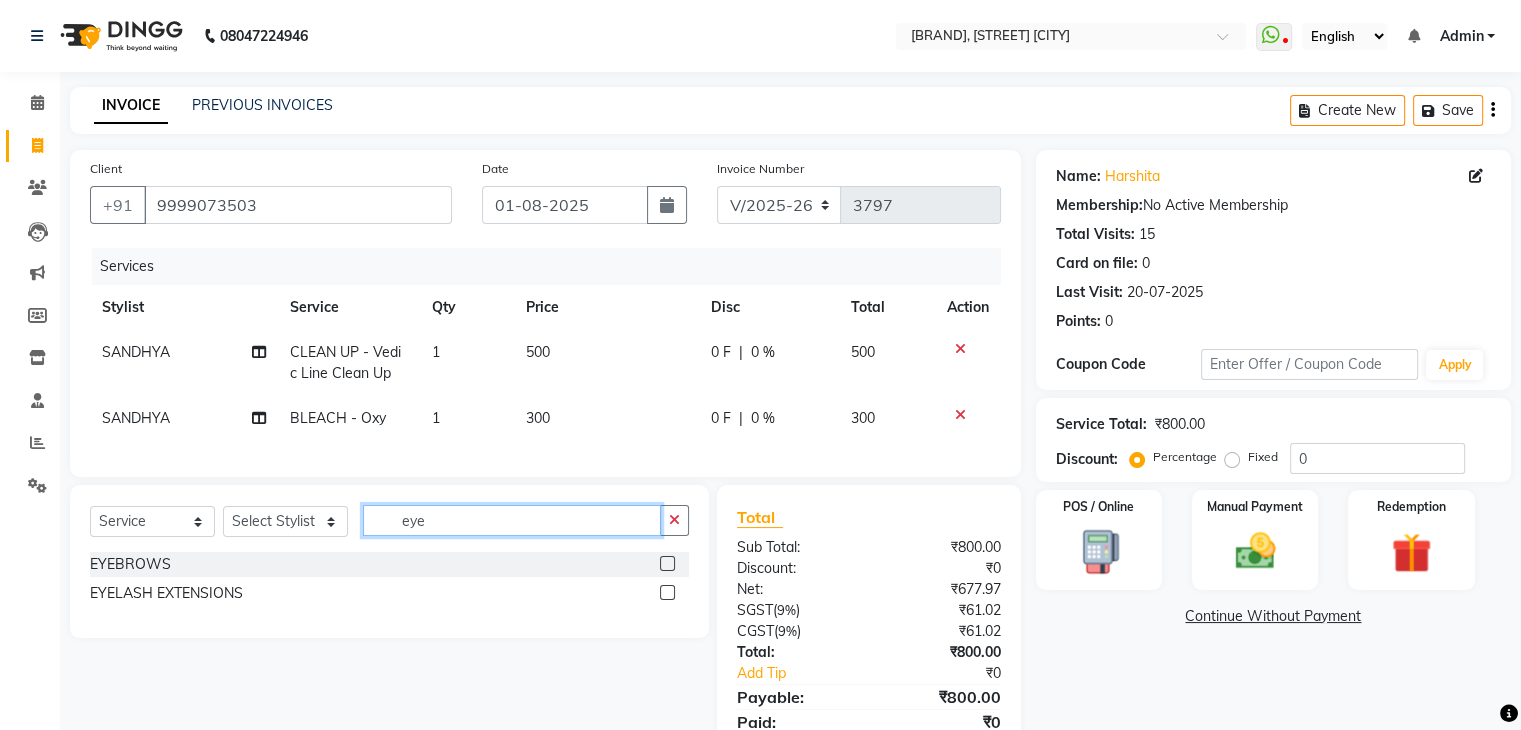 type on "eye" 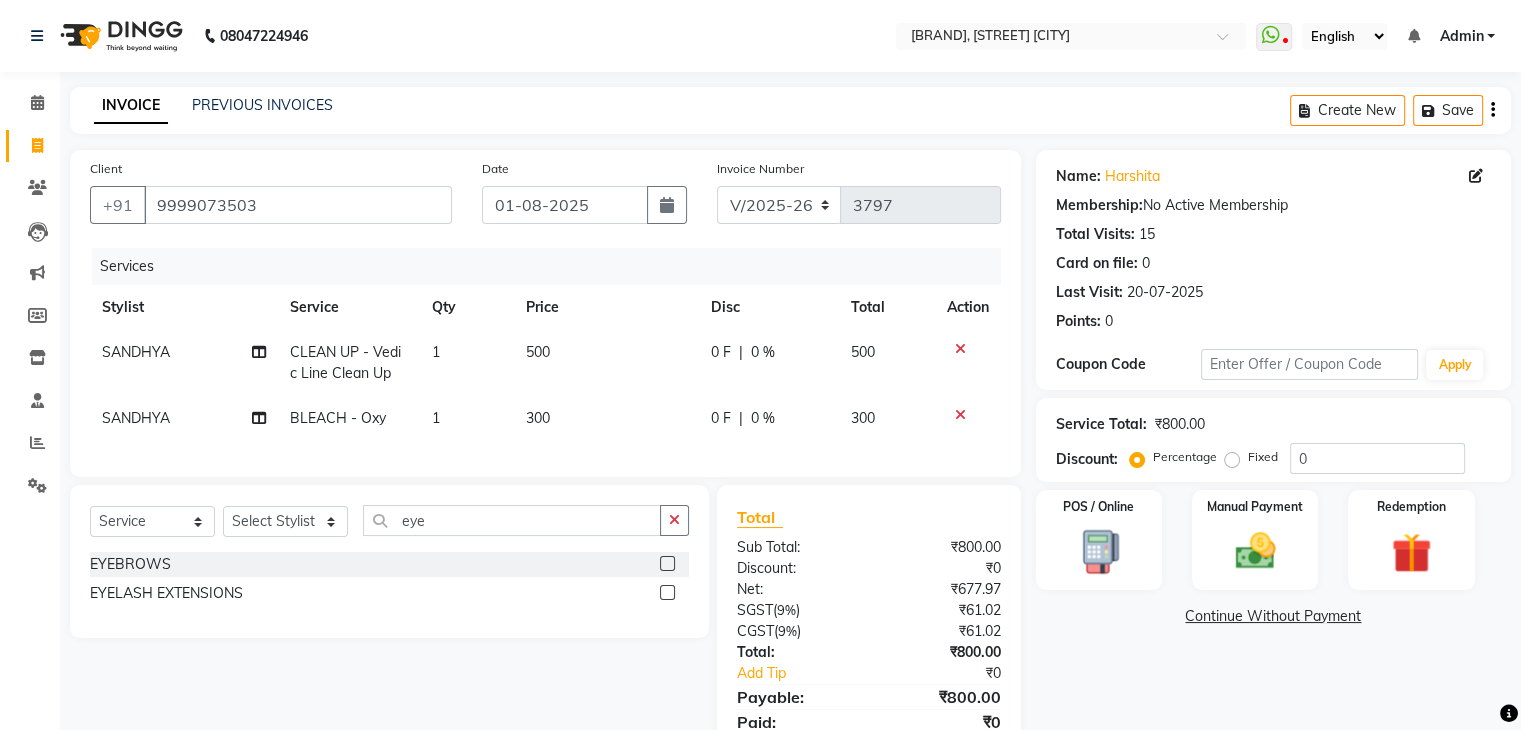click 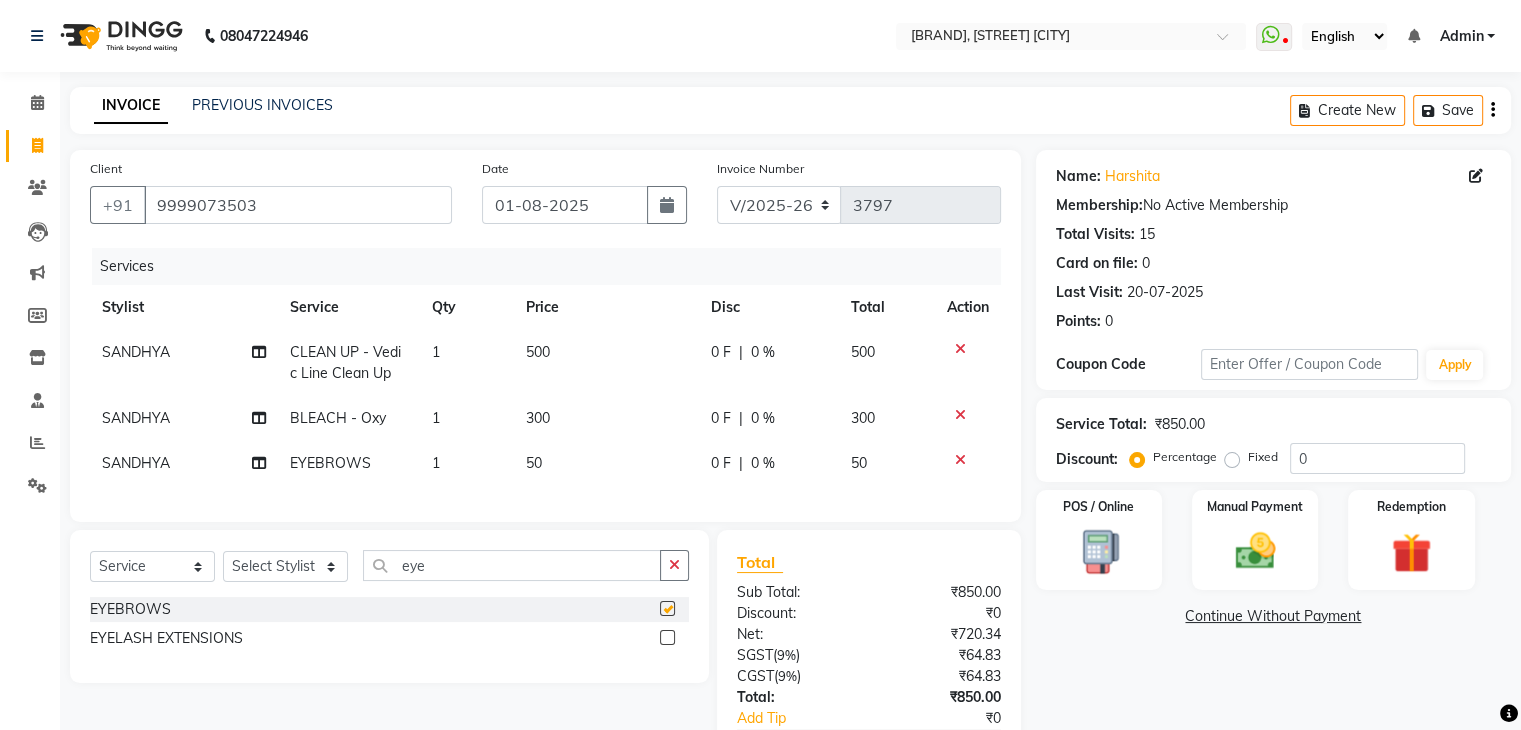 checkbox on "false" 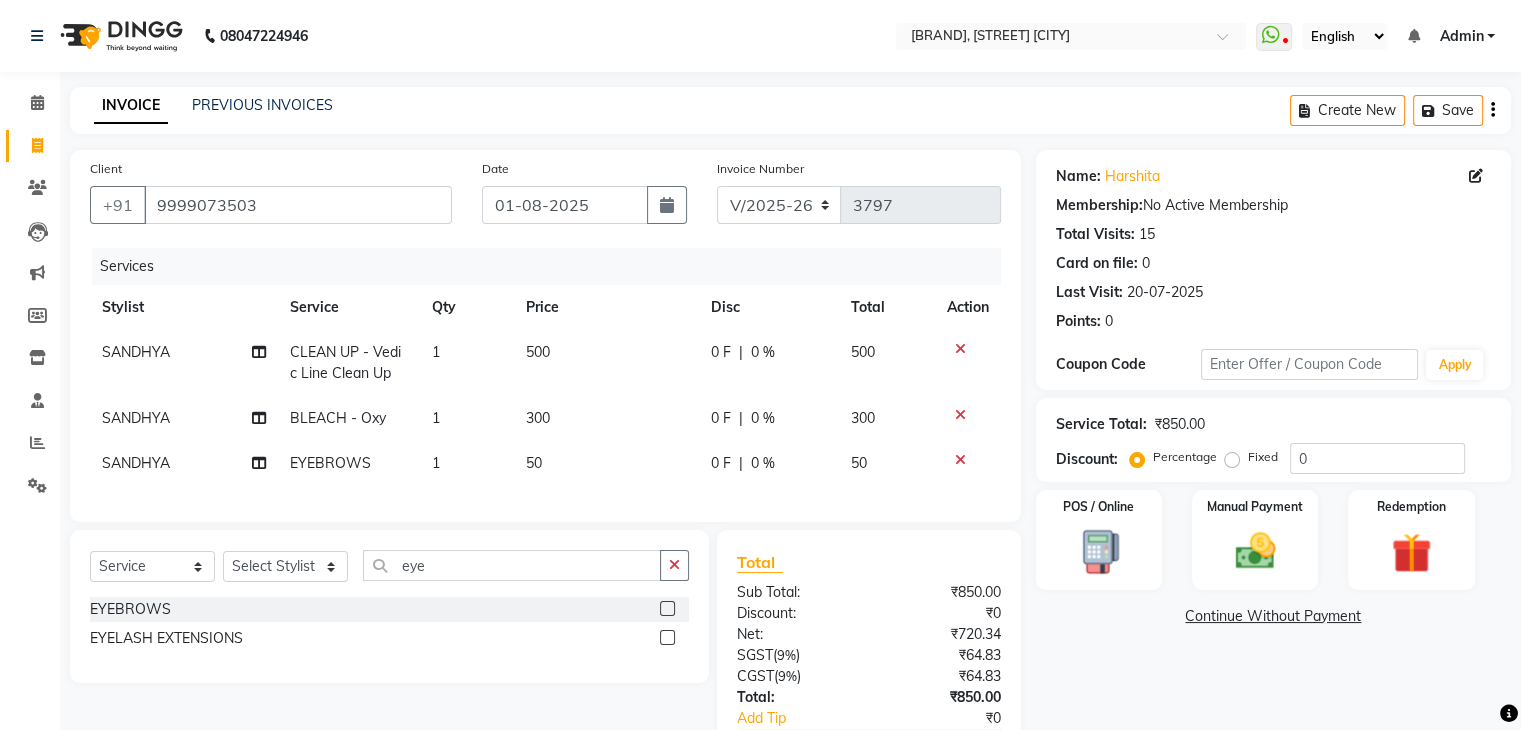 click on "50" 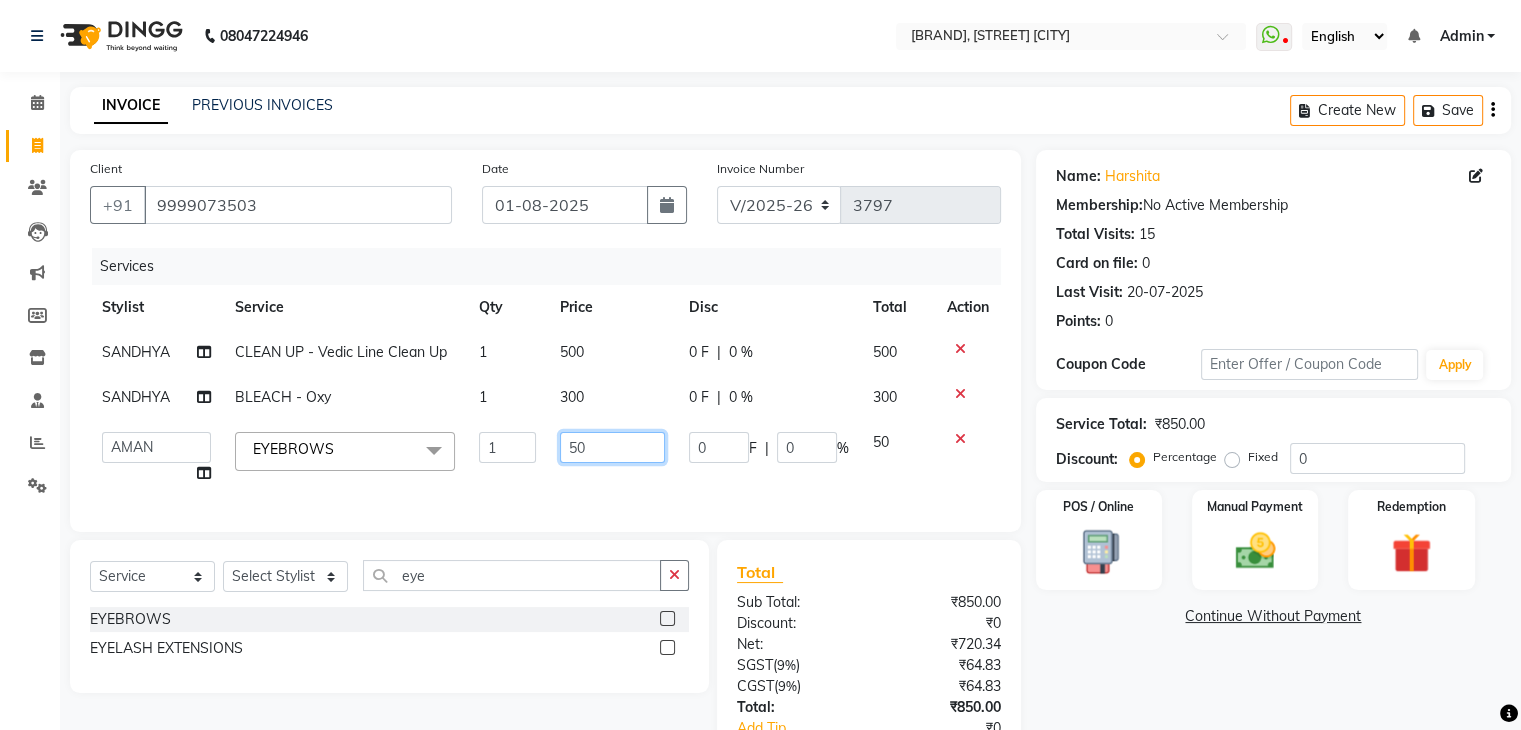 click on "50" 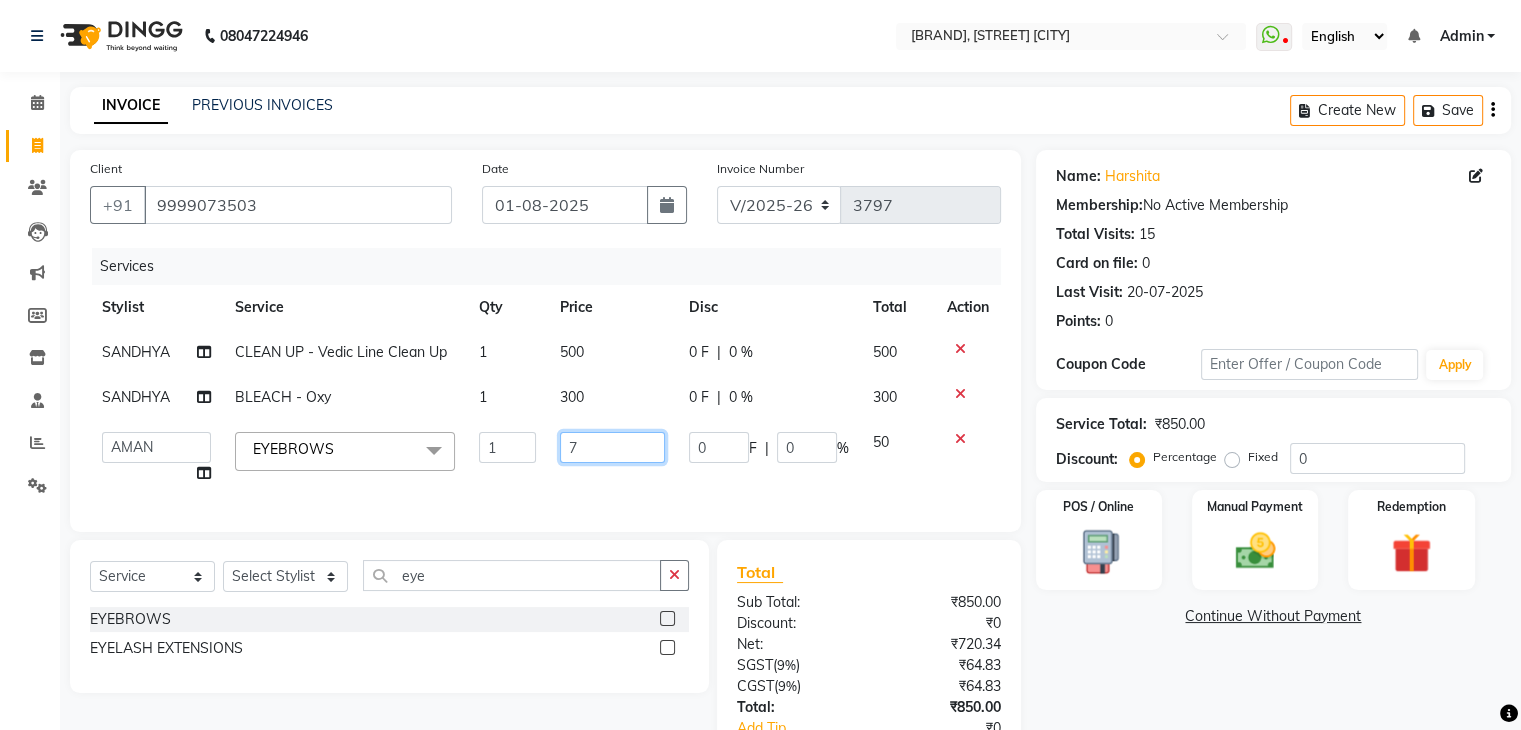 type on "70" 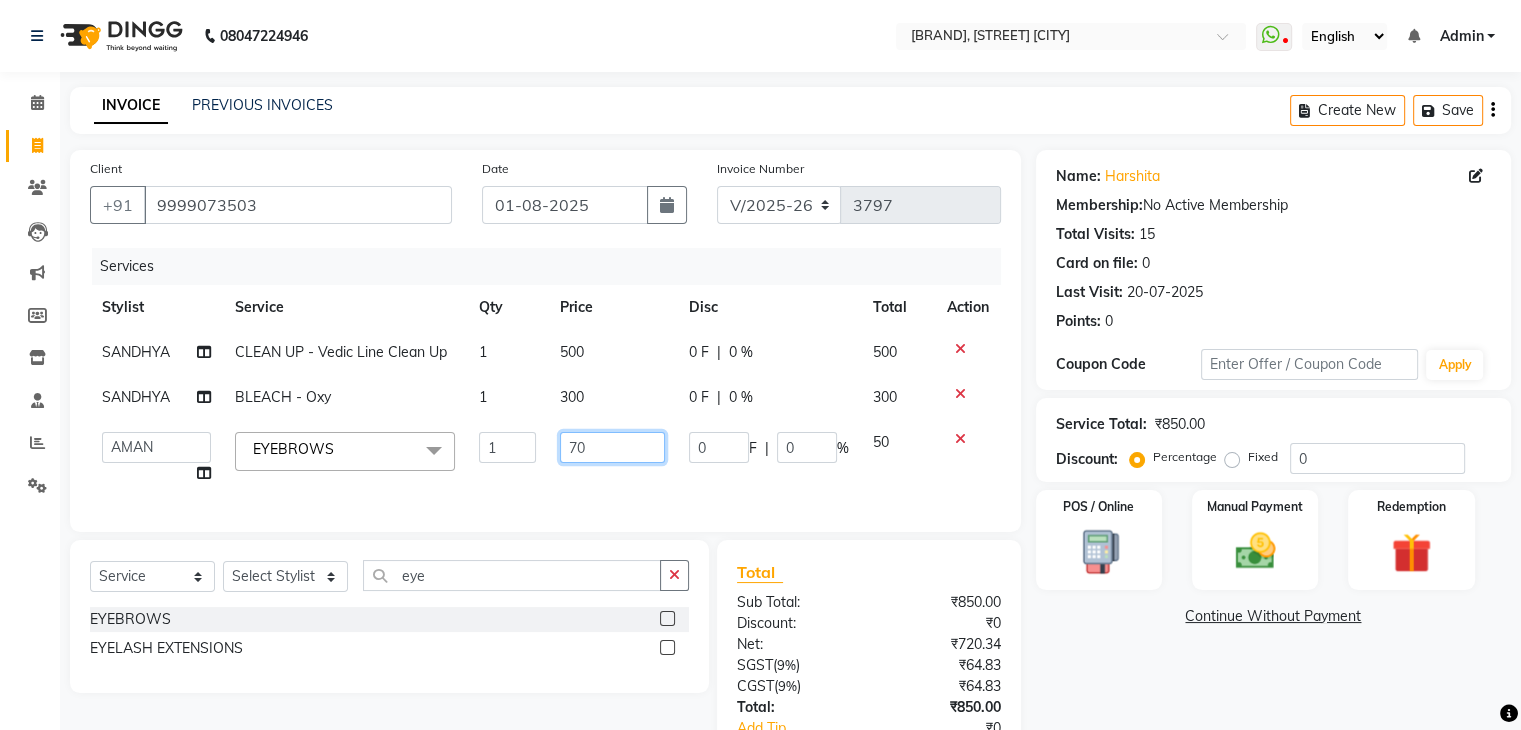 scroll, scrollTop: 150, scrollLeft: 0, axis: vertical 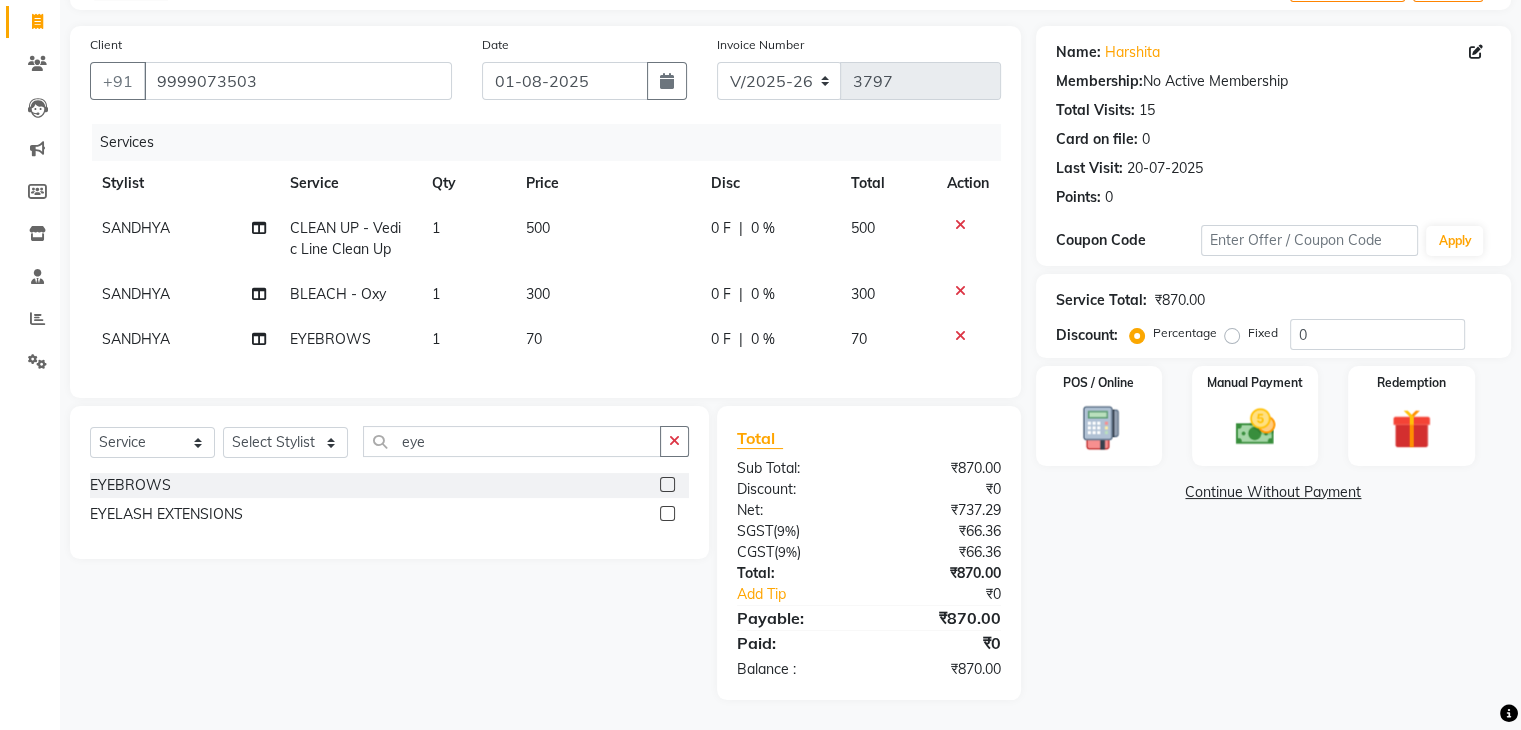 click on "Name: [NAME] Membership:  No Active Membership  Total Visits:  15 Card on file:  0 Last Visit:   [DATE] Points:   0  Coupon Code Apply Service Total:  ₹870.00  Discount:  Percentage   Fixed  0 POS / Online  Manual Payment Redemption  Continue Without Payment" 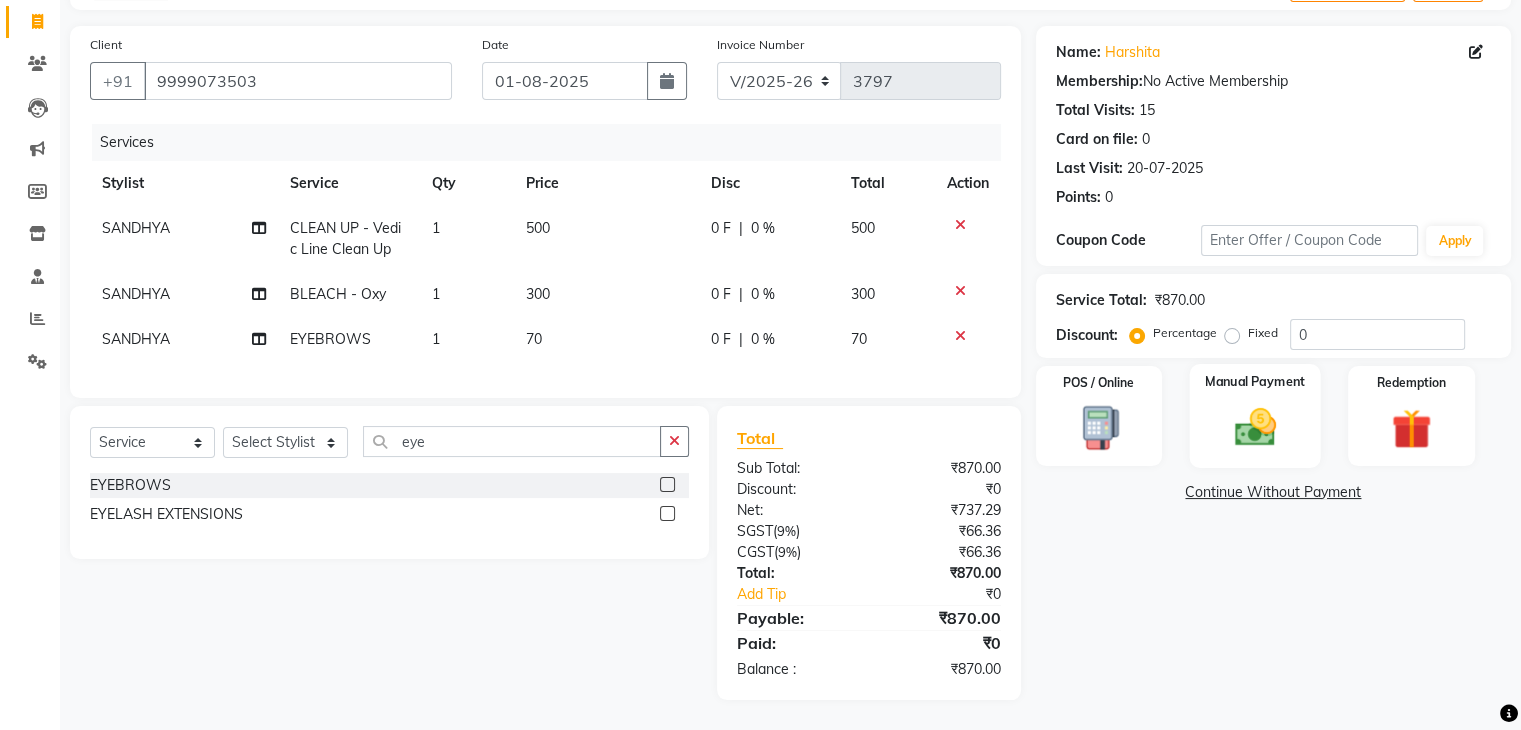 click on "Manual Payment" 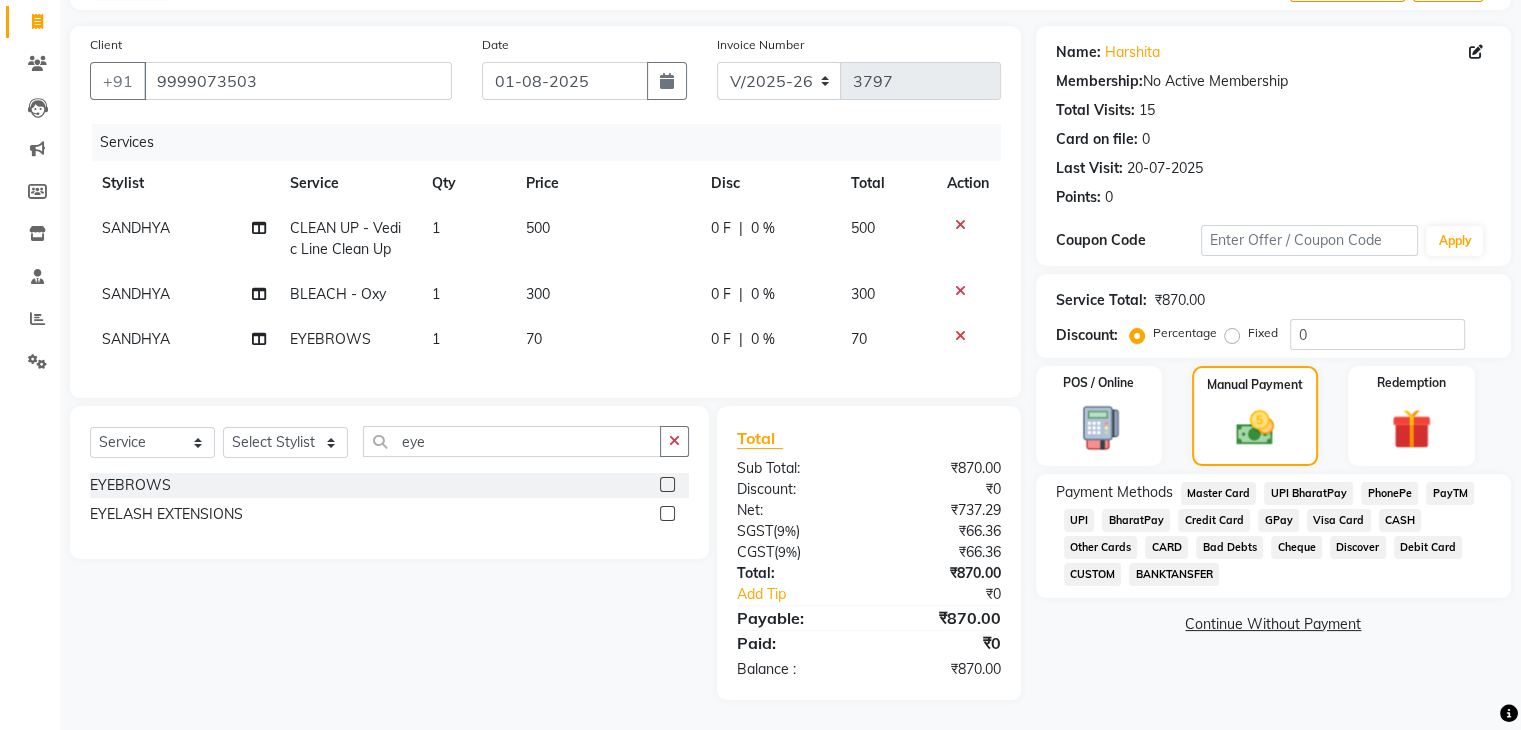 click on "CASH" 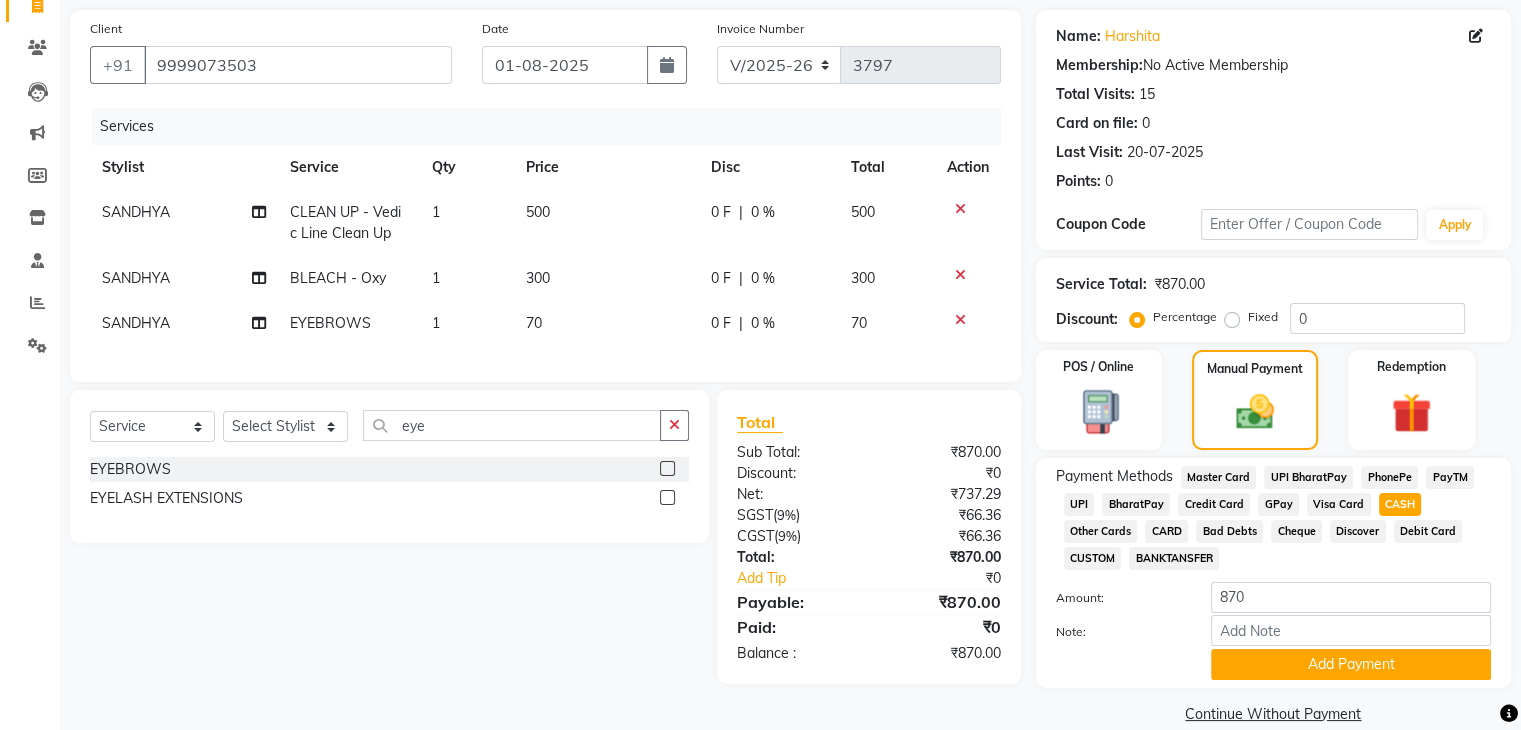 scroll, scrollTop: 172, scrollLeft: 0, axis: vertical 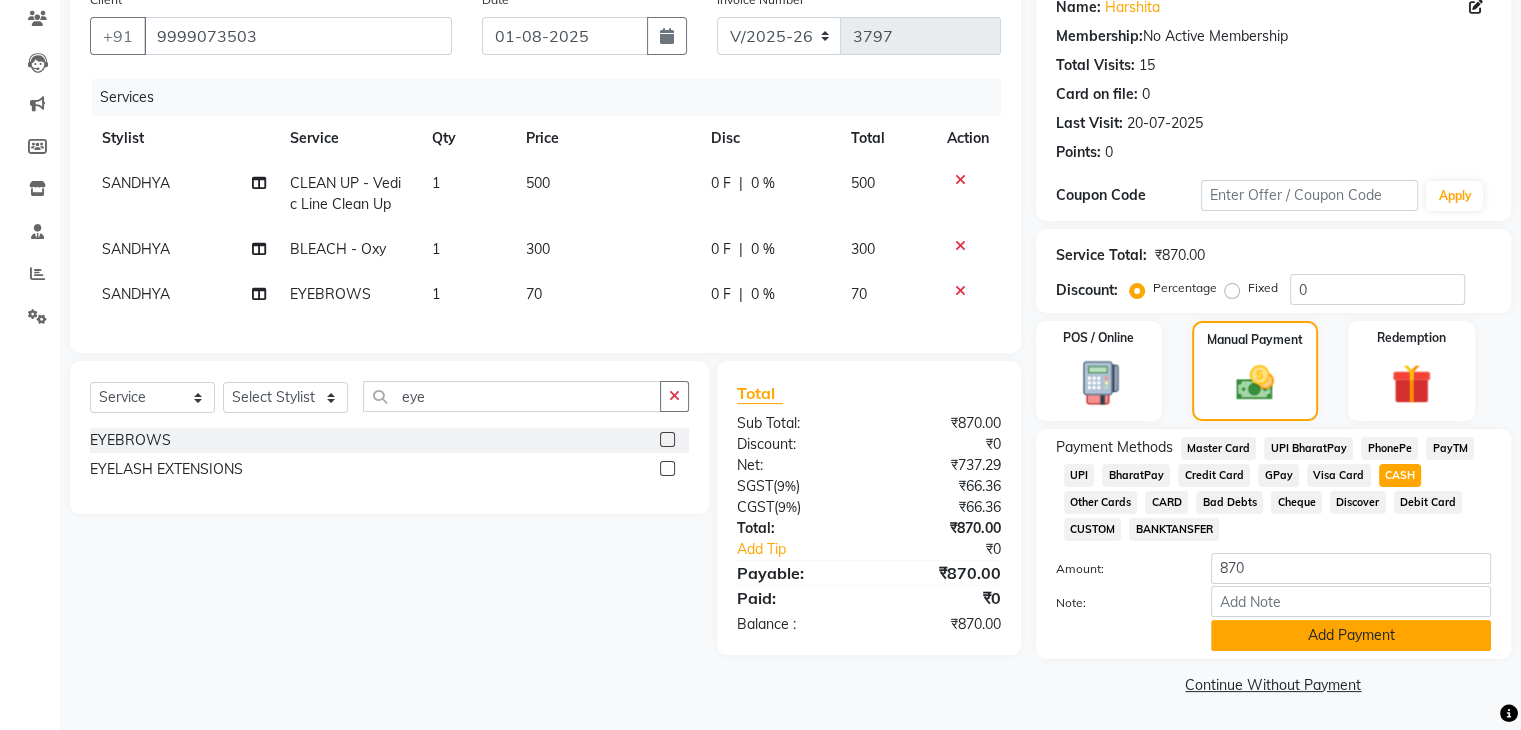 click on "Add Payment" 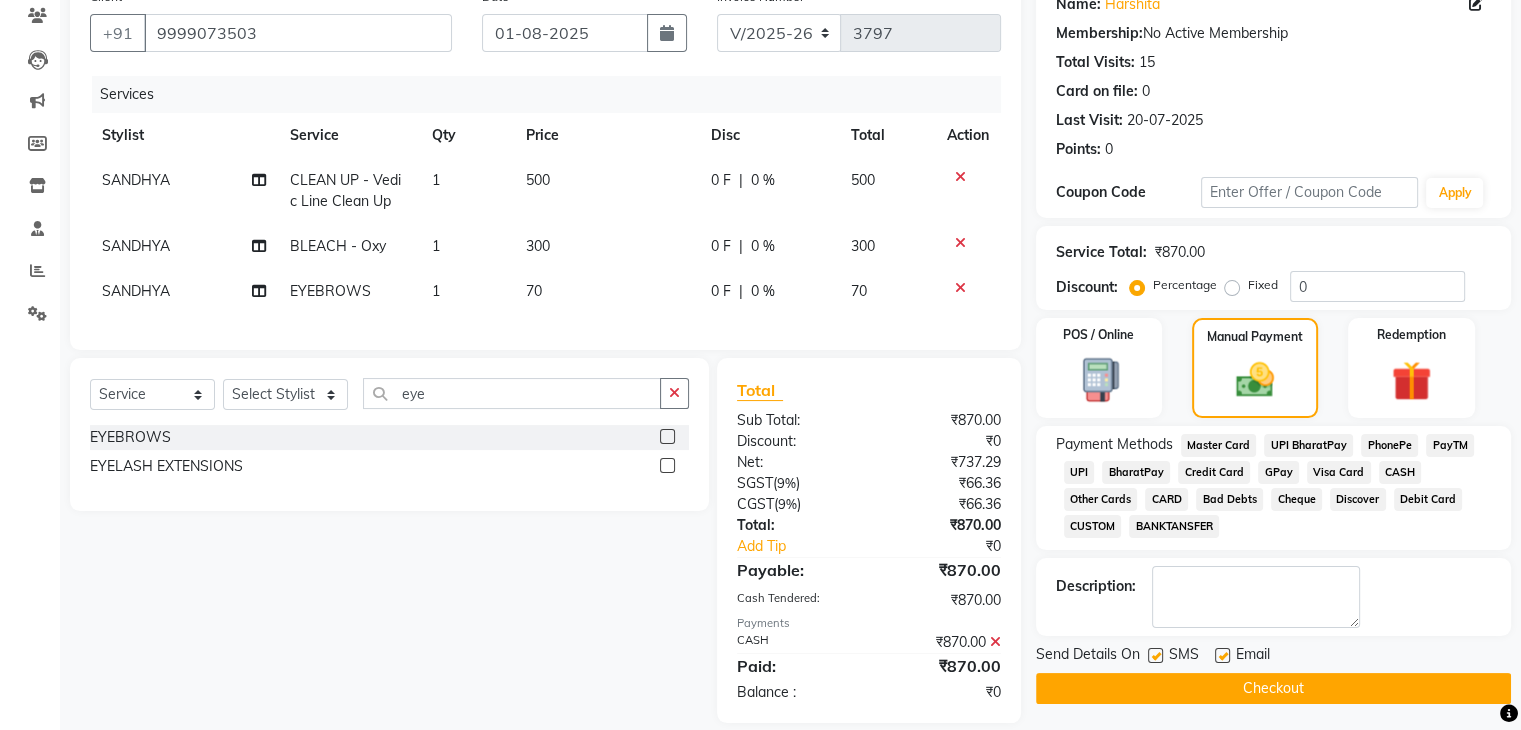 scroll, scrollTop: 211, scrollLeft: 0, axis: vertical 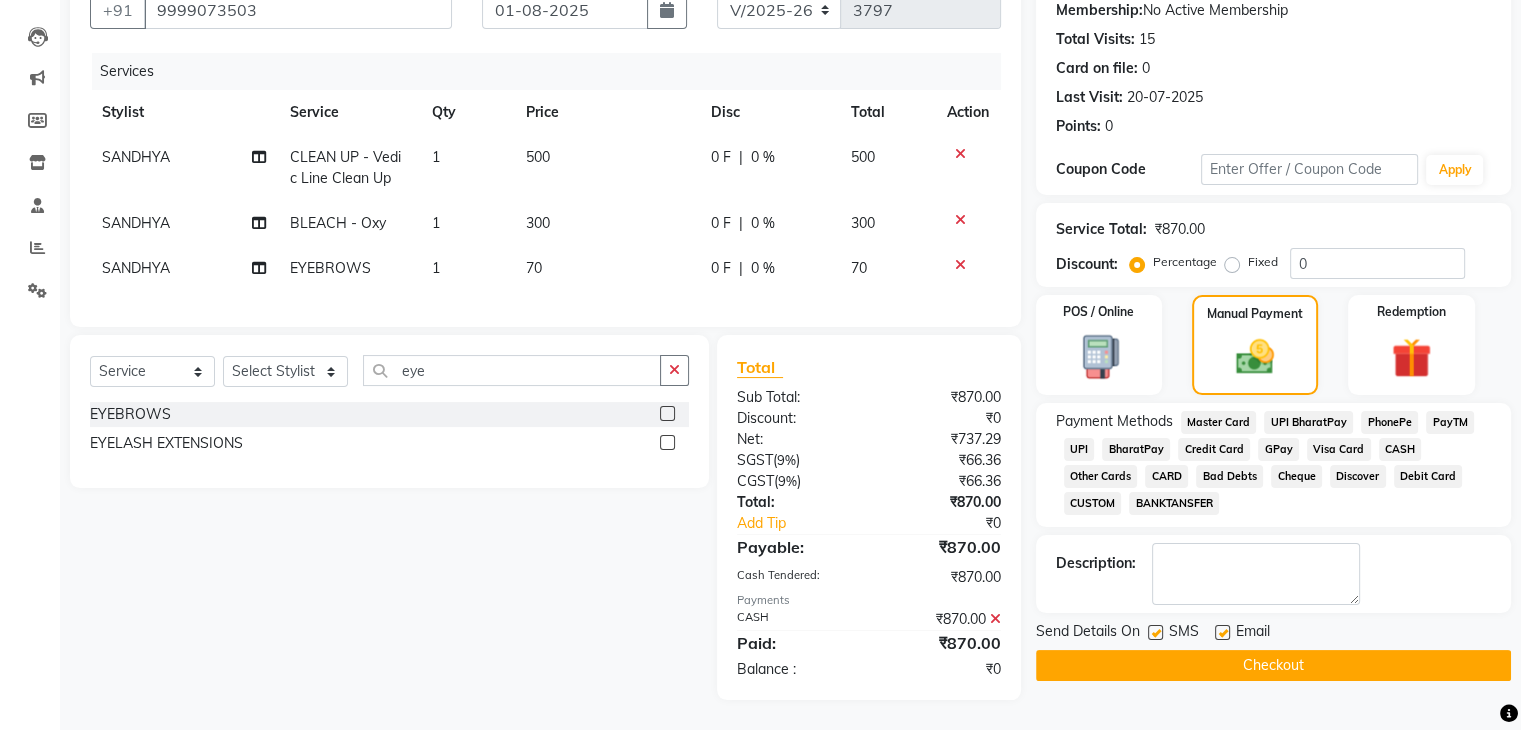 click on "Checkout" 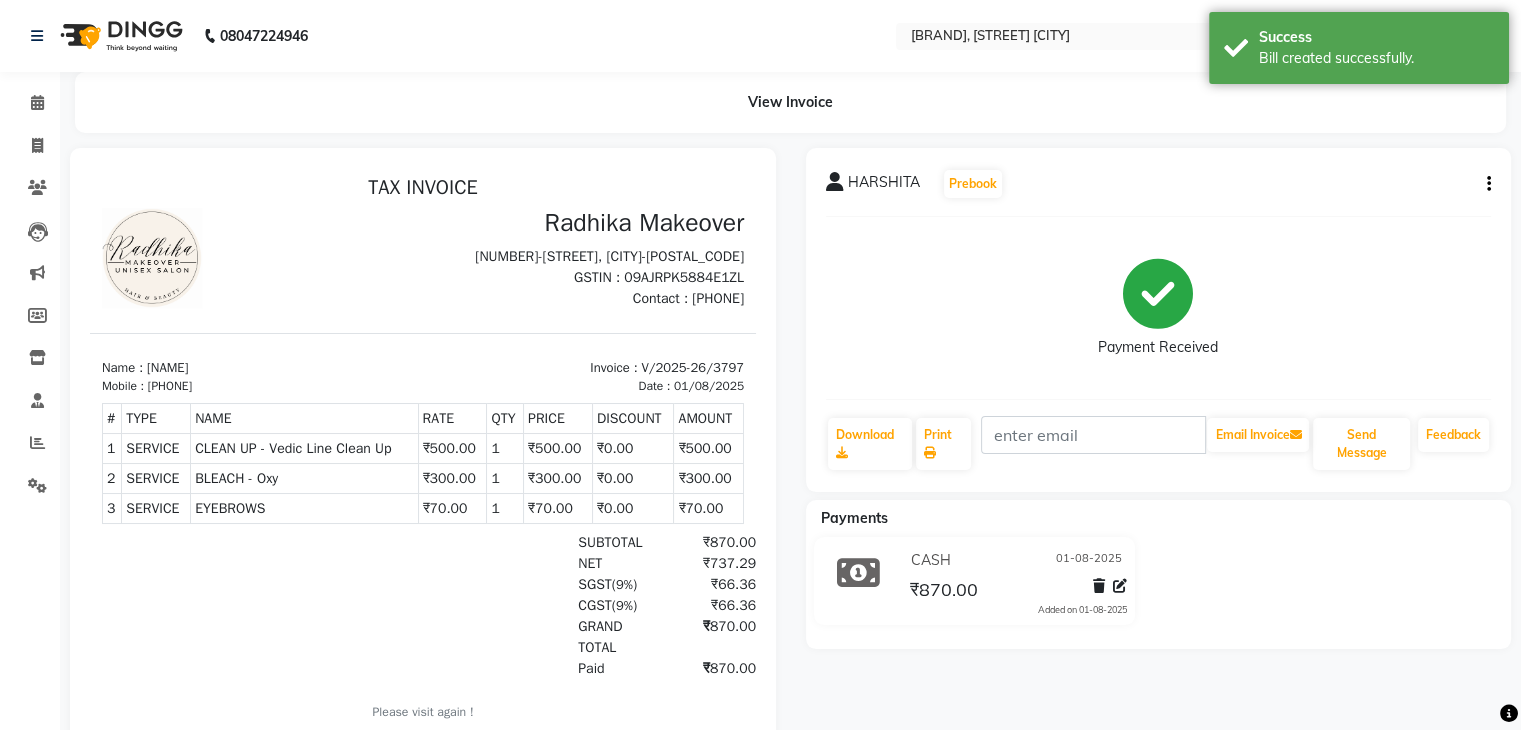 scroll, scrollTop: 0, scrollLeft: 0, axis: both 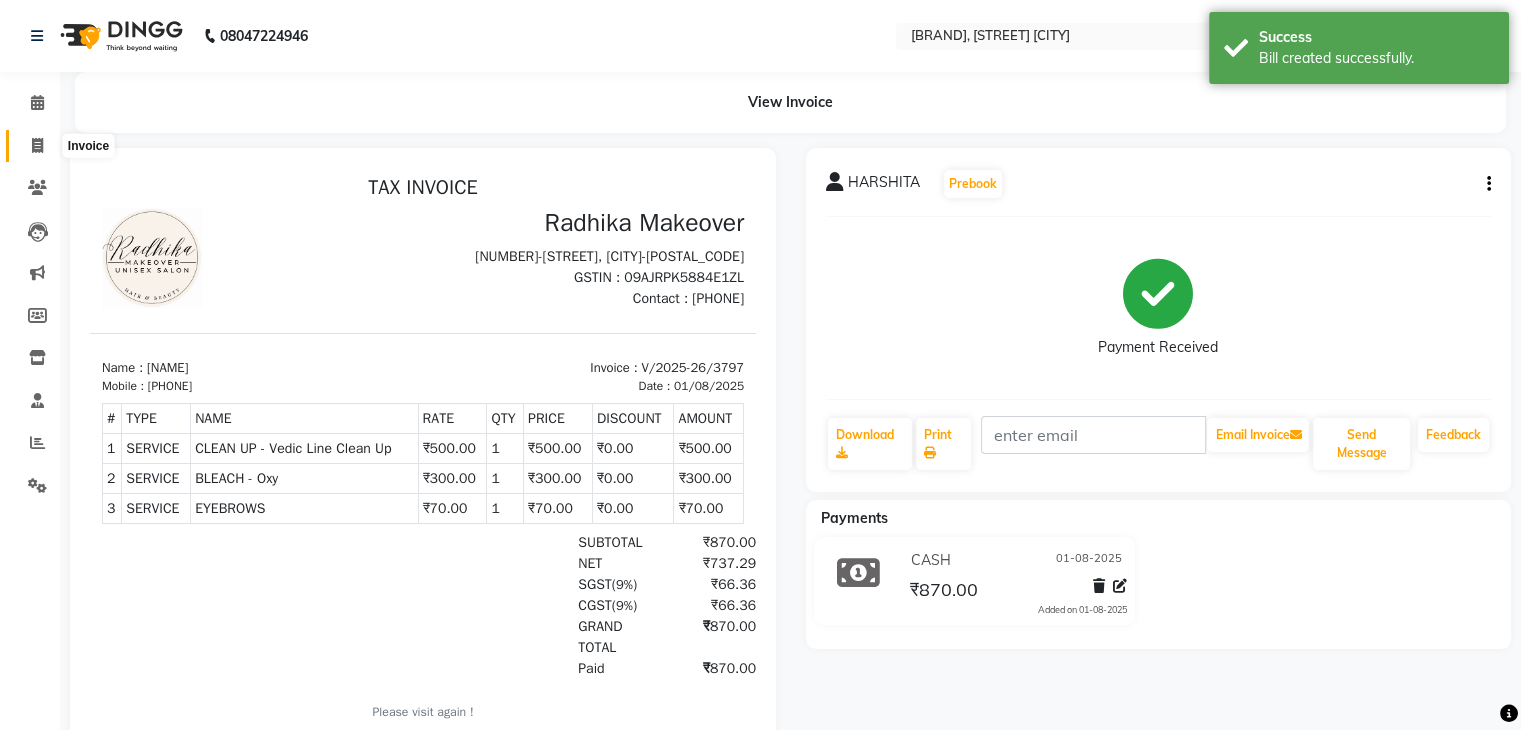click 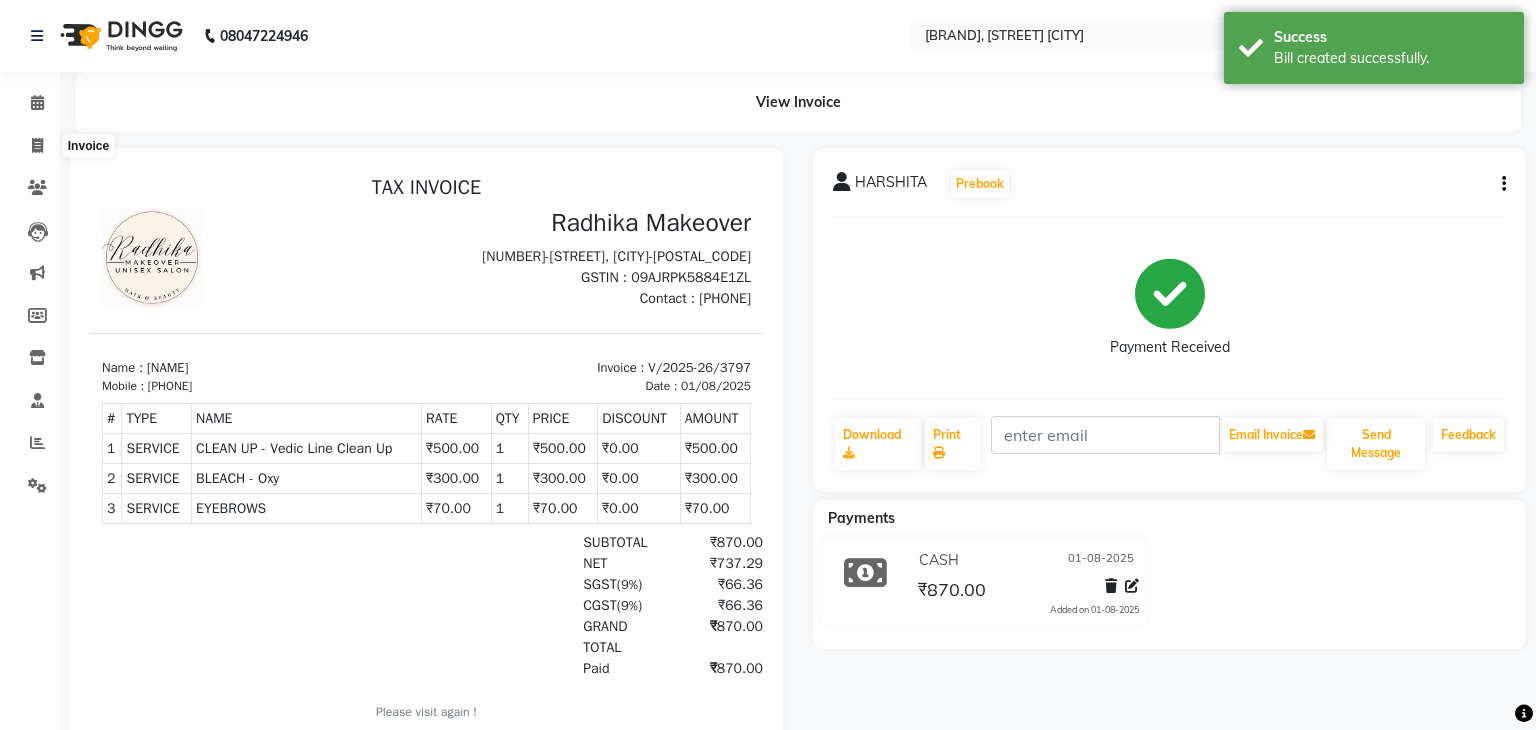 select on "6880" 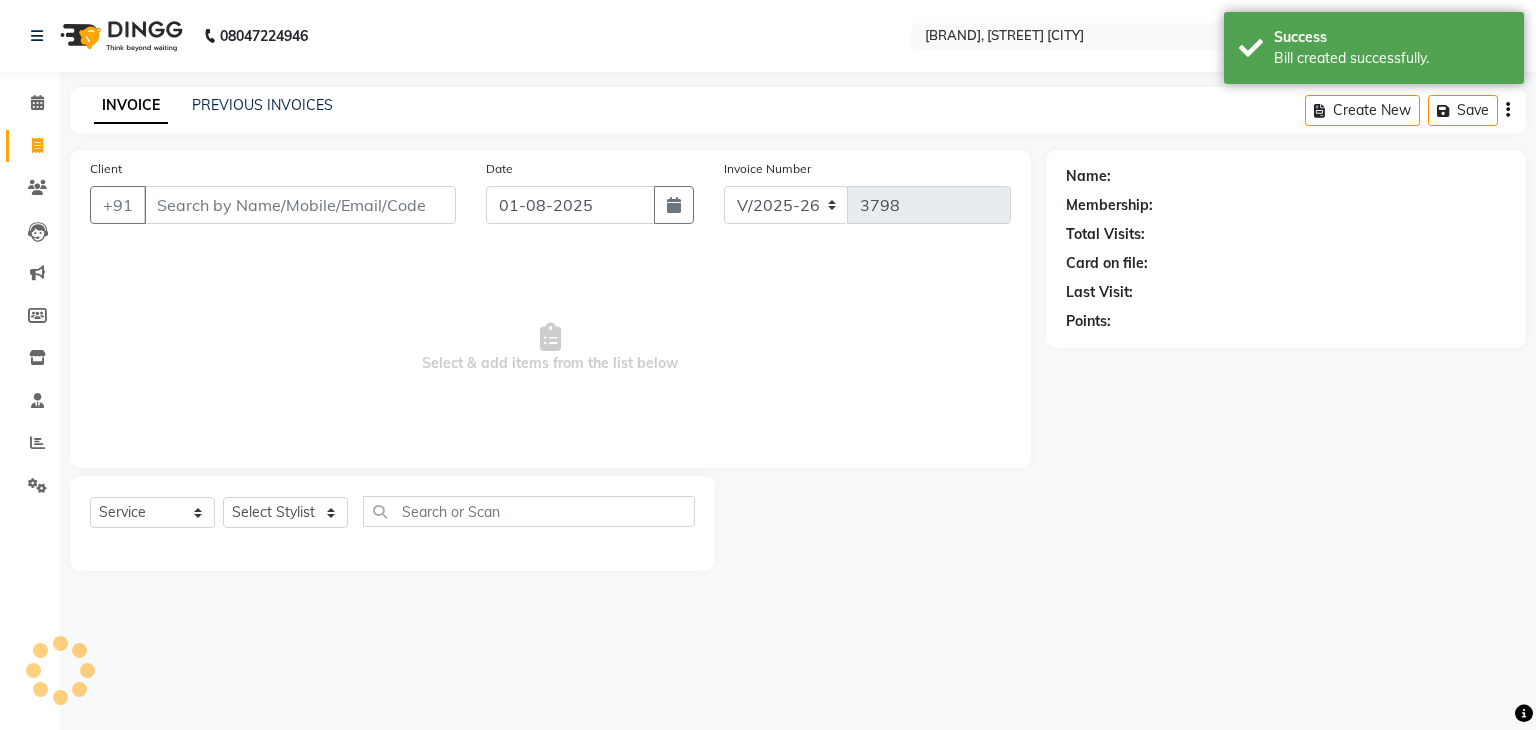 click on "Client" at bounding box center (300, 205) 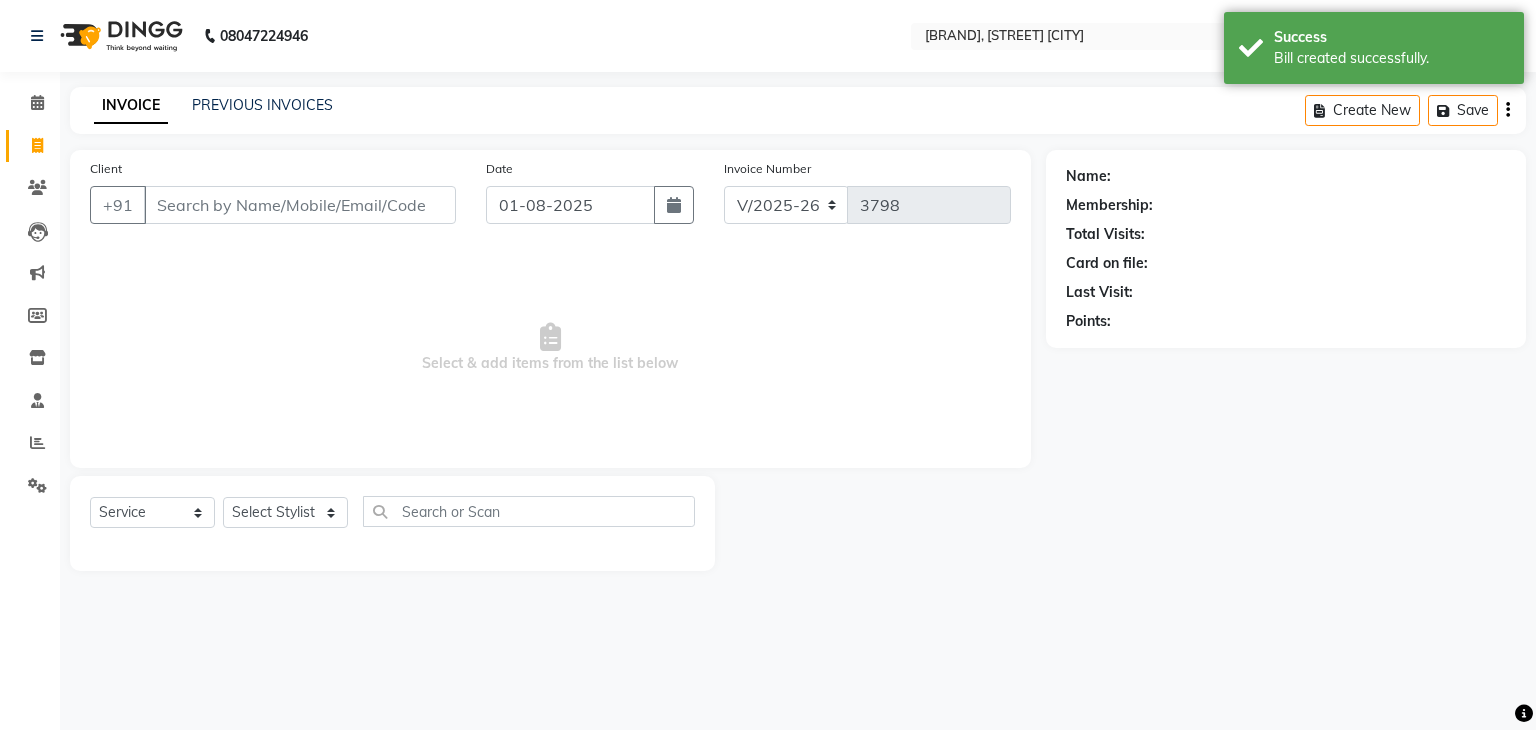 click on "Client" at bounding box center [300, 205] 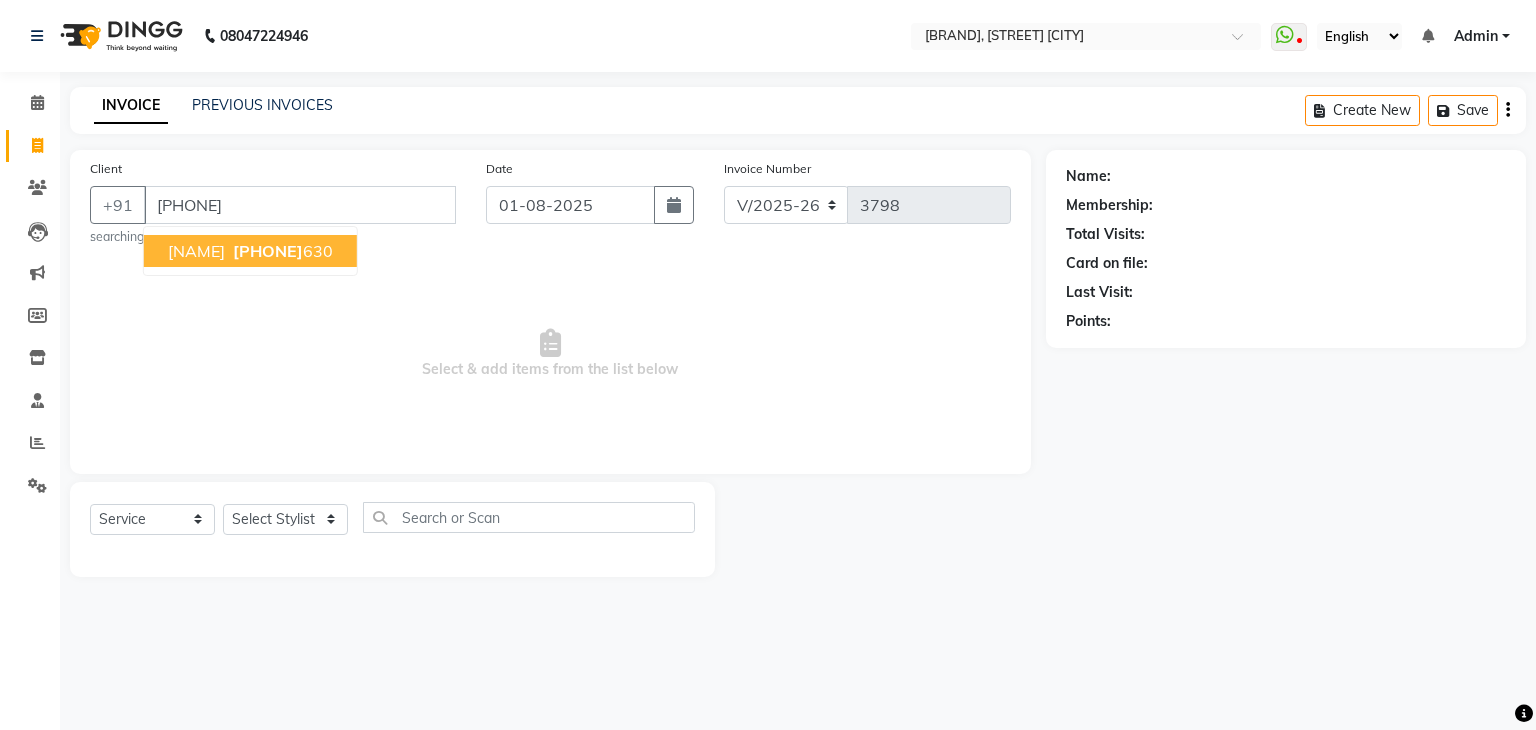 type on "[PHONE]" 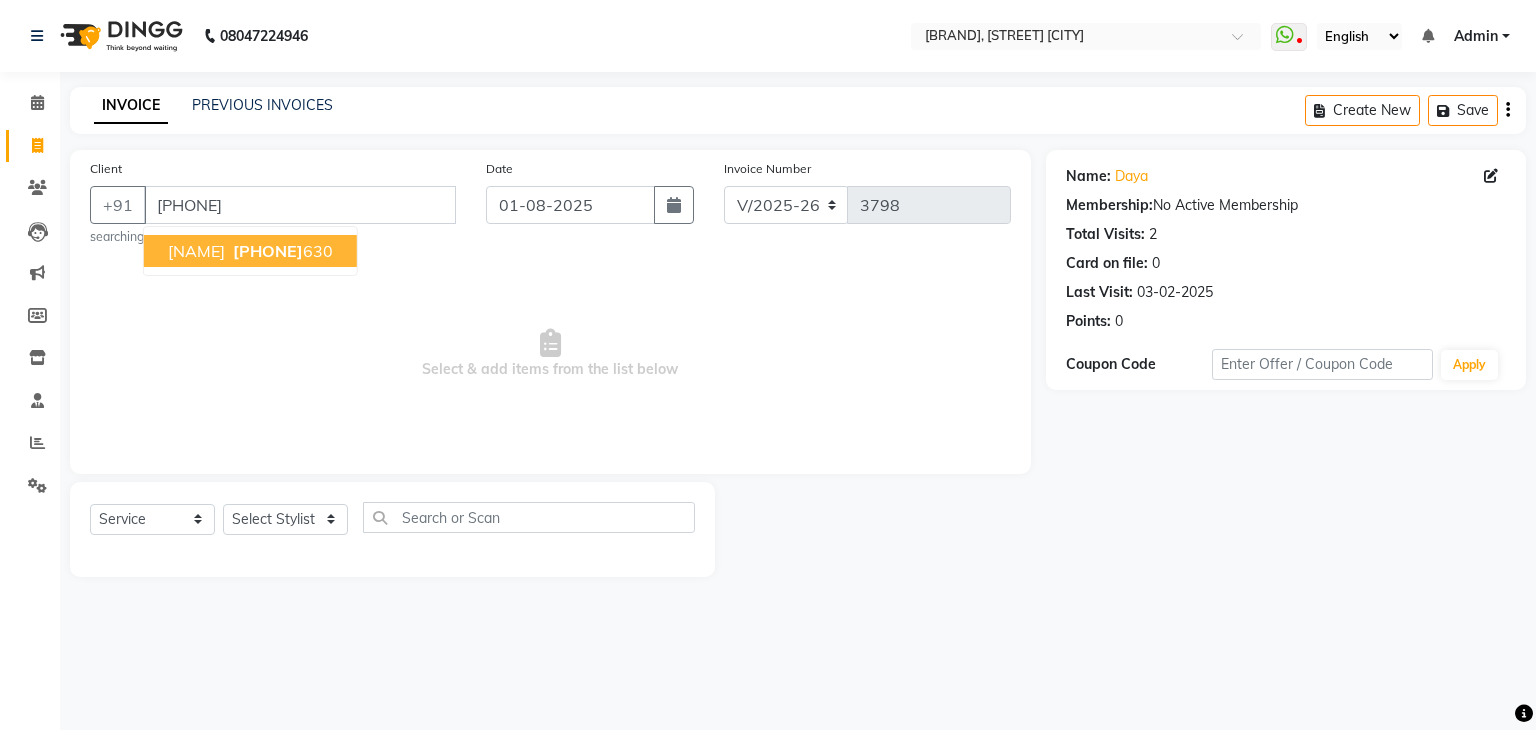 click on "[NAME]   [PHONE]" at bounding box center [250, 251] 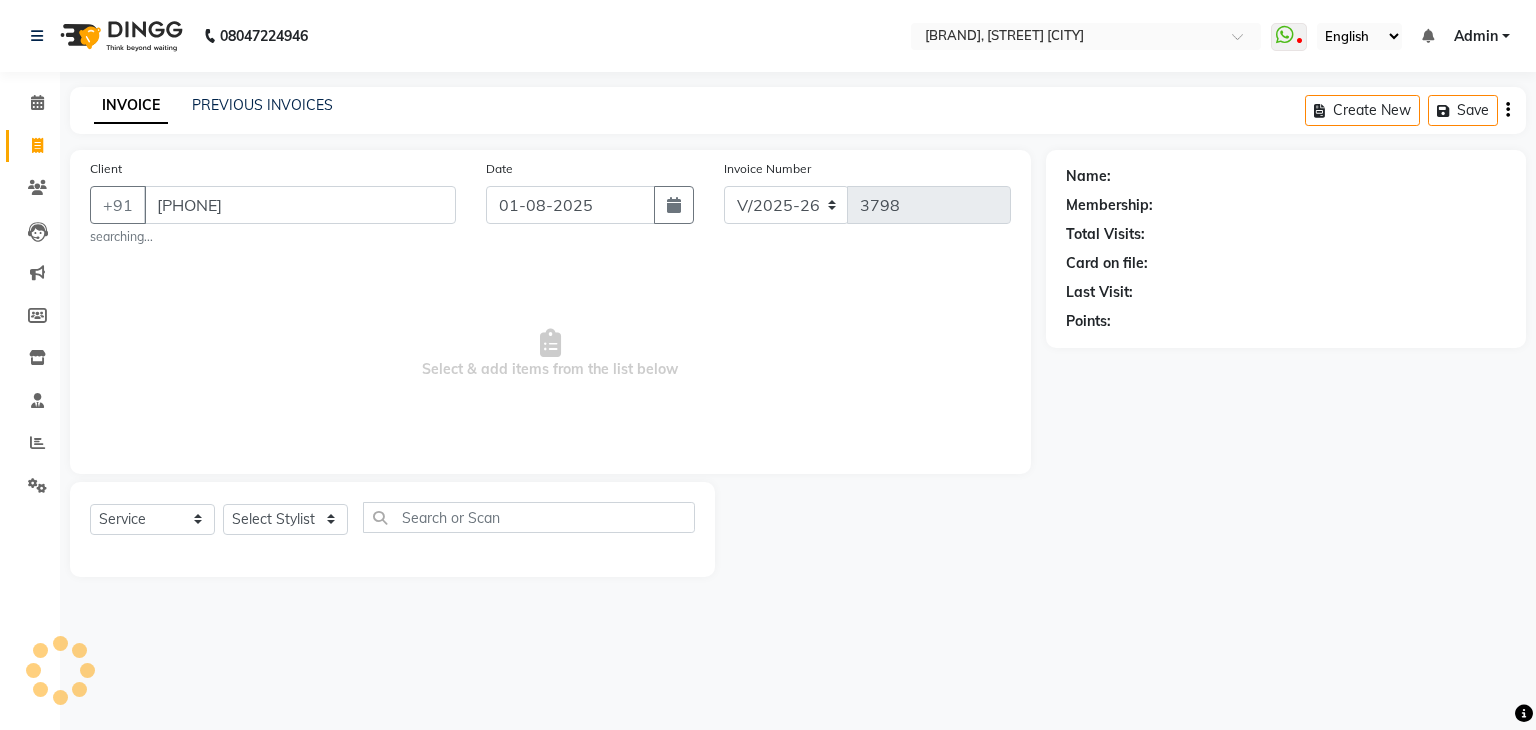 click on "Select & add items from the list below" at bounding box center [550, 354] 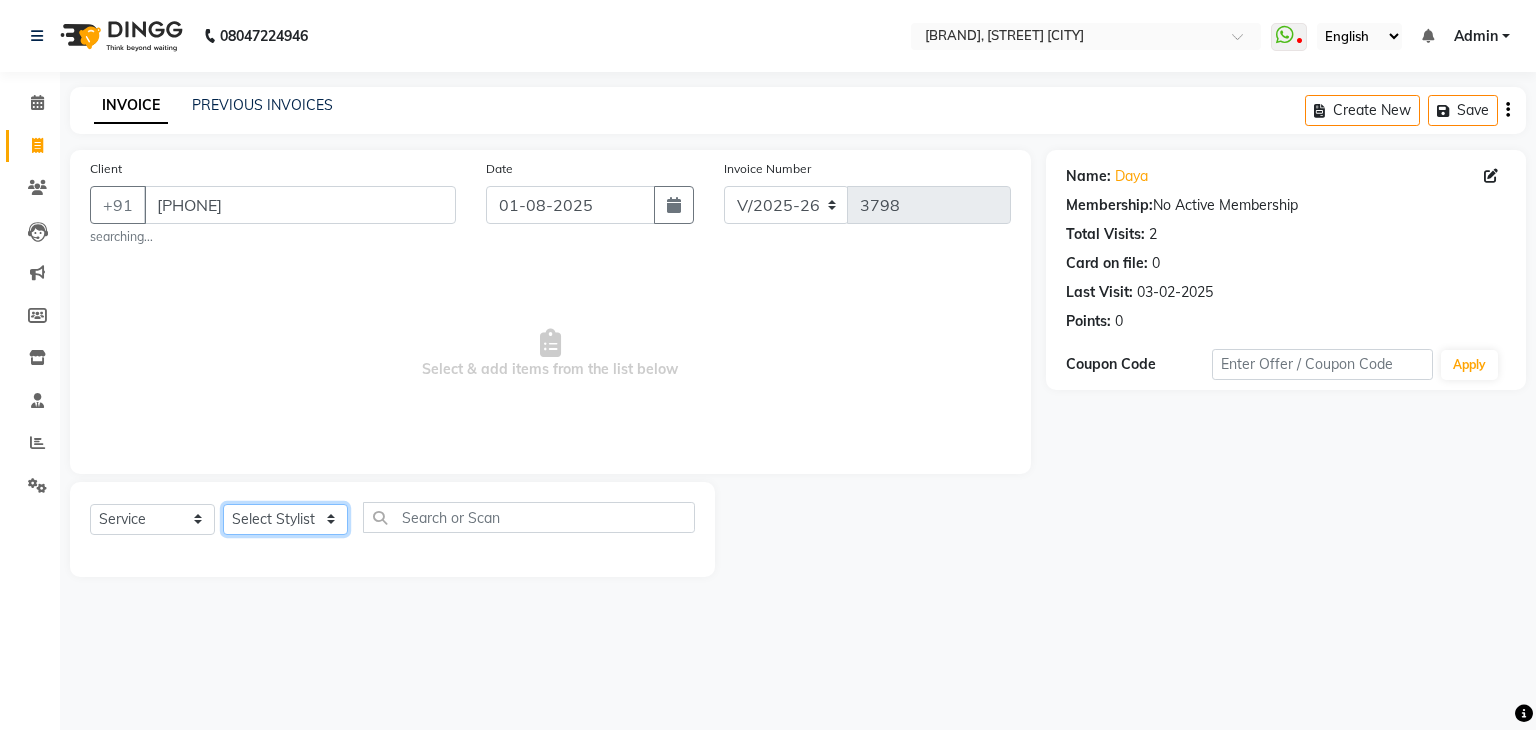 click on "Select Stylist [NAME] [FIRST] [LAST] [NAME] [FIRST] [LAST] [NAME] [NAME] [FIRST] [LAST] [NAME] [FIRST] [LAST] [NAME] [FIRST] [LAST] [NAME] [FIRST] [LAST] [NAME] [FIRST] [LAST] [NAME] [FIRST] [LAST] [NAME] [FIRST] [LAST] [NAME] [FIRST] [LAST] [NAME] [FIRST] [LAST] [NAME] [FIRST] [LAST] [NAME] [FIRST] [LAST] [NAME] [FIRST] [LAST] [NAME] [FIRST] [LAST] [NAME] [FIRST] [LAST] [NAME] [FIRST] [LAST]" 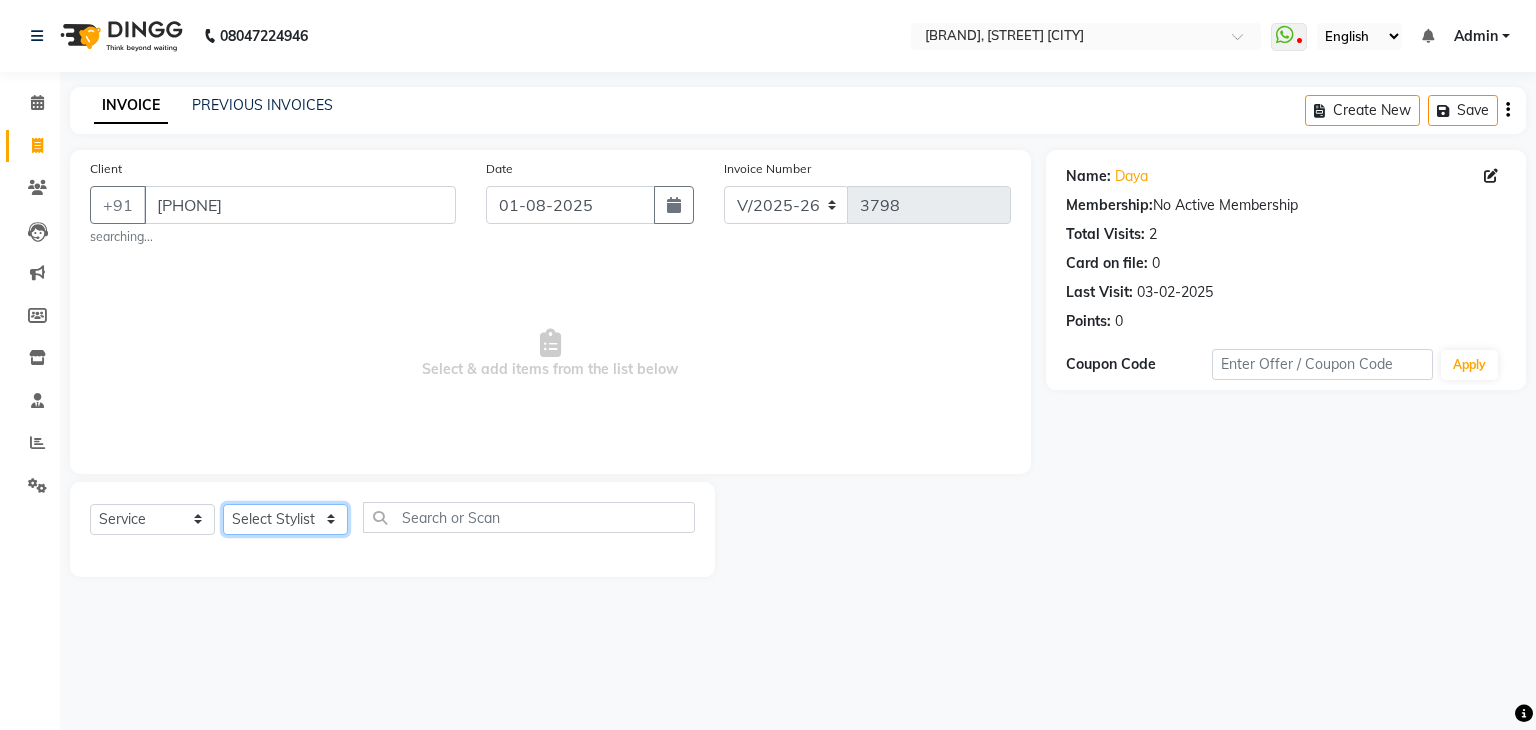 select on "[NUMBER]" 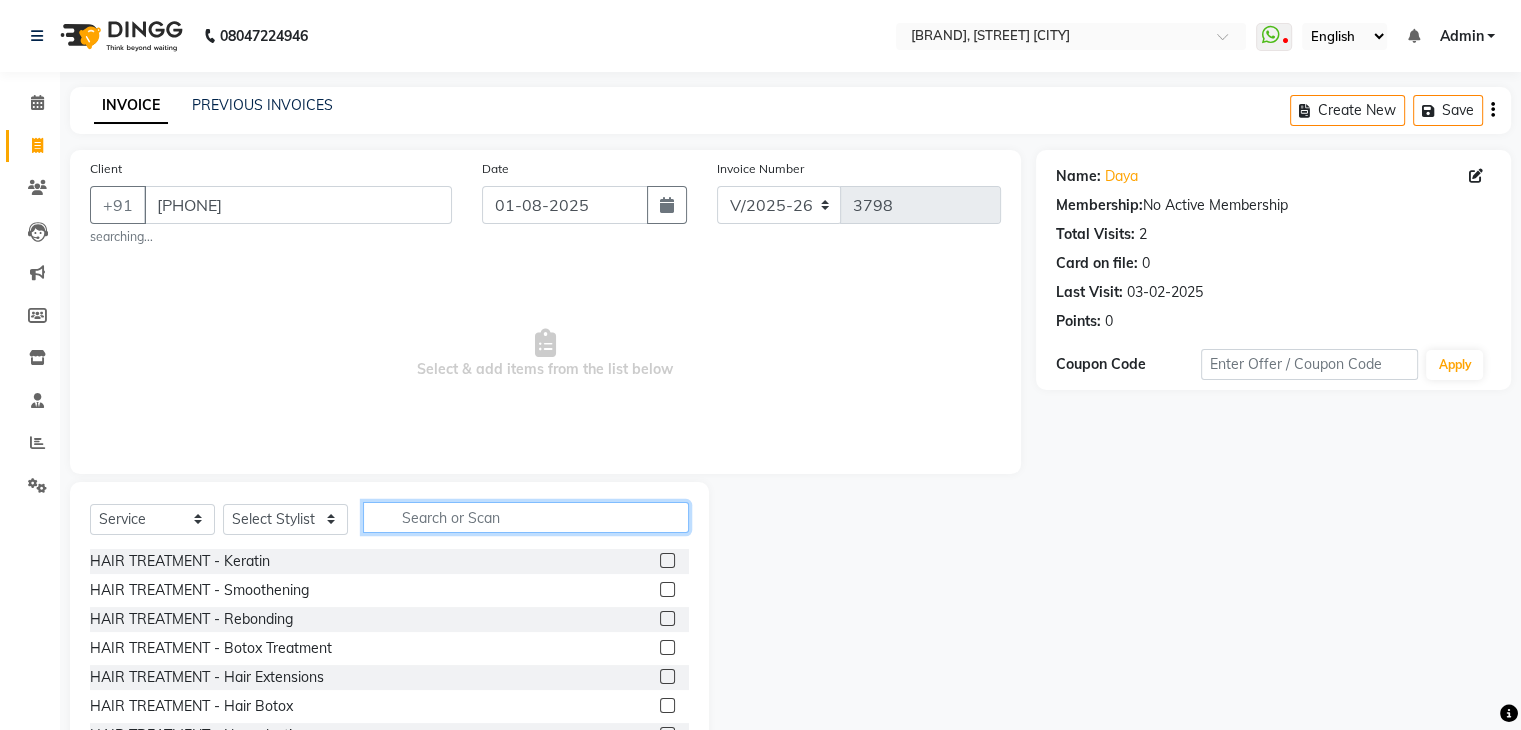 click 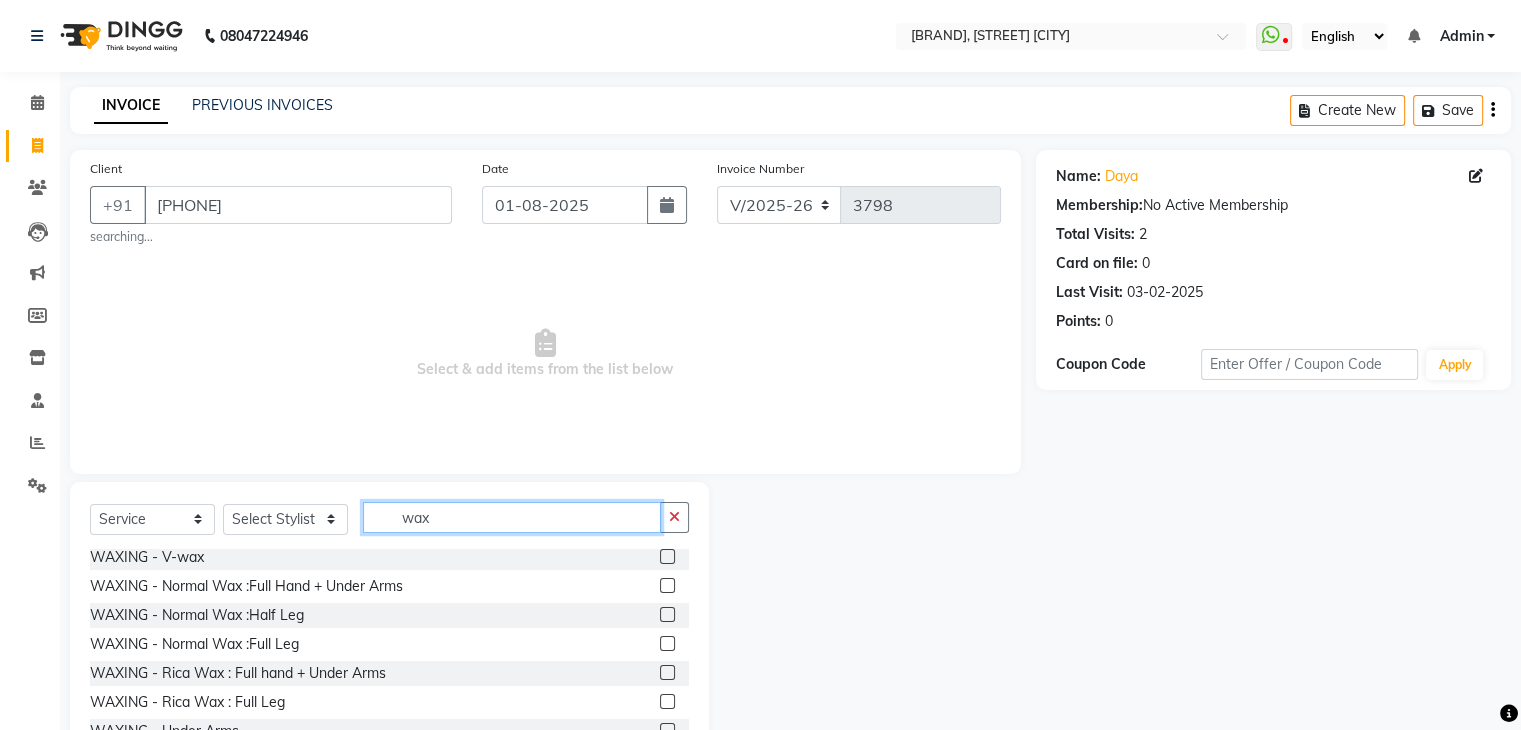 scroll, scrollTop: 244, scrollLeft: 0, axis: vertical 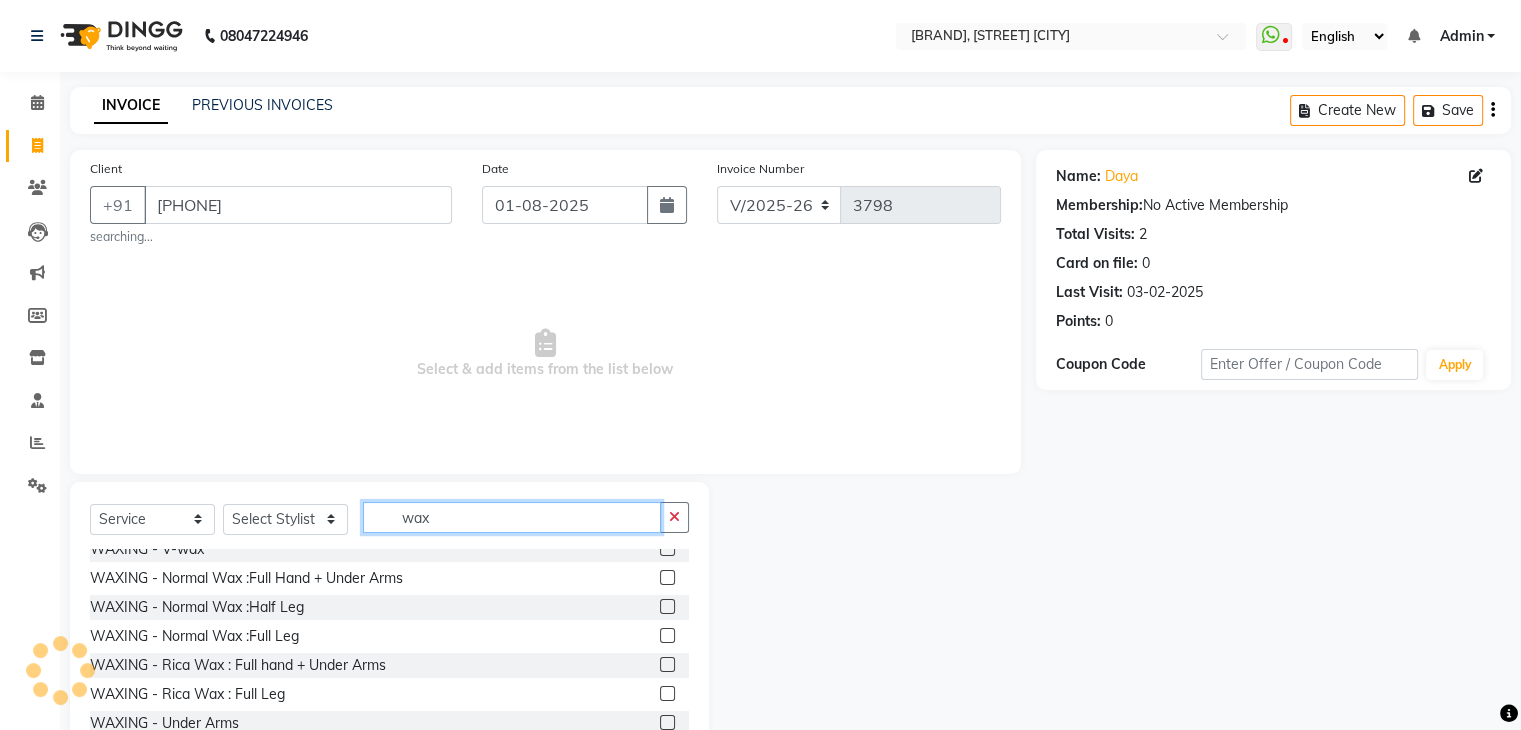 type on "wax" 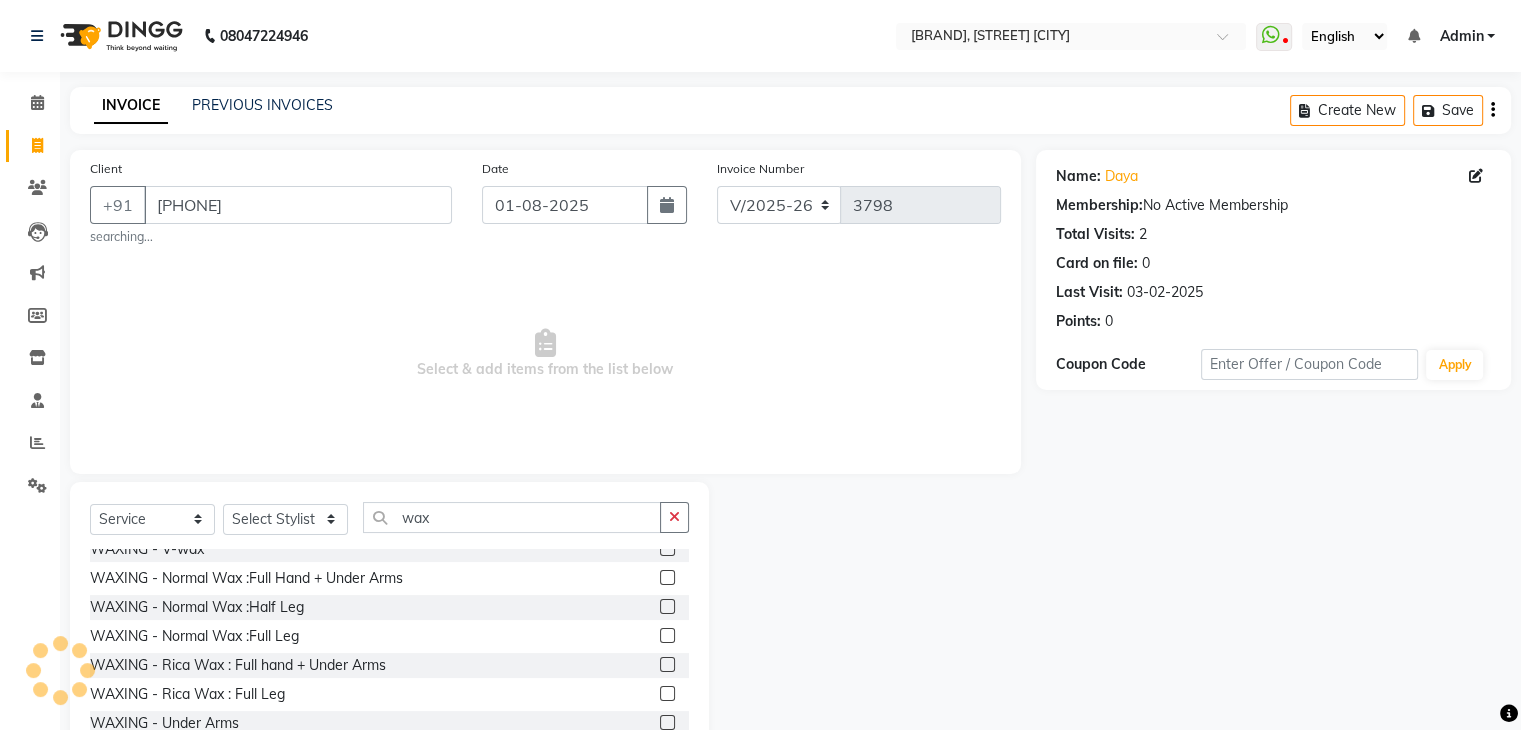 click 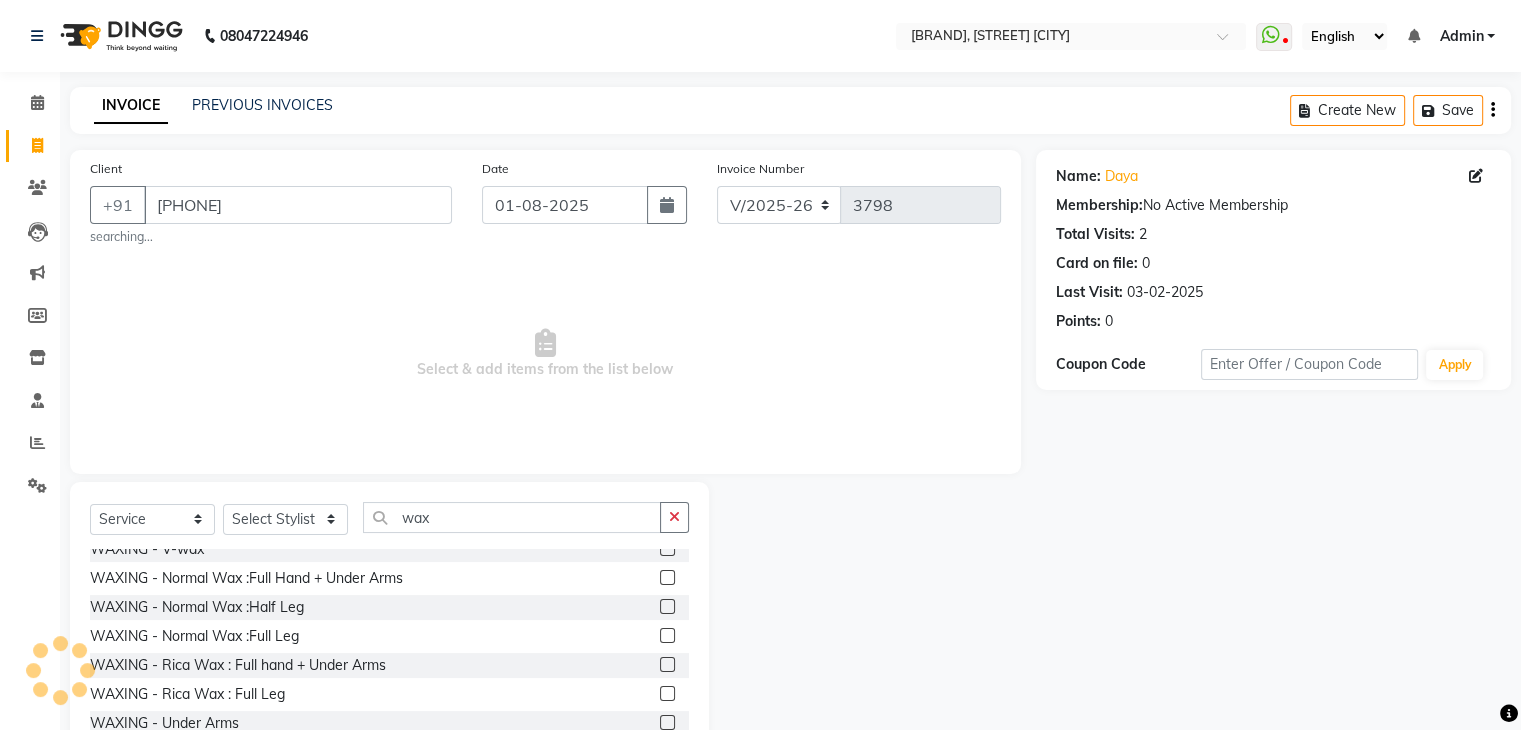 click at bounding box center (666, 665) 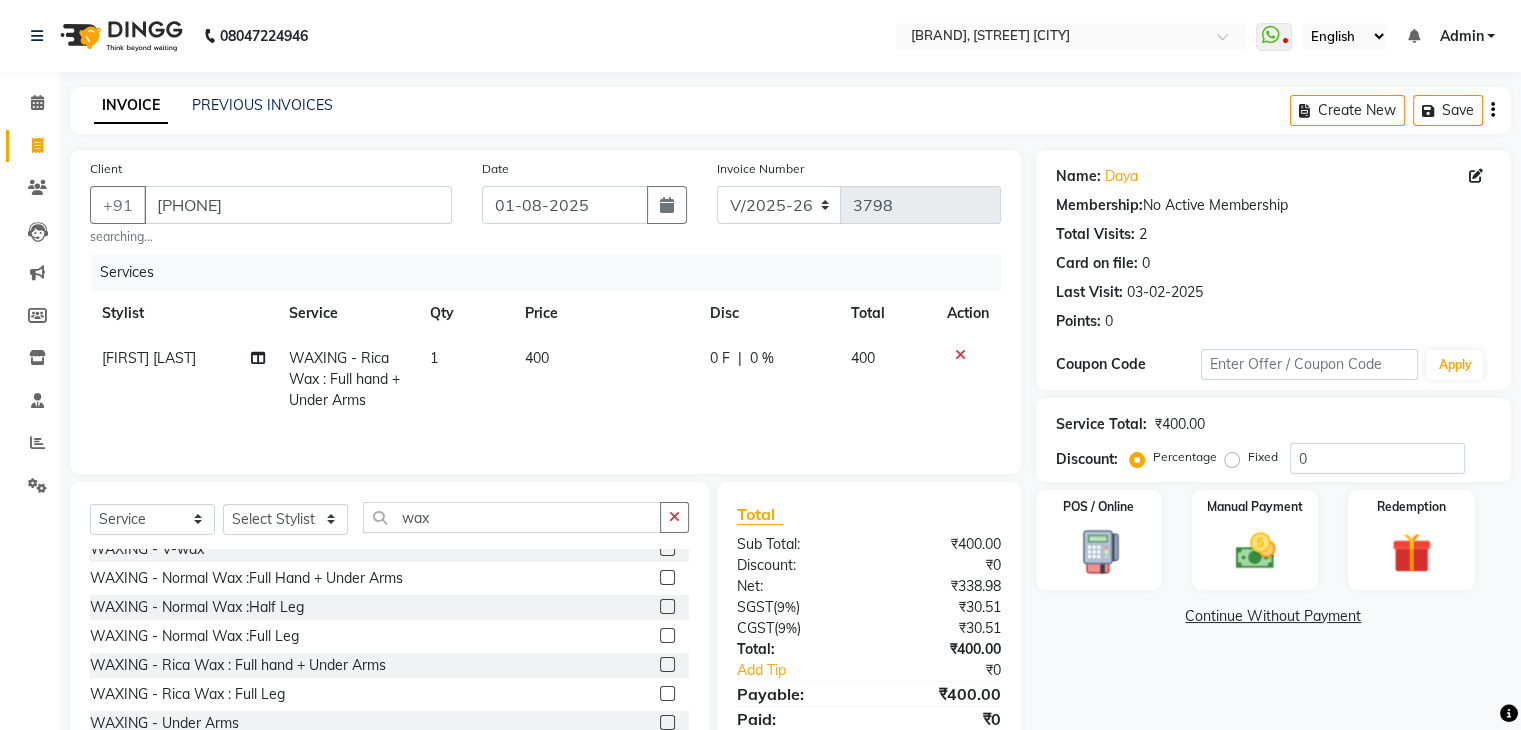 click 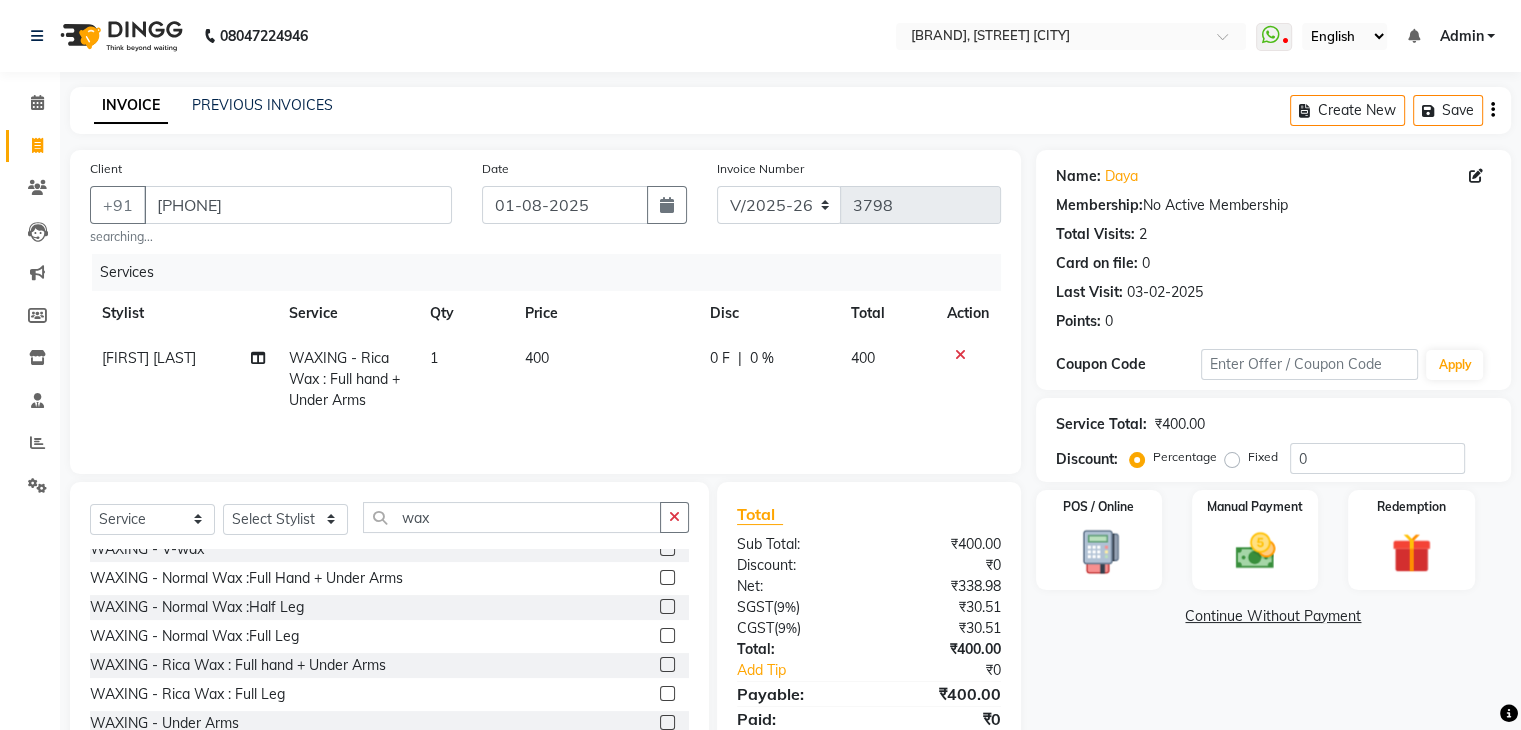 click at bounding box center [666, 665] 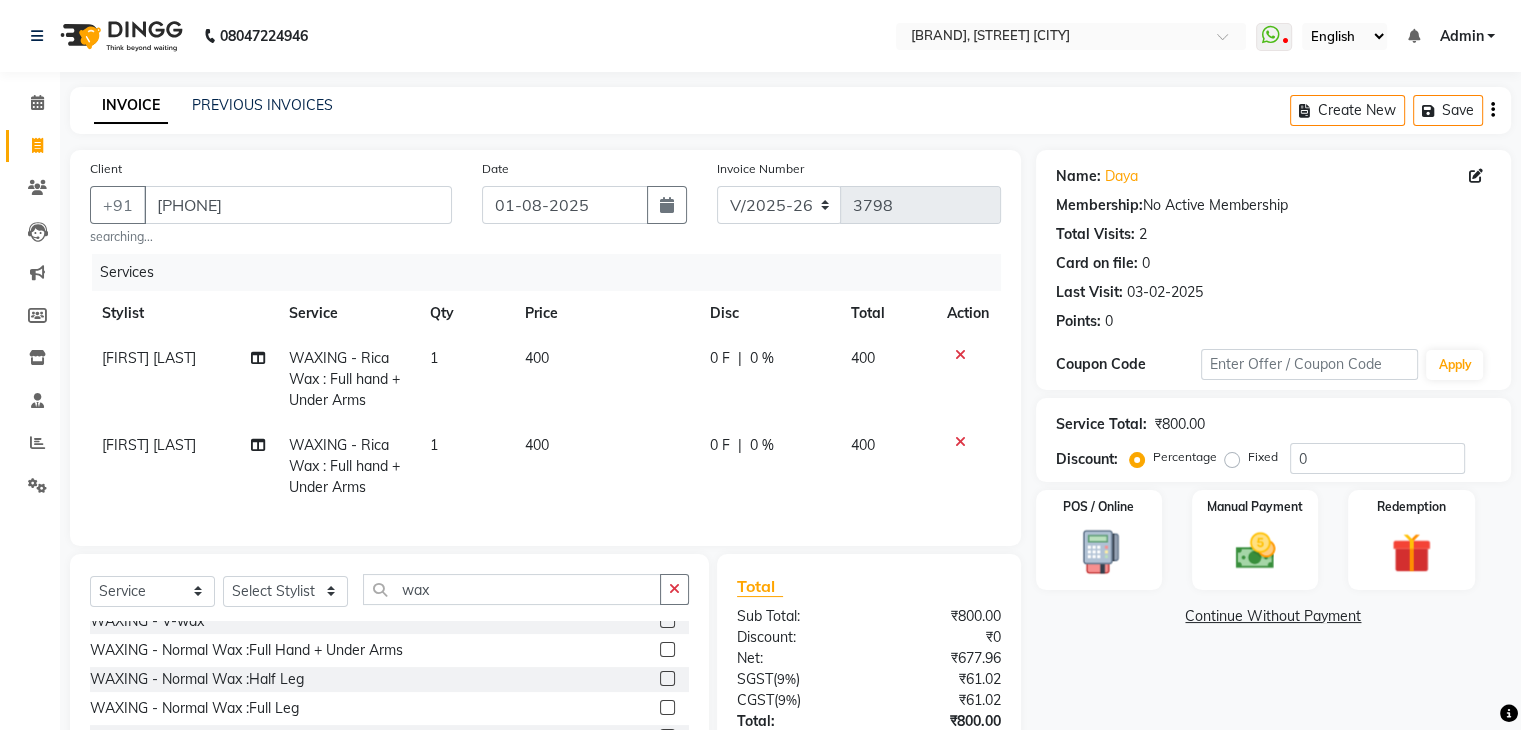 checkbox on "false" 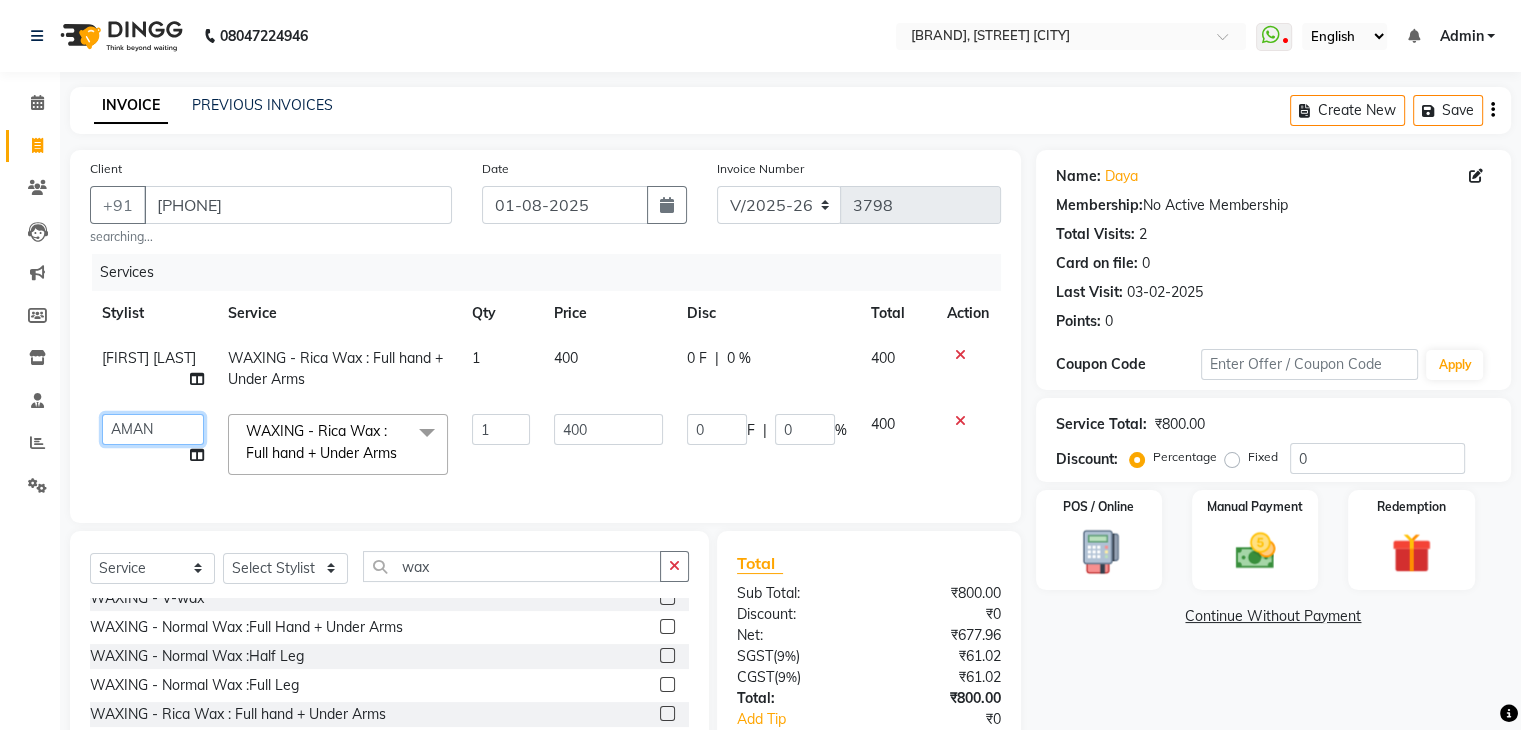 click on "Select Stylist [NAME] [FIRST] [LAST] [NAME] [FIRST] [LAST] [NAME] [FIRST] [LAST] [NAME] [NAME] [FIRST] [LAST] [FIRST] [LAST] [NAME] [NAME] [FIRST] [LAST] [NAME] [FIRST] [LAST] [NAME] [FIRST] [LAST] [NAME] [FIRST] [LAST] [NAME] [FIRST] [LAST] [NAME] [FIRST] [LAST] [NAME] [FIRST] [LAST] [NAME] [FIRST] [LAST] [NAME] [FIRST] [LAST] [NAME] [FIRST] [LAST] [NAME] [FIRST] [LAST] [NAME] [FIRST] [LAST] [NAME] [FIRST] [LAST]" 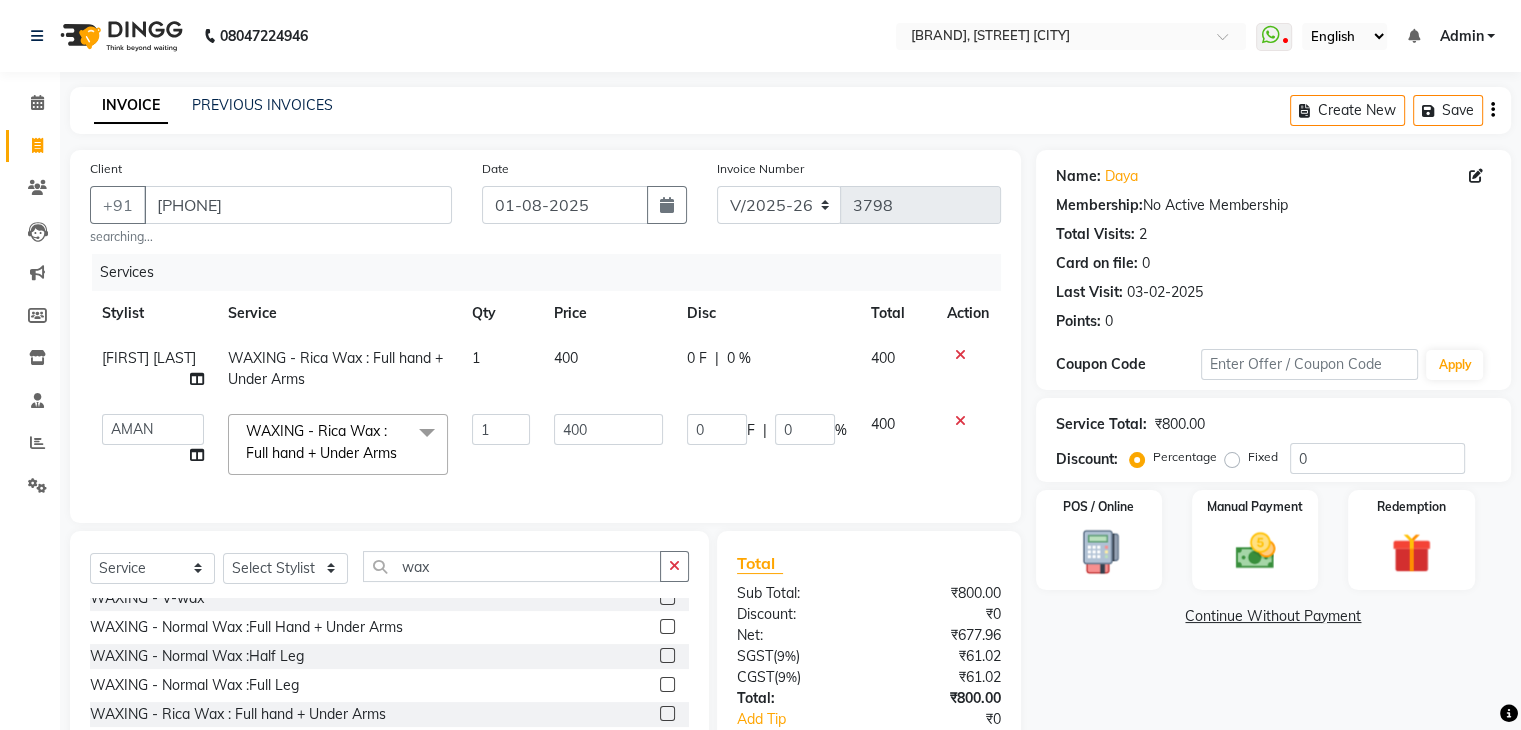 select on "[NUMBER]" 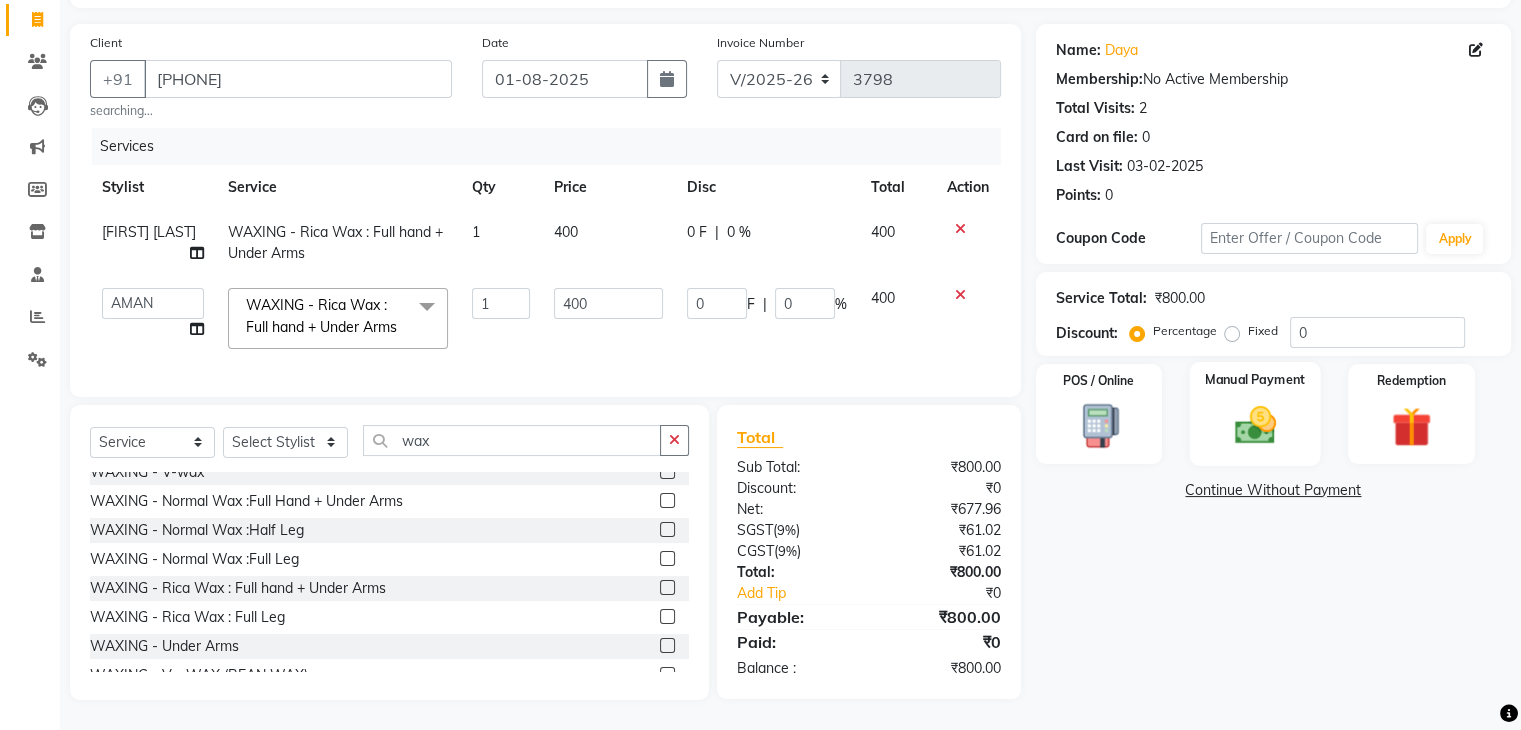 click 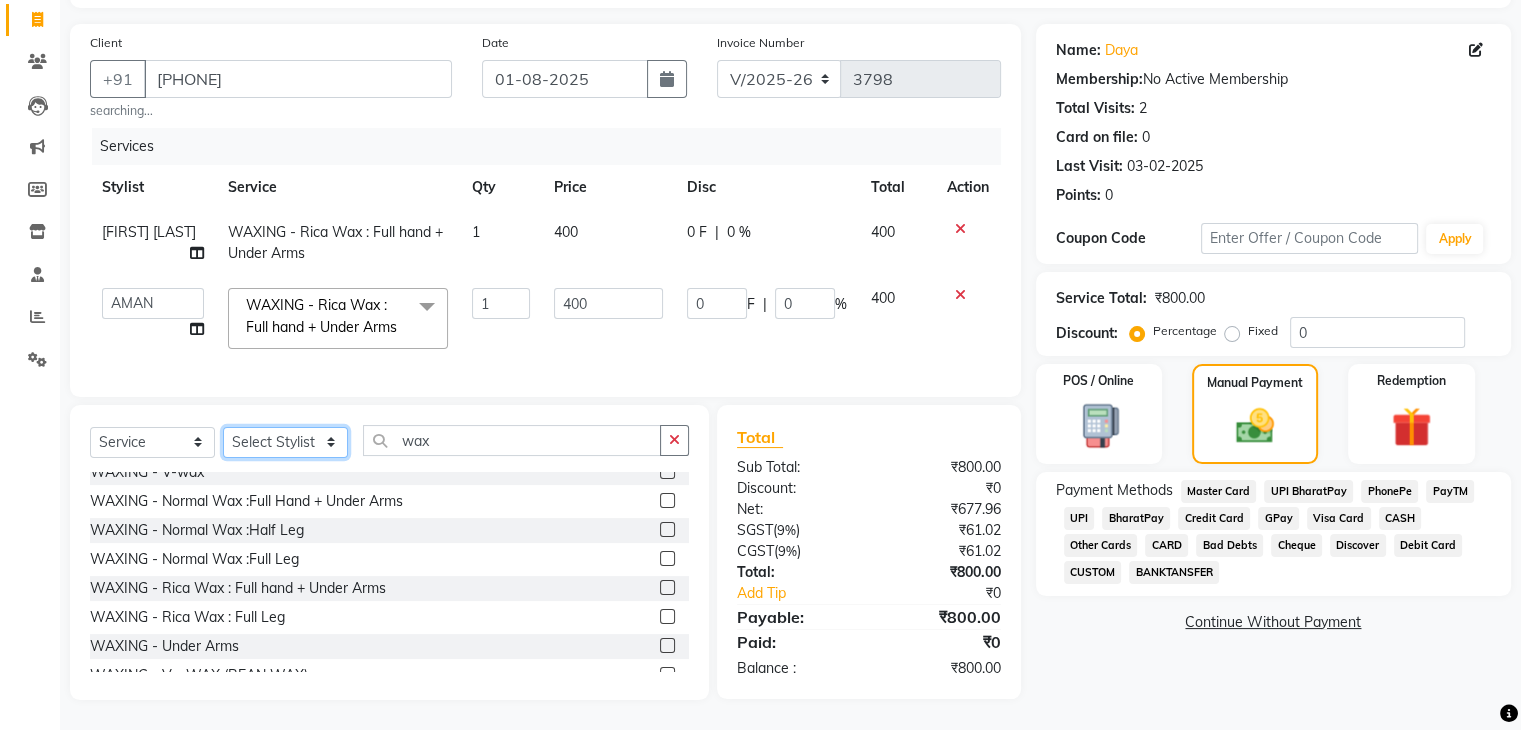 click on "Select Stylist [NAME] [FIRST] [LAST] [NAME] [FIRST] [LAST] [NAME] [NAME] [FIRST] [LAST] [NAME] [FIRST] [LAST] [NAME] [FIRST] [LAST] [NAME] [FIRST] [LAST] [NAME] [FIRST] [LAST] [NAME] [FIRST] [LAST] [NAME] [FIRST] [LAST] [NAME] [FIRST] [LAST] [NAME] [FIRST] [LAST] [NAME] [FIRST] [LAST] [NAME] [FIRST] [LAST] [NAME] [FIRST] [LAST] [NAME] [FIRST] [LAST] [NAME] [FIRST] [LAST] [NAME] [FIRST] [LAST]" 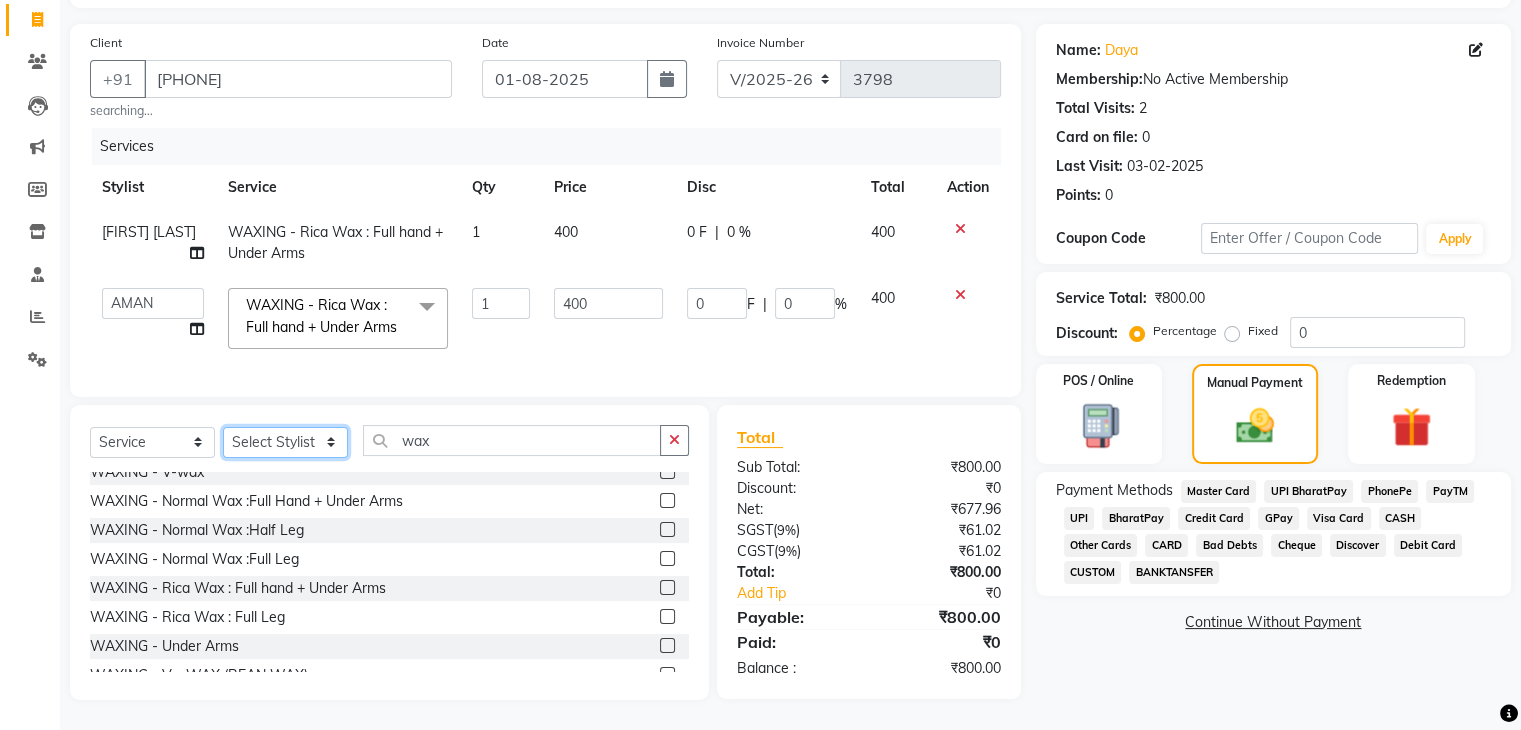 select on "[NUMBER]" 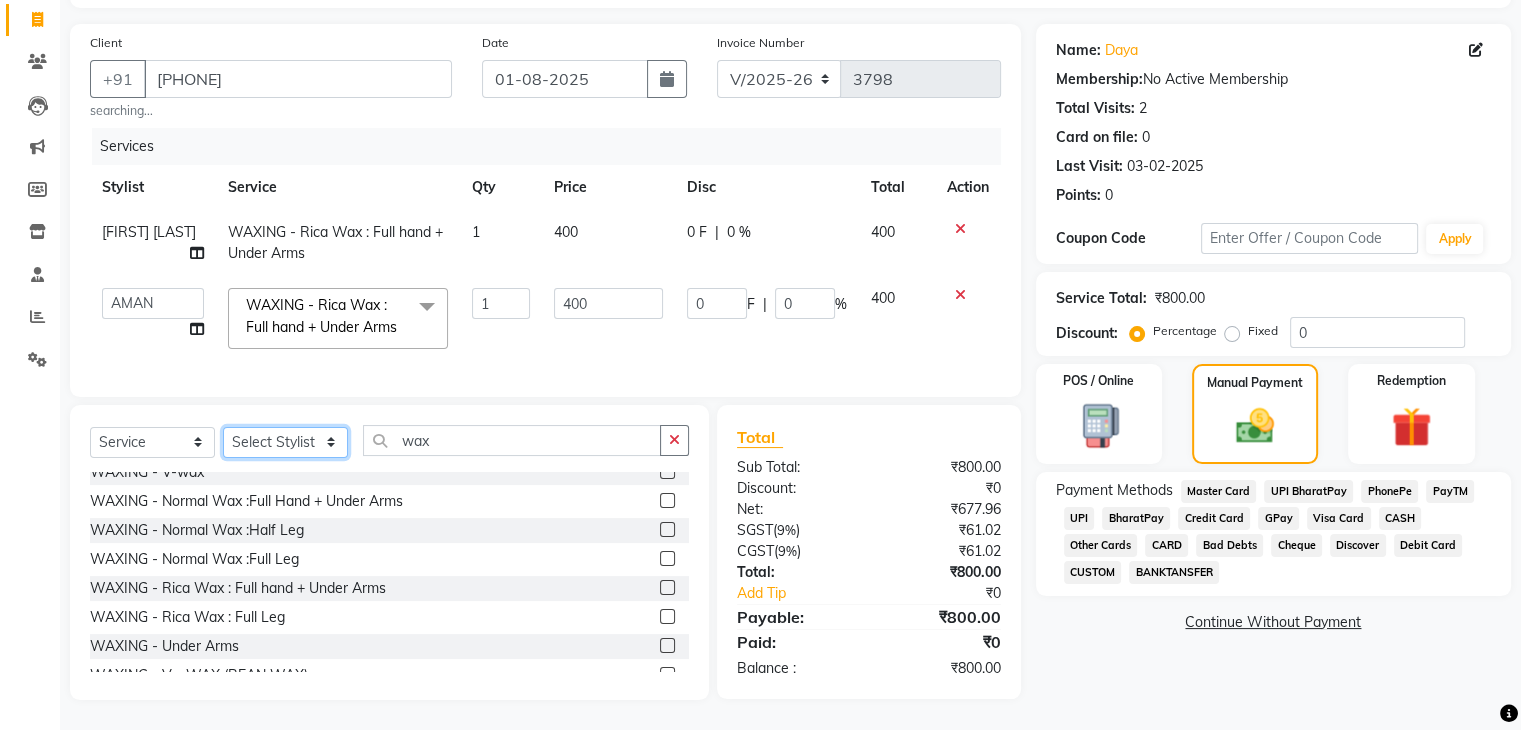 click on "Select Stylist [NAME] [FIRST] [LAST] [NAME] [FIRST] [LAST] [NAME] [NAME] [FIRST] [LAST] [NAME] [FIRST] [LAST] [NAME] [FIRST] [LAST] [NAME] [FIRST] [LAST] [NAME] [FIRST] [LAST] [NAME] [FIRST] [LAST] [NAME] [FIRST] [LAST] [NAME] [FIRST] [LAST] [NAME] [FIRST] [LAST] [NAME] [FIRST] [LAST] [NAME] [FIRST] [LAST] [NAME] [FIRST] [LAST] [NAME] [FIRST] [LAST] [NAME] [FIRST] [LAST] [NAME] [FIRST] [LAST]" 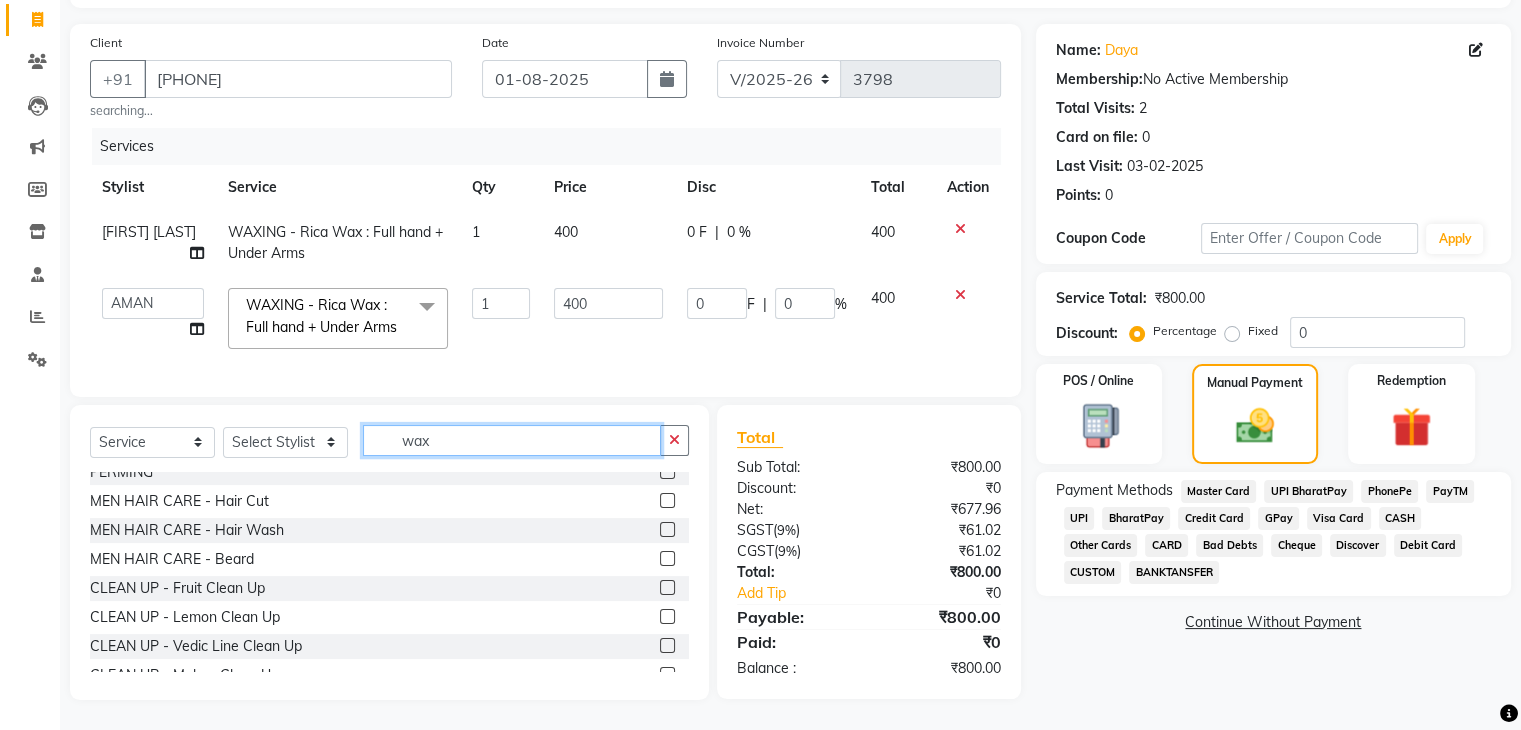 click on "wax" 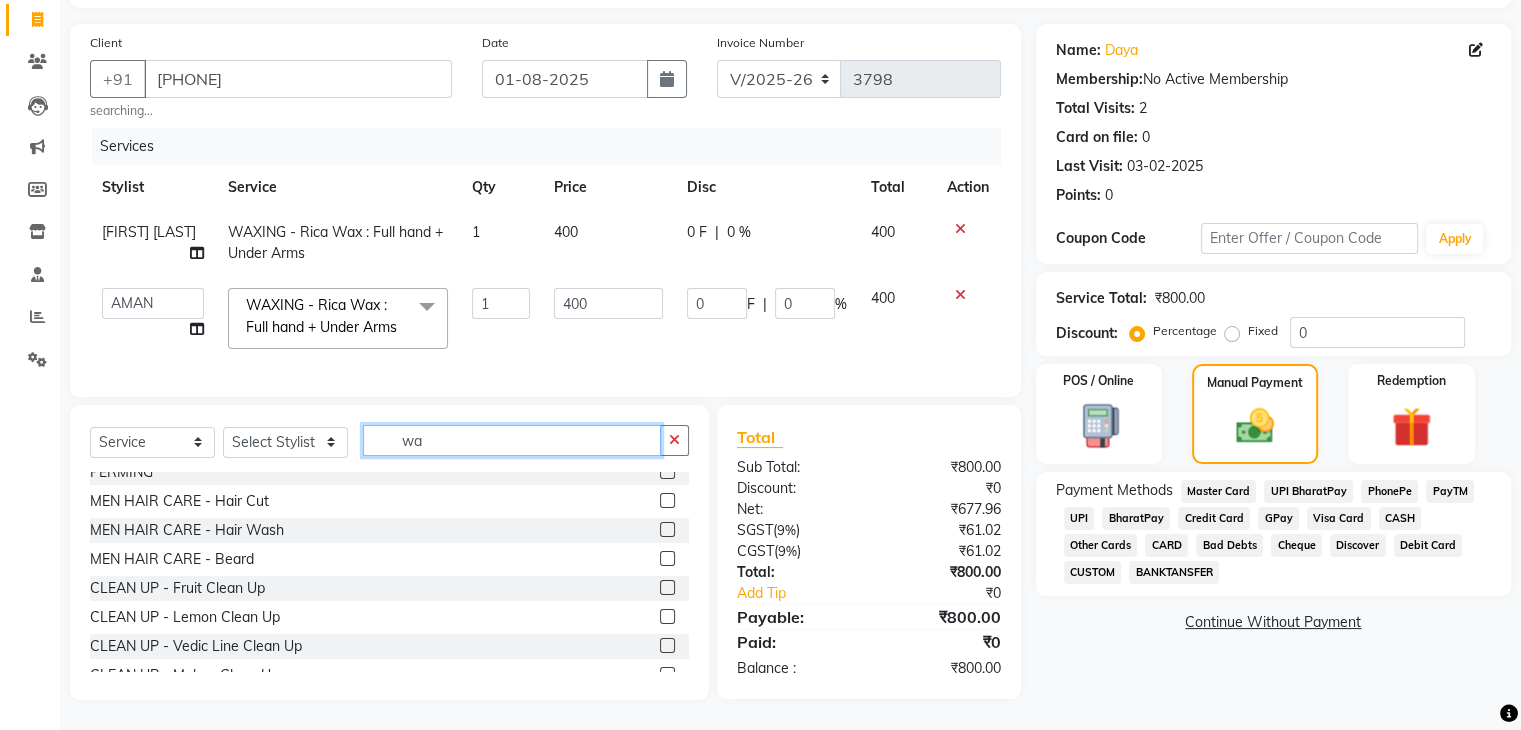 type on "w" 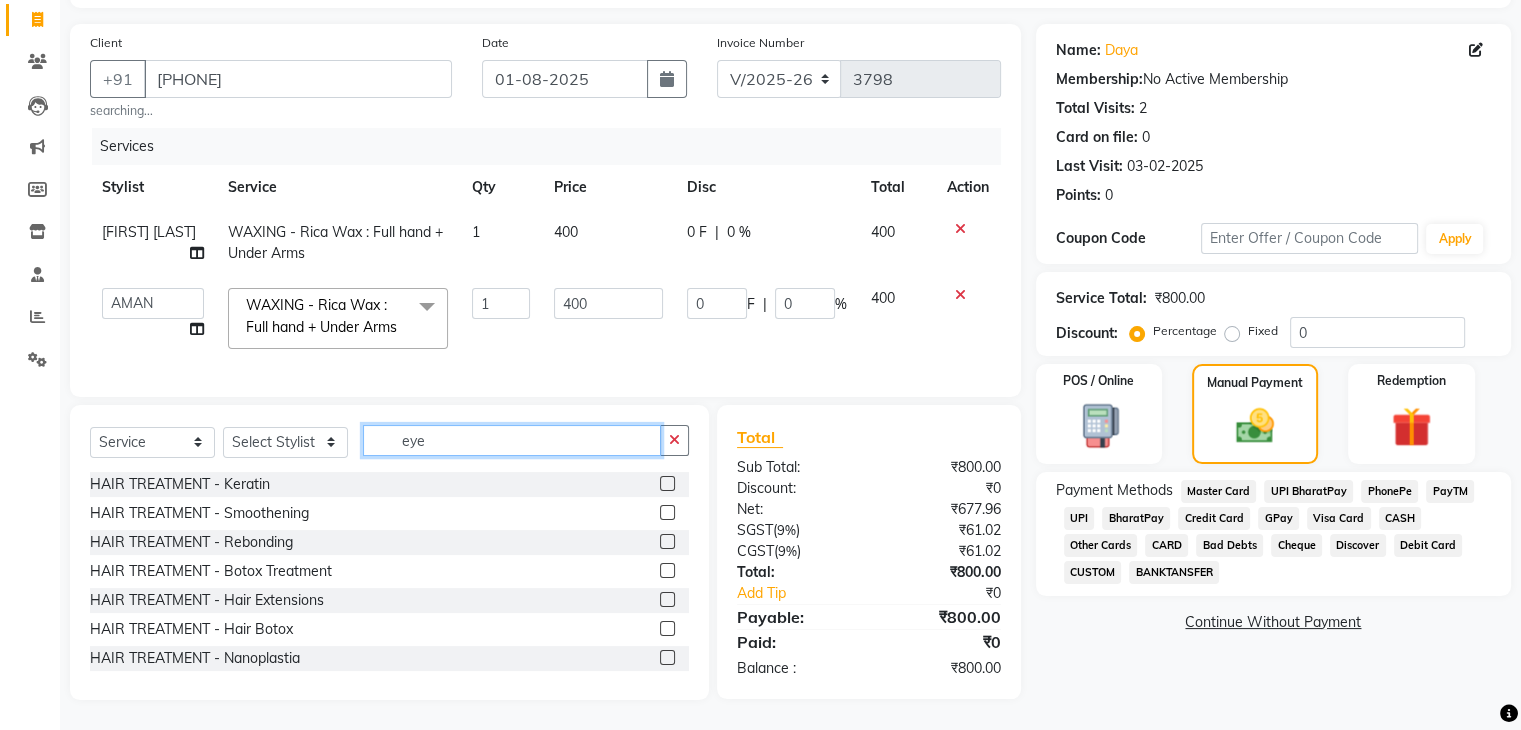 scroll, scrollTop: 140, scrollLeft: 0, axis: vertical 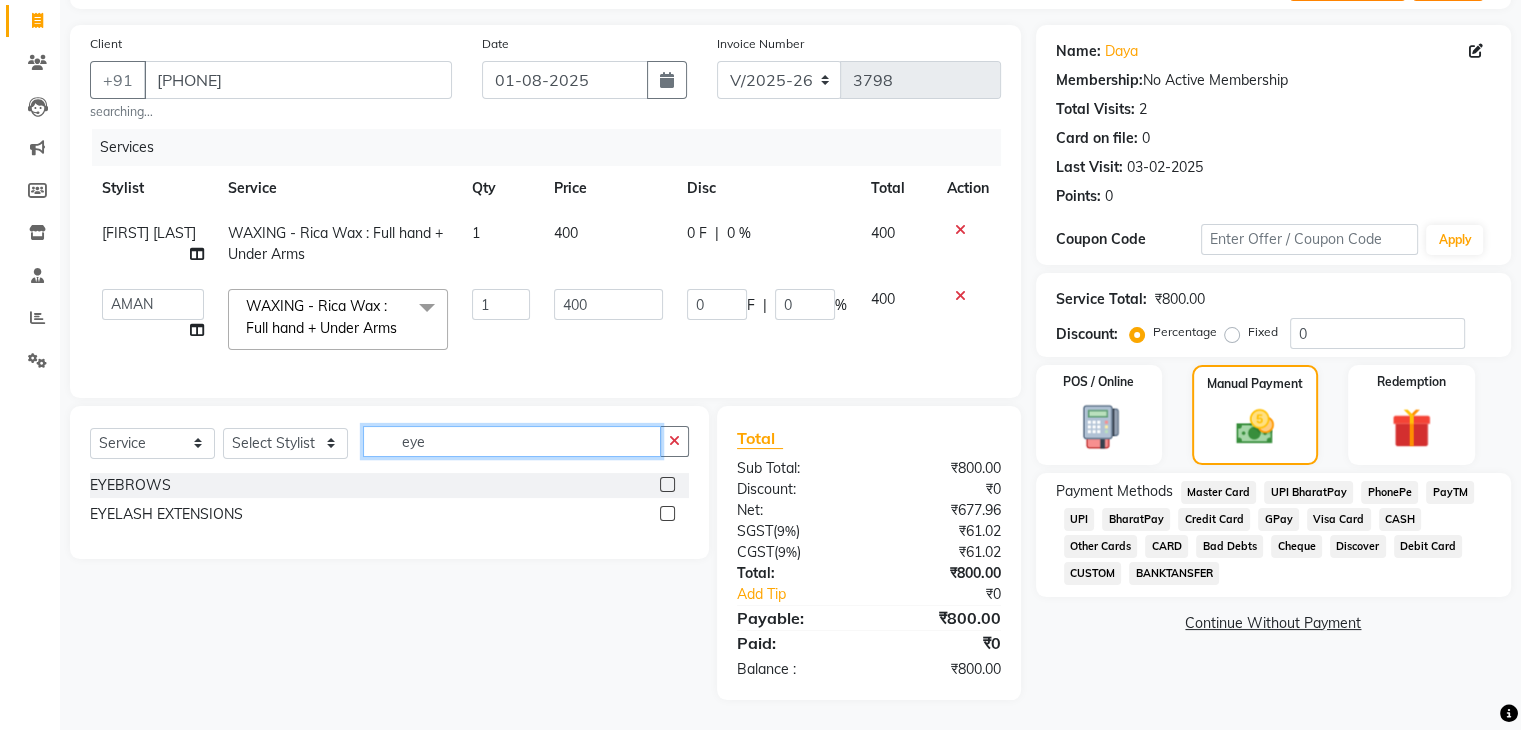 type on "eye" 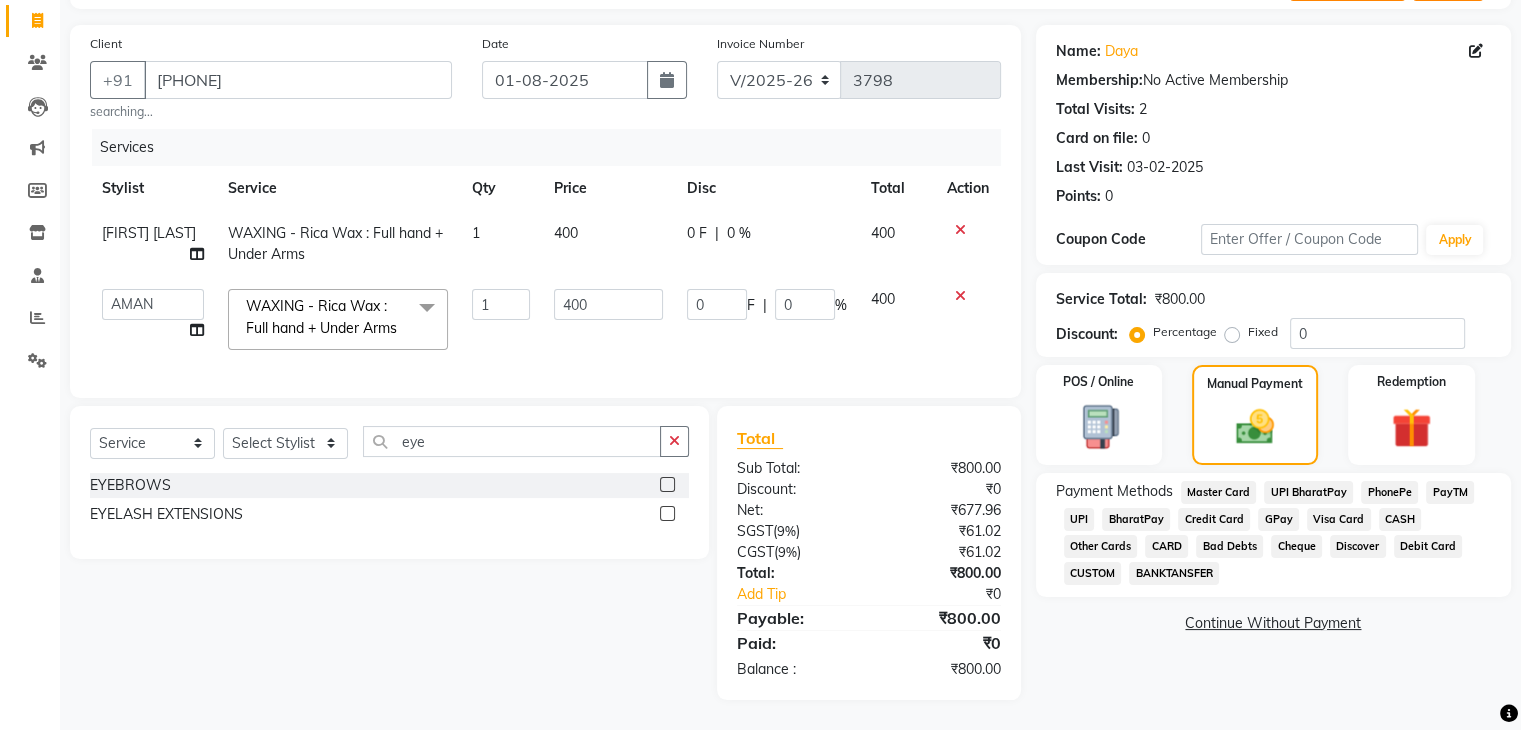 click 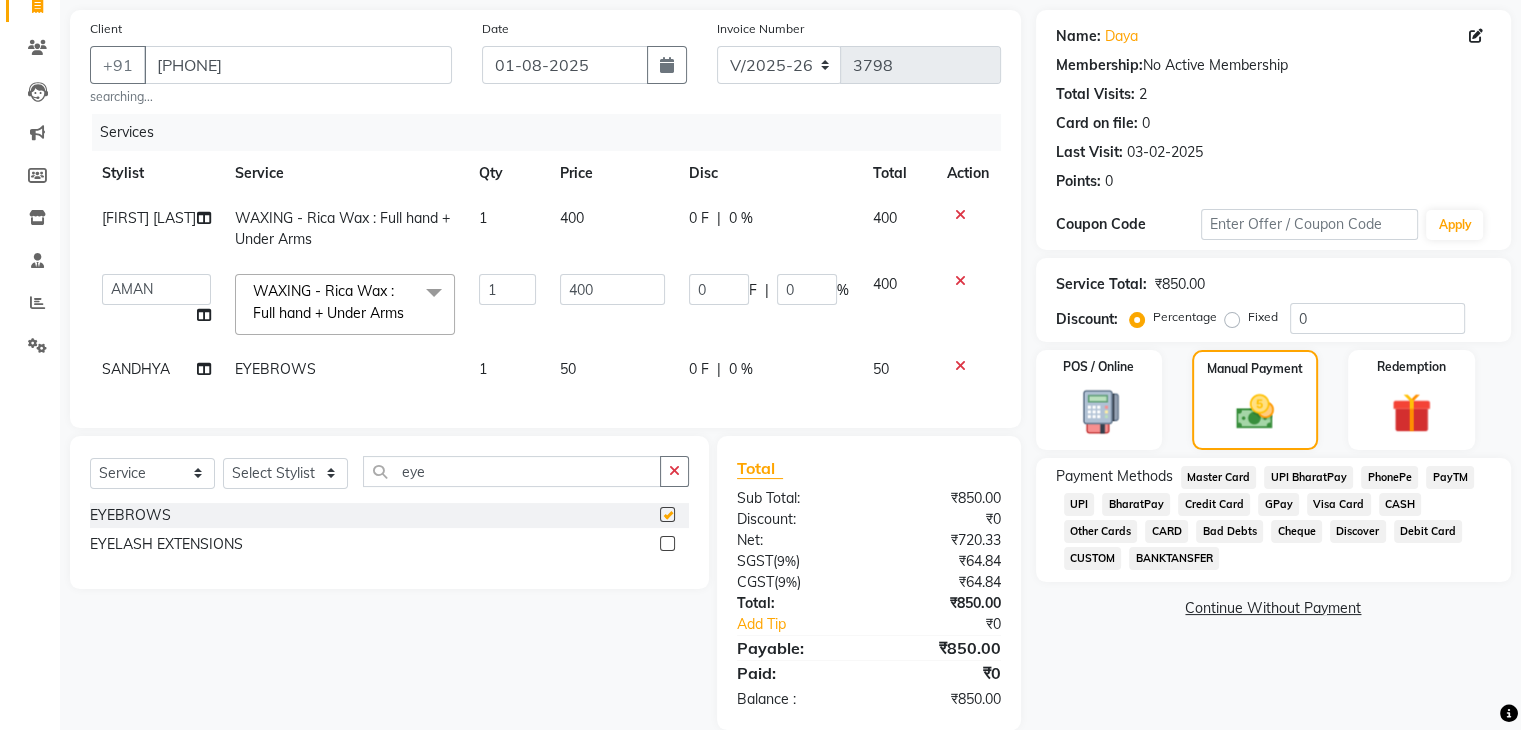 checkbox on "false" 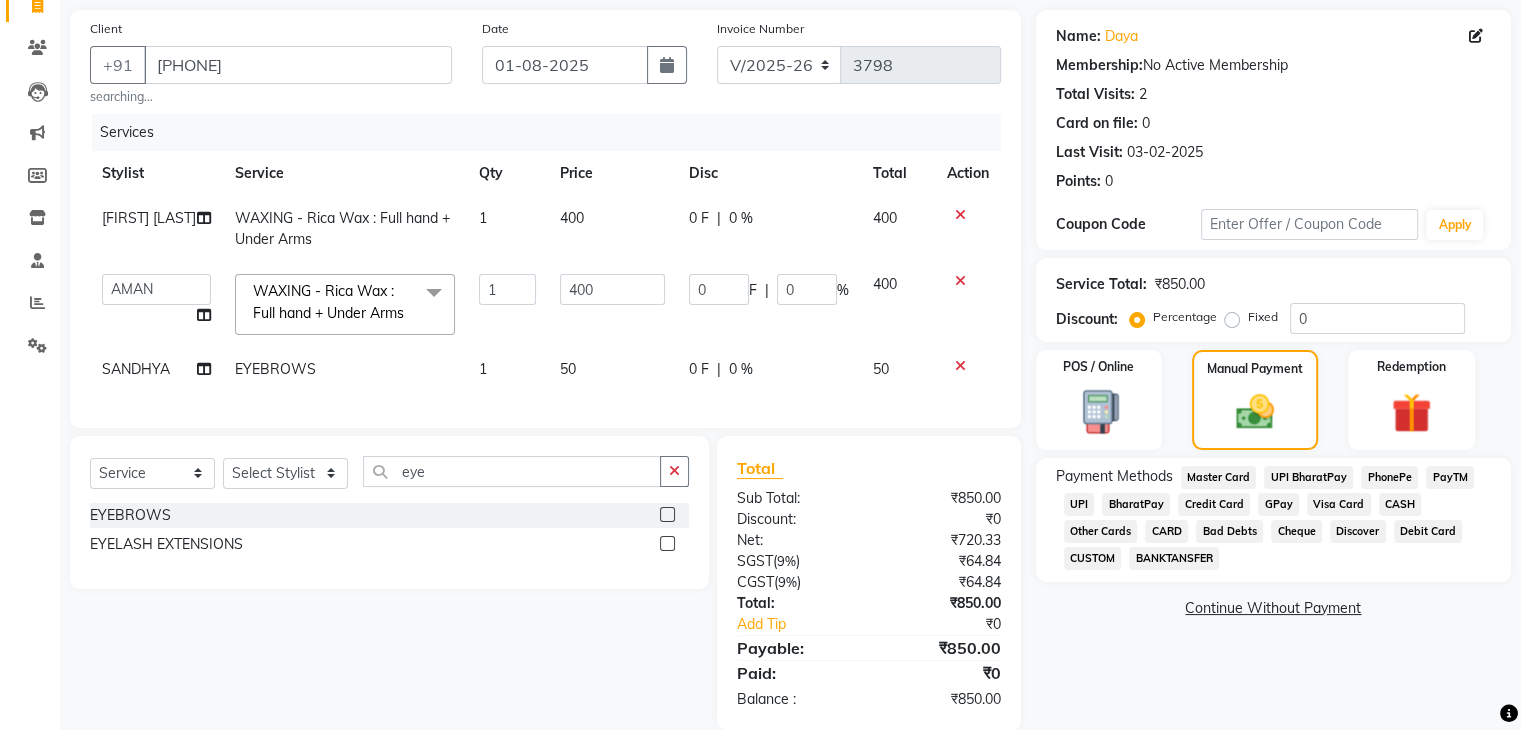 click on "50" 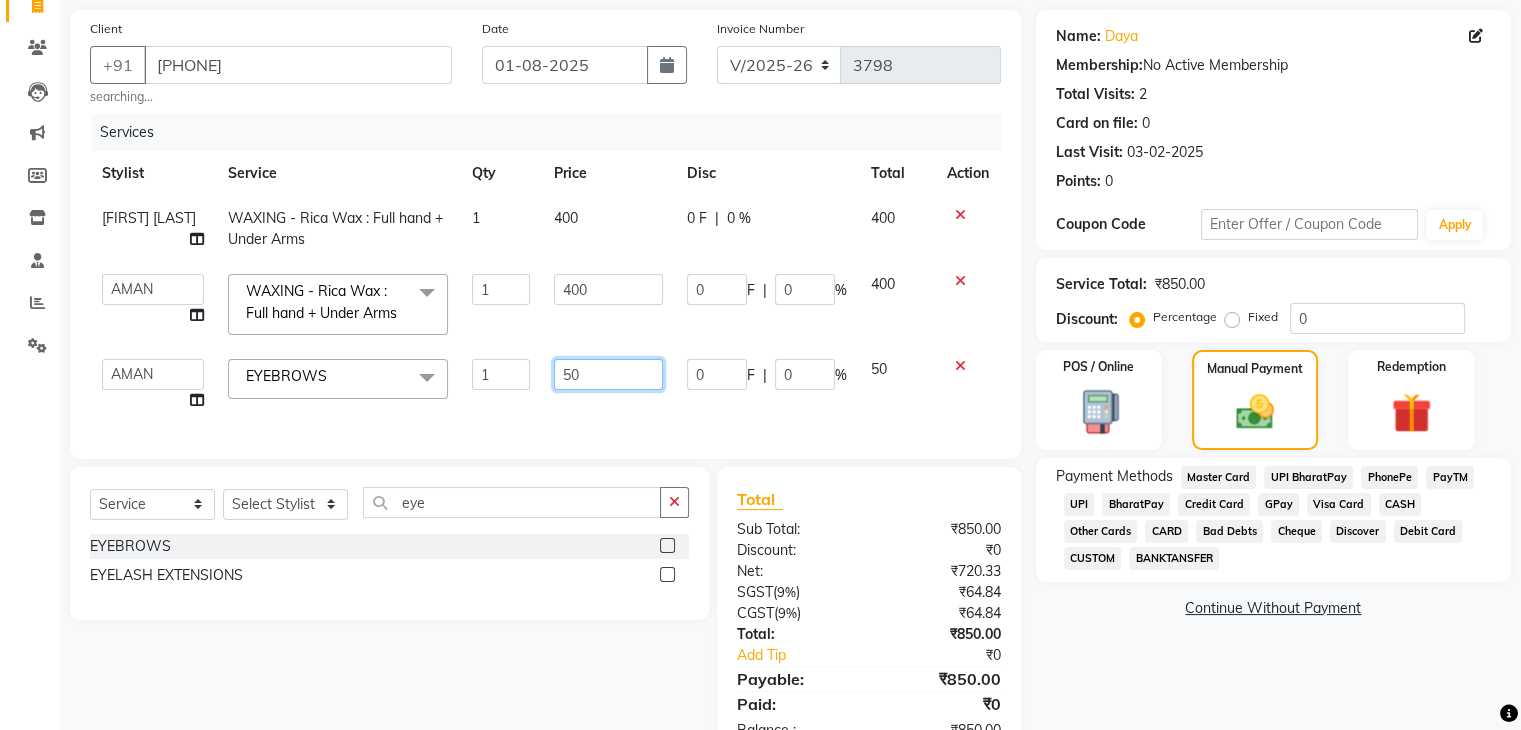click on "50" 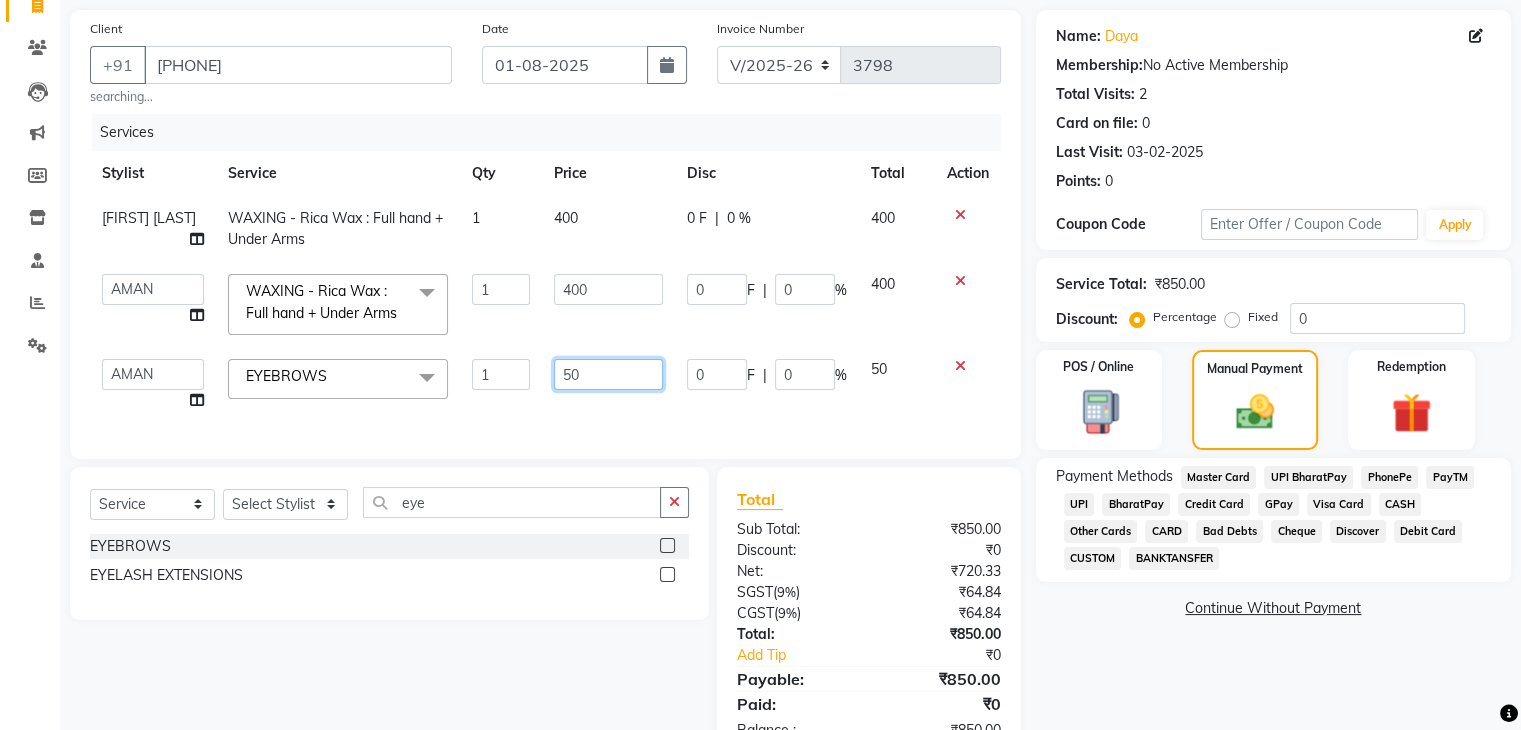 type on "5" 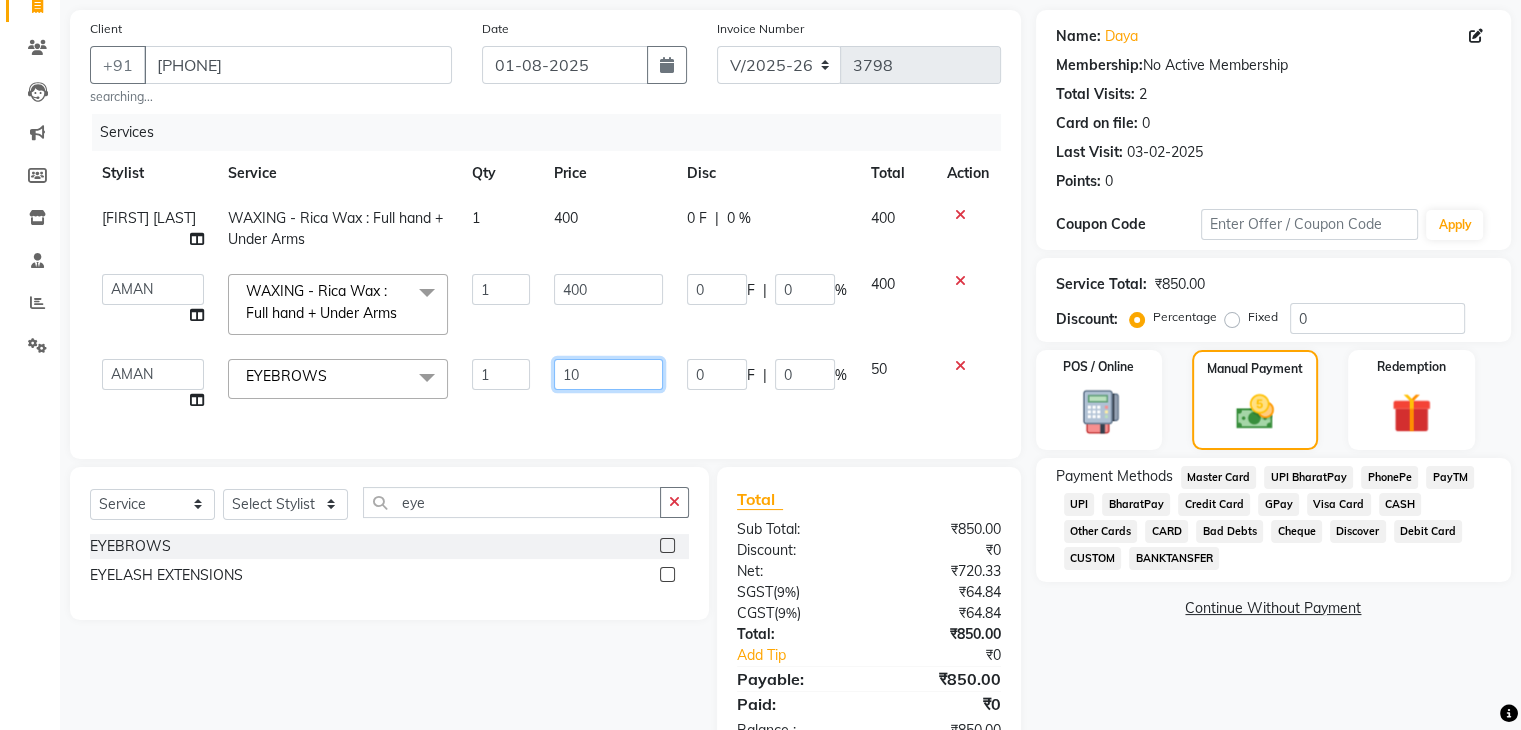 type on "100" 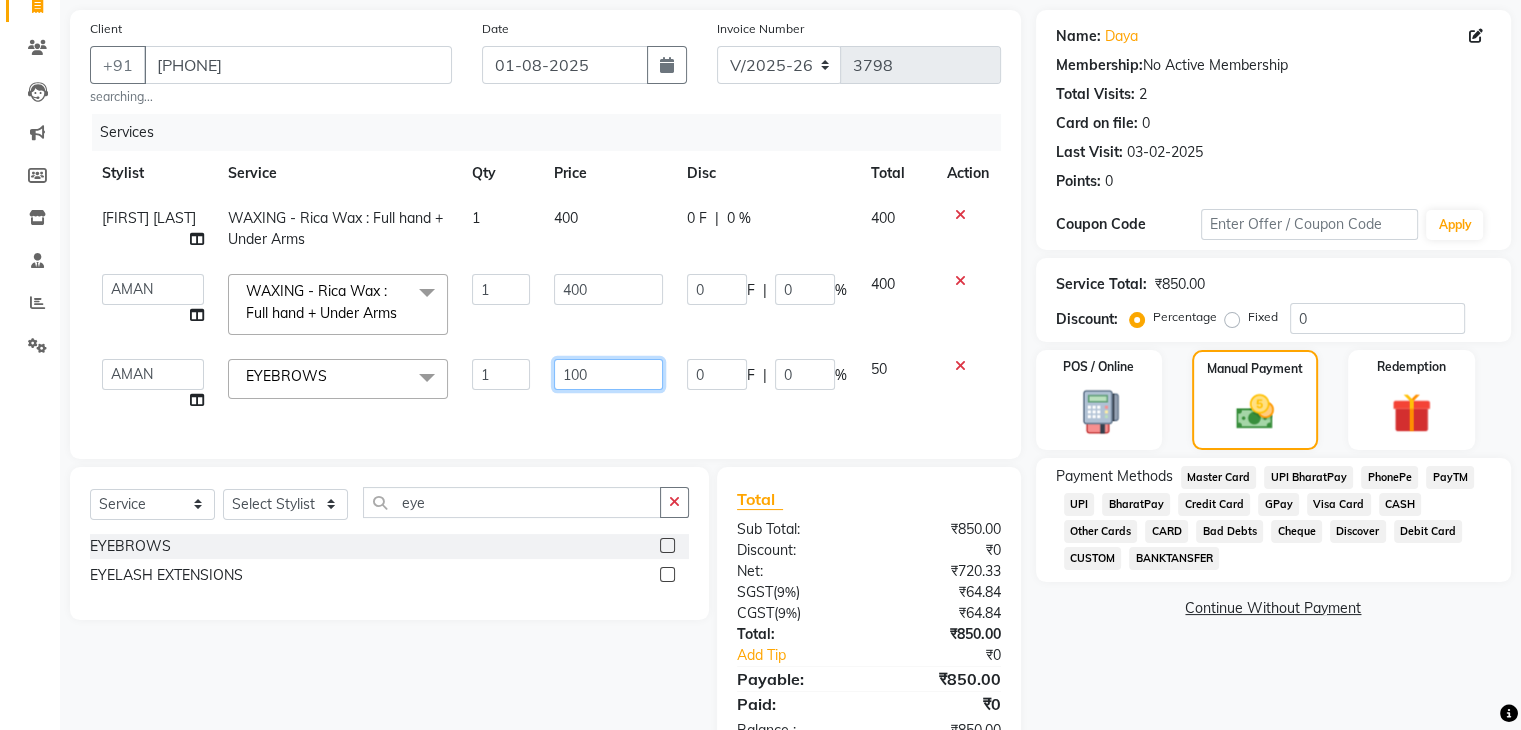 scroll, scrollTop: 0, scrollLeft: 0, axis: both 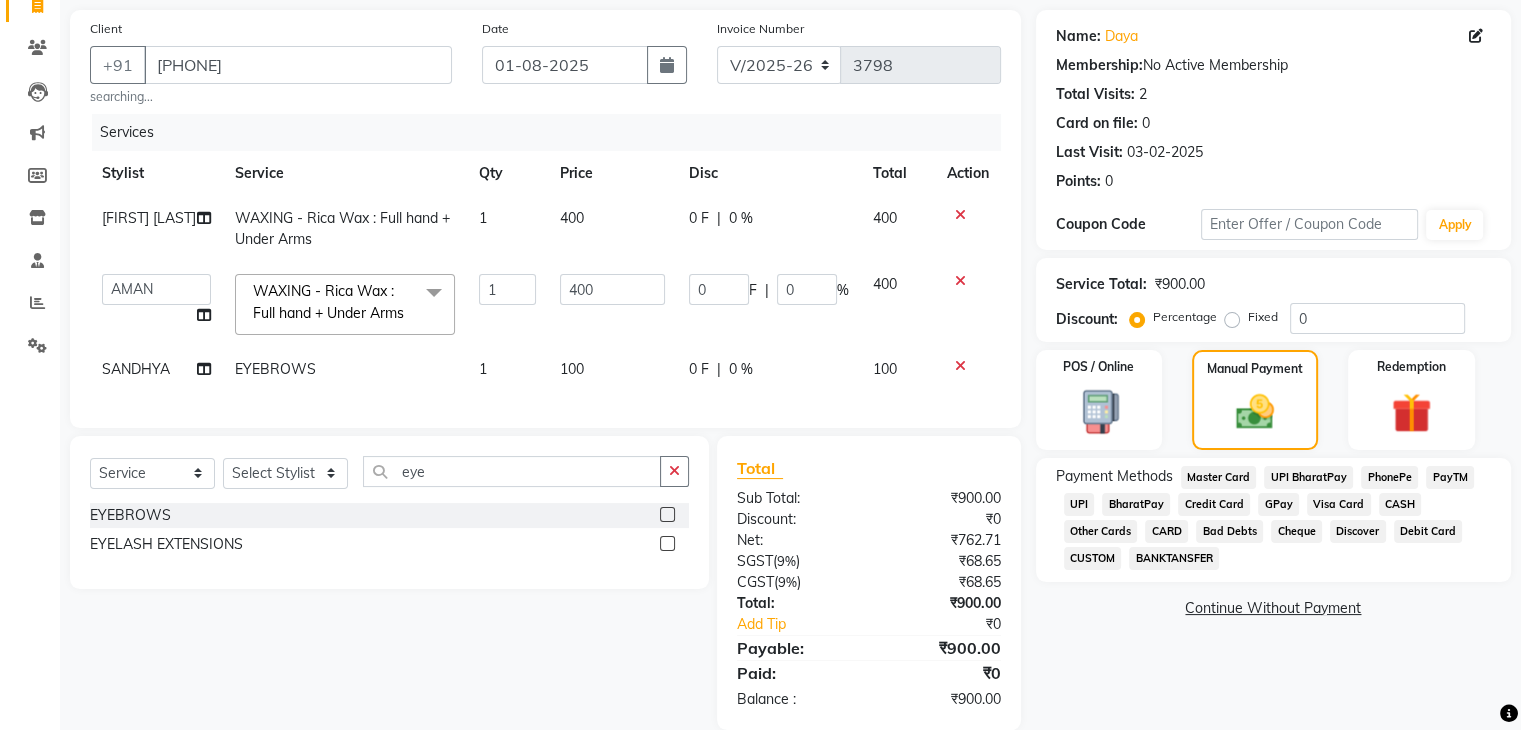 click on "Name: [FIRST] [LAST] Membership:  No Active Membership  Total Visits:  2 Card on file:  0 Last Visit:   [DATE] Points:   0  Coupon Code Apply Service Total:  ₹900.00  Discount:  Percentage   Fixed  0 POS / Online  Manual Payment Redemption Payment Methods  Master Card   UPI BharatPay   PhonePe   PayTM   UPI   BharatPay   Credit Card   GPay   Visa Card   CASH   Other Cards   CARD   Bad Debts   Cheque   Discover   Debit Card   CUSTOM   BANKTANSFER   Continue Without Payment" 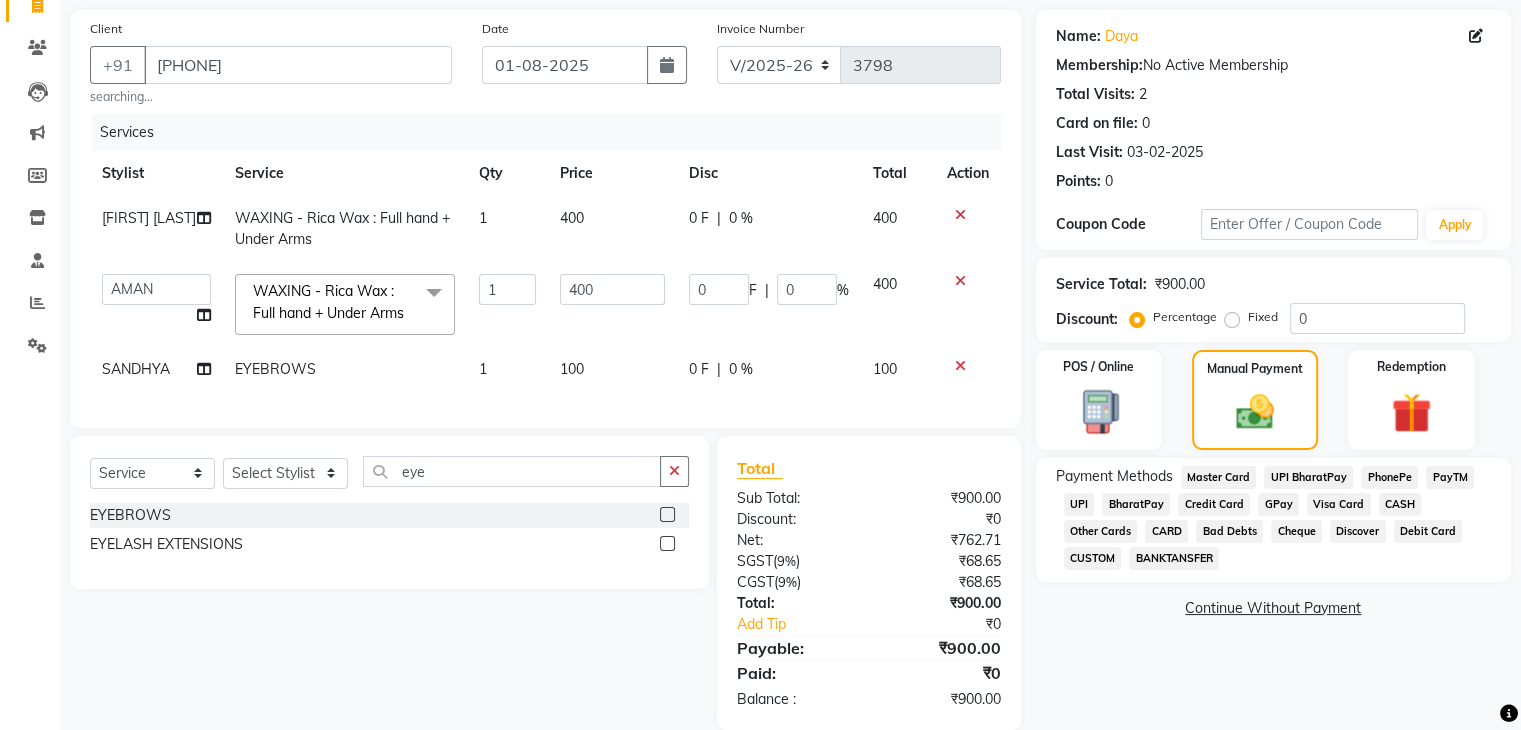 scroll, scrollTop: 185, scrollLeft: 0, axis: vertical 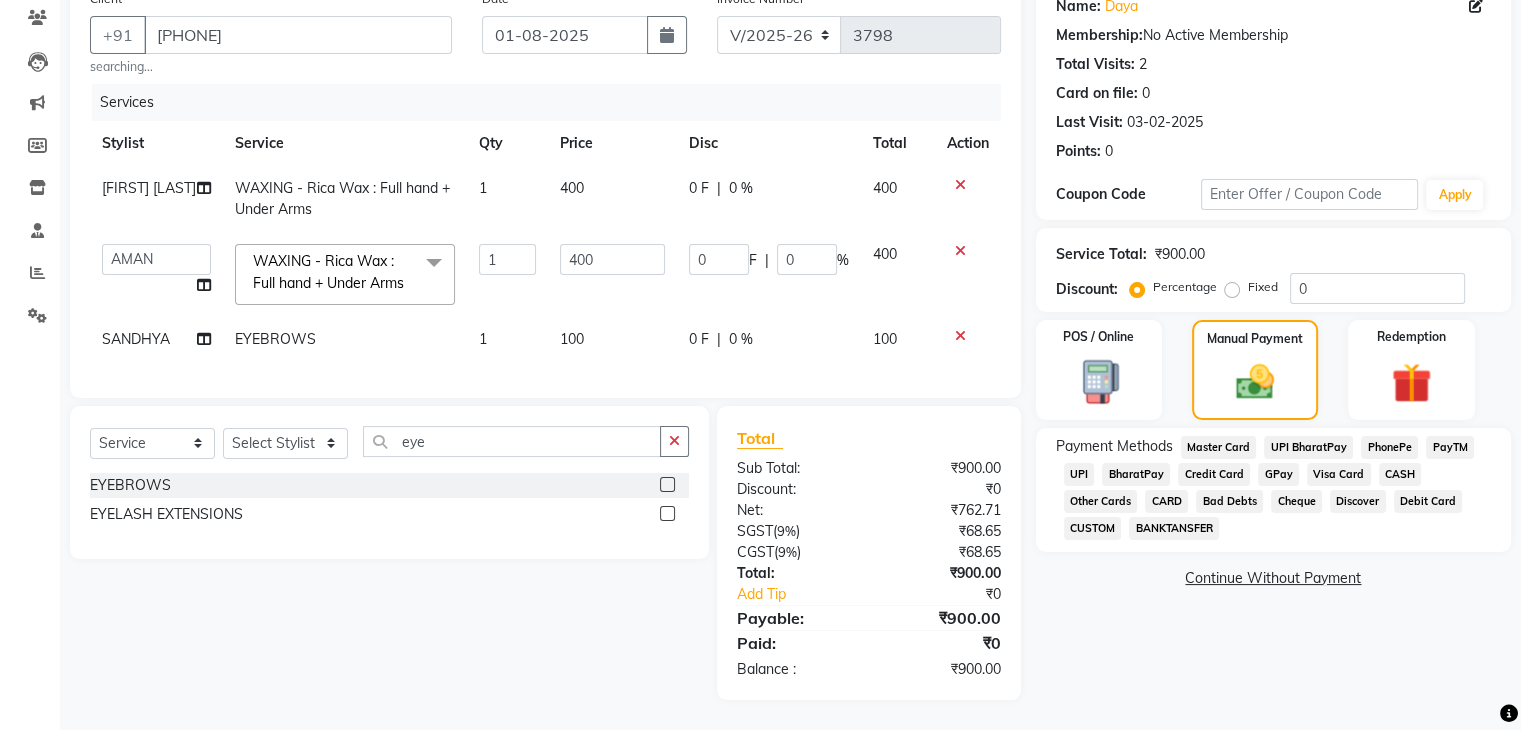 click on "UPI" 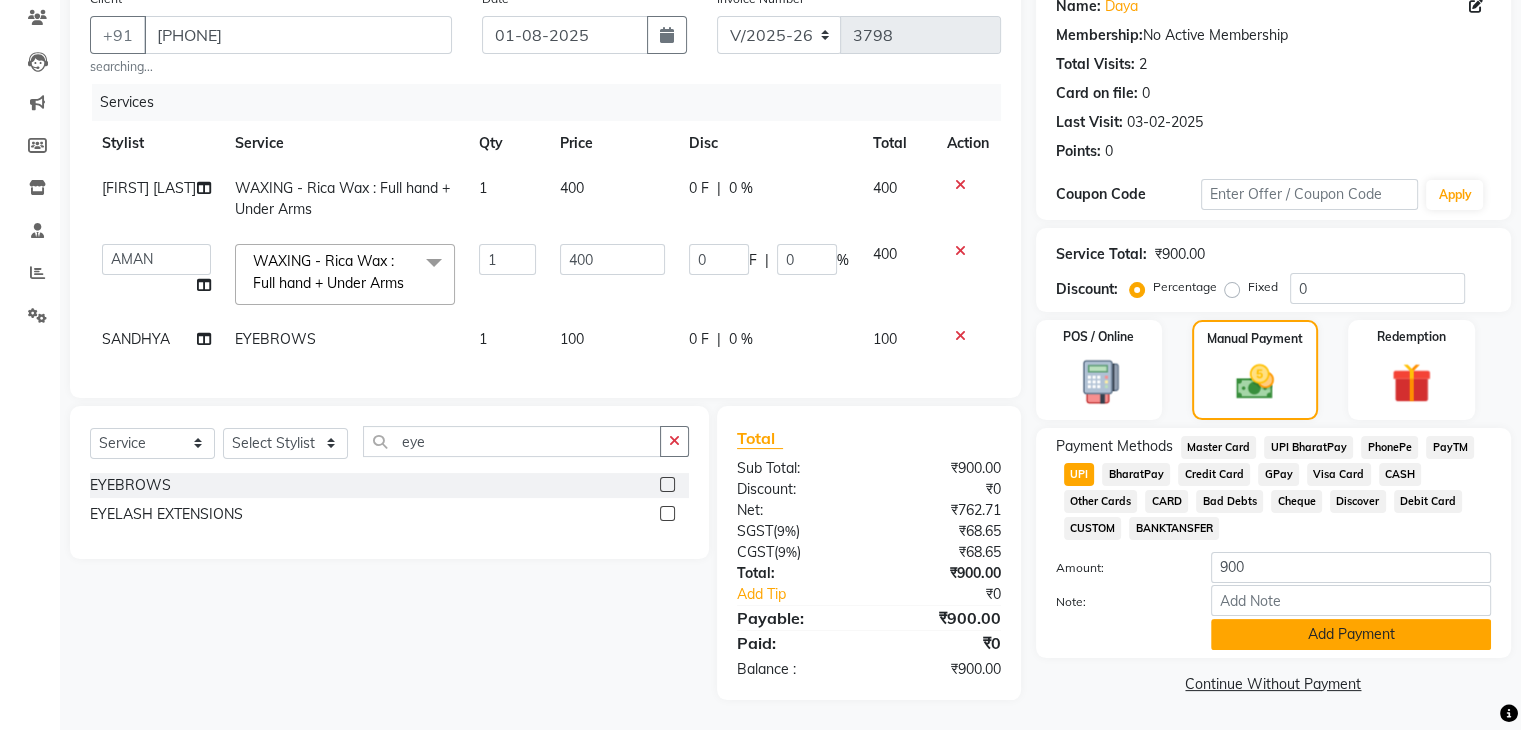 click on "Add Payment" 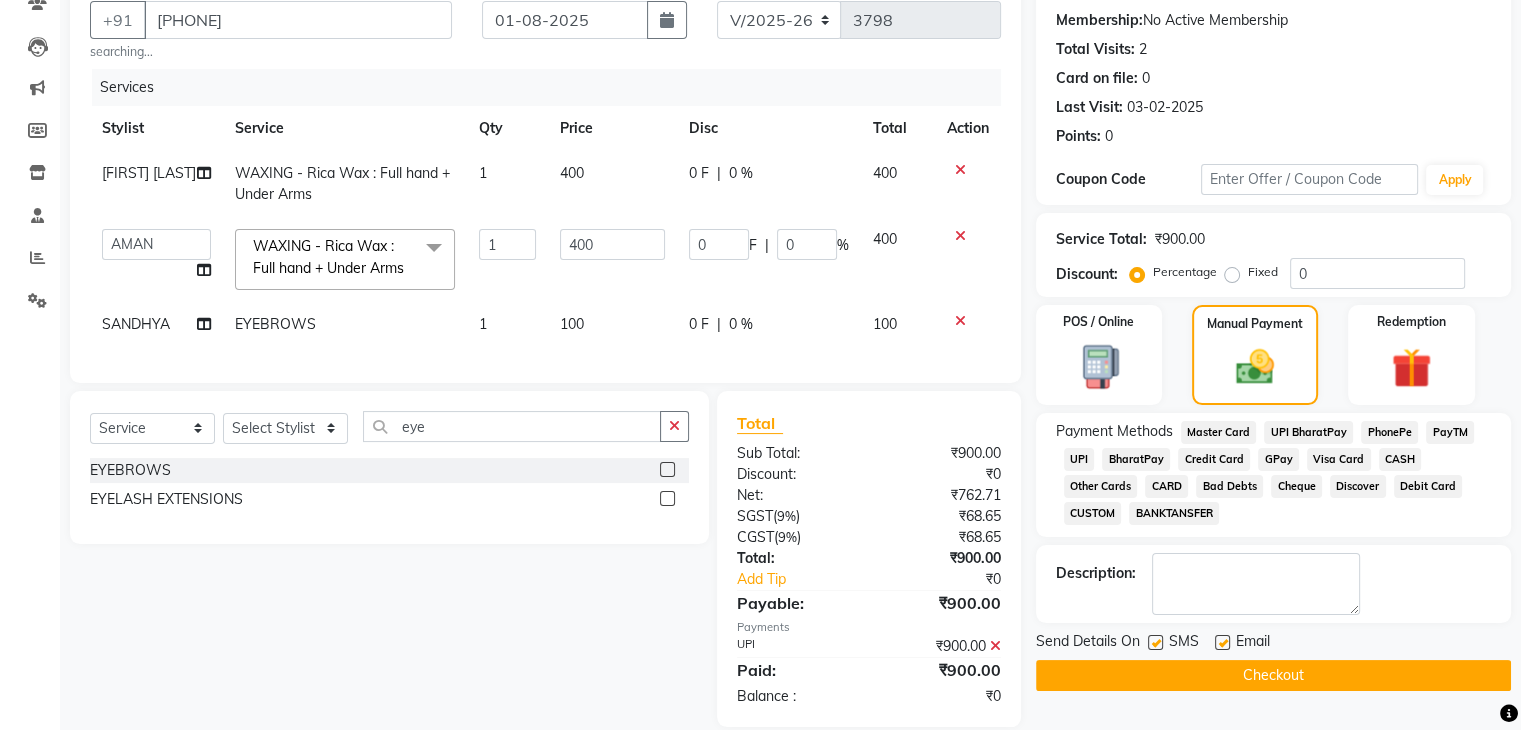 scroll, scrollTop: 228, scrollLeft: 0, axis: vertical 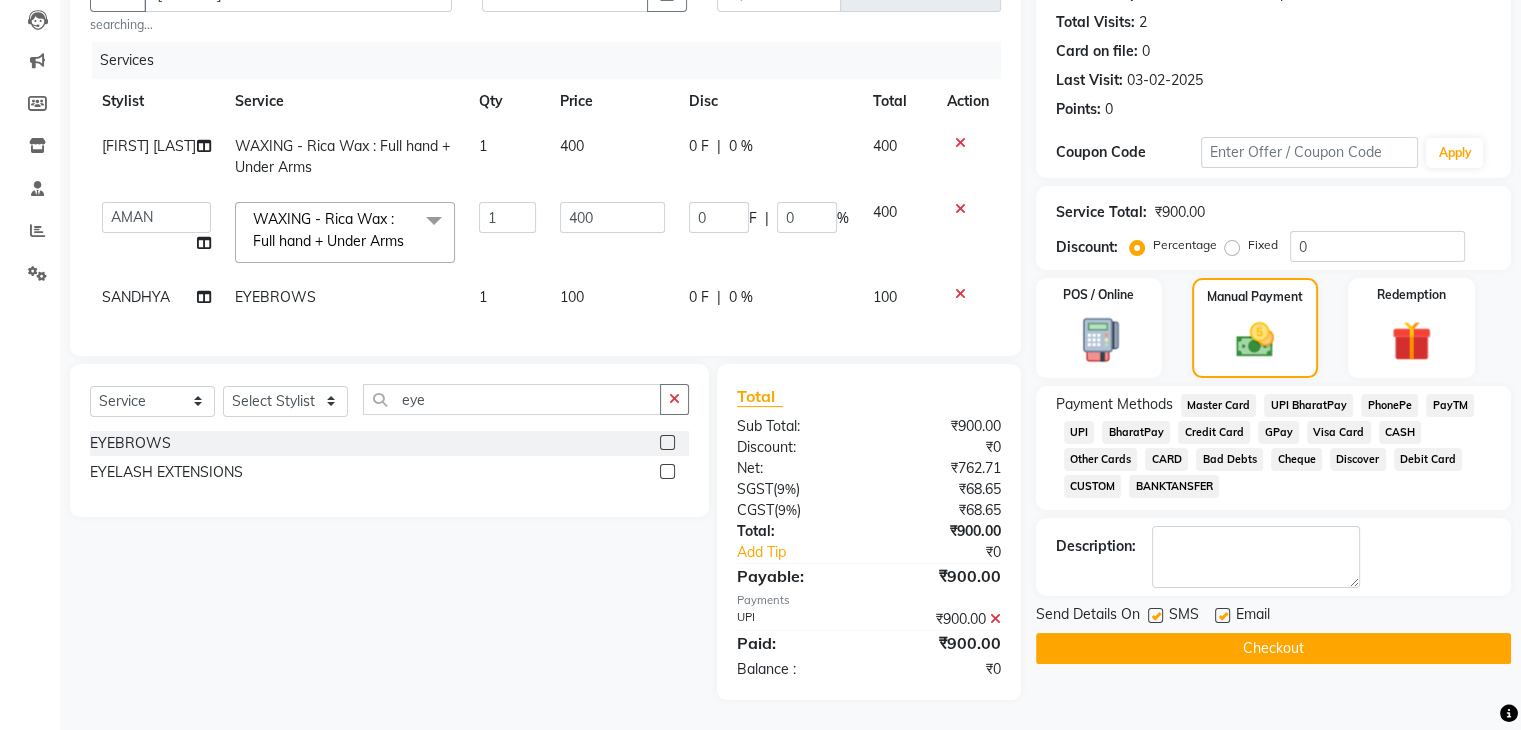 click on "Checkout" 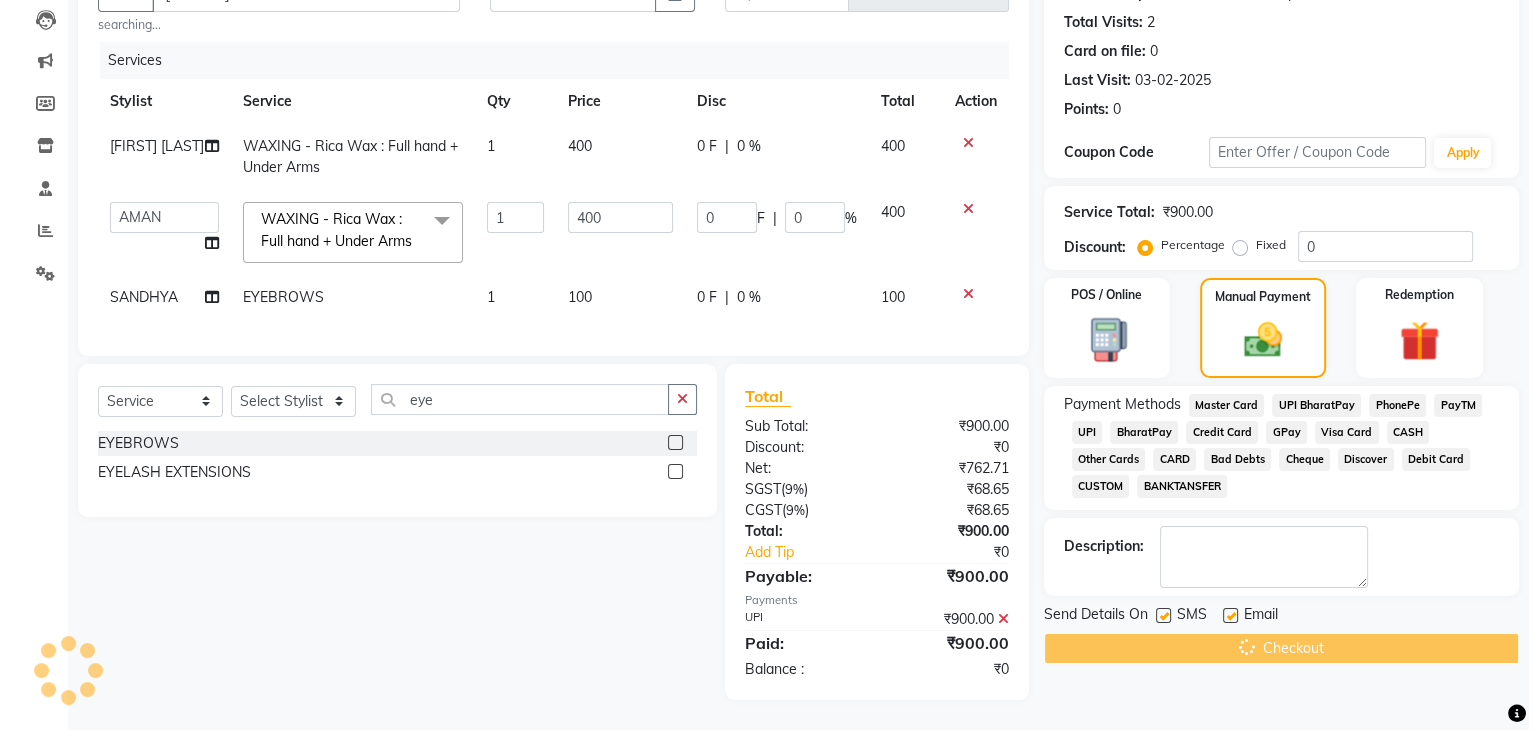 scroll, scrollTop: 0, scrollLeft: 0, axis: both 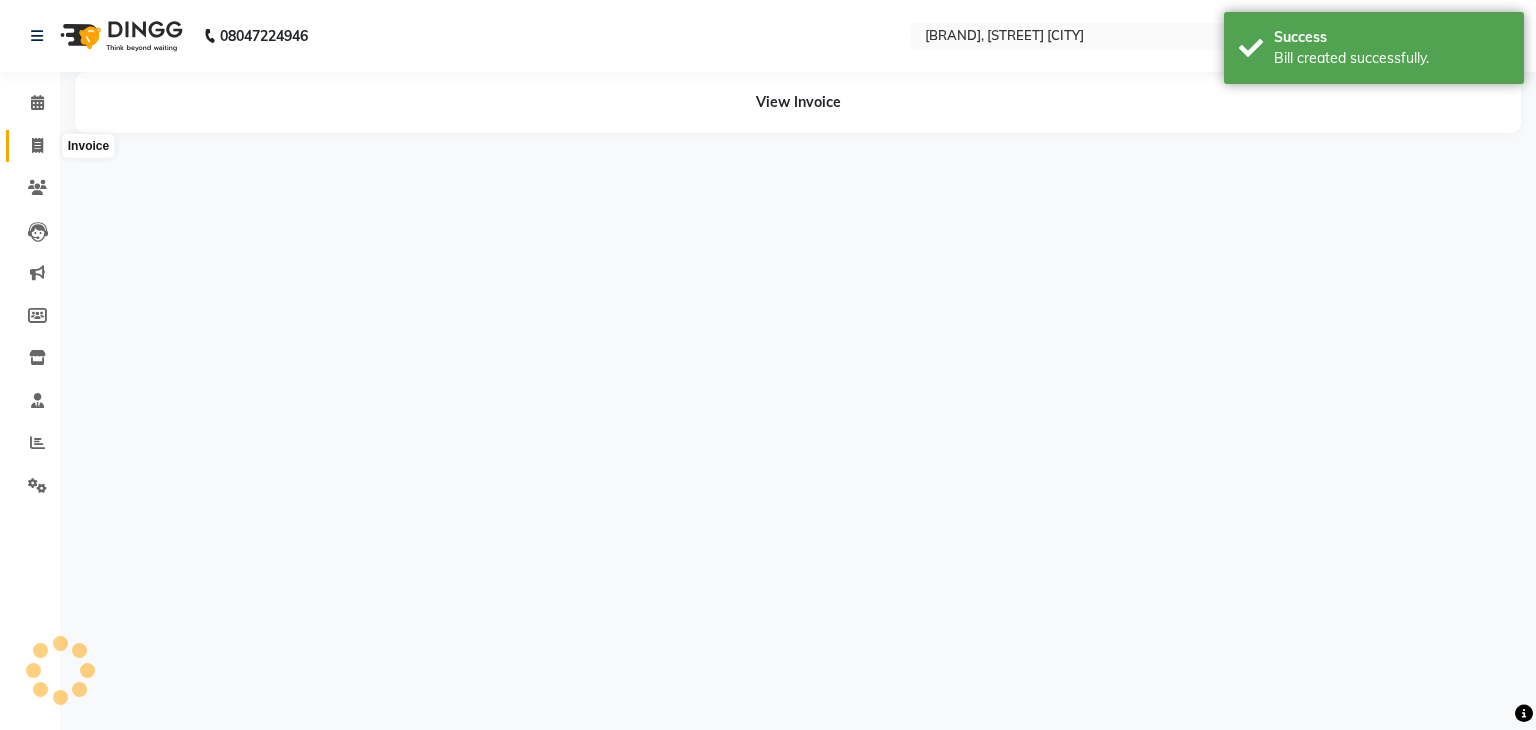 click 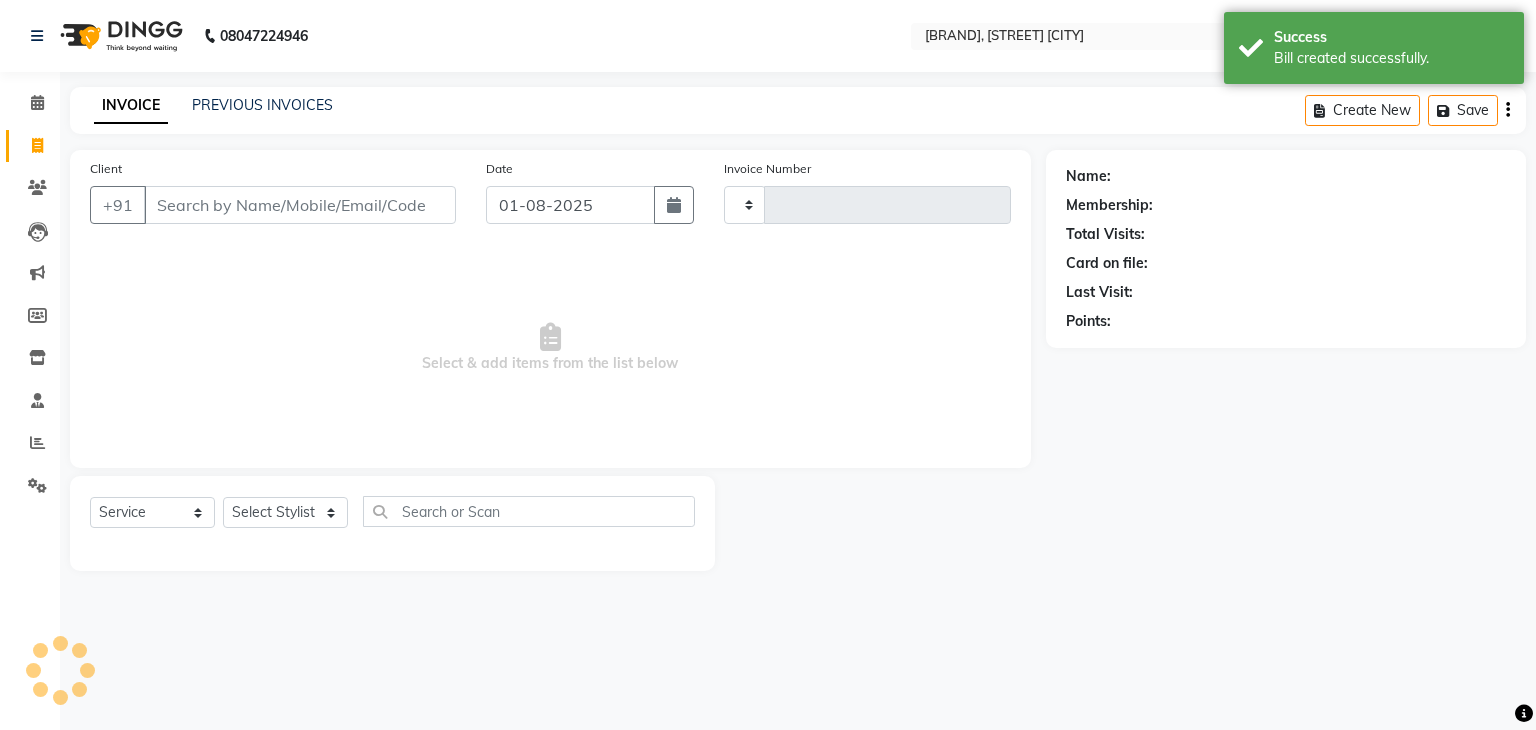 type on "3799" 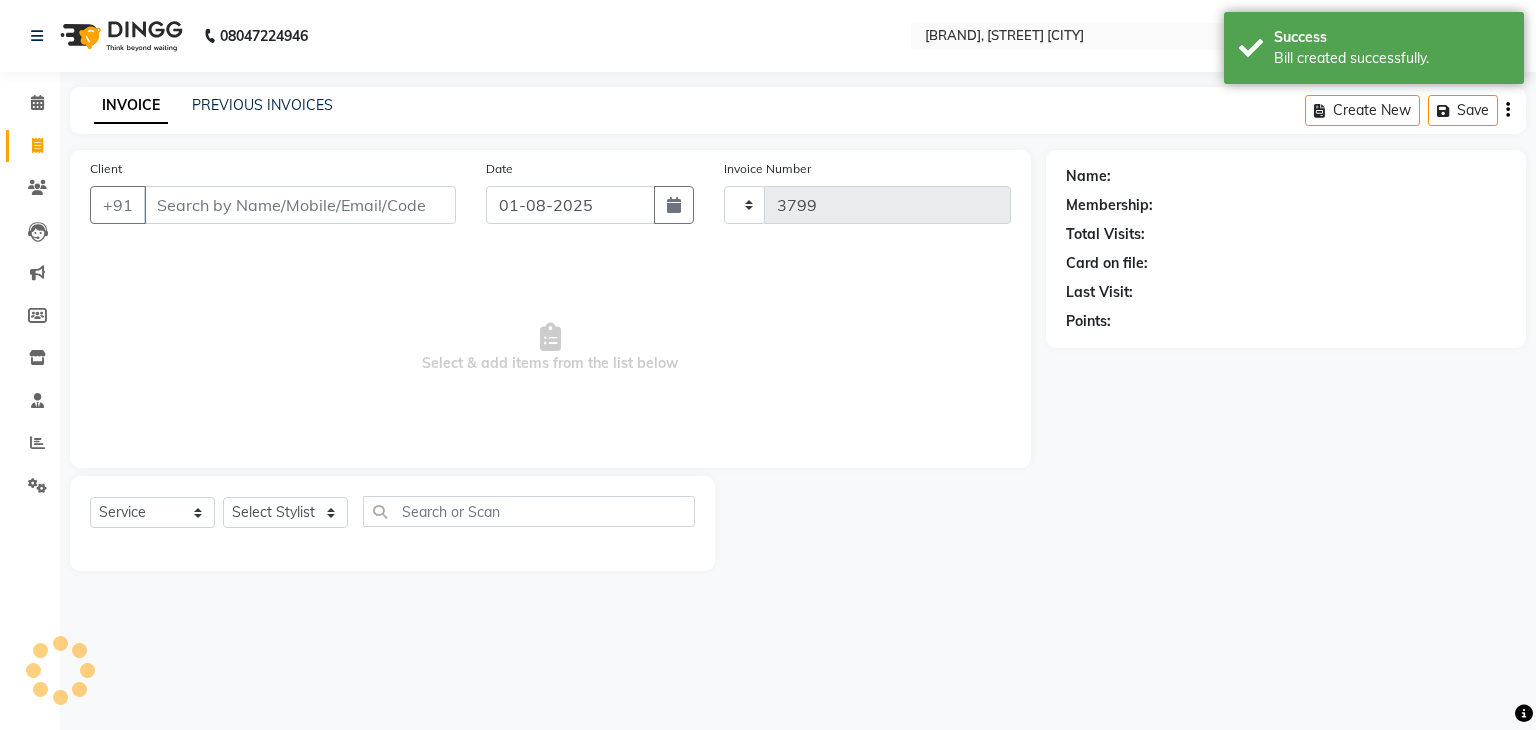 select on "6880" 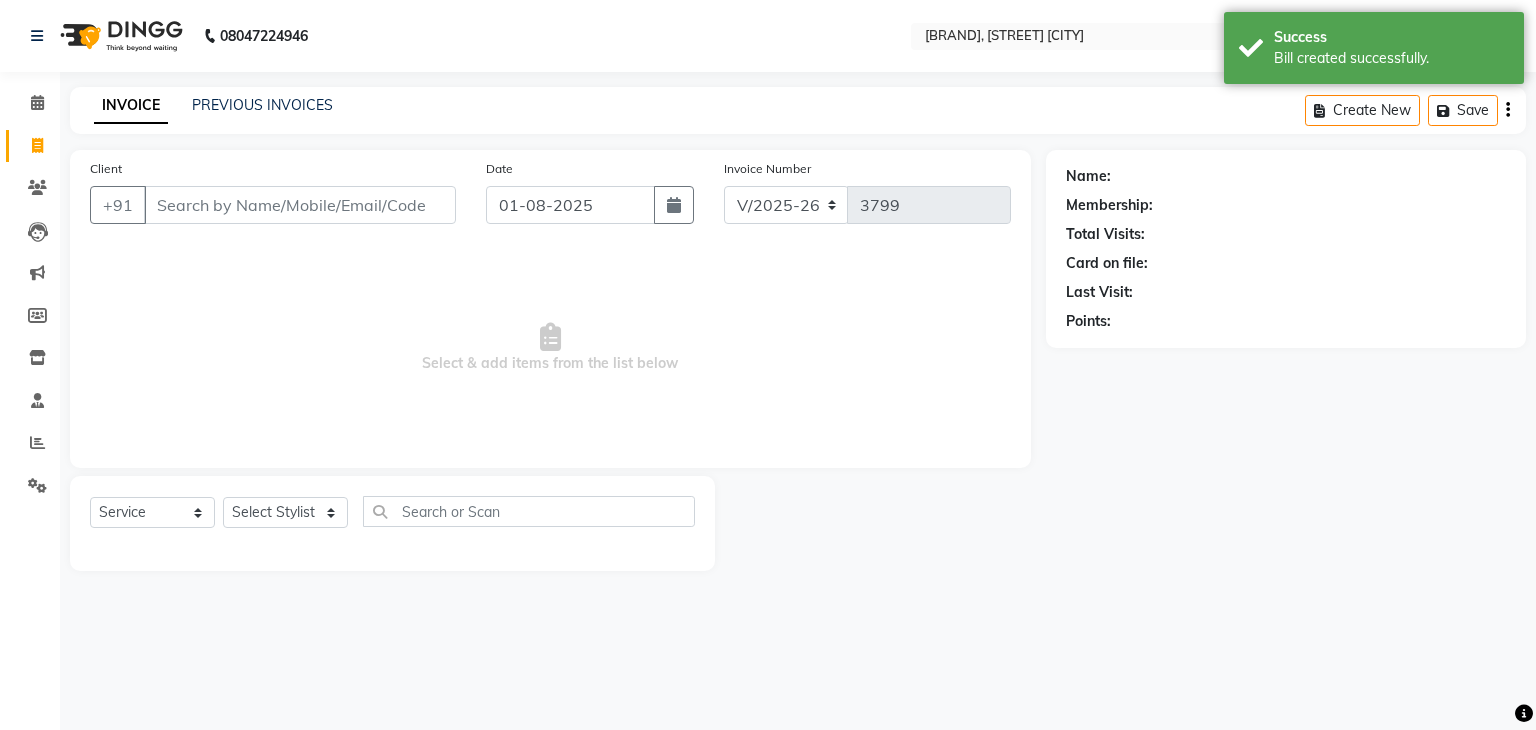 click on "Client" at bounding box center [300, 205] 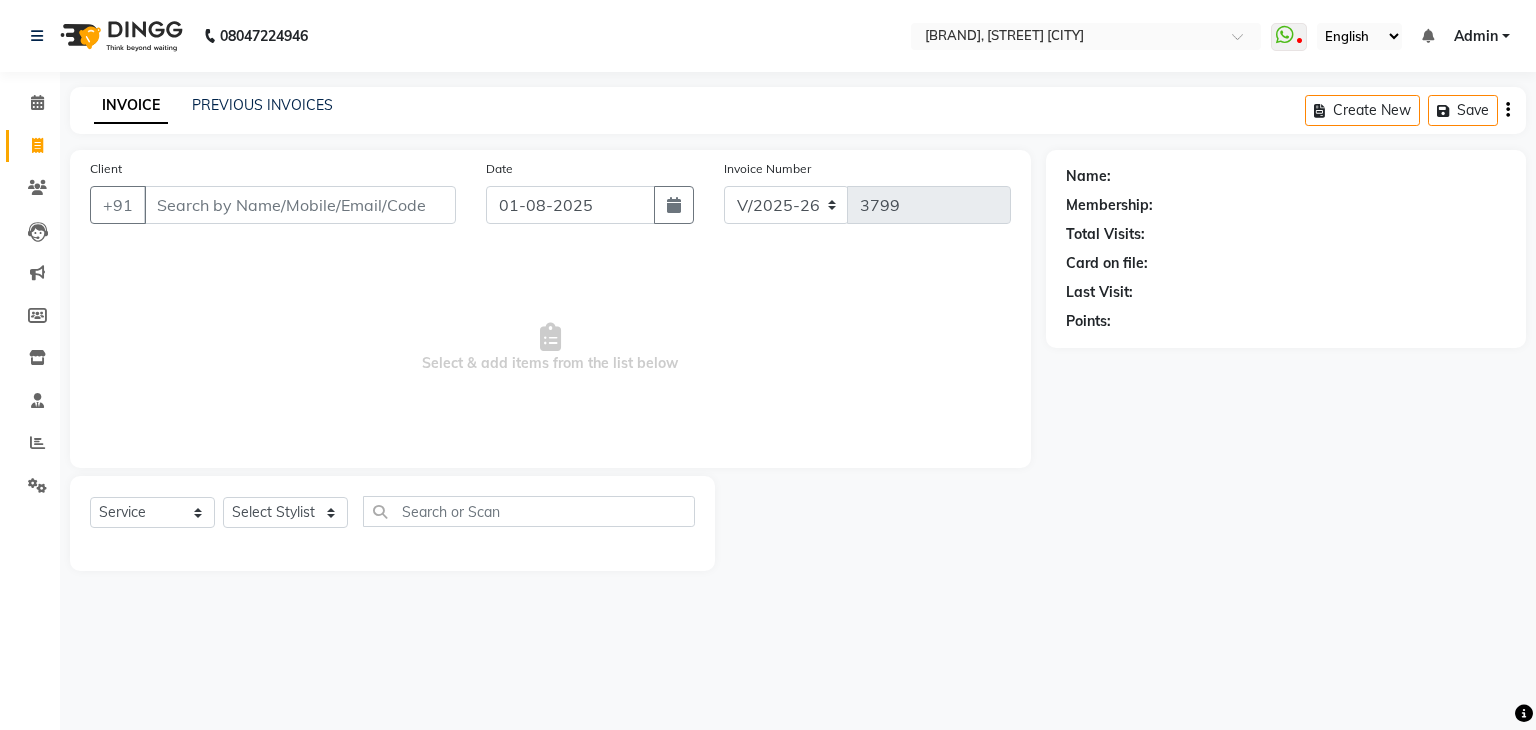 click on "Client" at bounding box center (300, 205) 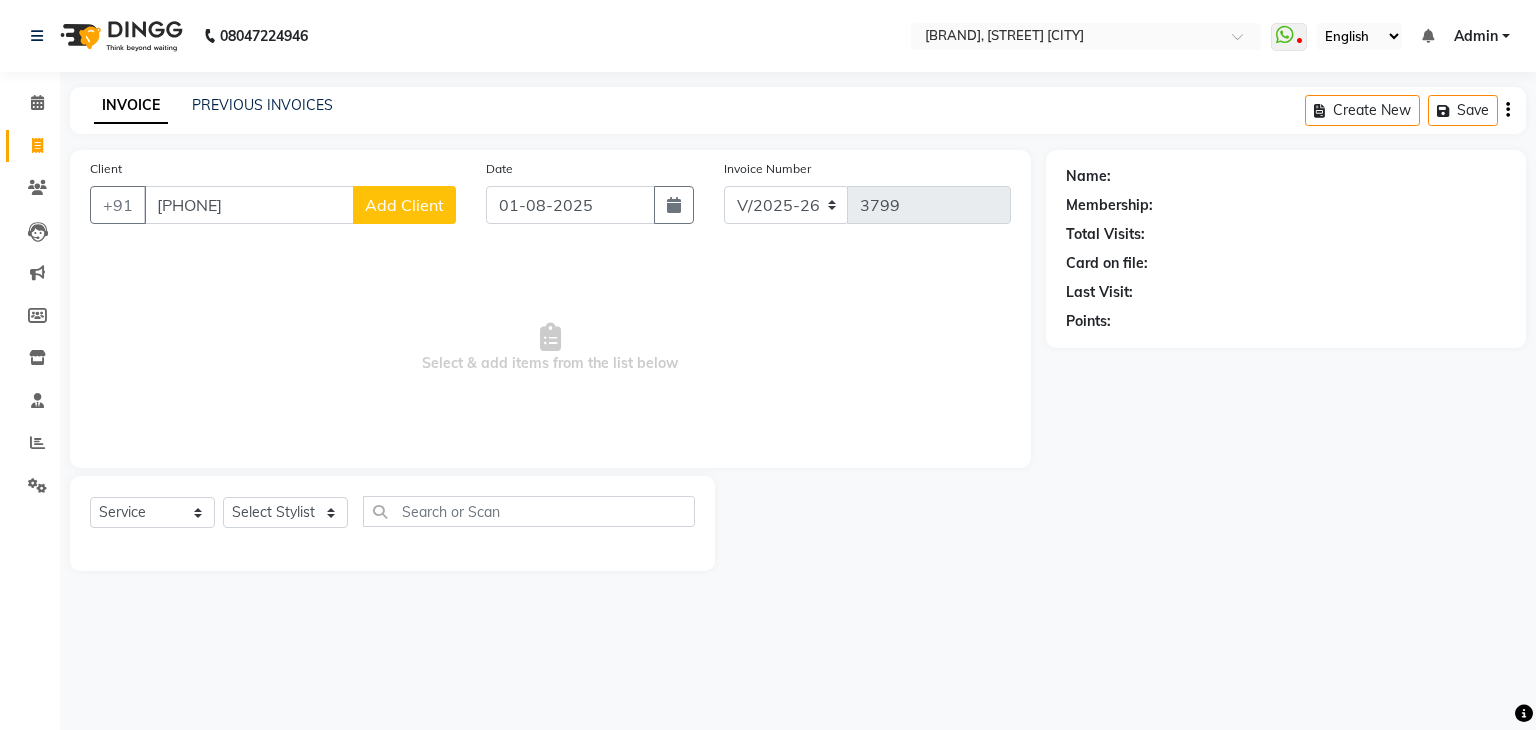 type on "[PHONE]" 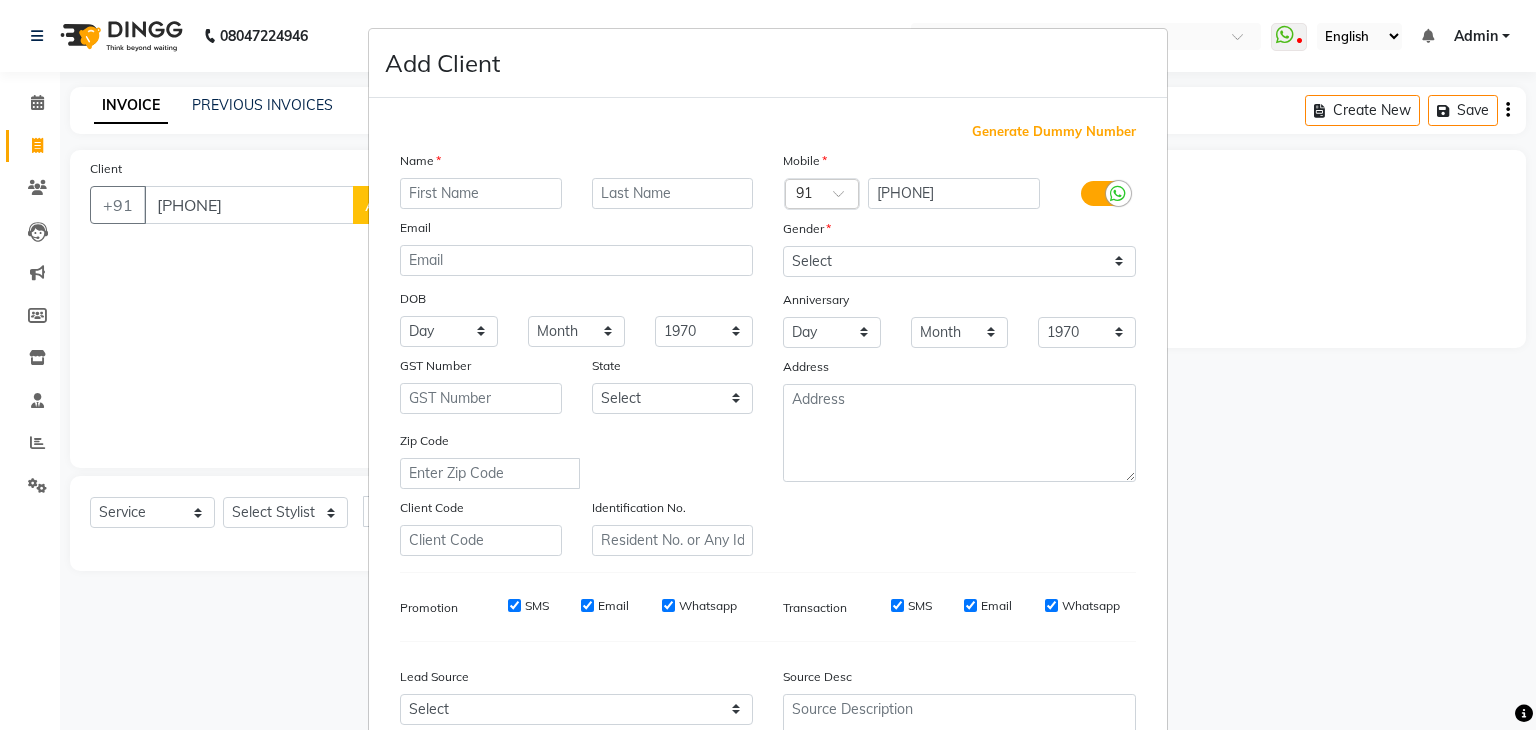 click at bounding box center (481, 193) 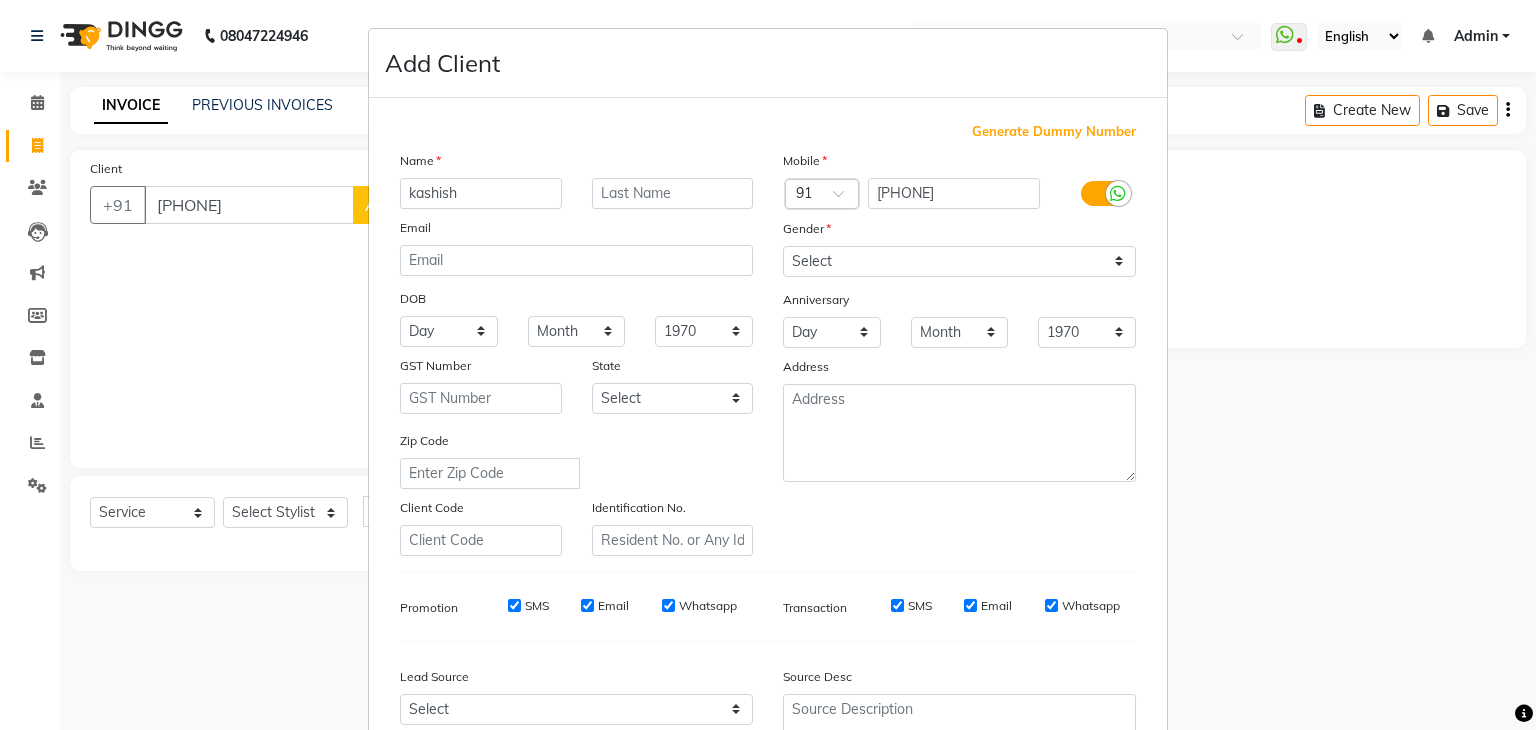 type on "kashish" 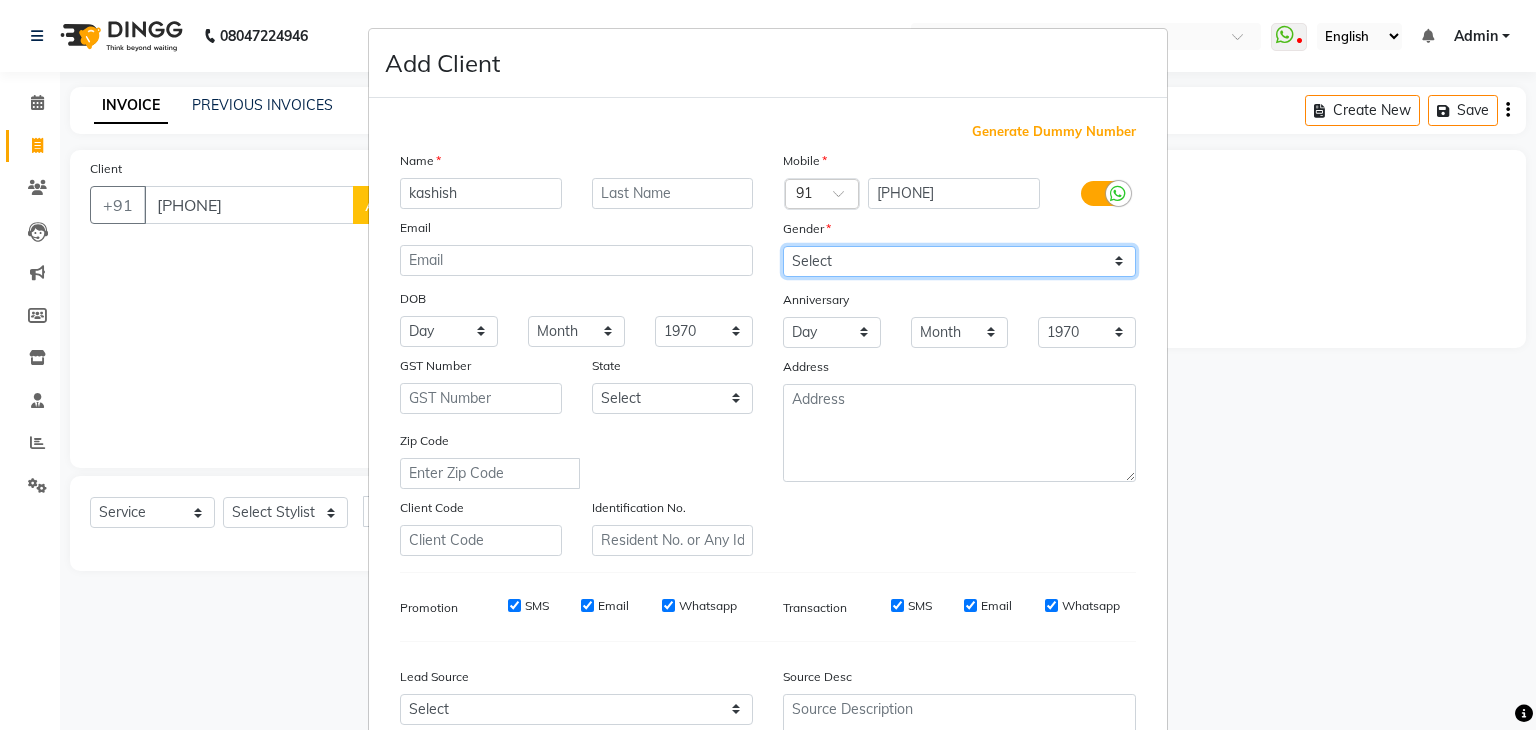 click on "Select Male Female Other Prefer Not To Say" at bounding box center (959, 261) 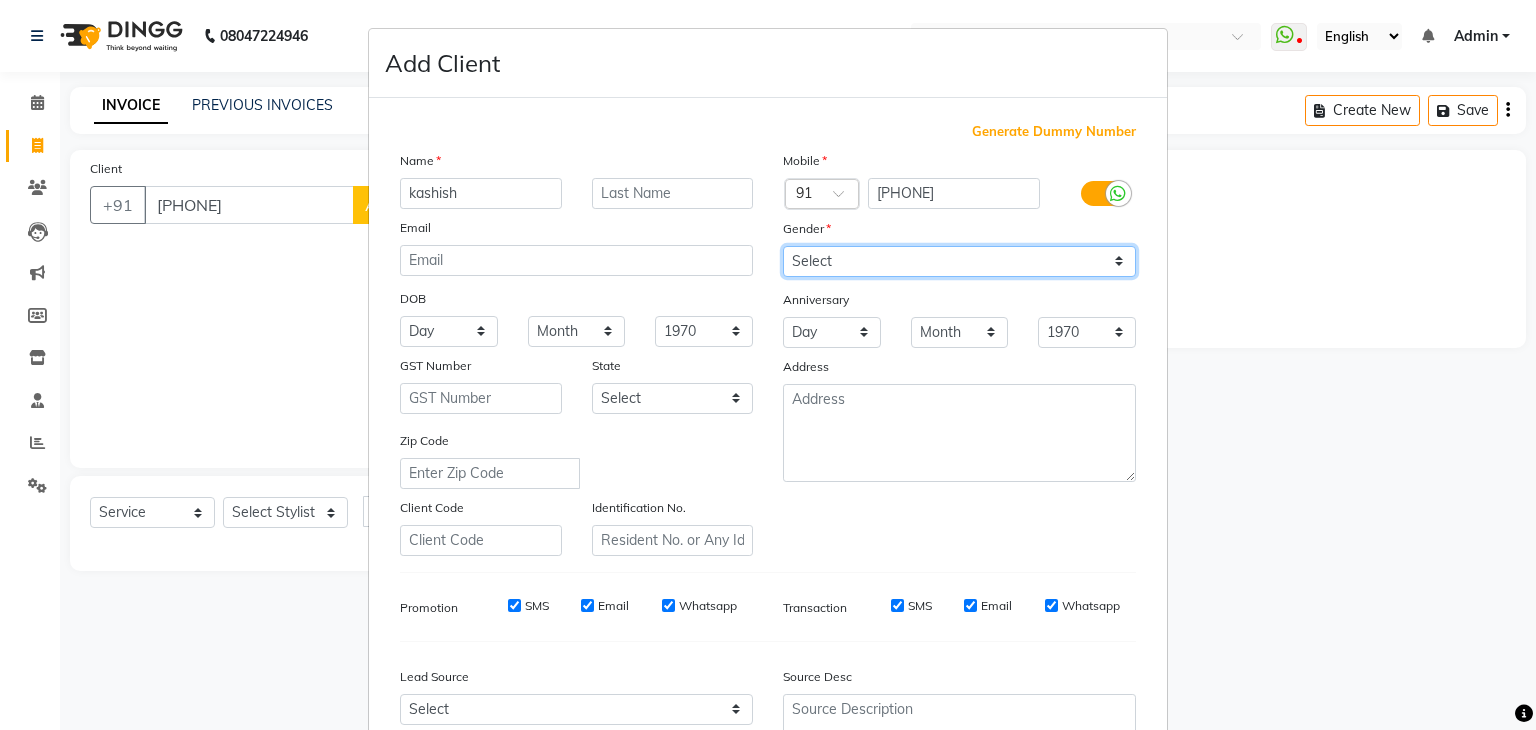 select on "female" 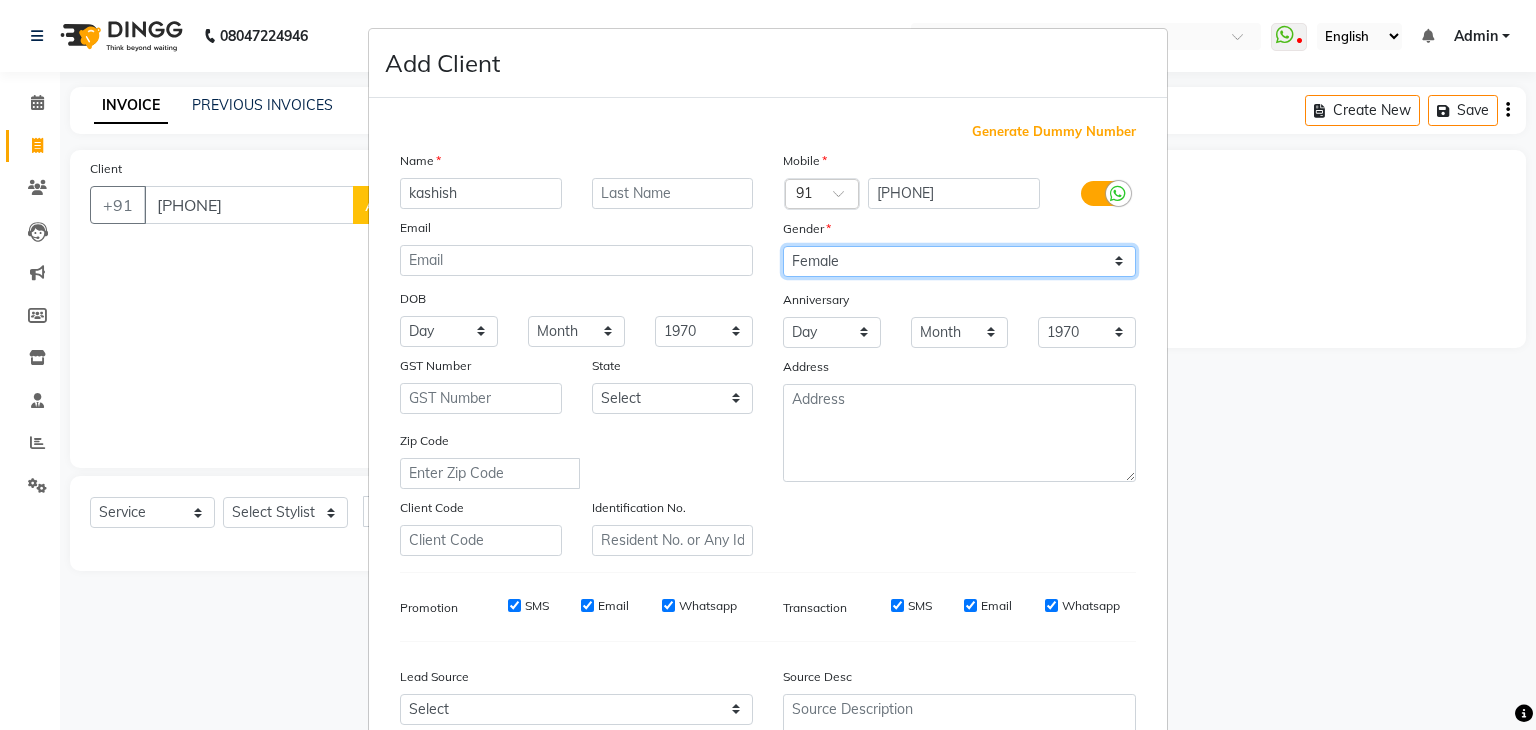 click on "Select Male Female Other Prefer Not To Say" at bounding box center (959, 261) 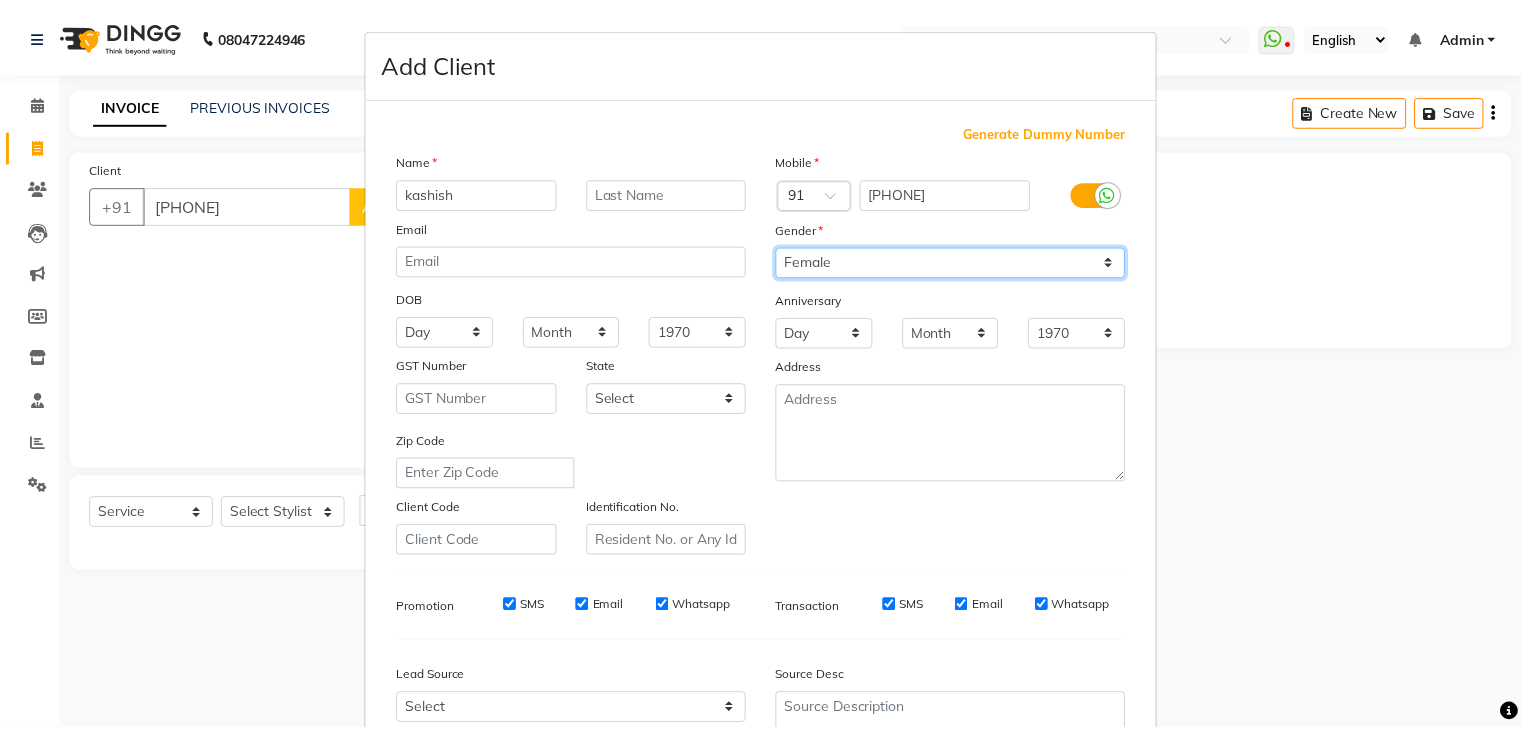 scroll, scrollTop: 203, scrollLeft: 0, axis: vertical 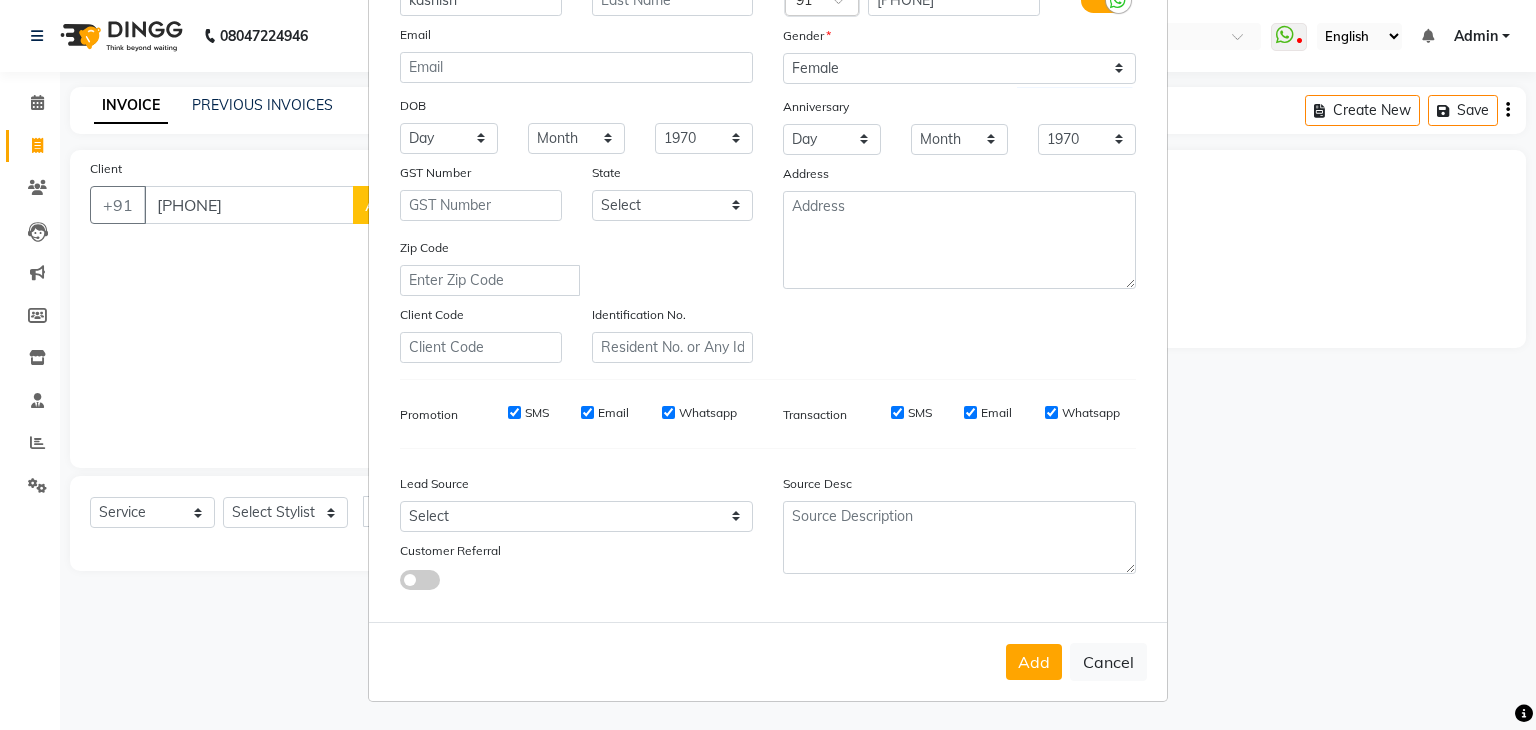 click on "Add   Cancel" at bounding box center [768, 661] 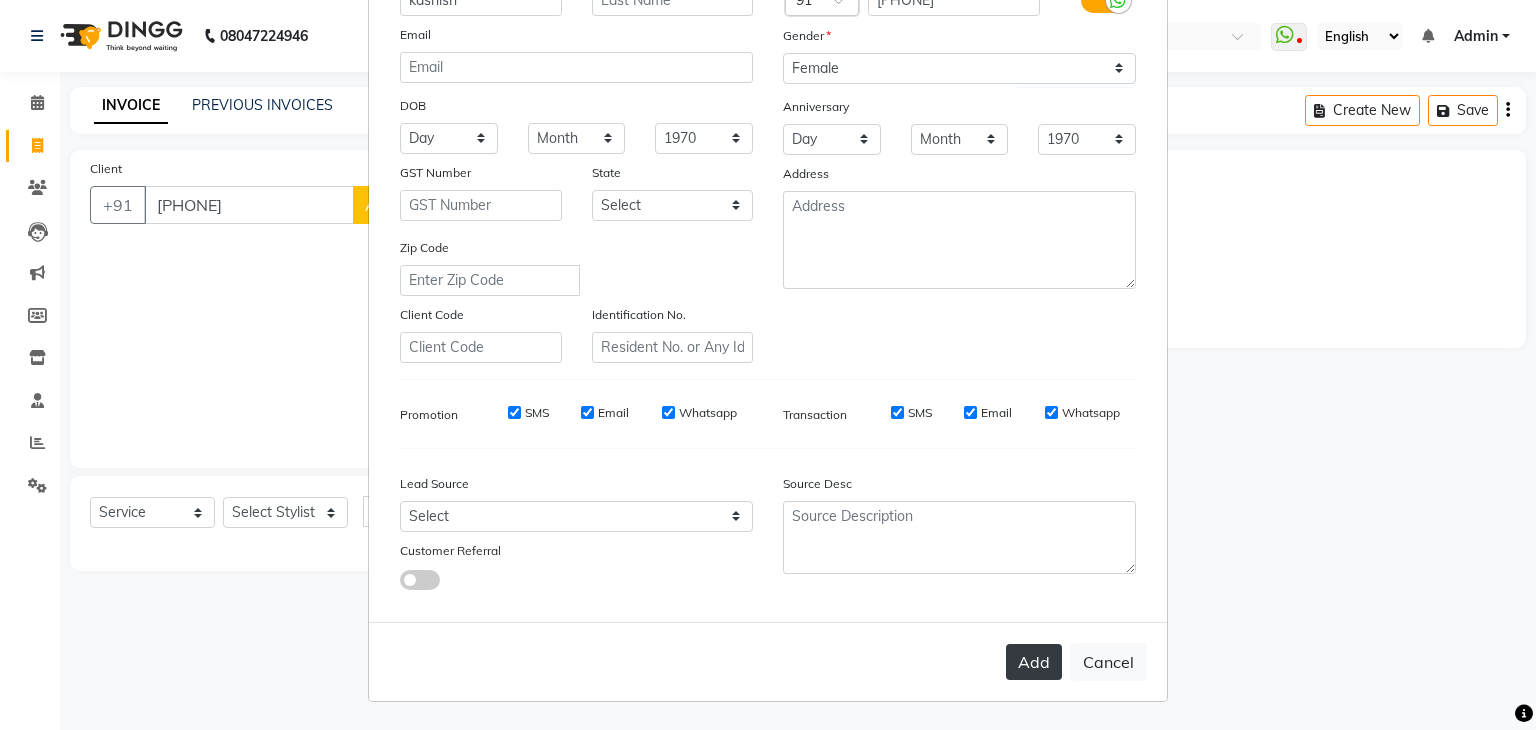 click on "Add" at bounding box center (1034, 662) 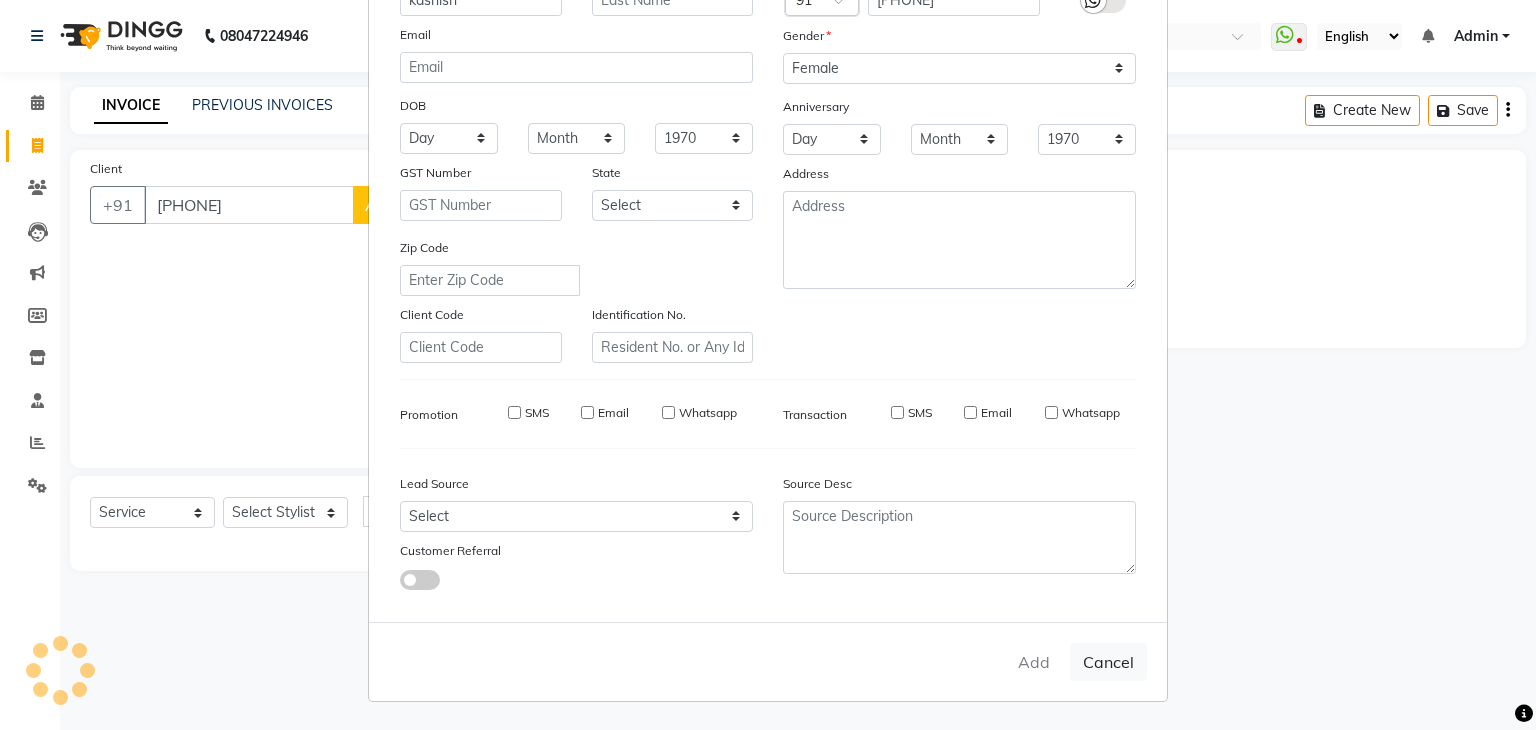 type 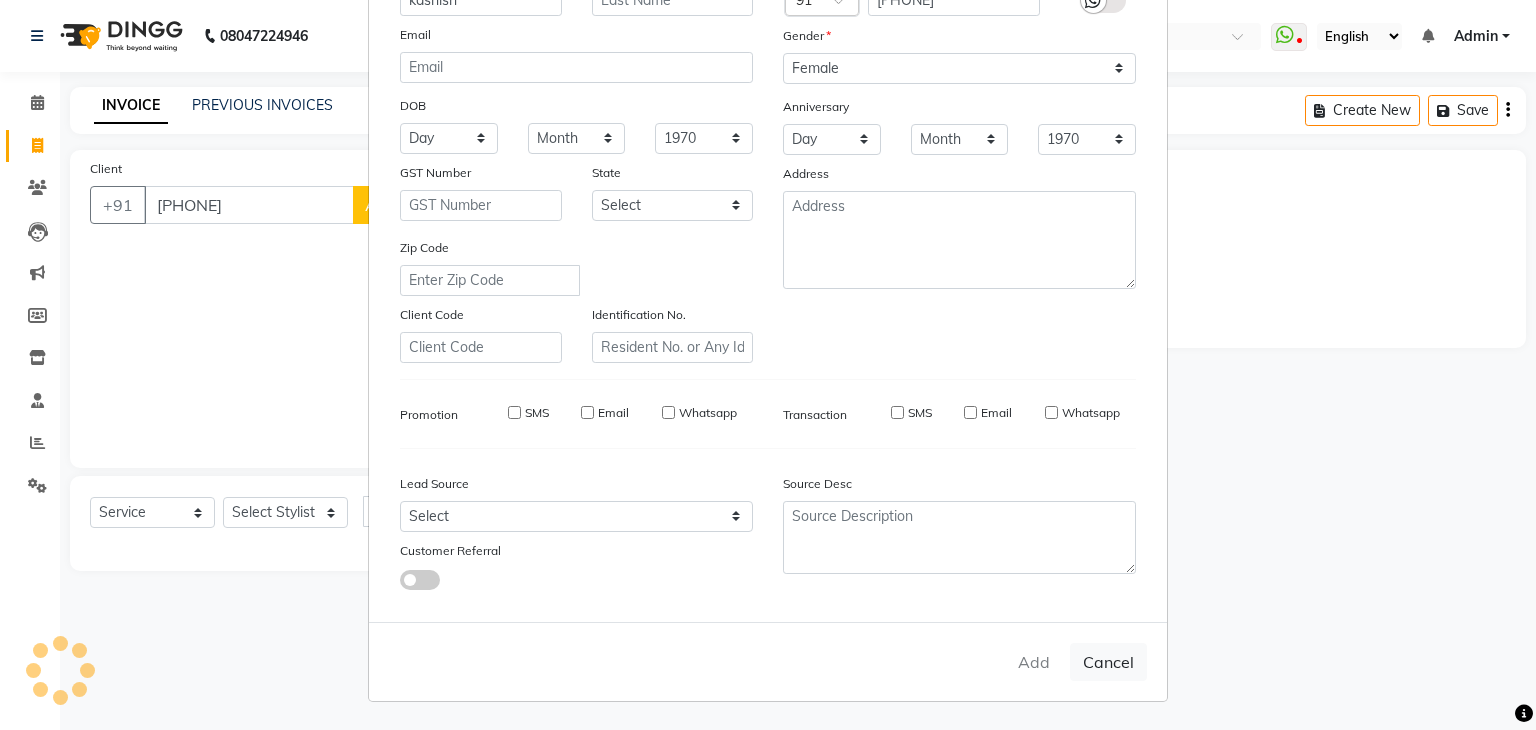 select 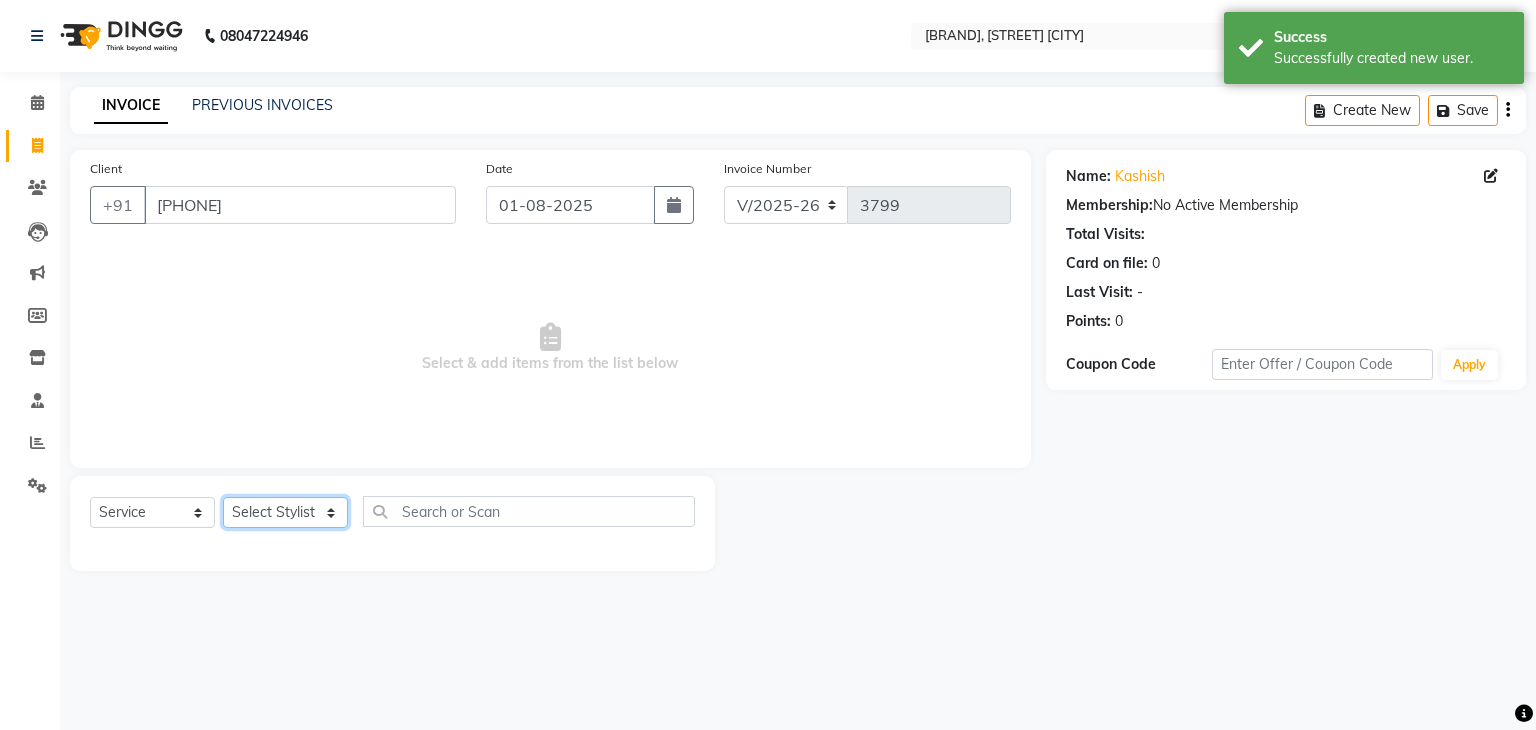 click on "Select Stylist [NAME] [FIRST] [LAST] [NAME] [FIRST] [LAST] [NAME] [NAME] [FIRST] [LAST] [NAME] [FIRST] [LAST] [NAME] [FIRST] [LAST] [NAME] [FIRST] [LAST] [NAME] [FIRST] [LAST] [NAME] [FIRST] [LAST] [NAME] [FIRST] [LAST] [NAME] [FIRST] [LAST] [NAME] [FIRST] [LAST] [NAME] [FIRST] [LAST] [NAME] [FIRST] [LAST] [NAME] [FIRST] [LAST] [NAME] [FIRST] [LAST] [NAME] [FIRST] [LAST] [NAME] [FIRST] [LAST]" 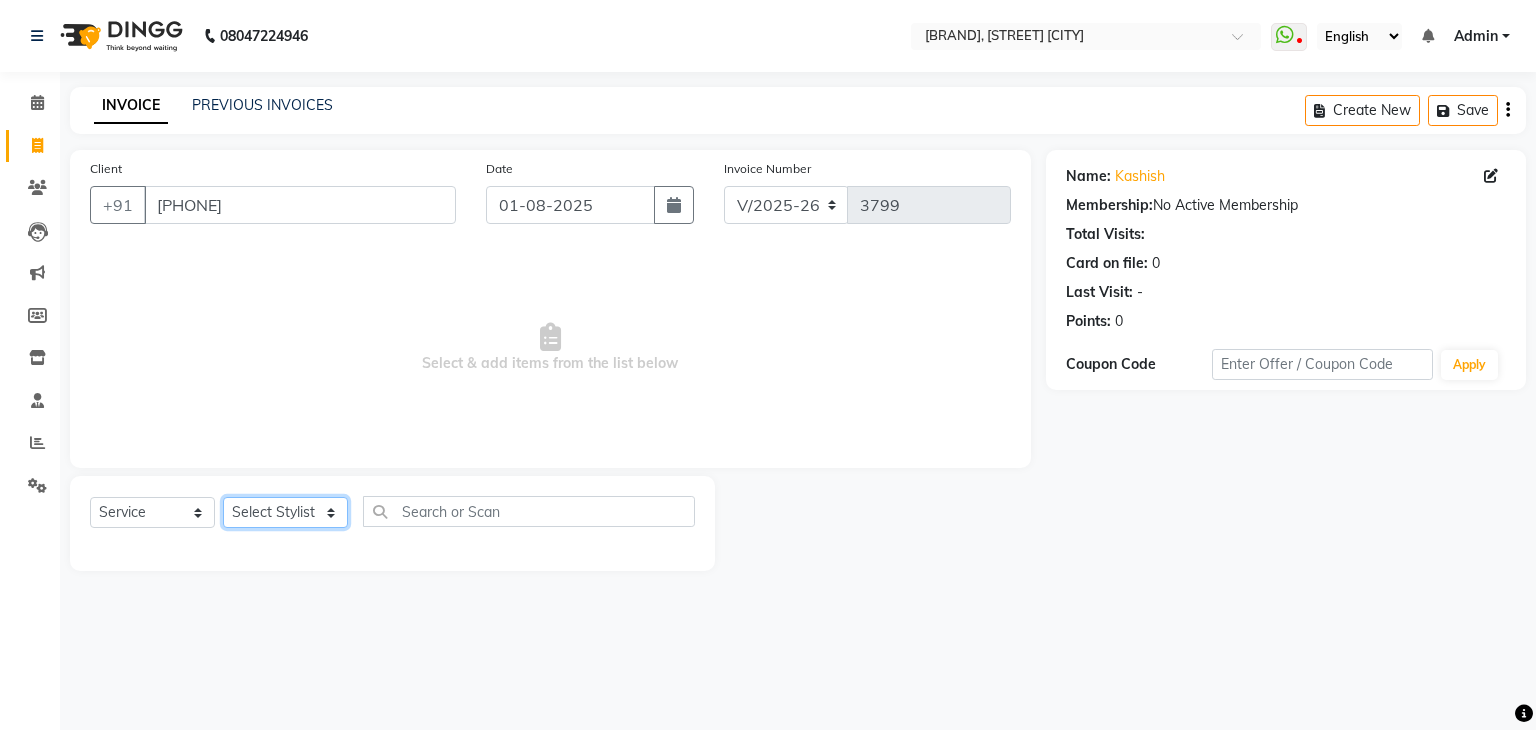 select on "[NUMBER]" 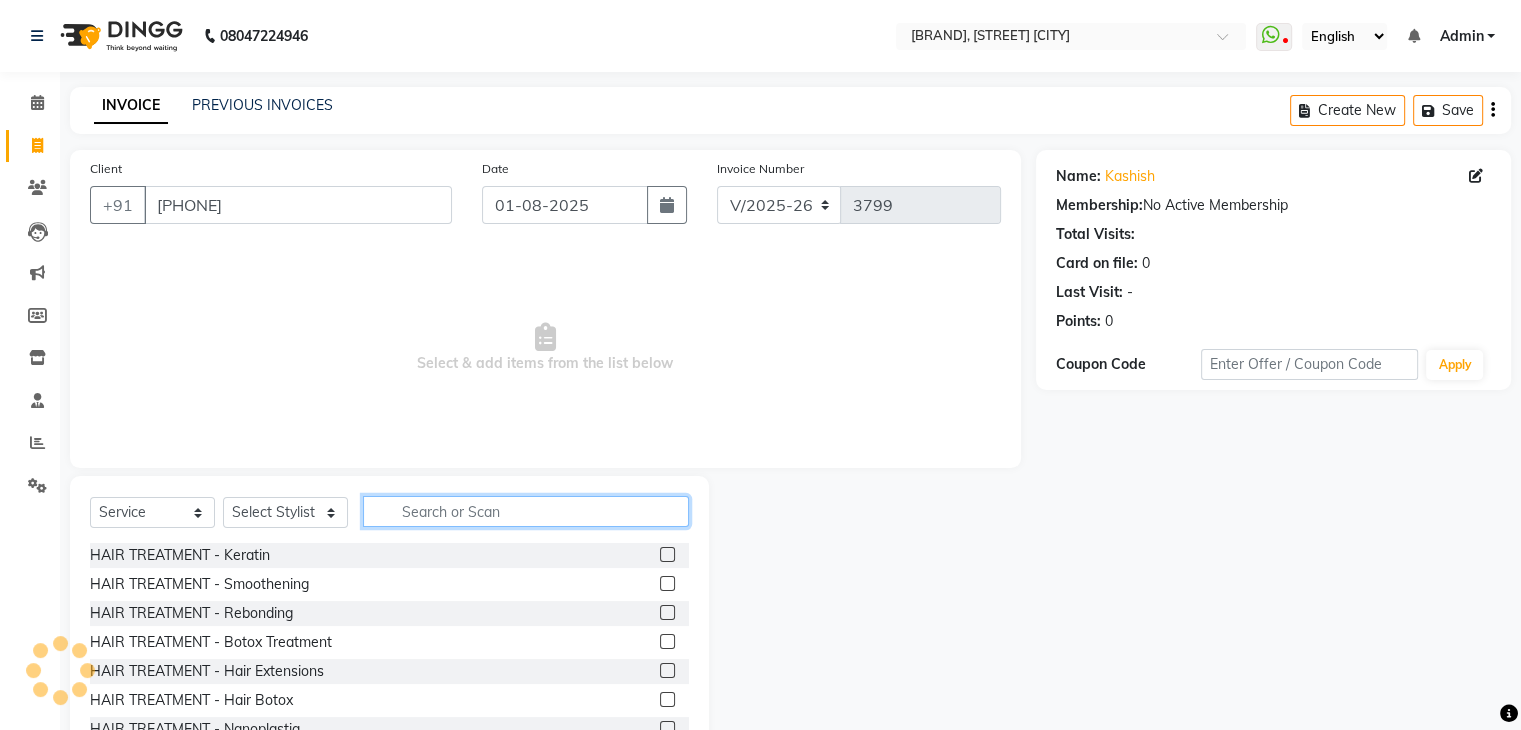 click 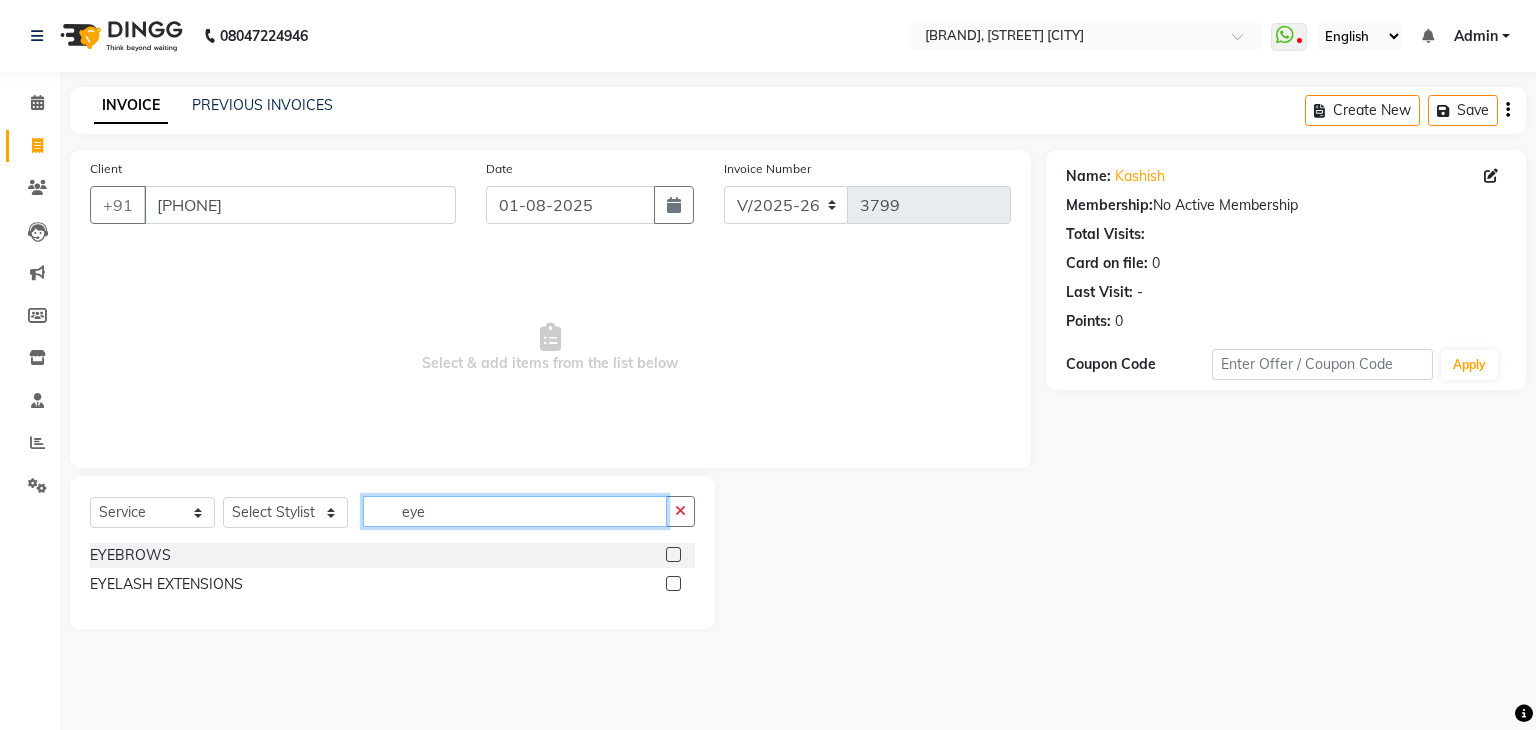 type on "eye" 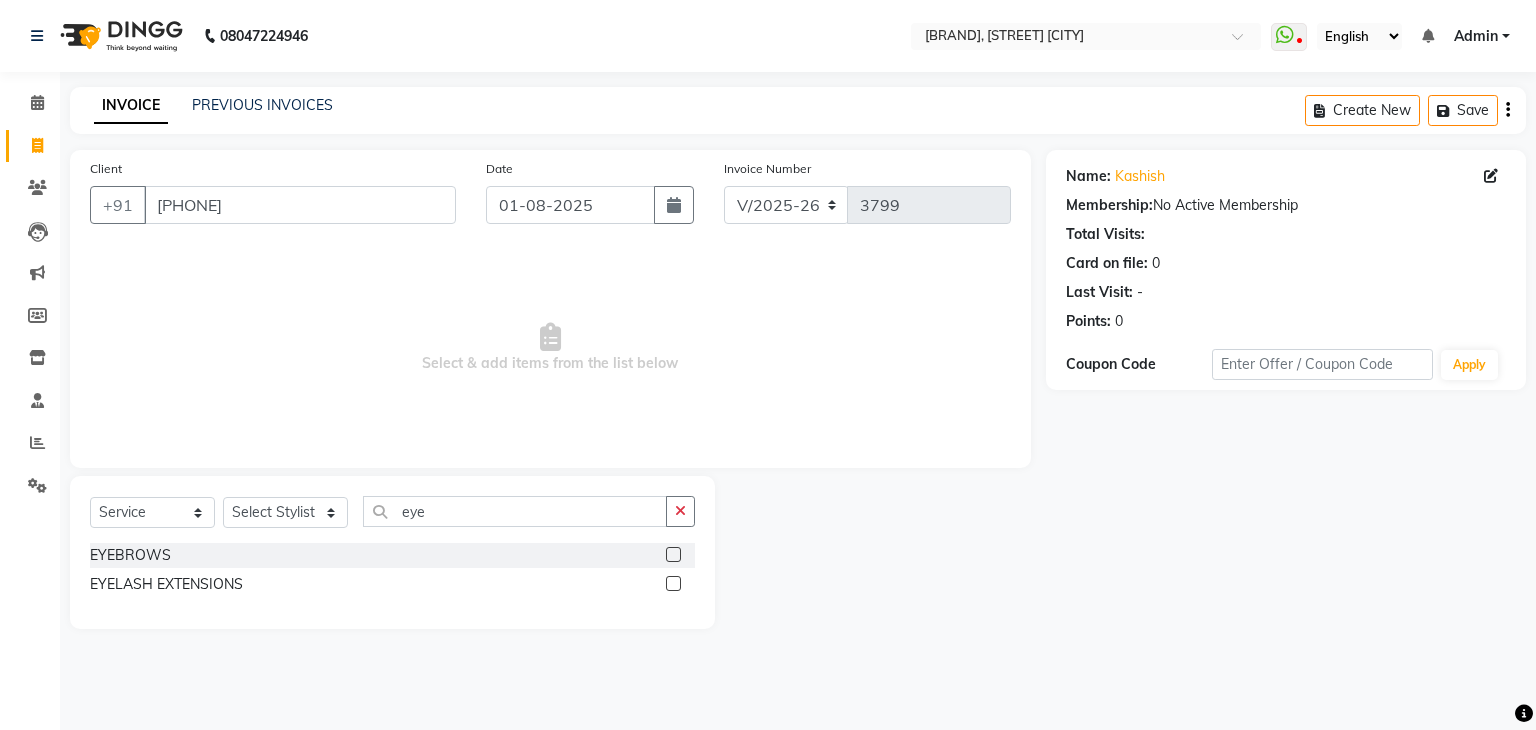 click 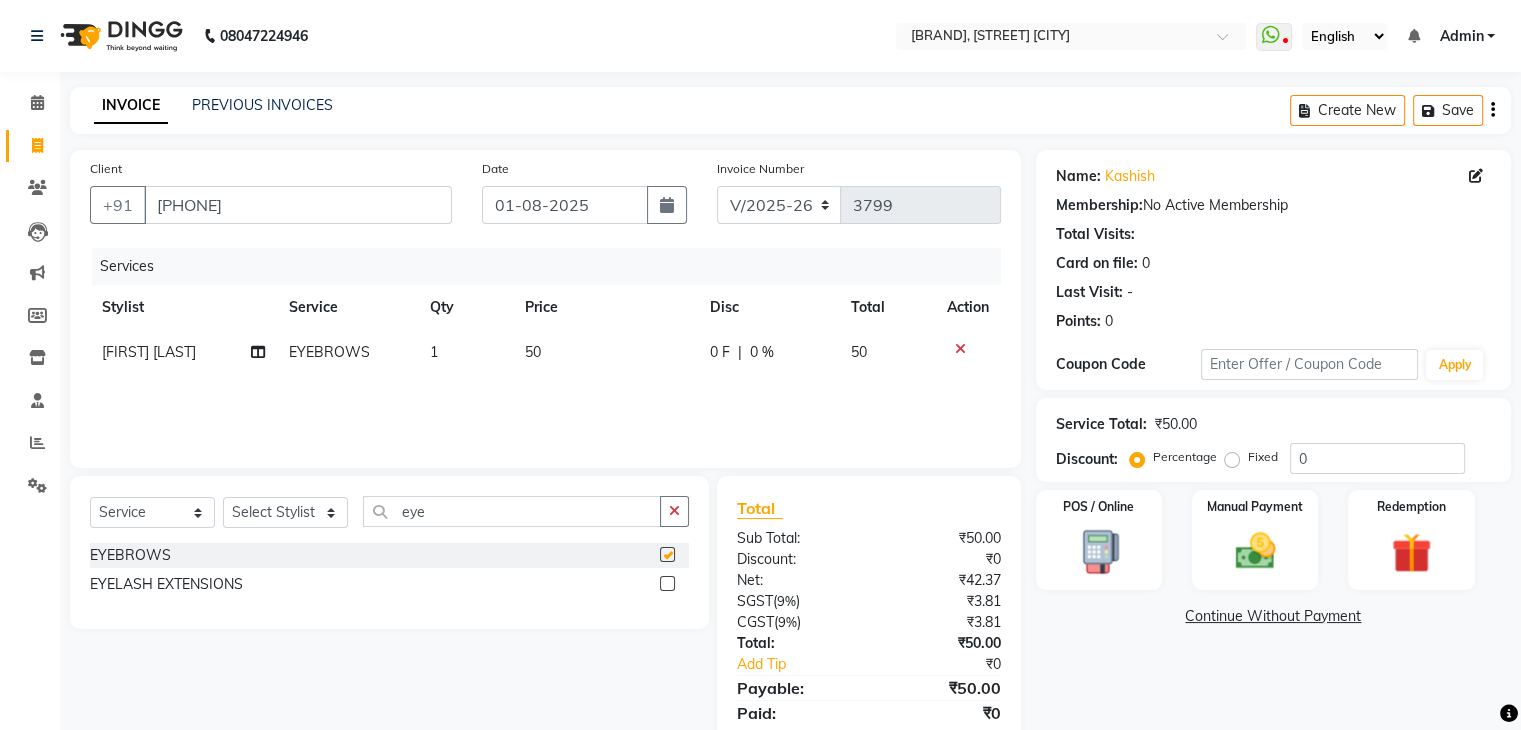 checkbox on "false" 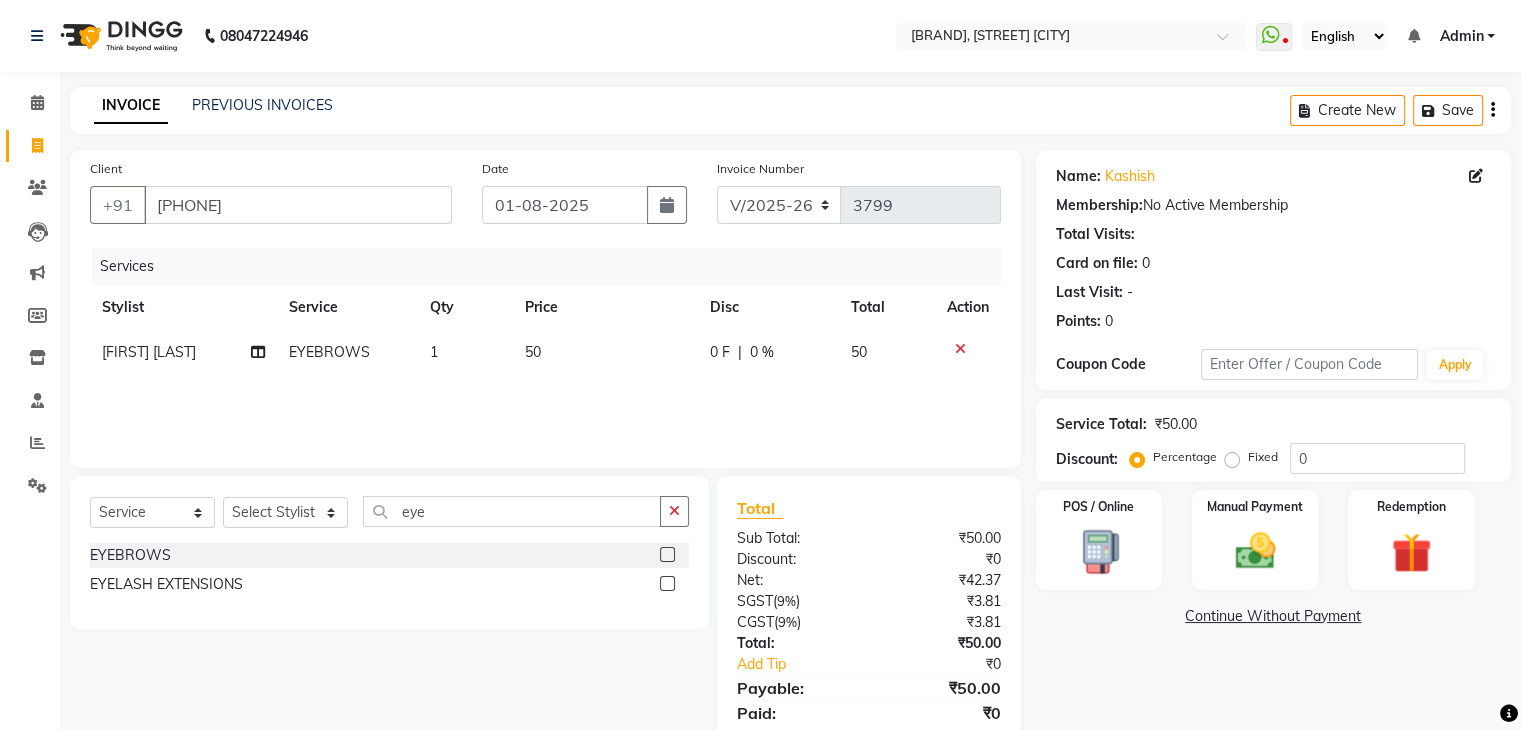 click on "50" 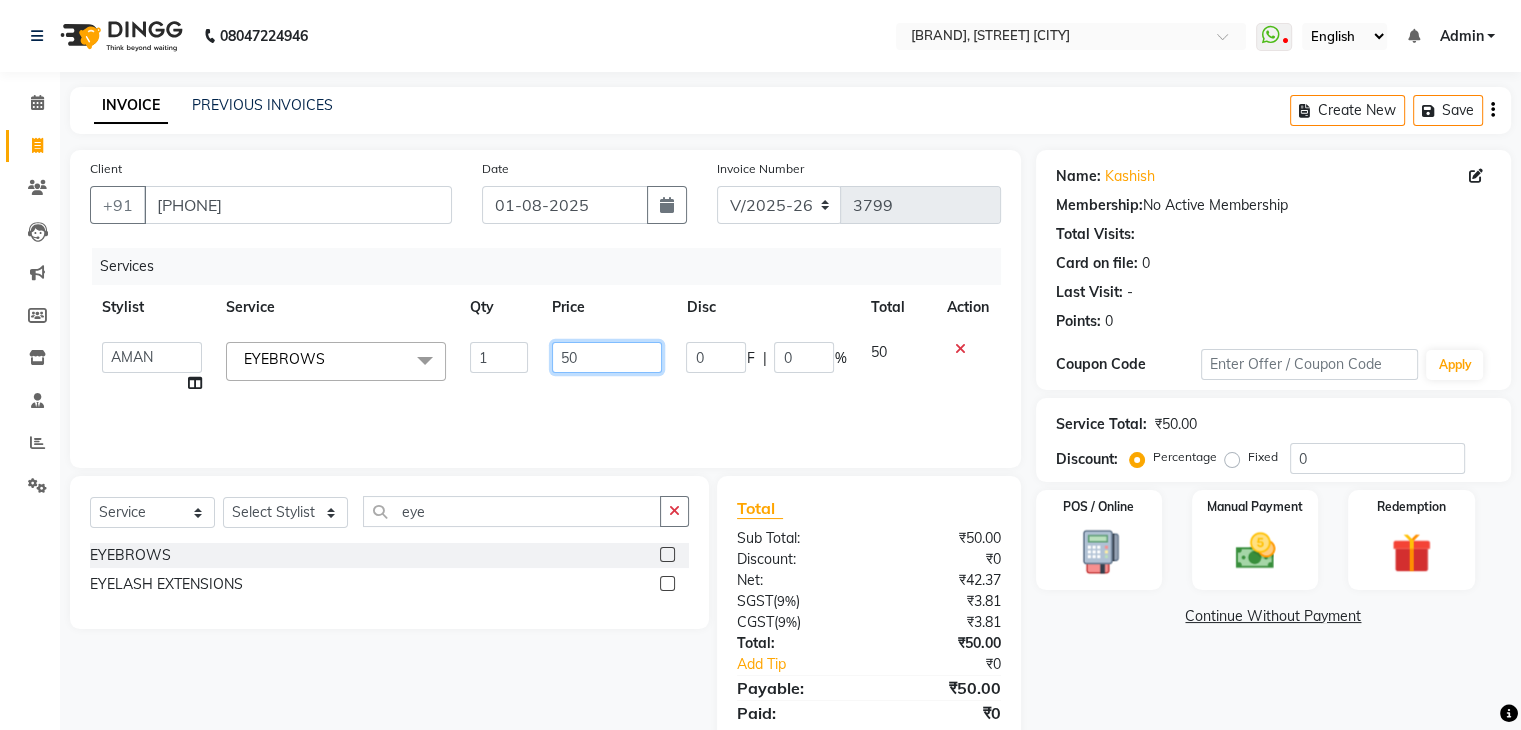 click on "50" 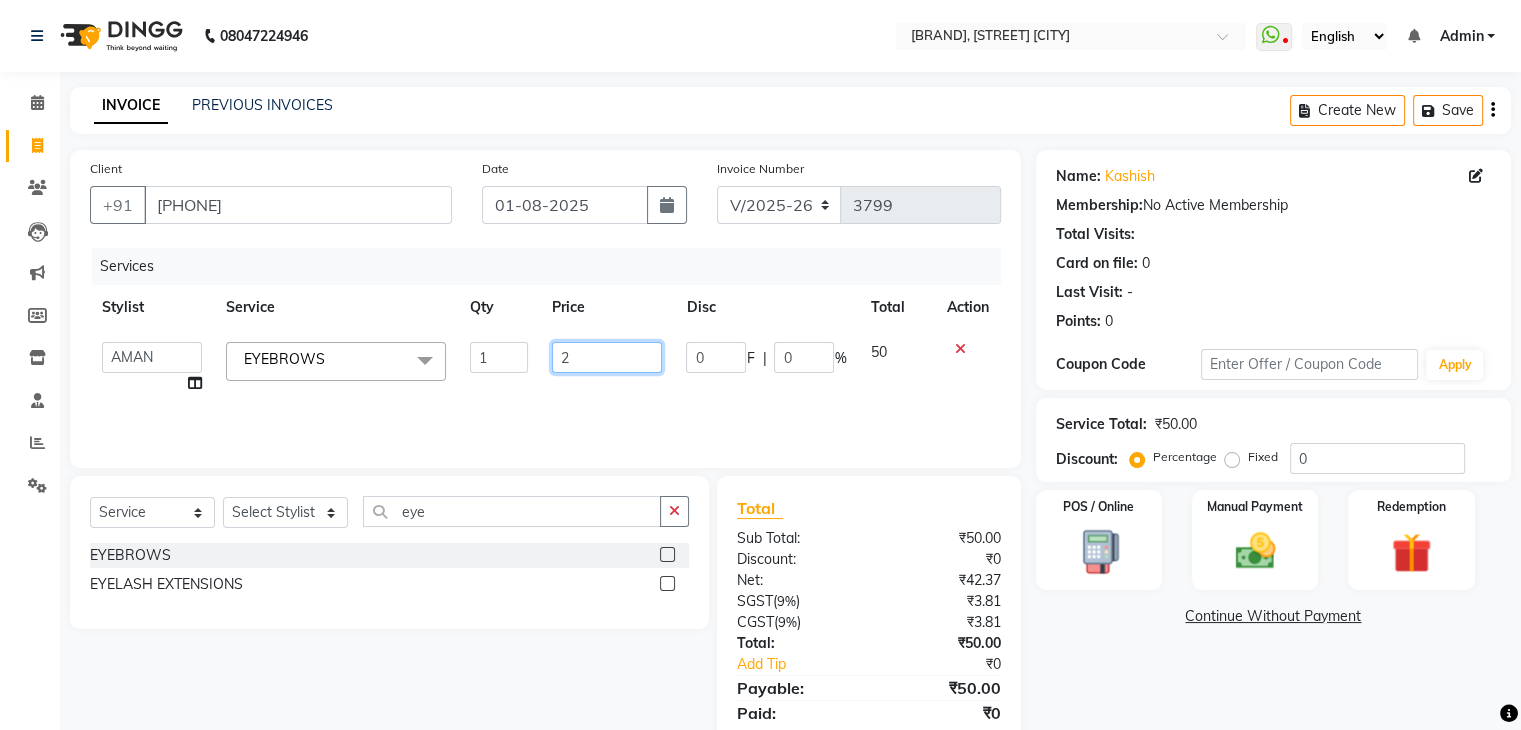 type on "20" 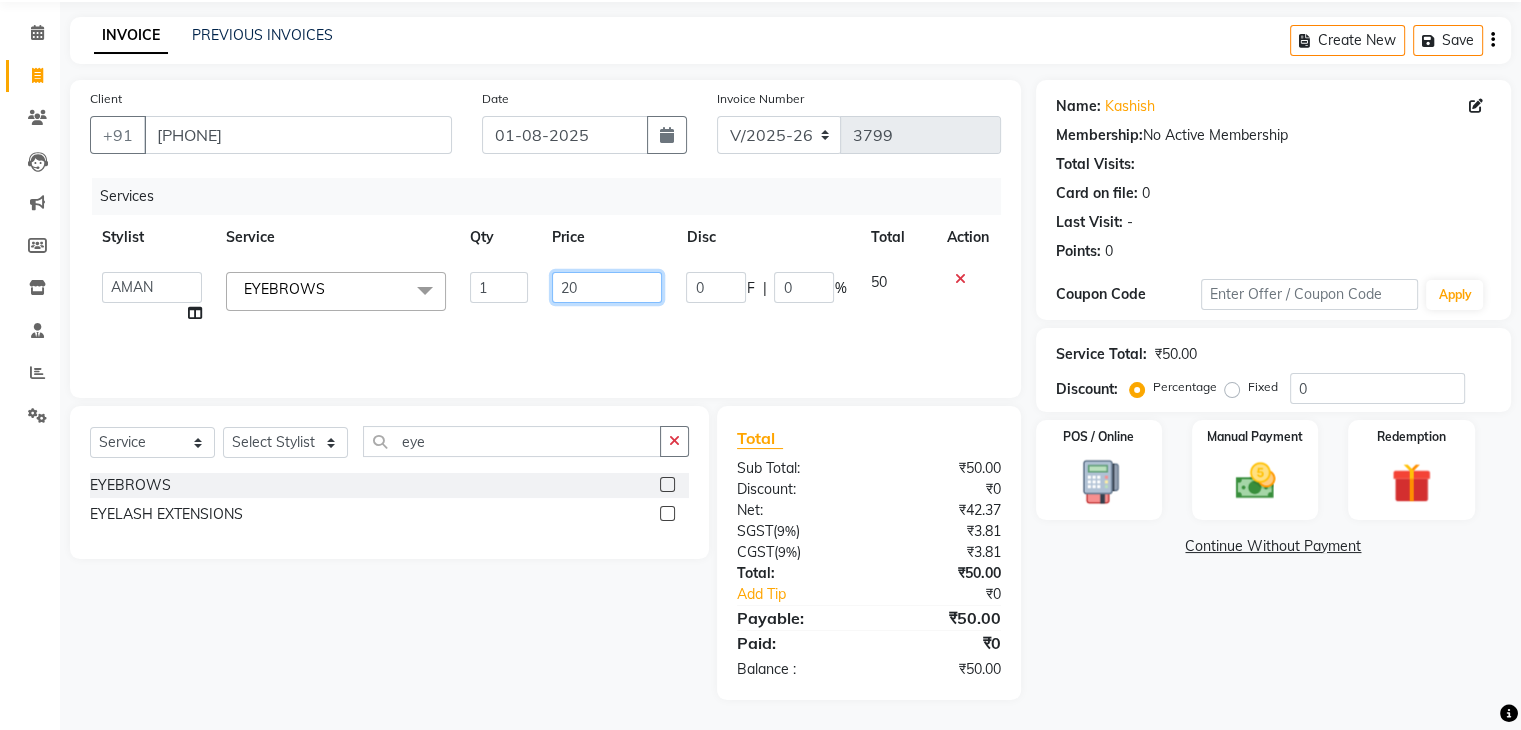 scroll, scrollTop: 70, scrollLeft: 0, axis: vertical 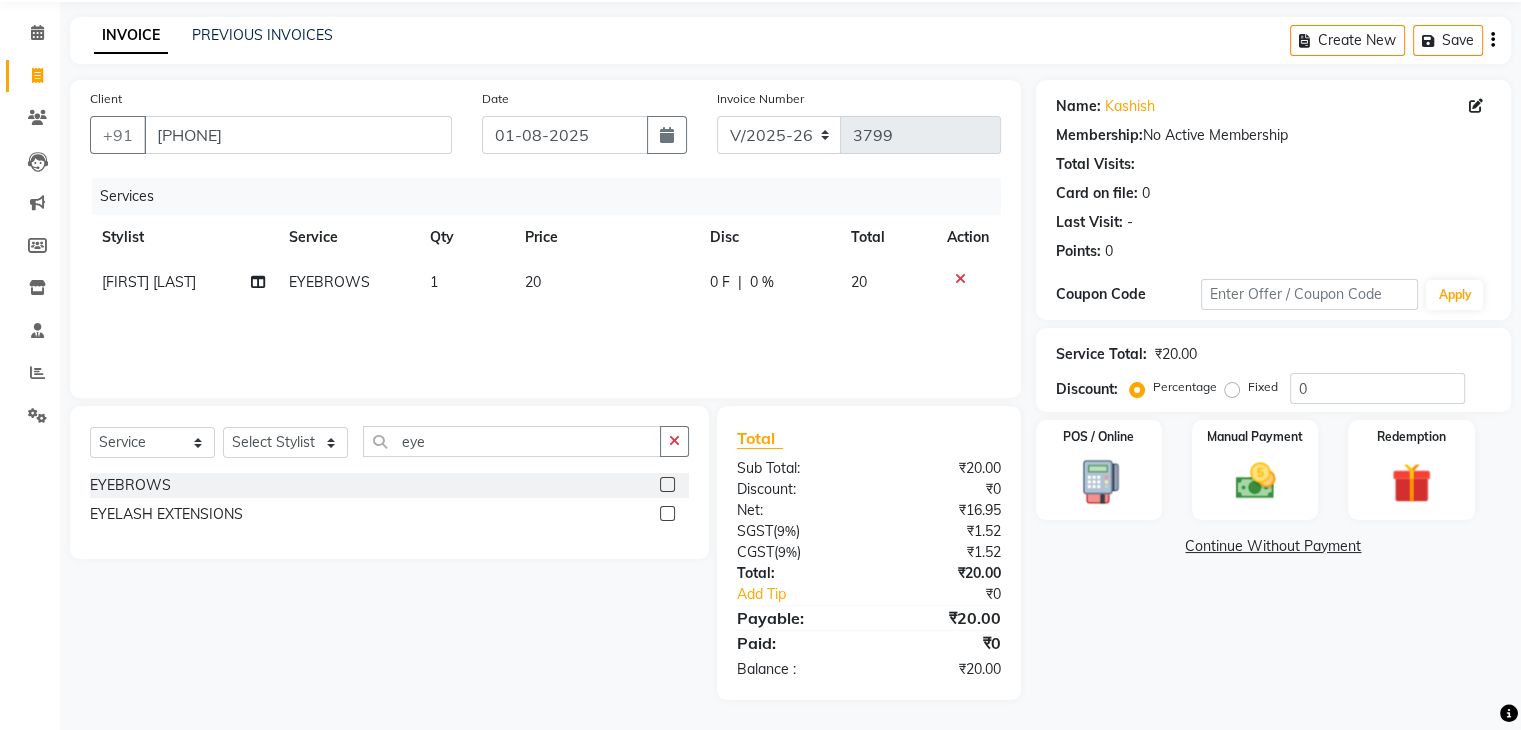 click on "Continue Without Payment" 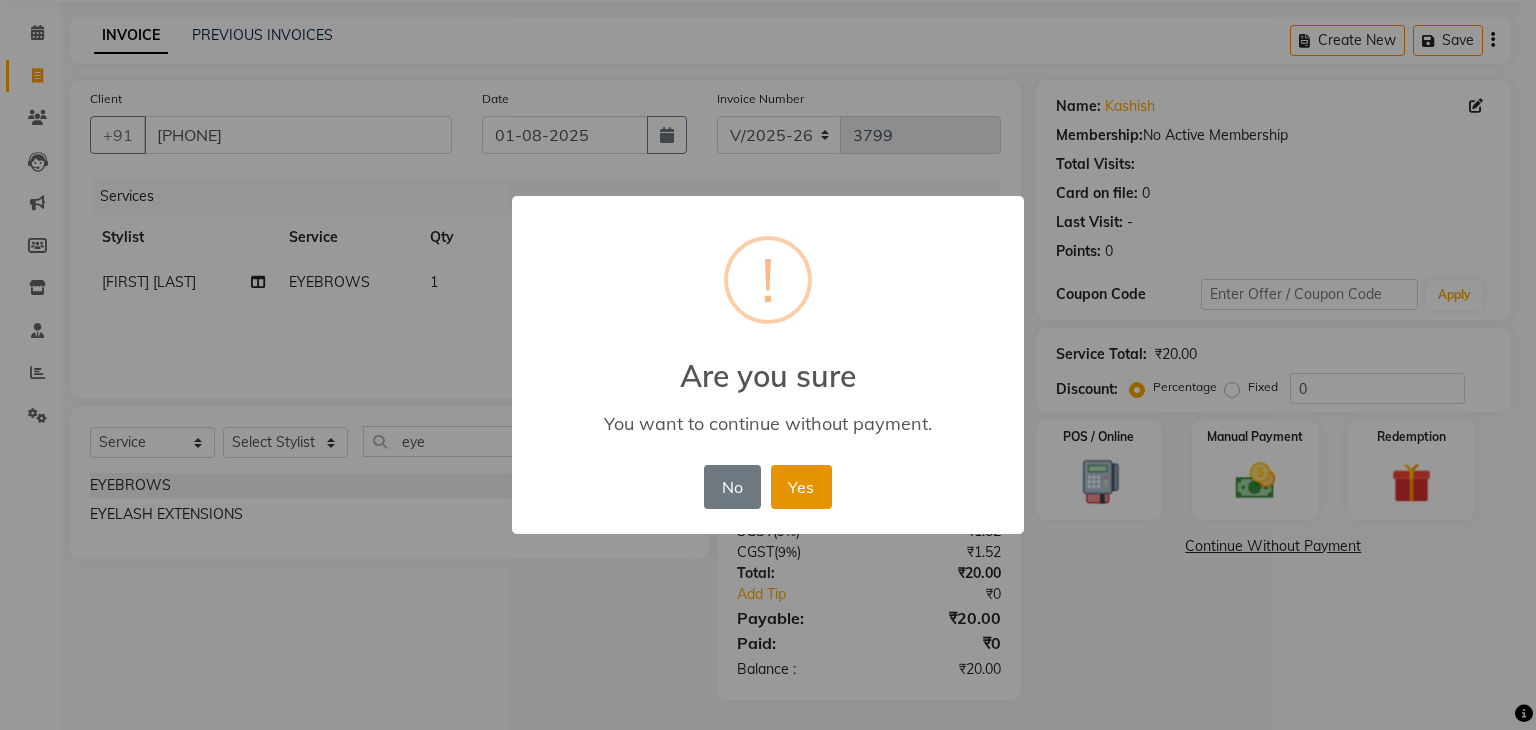 click on "Yes" at bounding box center (801, 487) 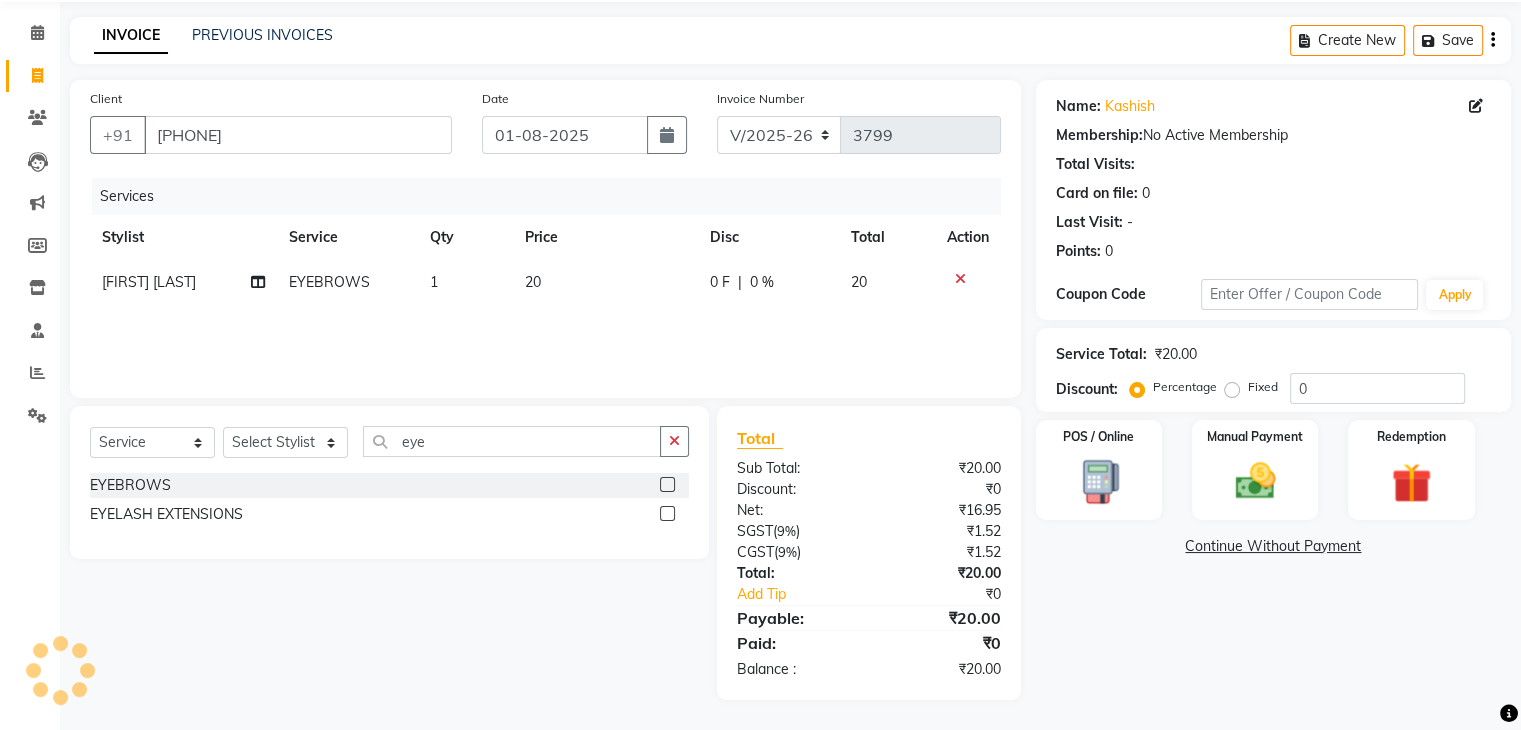 scroll, scrollTop: 0, scrollLeft: 0, axis: both 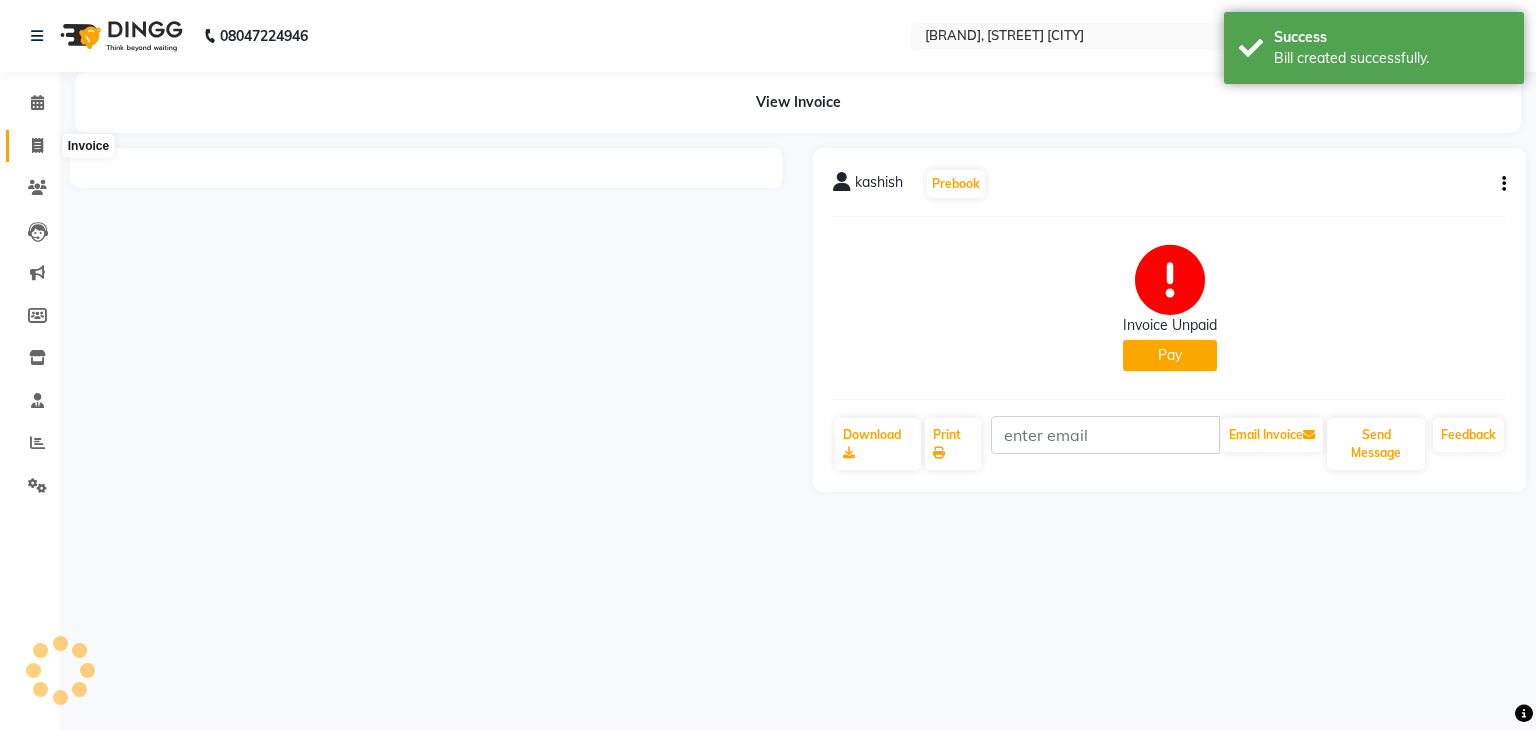 click 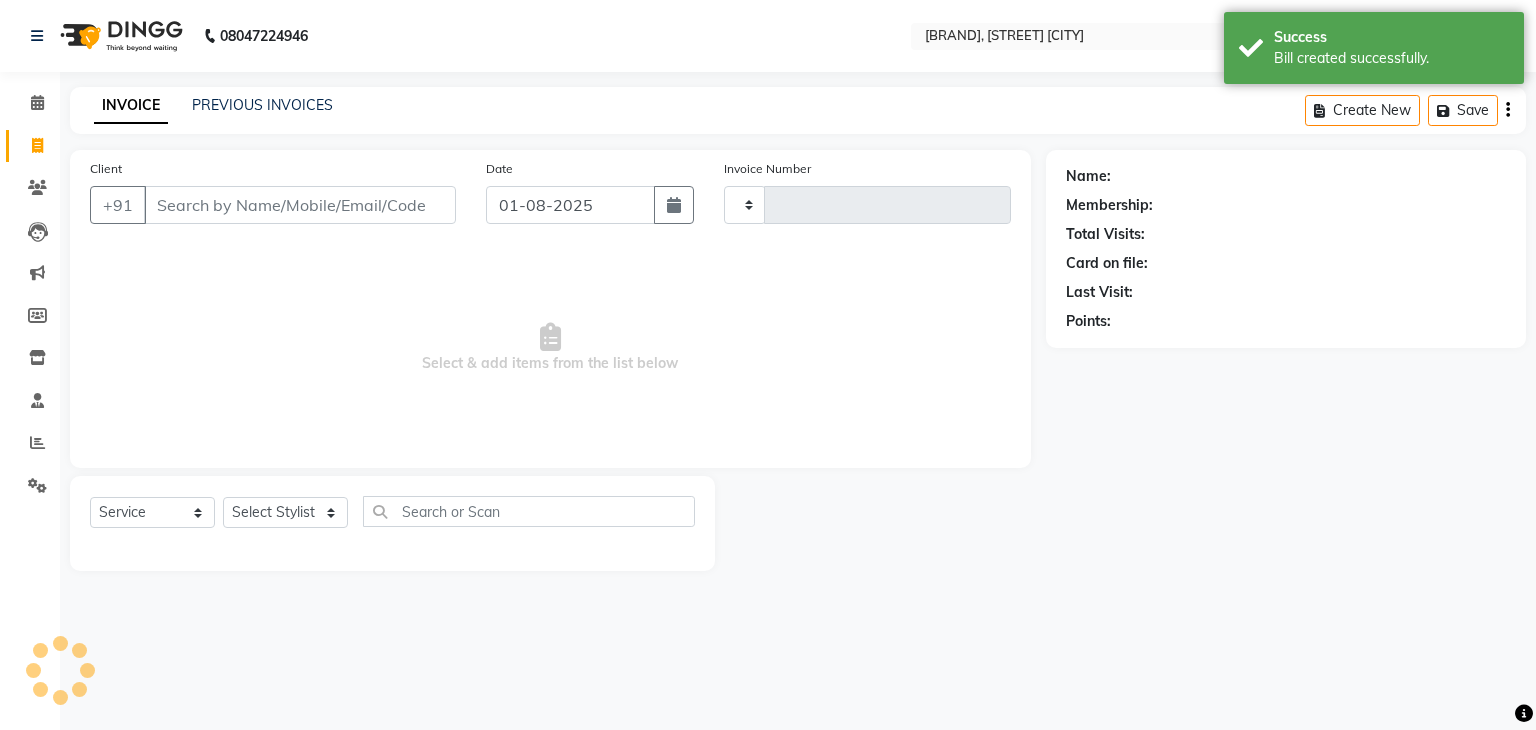 type on "3800" 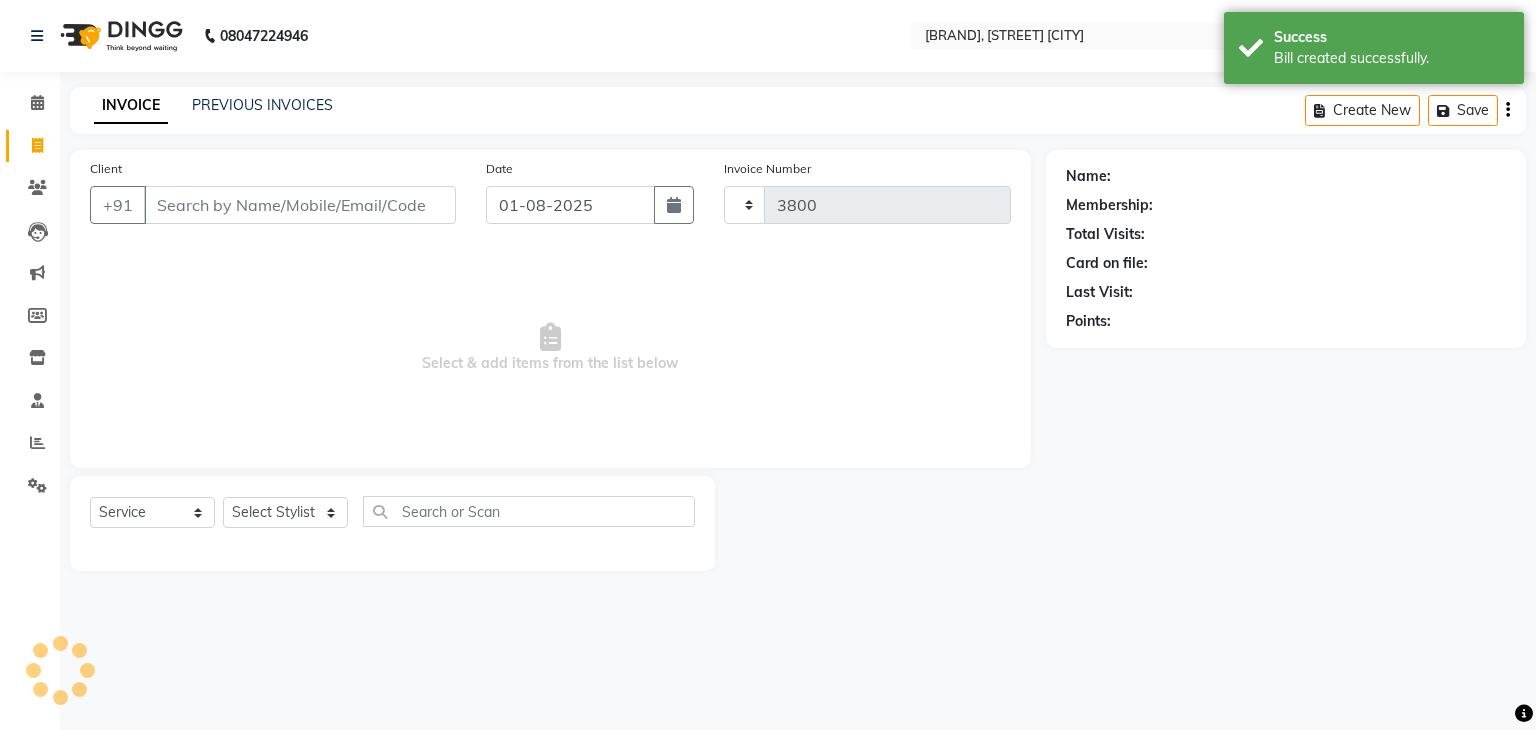 select on "6880" 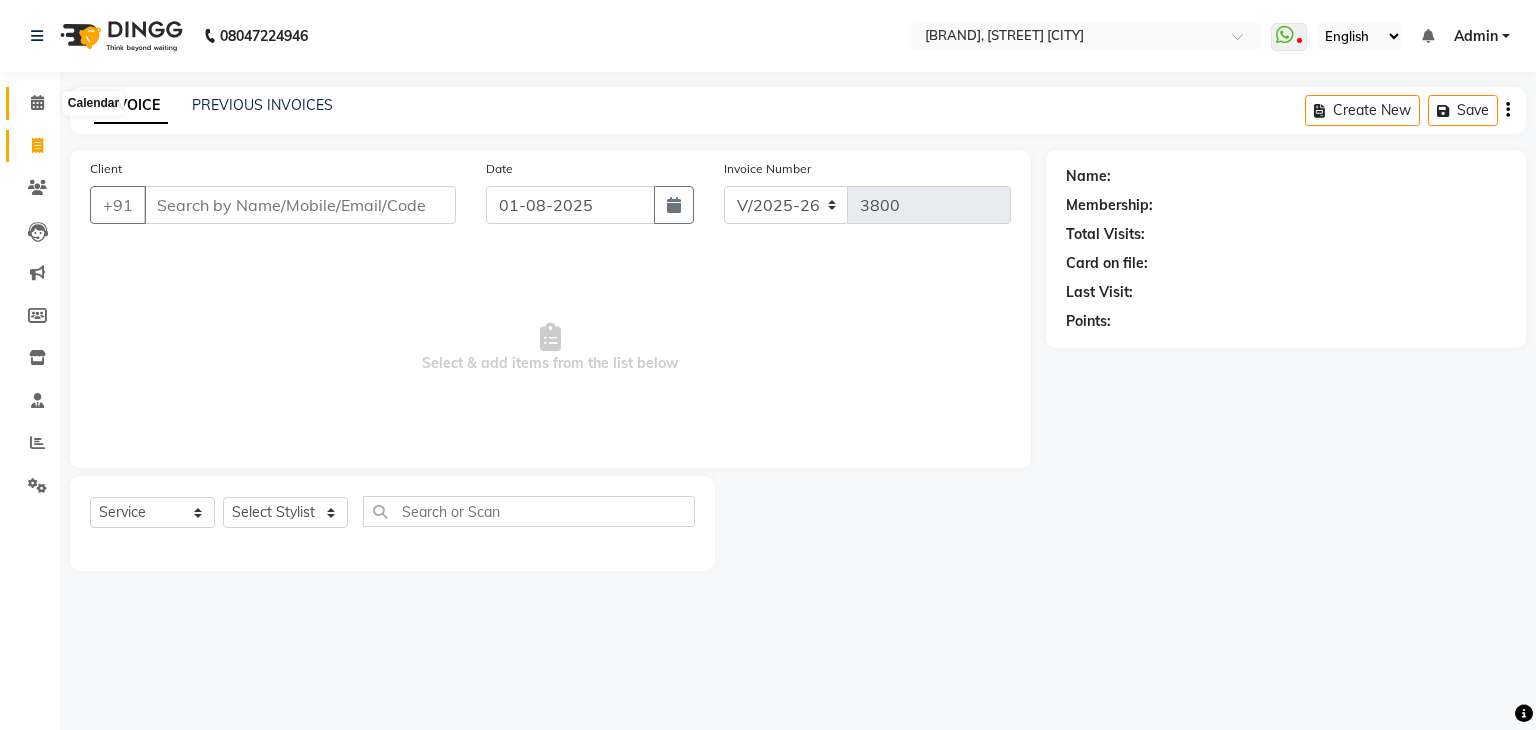 click 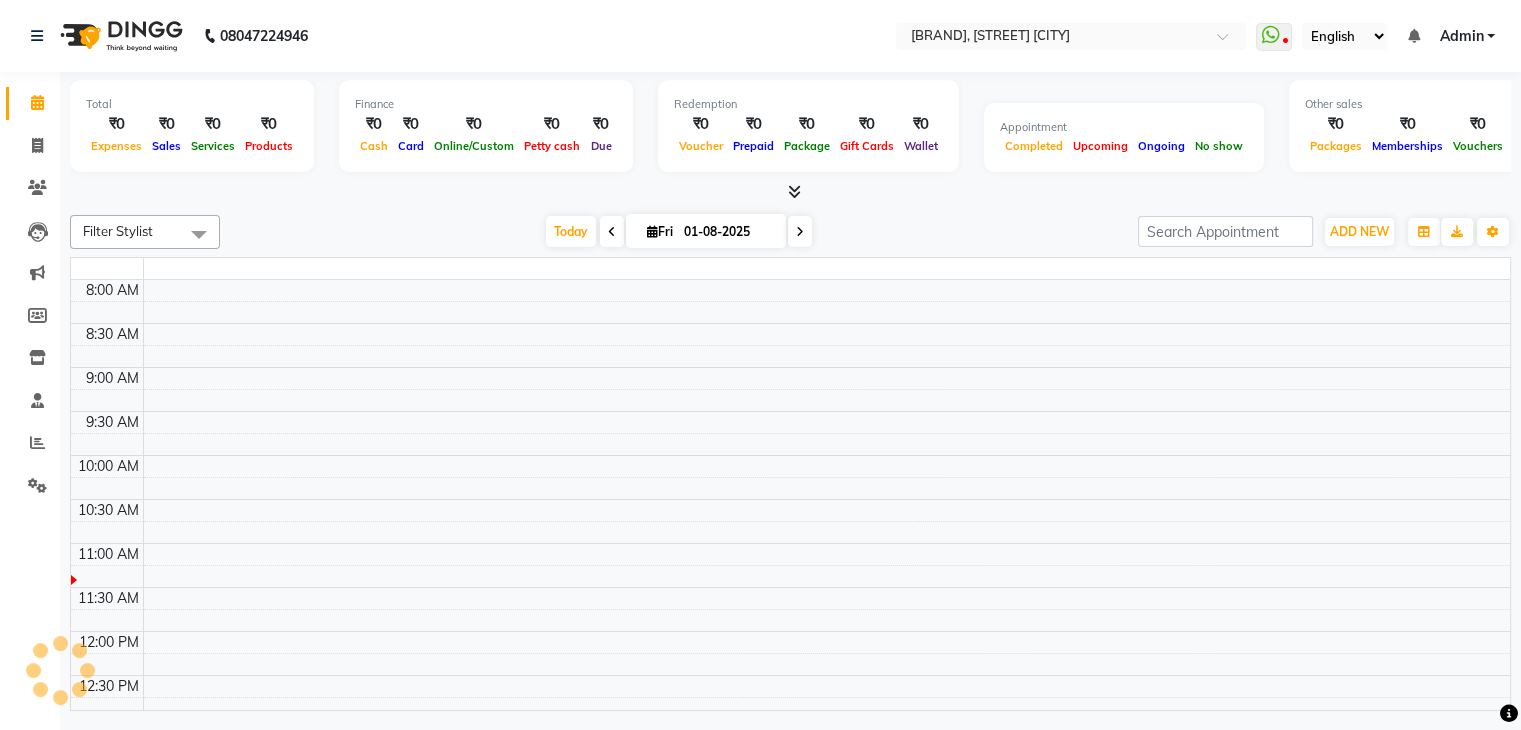 scroll, scrollTop: 0, scrollLeft: 0, axis: both 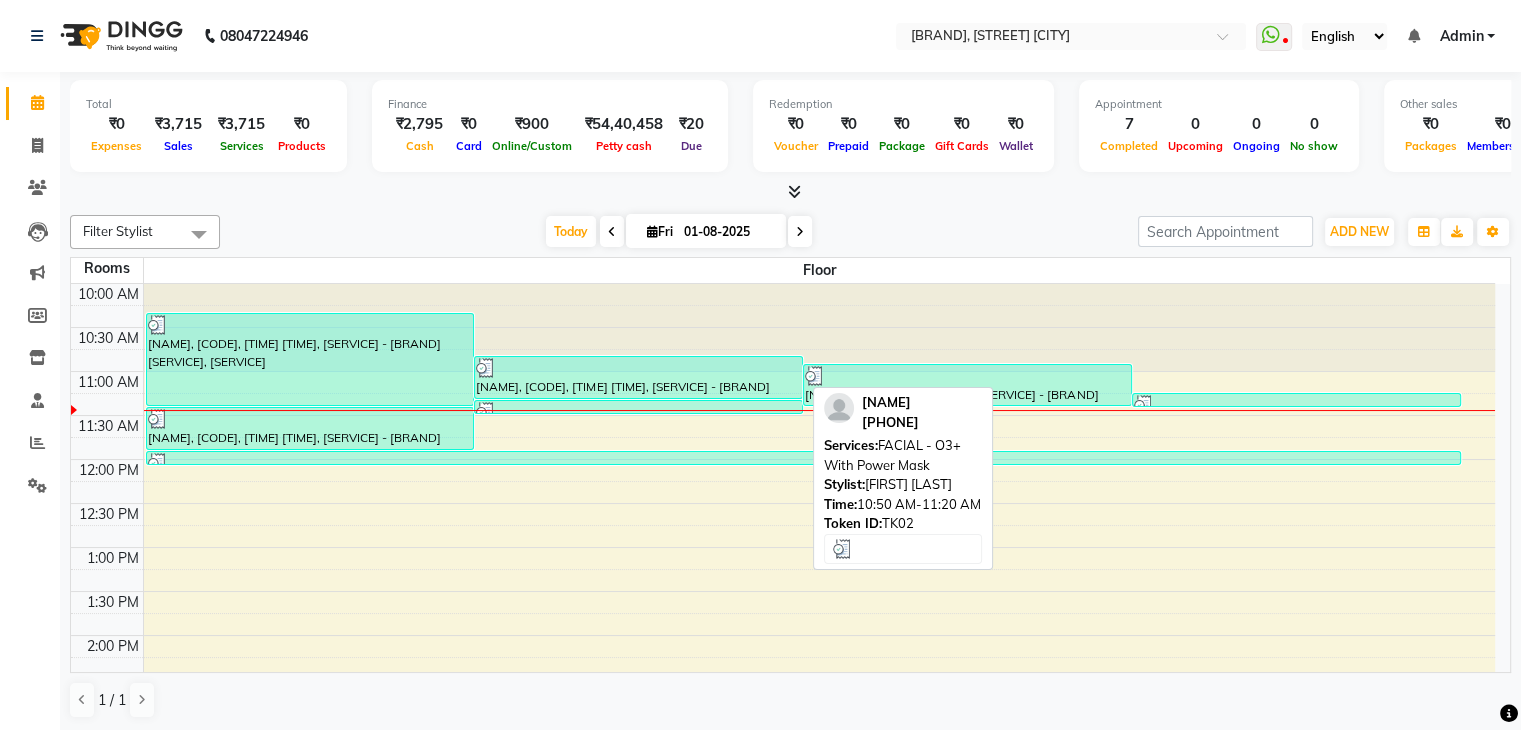 click at bounding box center [638, 368] 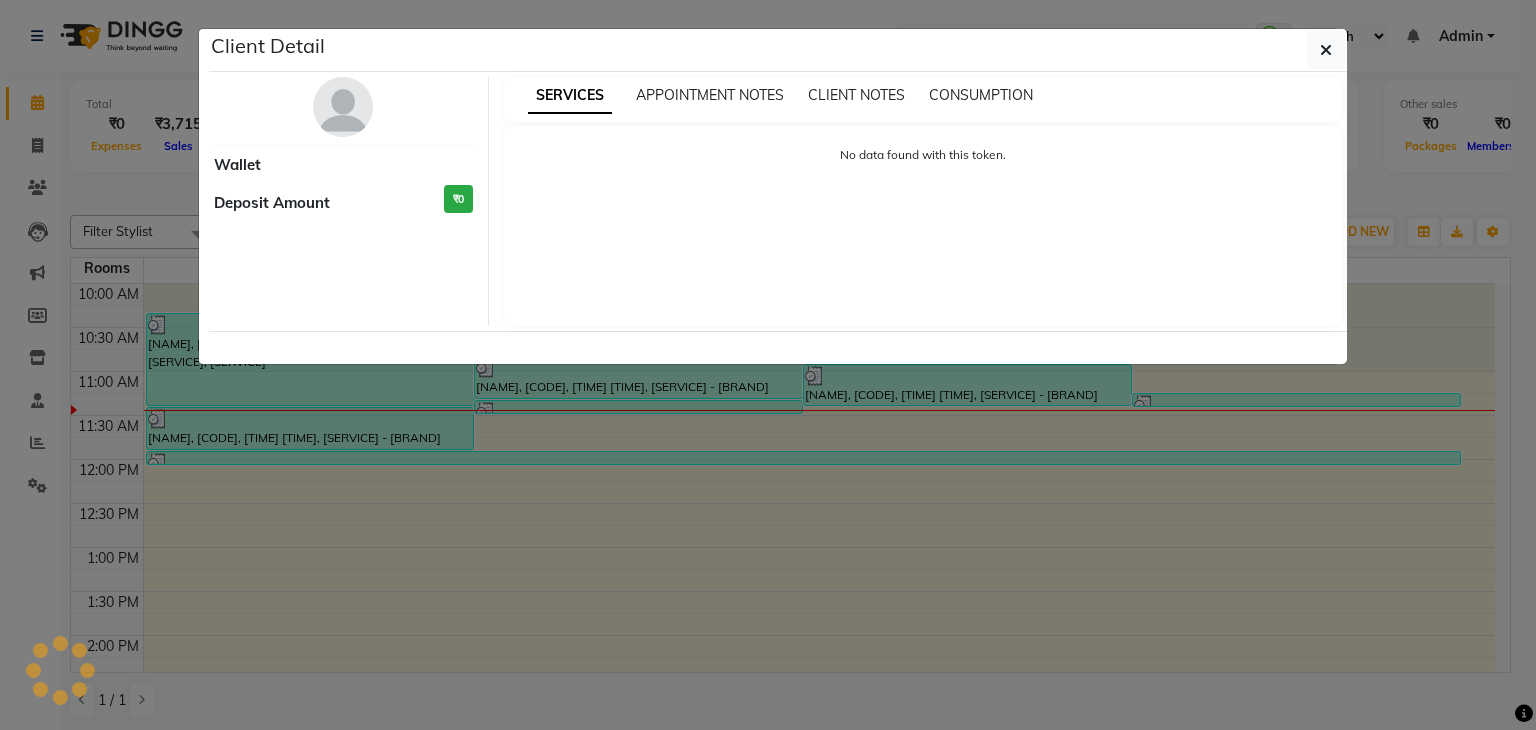 select on "3" 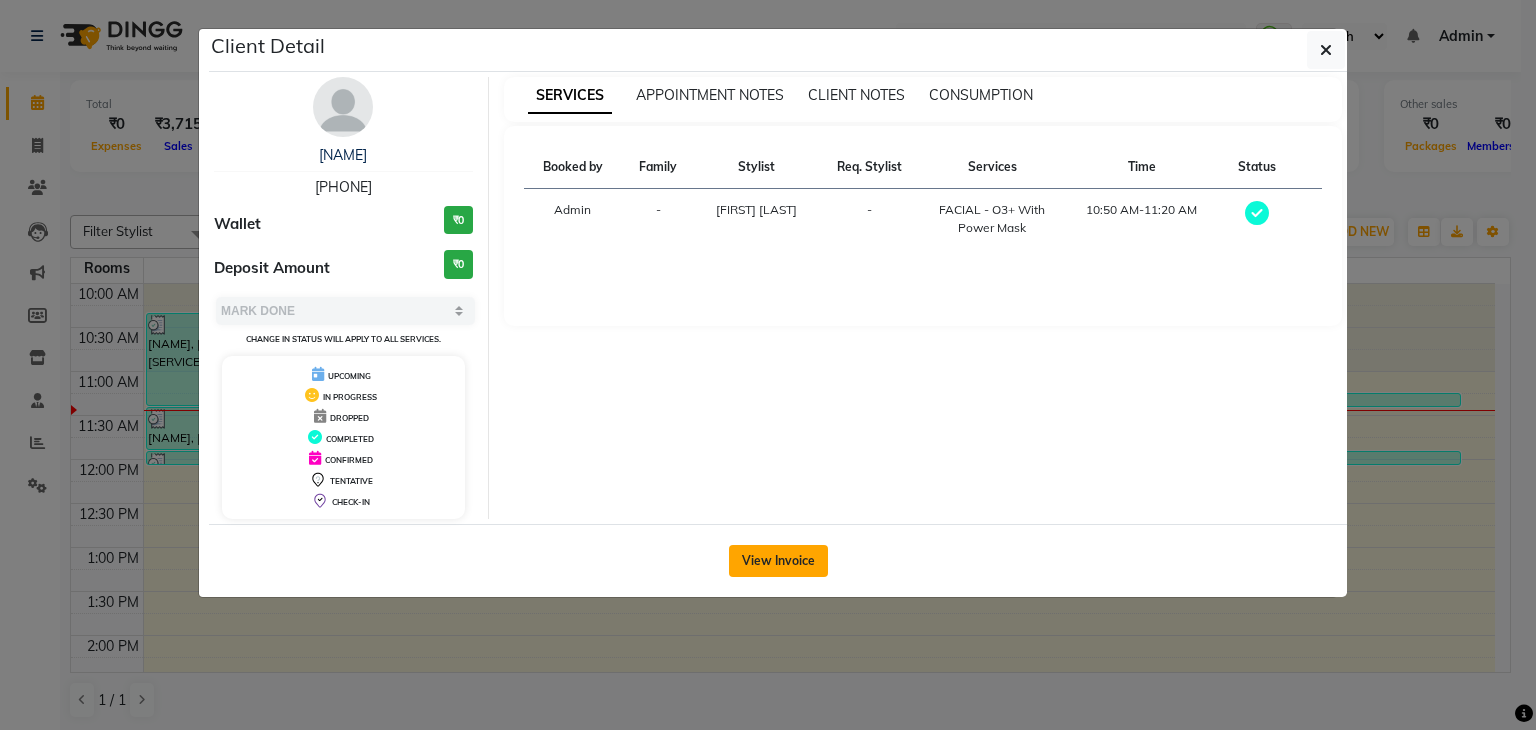 click on "View Invoice" 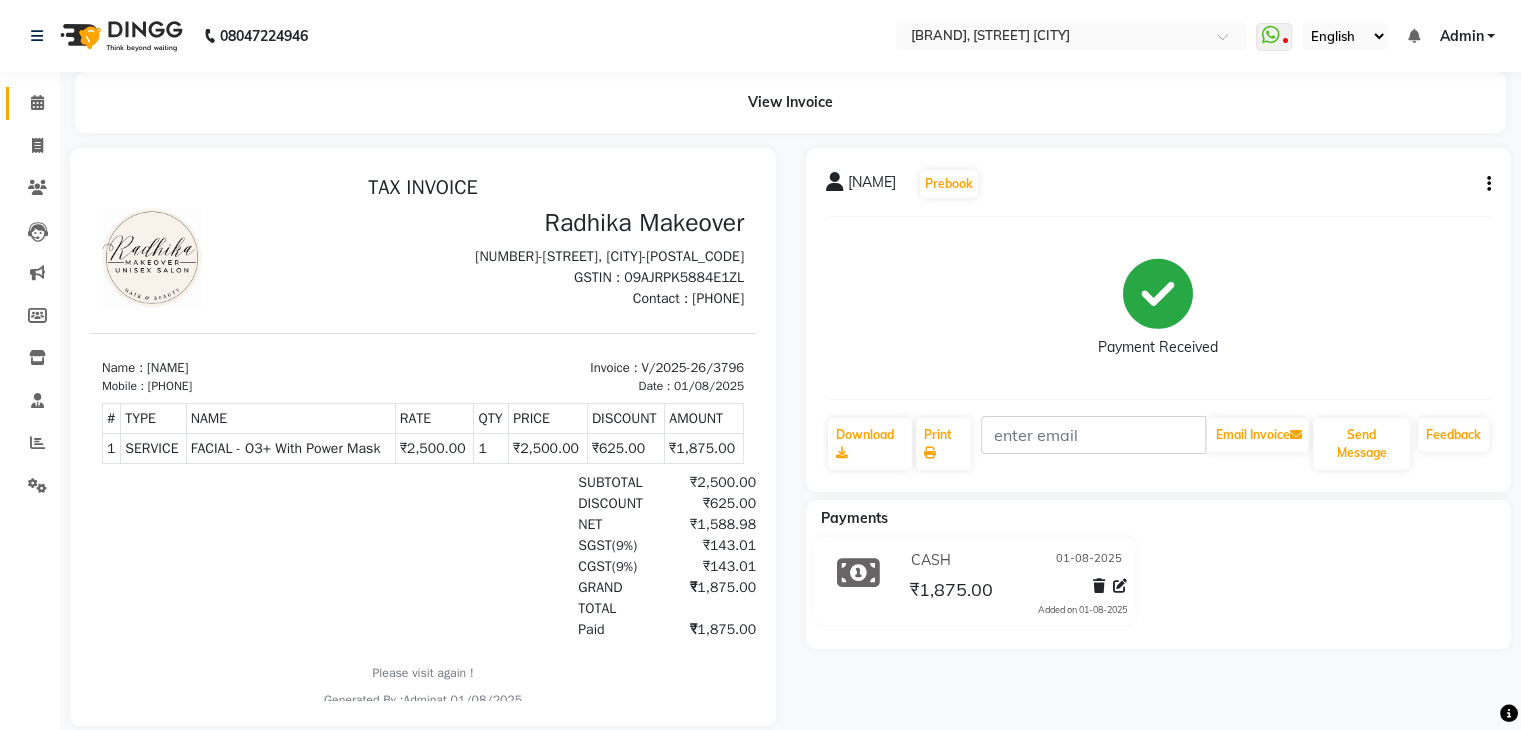 scroll, scrollTop: 0, scrollLeft: 0, axis: both 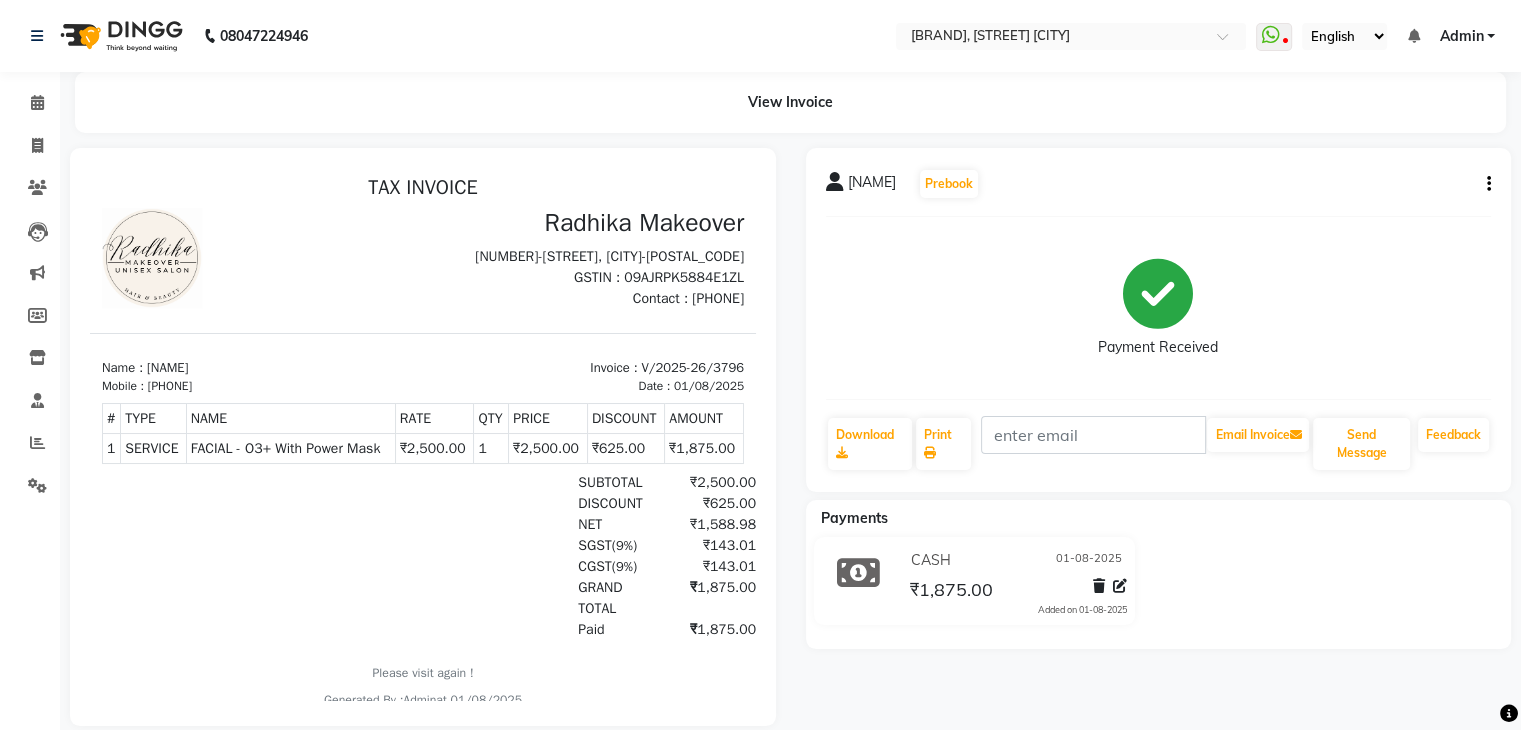 click 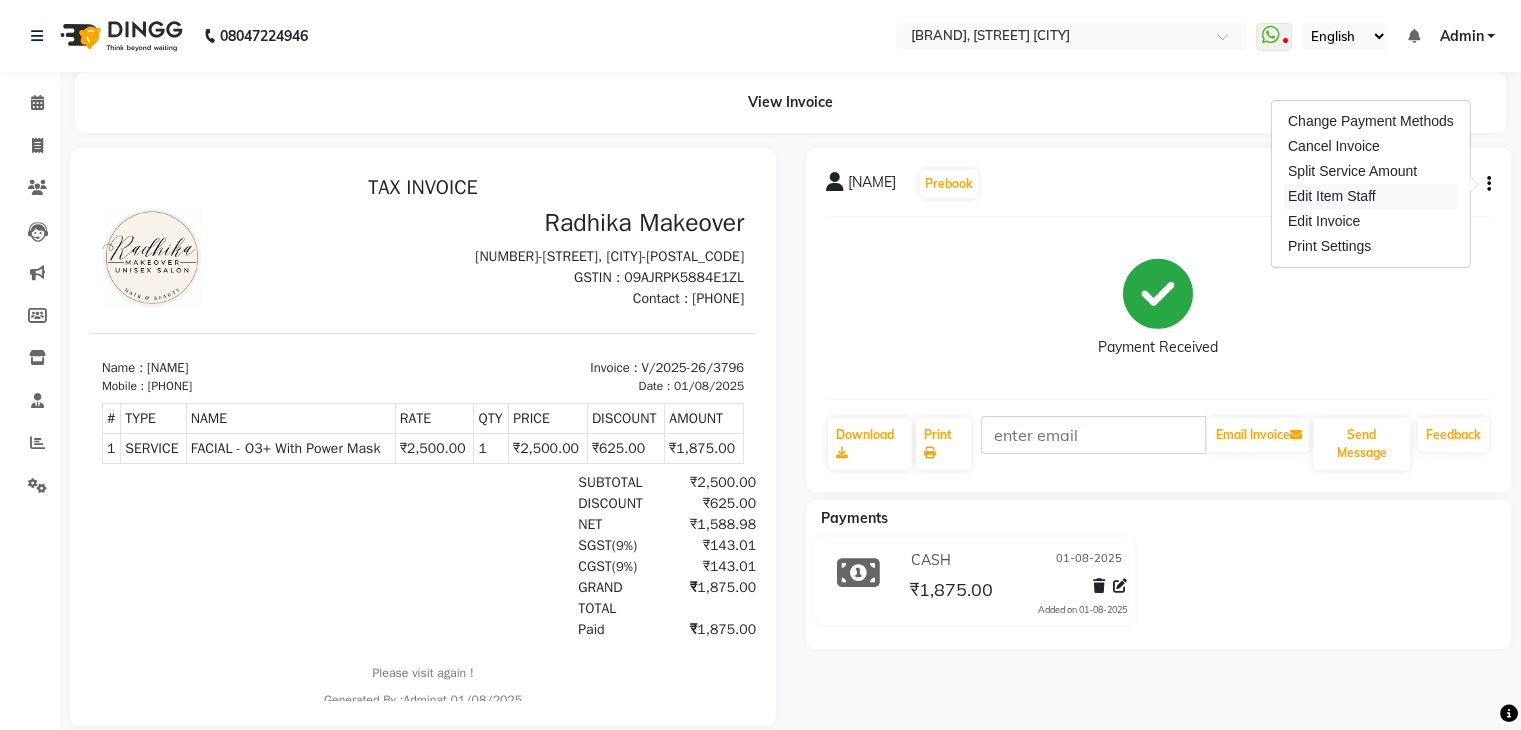 click on "Edit Item Staff" at bounding box center (1371, 196) 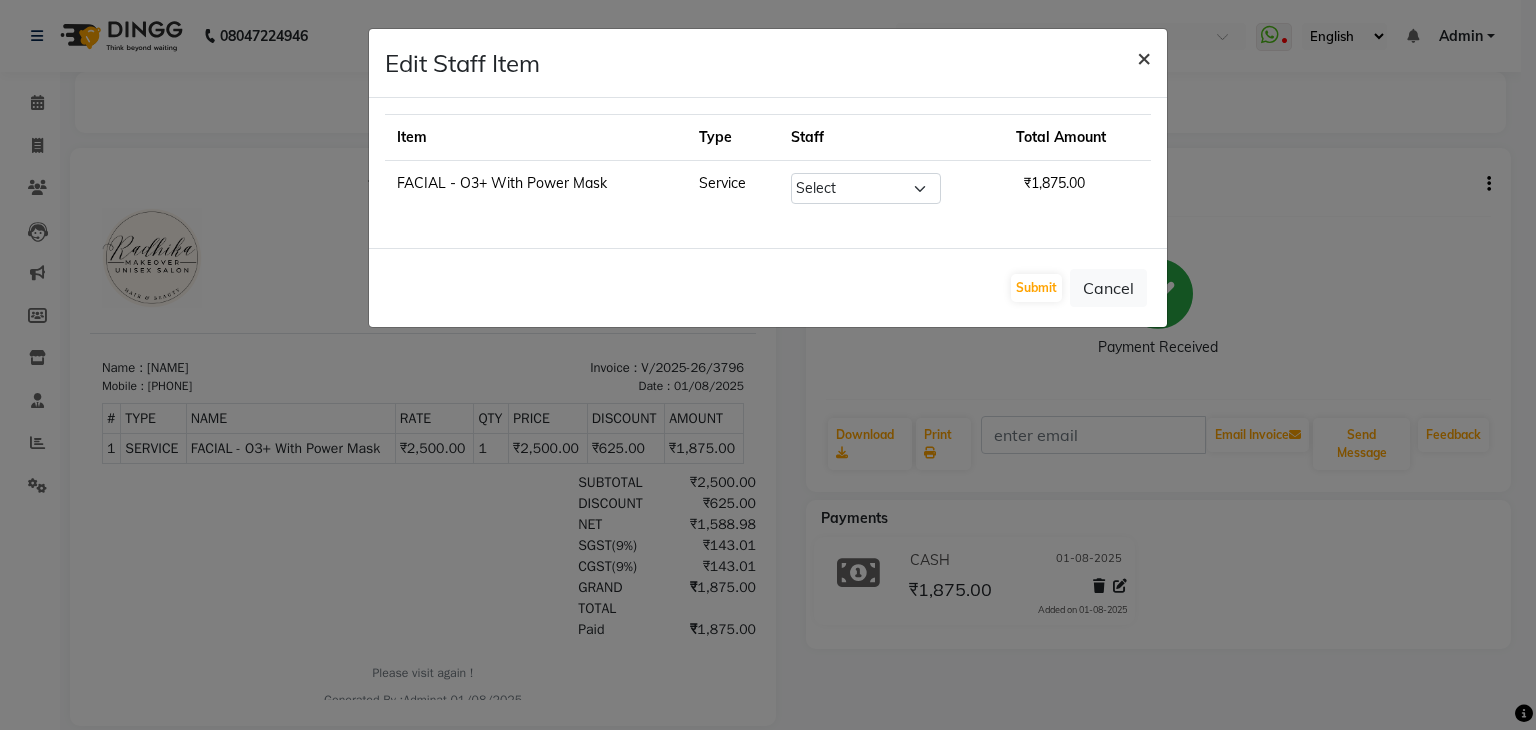 click on "×" 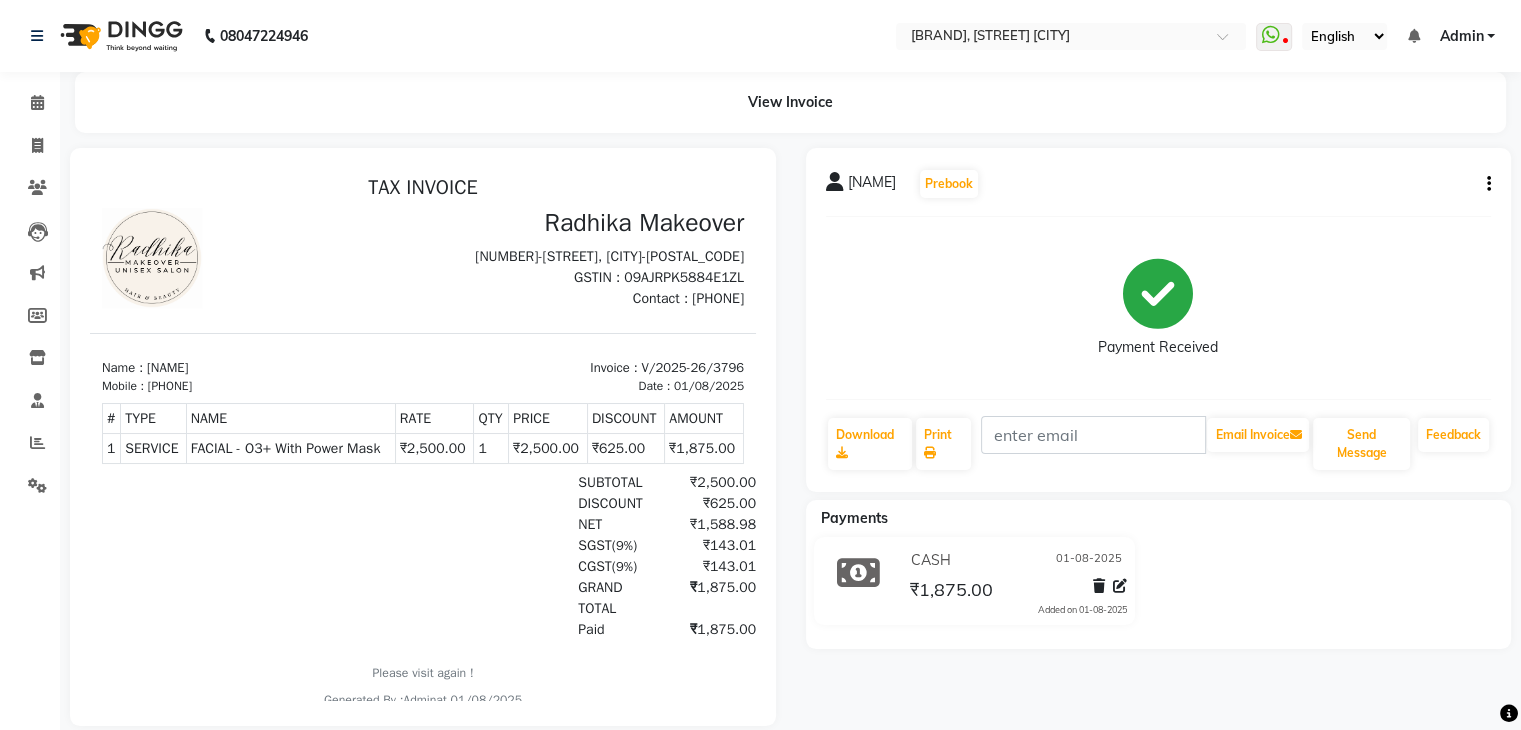 click 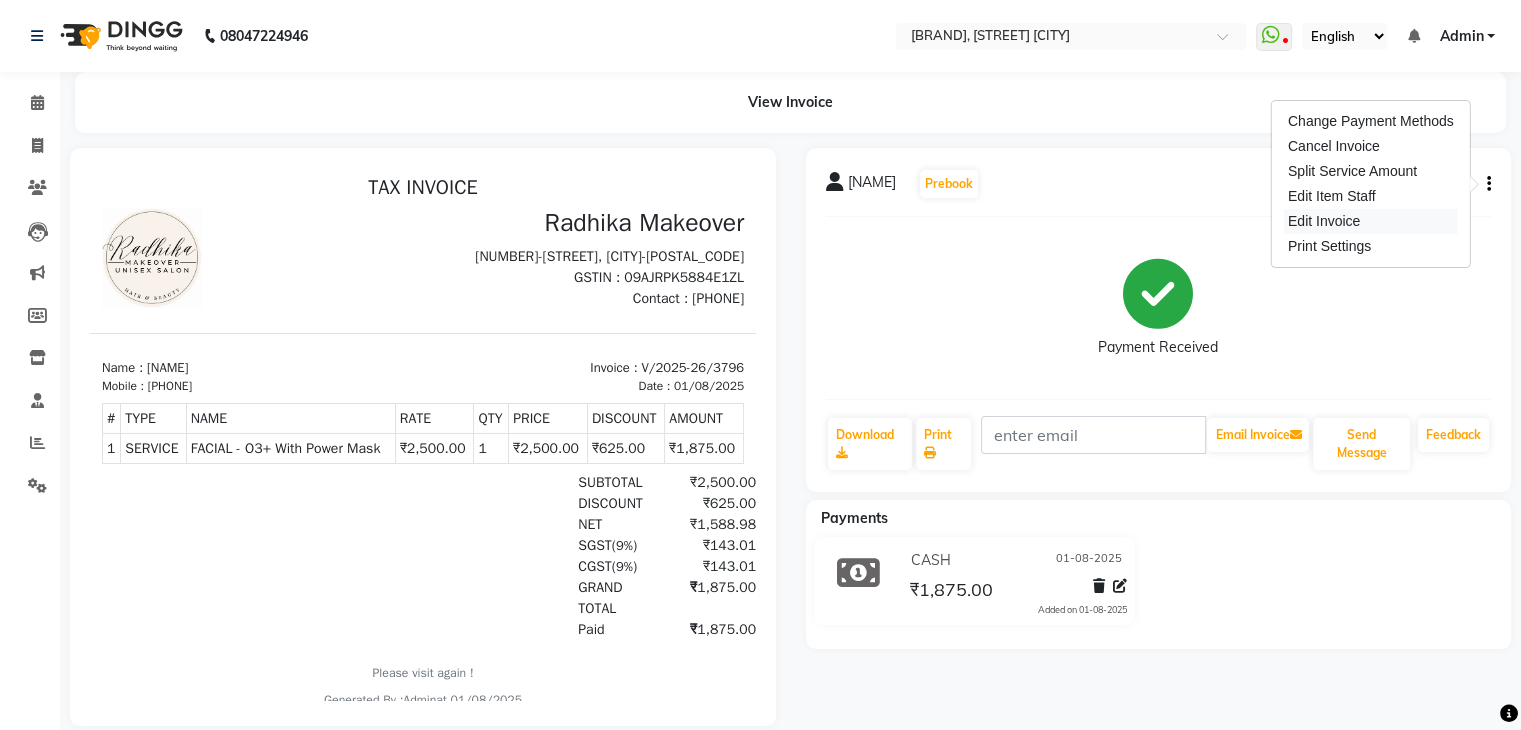click on "Edit Invoice" at bounding box center [1371, 221] 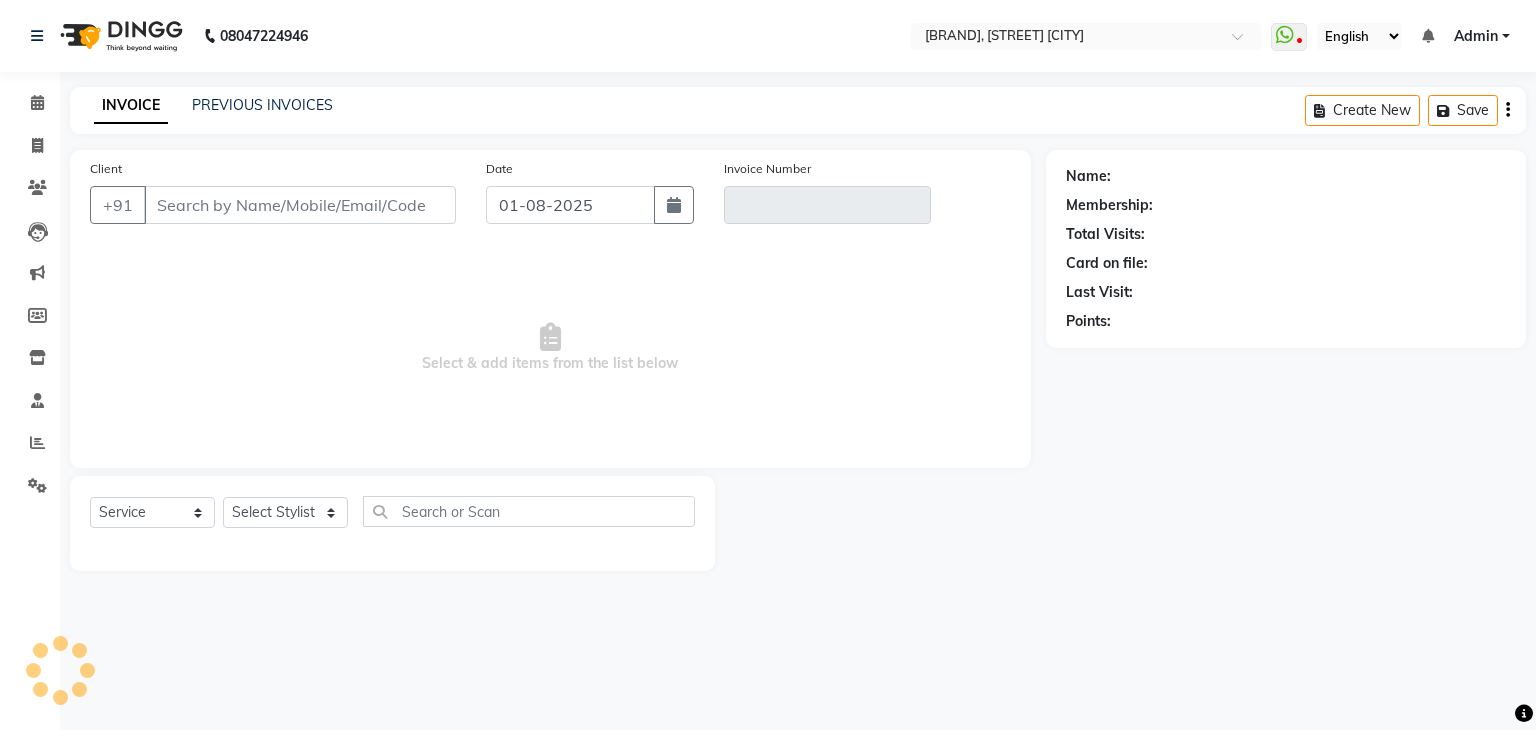 type on "[PHONE]" 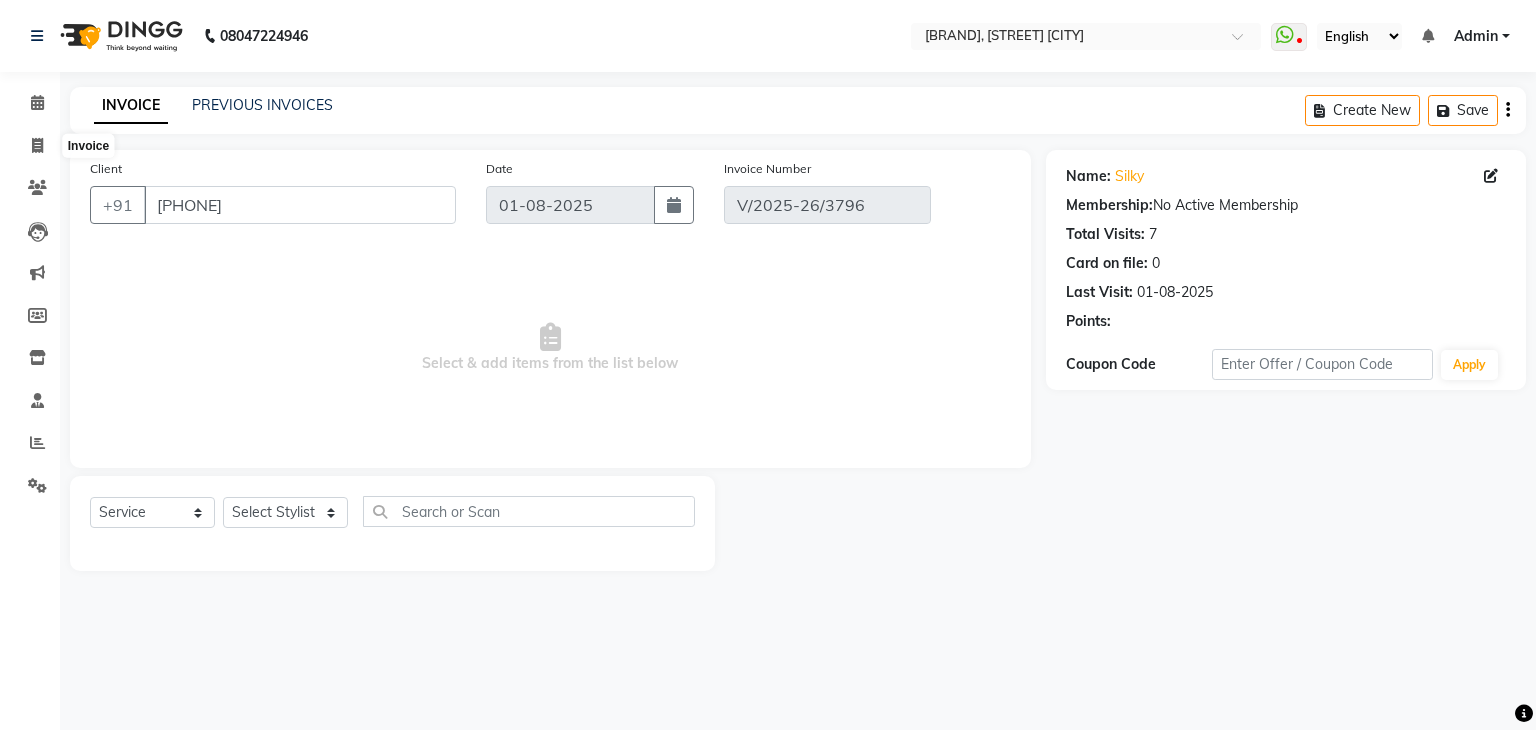 select on "select" 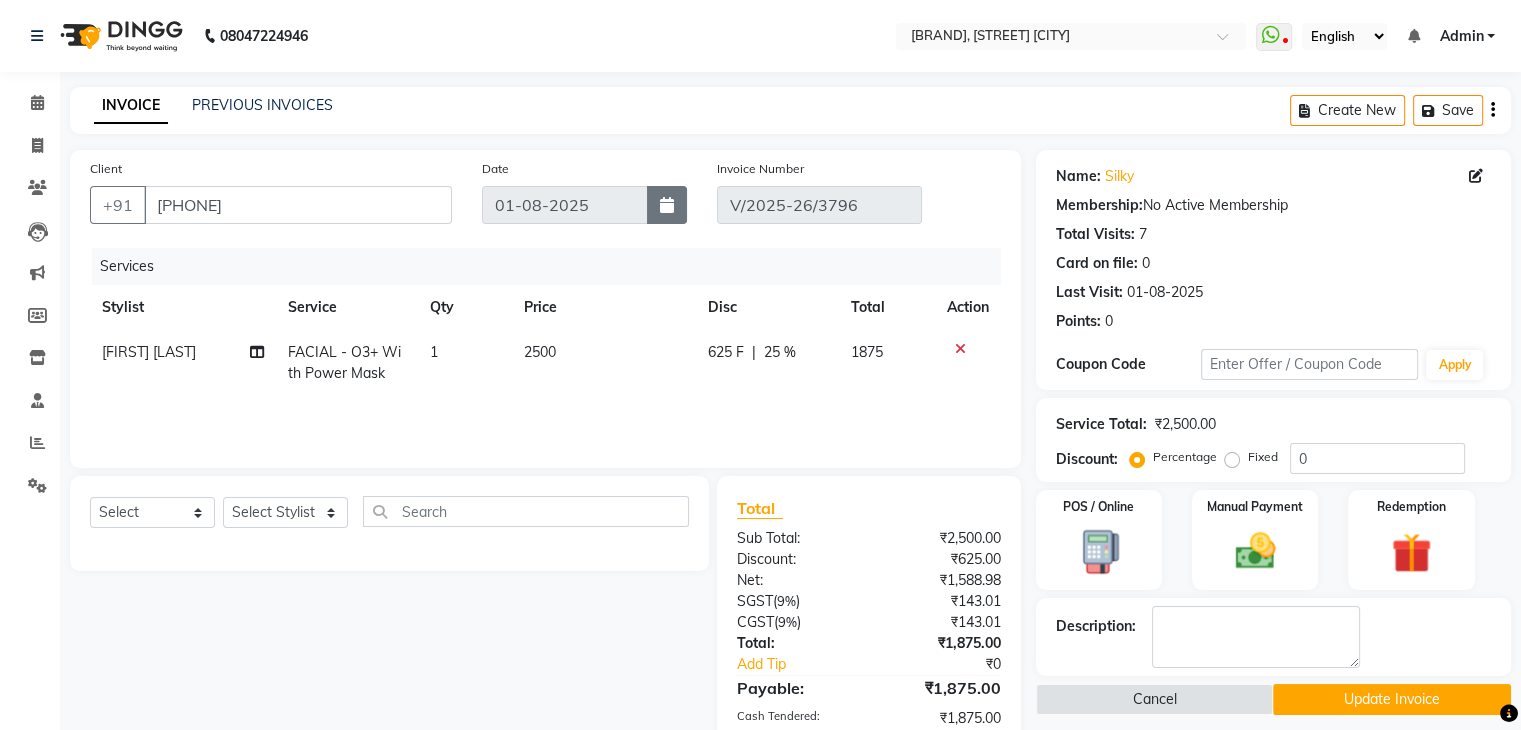 click 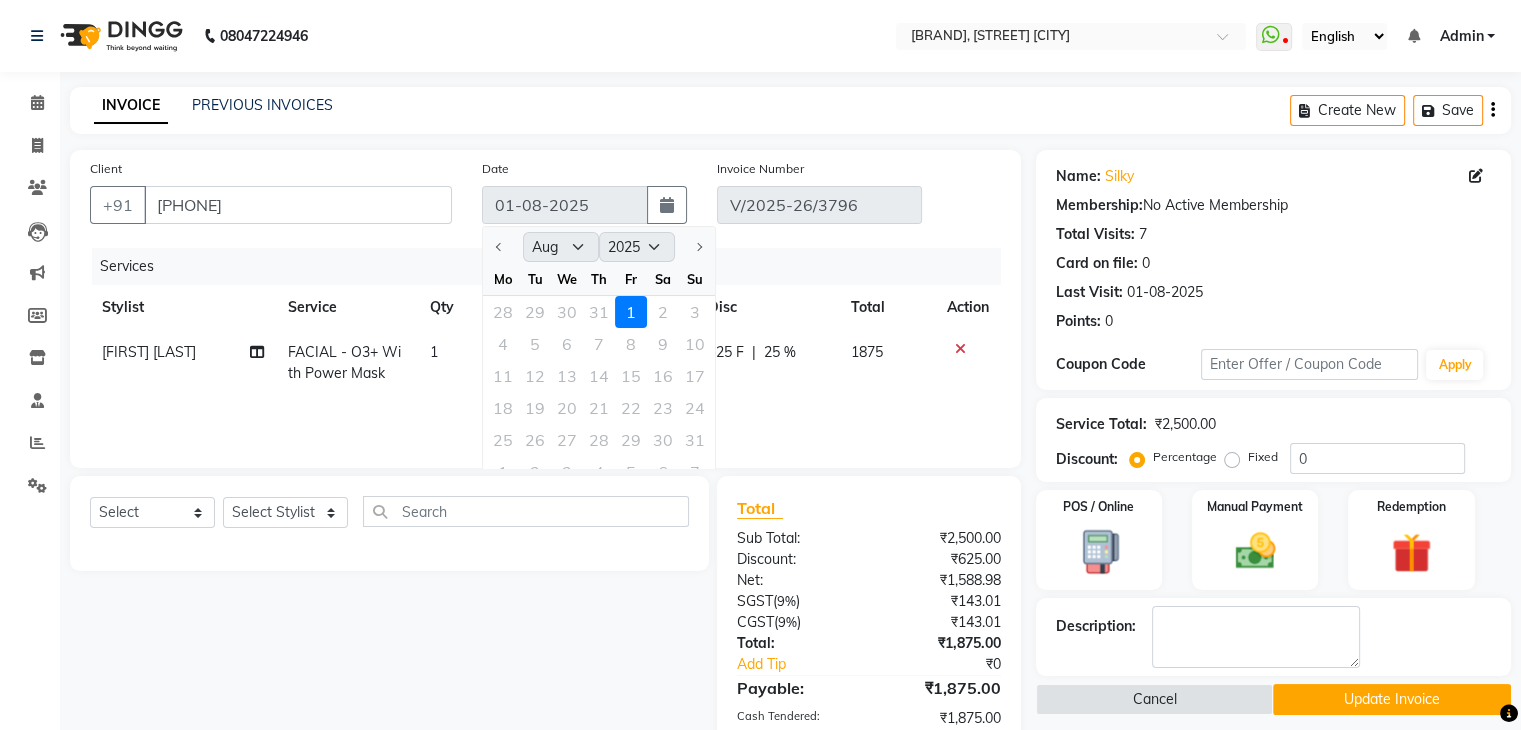 click 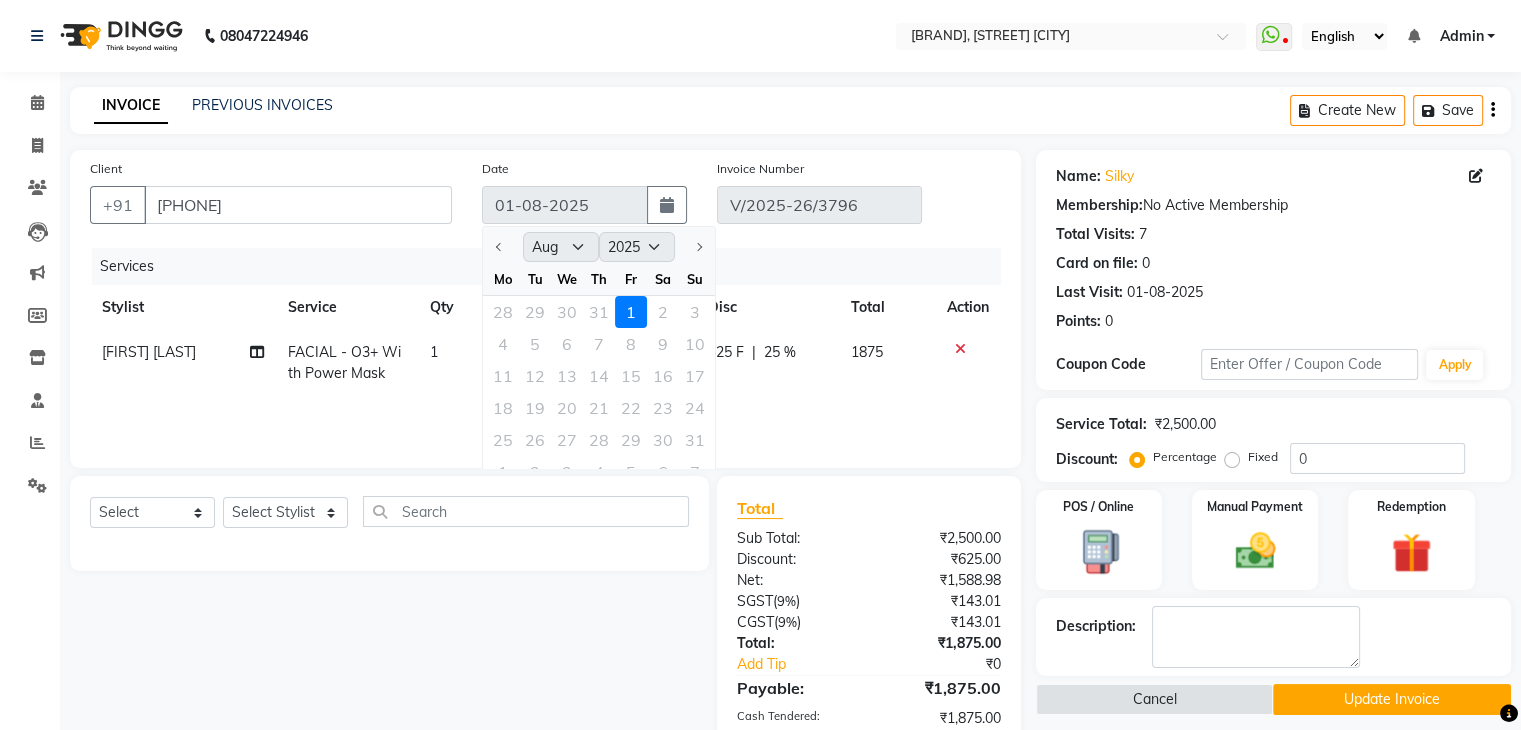 click 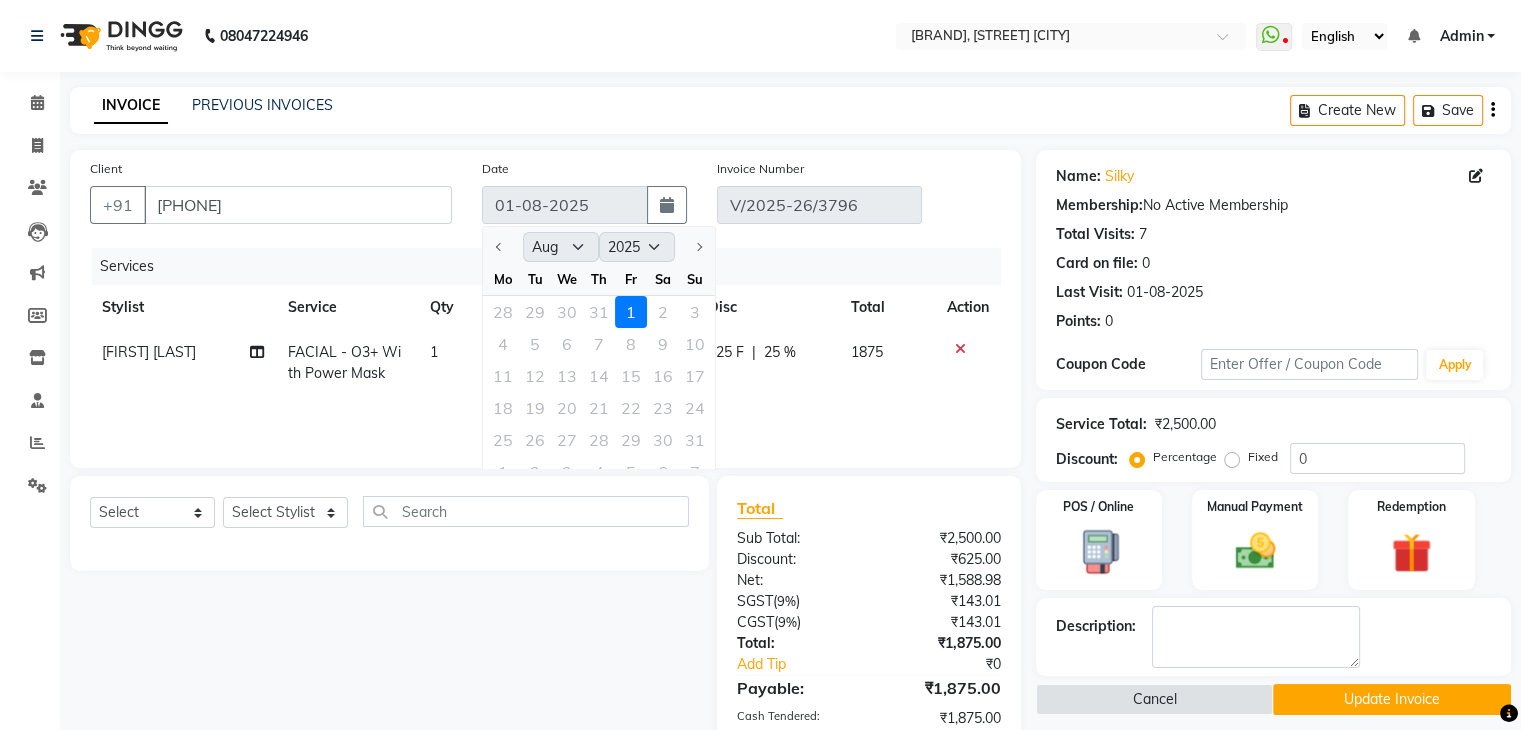 click 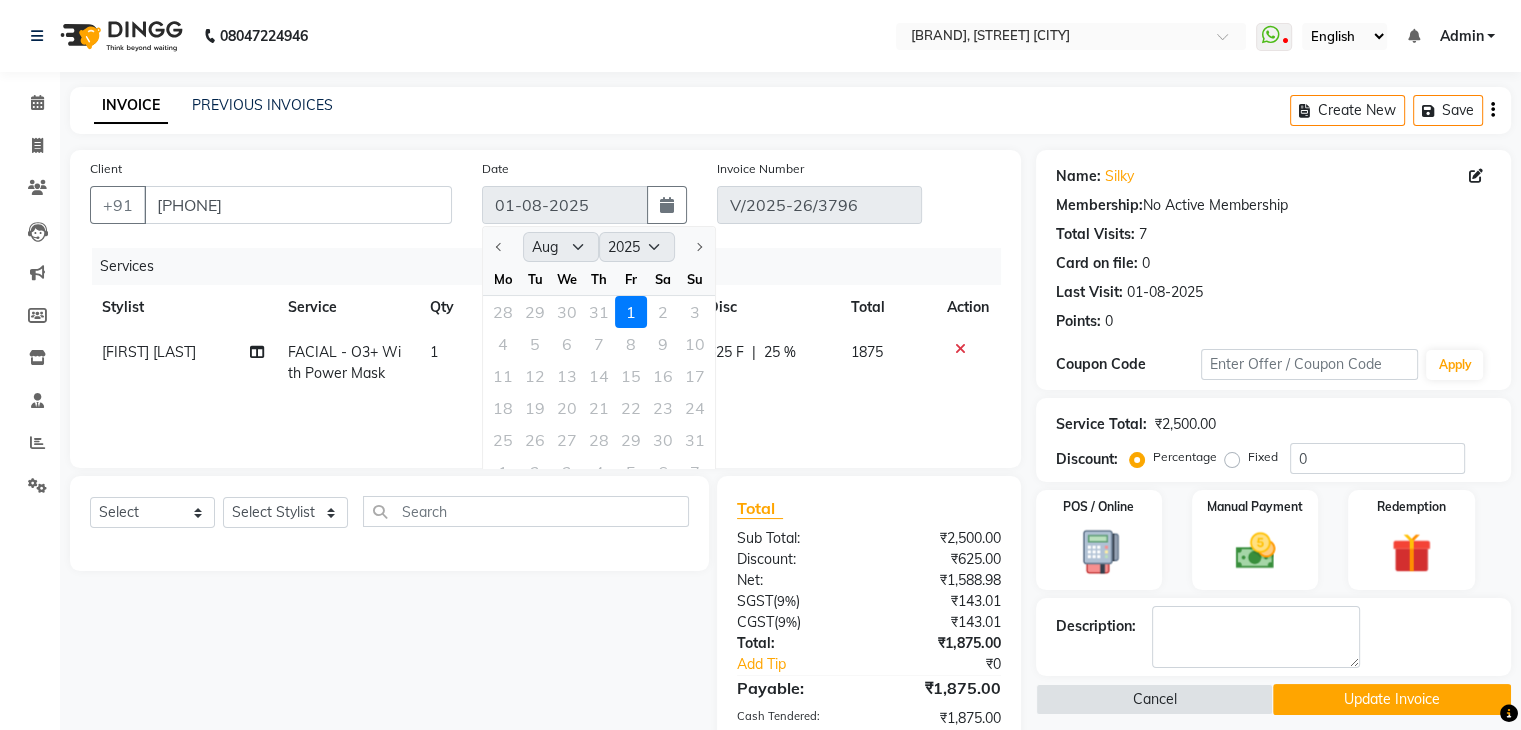 click on "Jan Feb Mar Apr May Jun Jul Aug Sep Oct Nov Dec 2015 2016 2017 2018 2019 2020 2021 2022 2023 2024 2025 2026 2027 2028 2029 2030 2031 2032 2033 2034 2035" 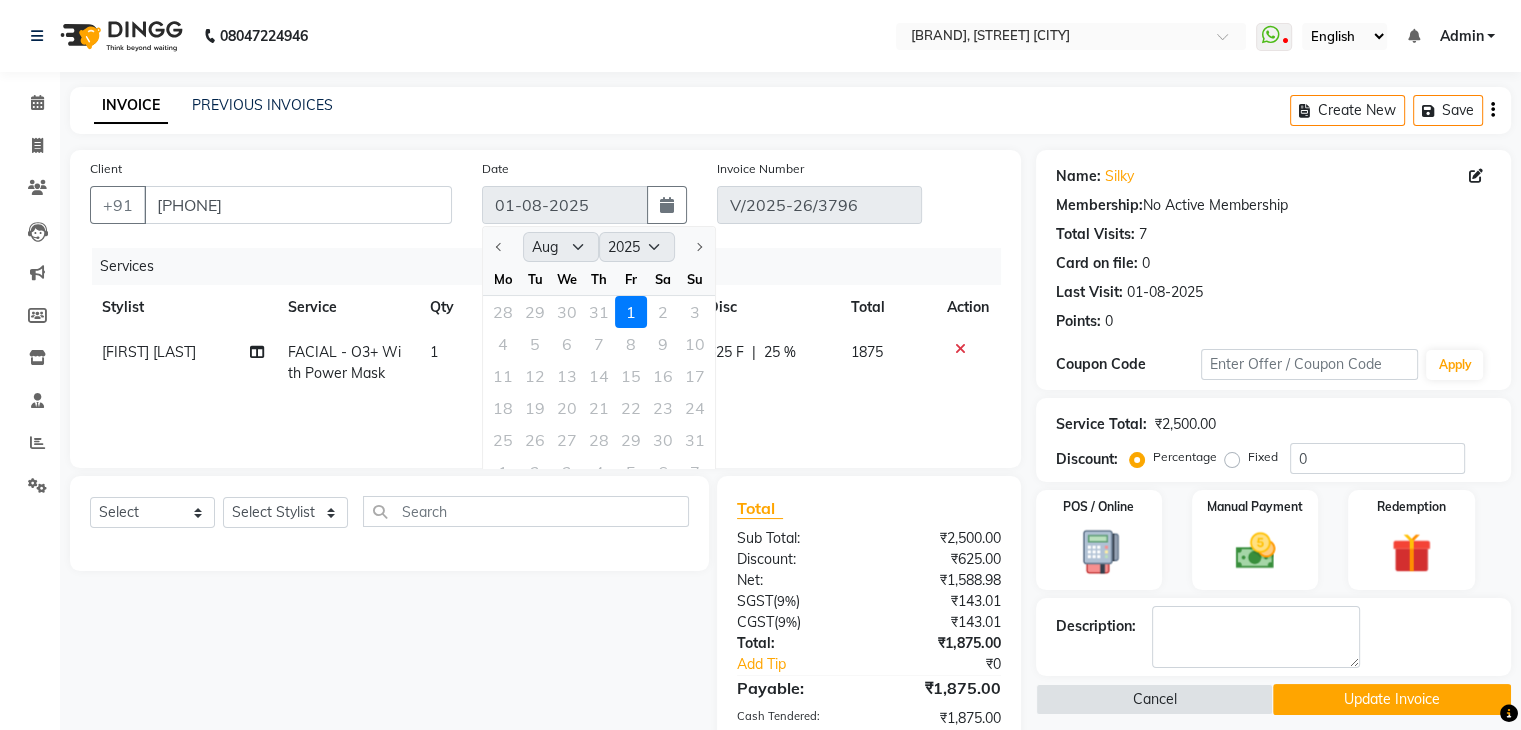 click on "Jan Feb Mar Apr May Jun Jul Aug Sep Oct Nov Dec 2015 2016 2017 2018 2019 2020 2021 2022 2023 2024 2025 2026 2027 2028 2029 2030 2031 2032 2033 2034 2035" 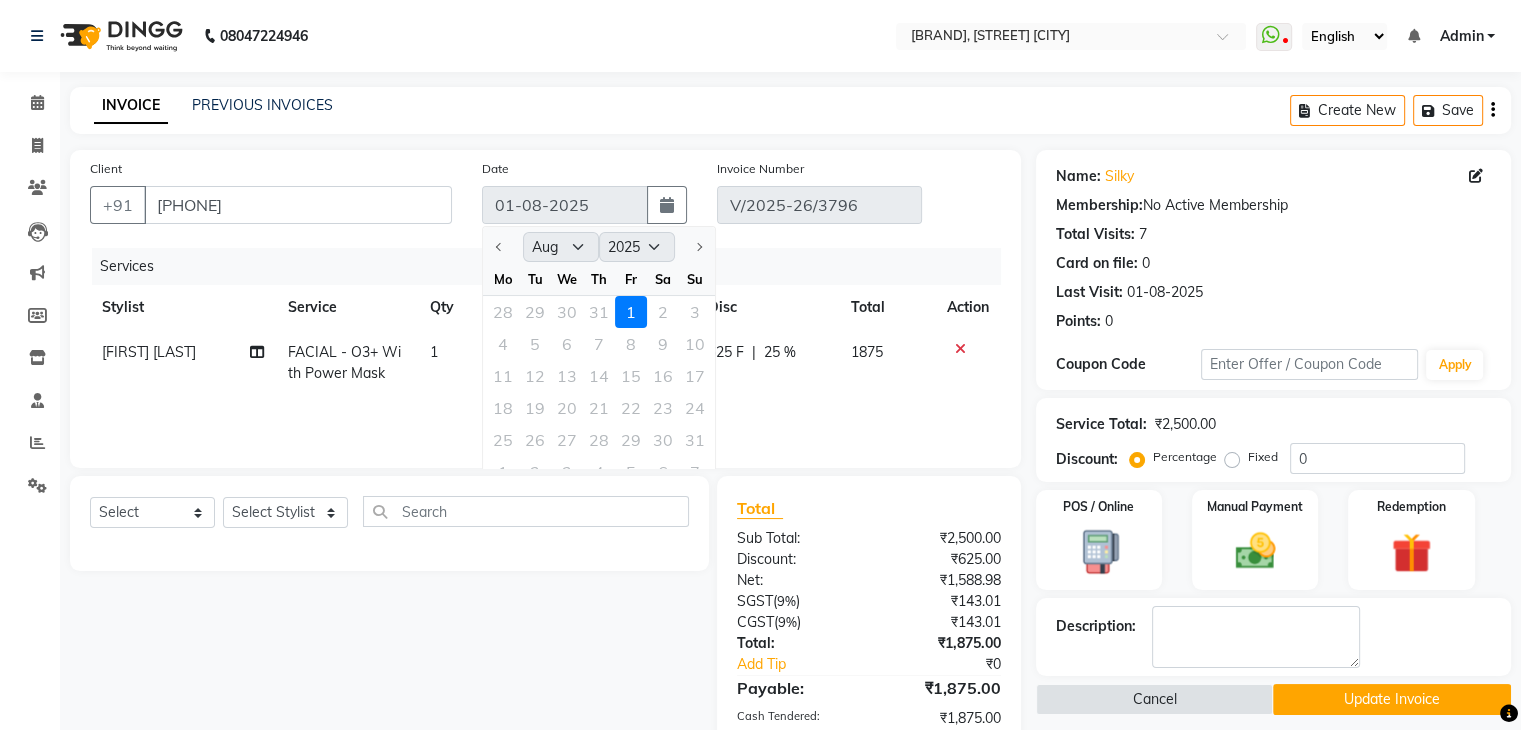 click 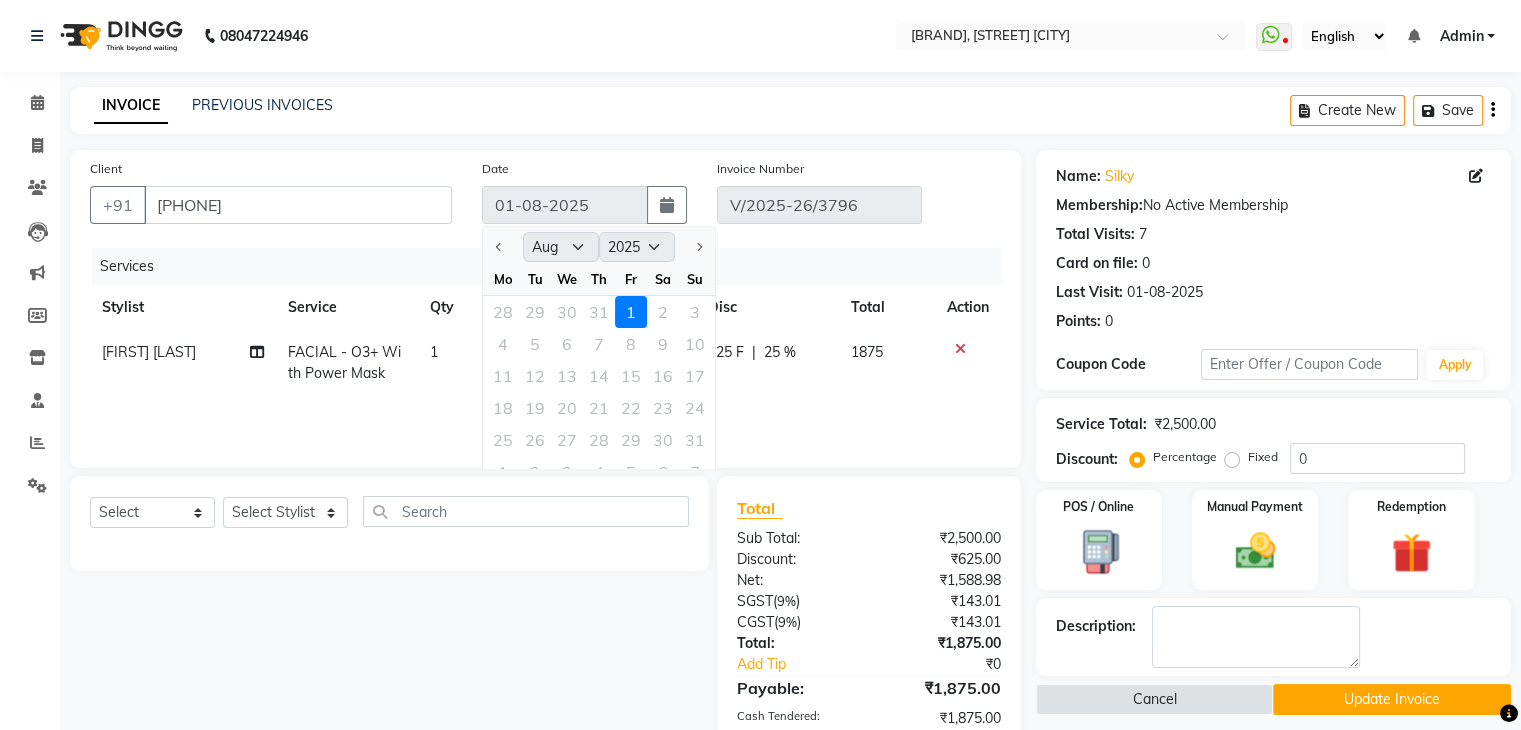 click 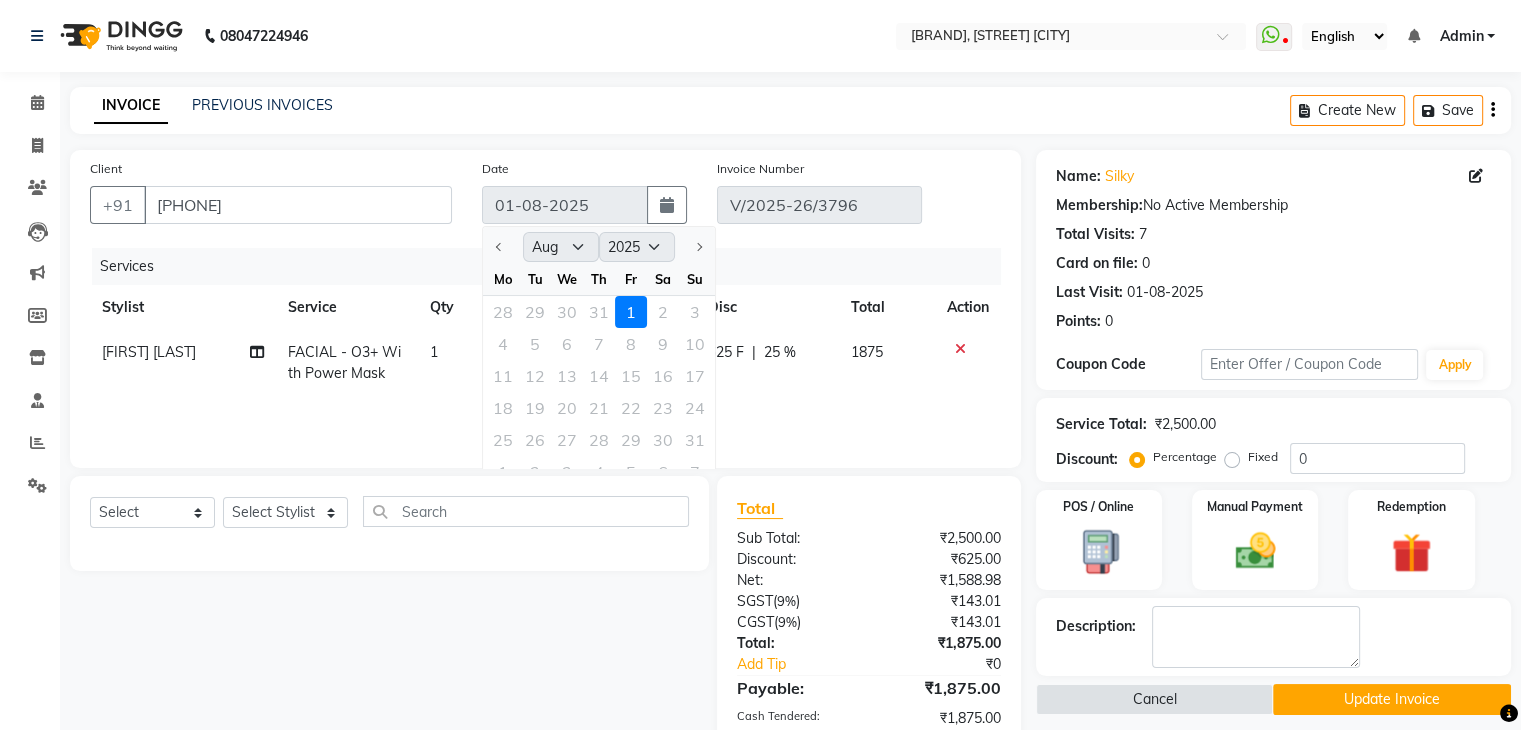 click on "Invoice Number V/2025-26/3796" 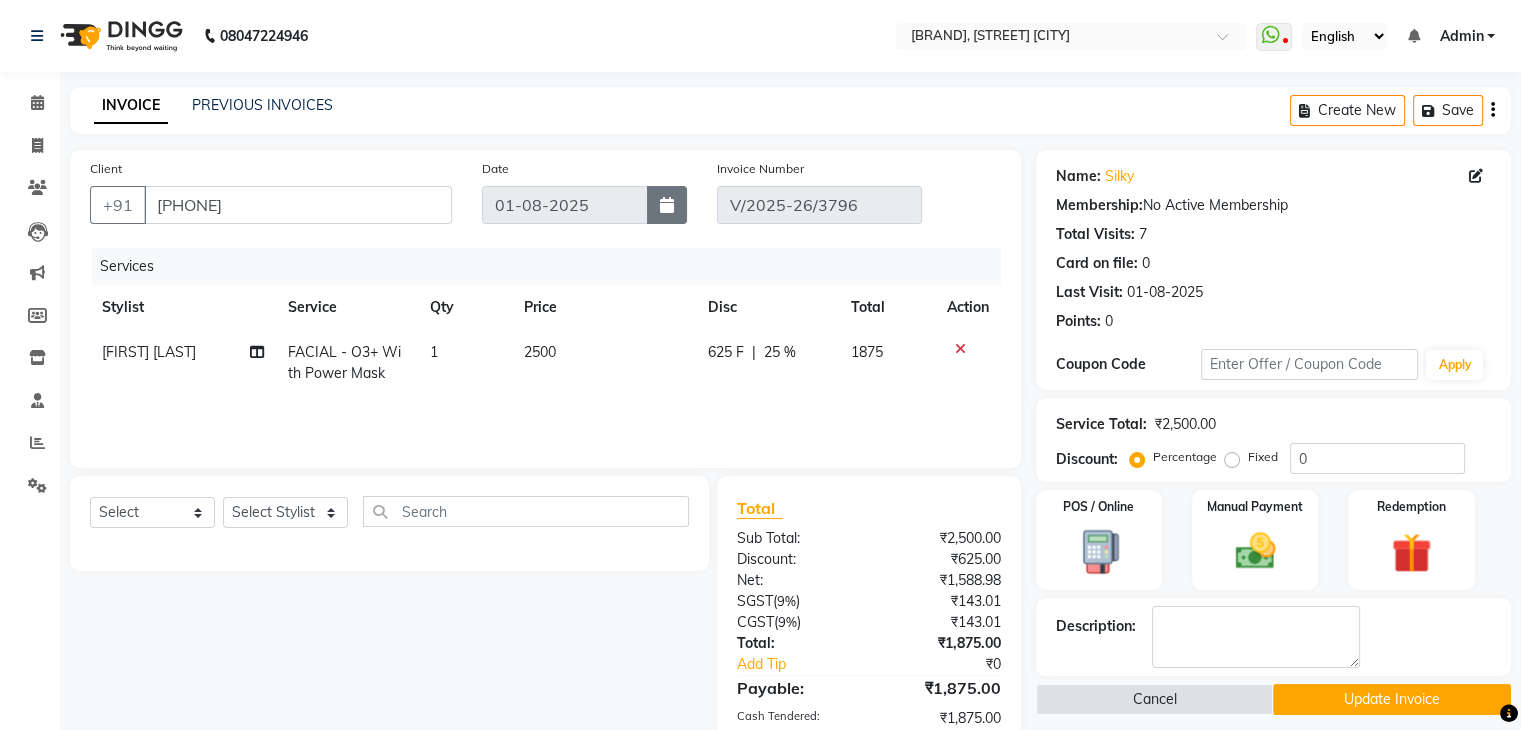 click 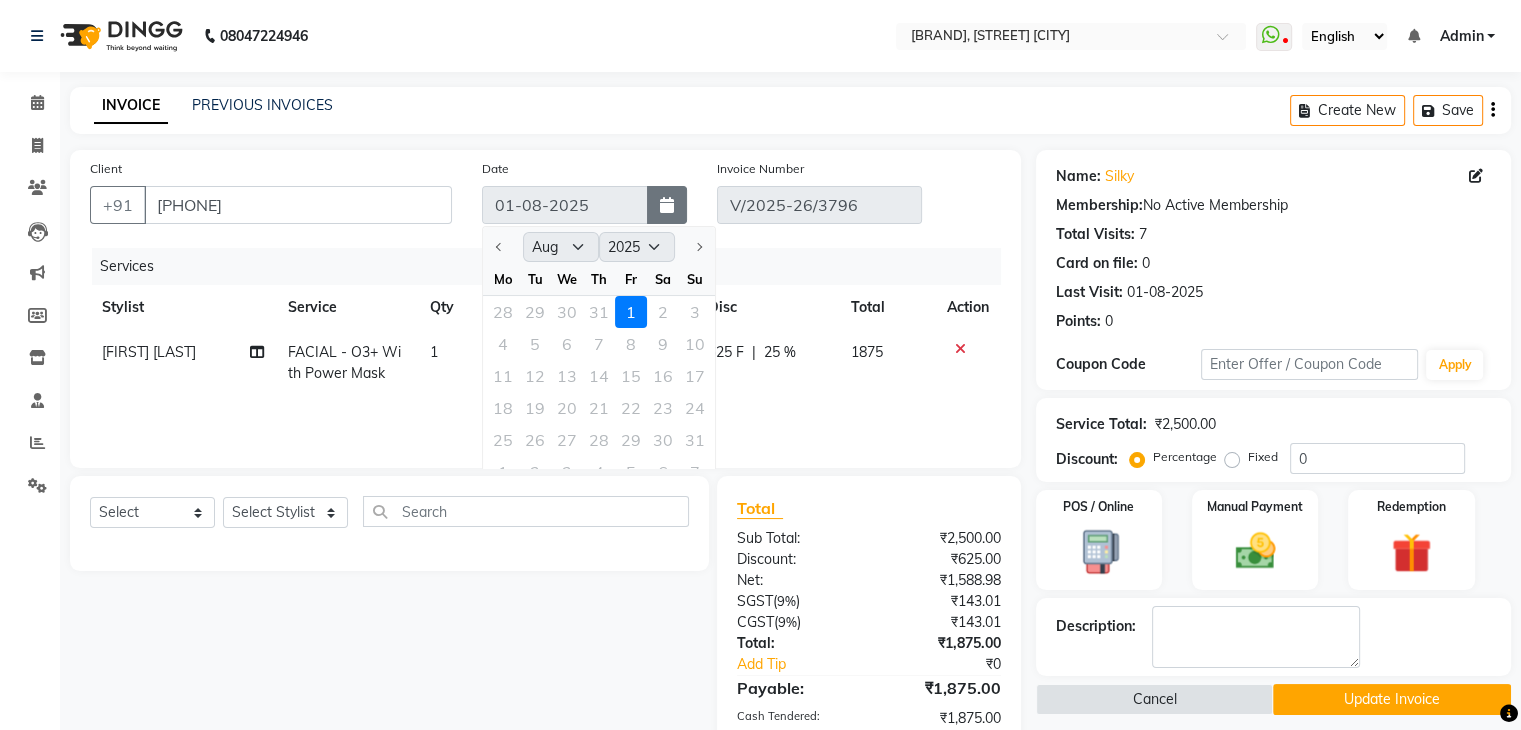 click 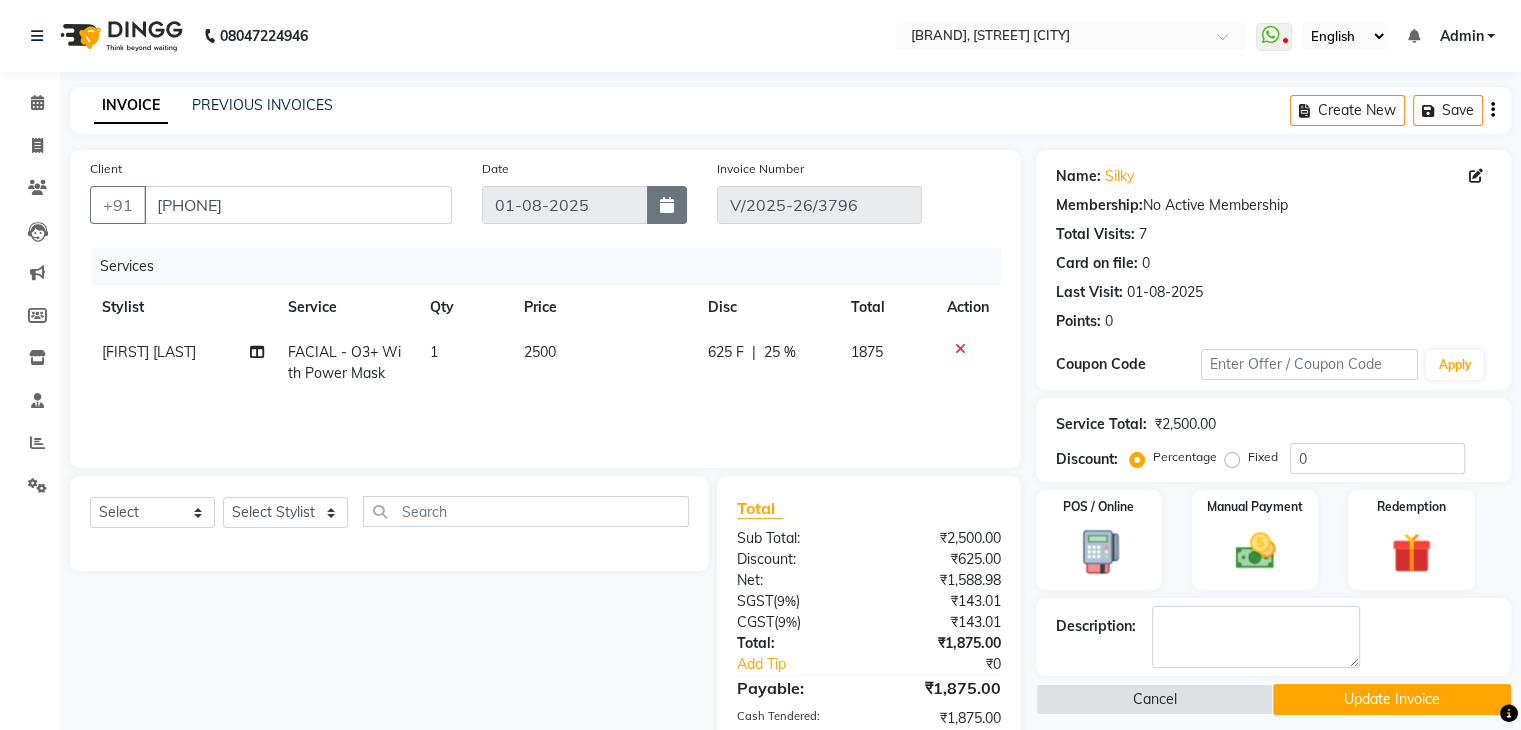 click 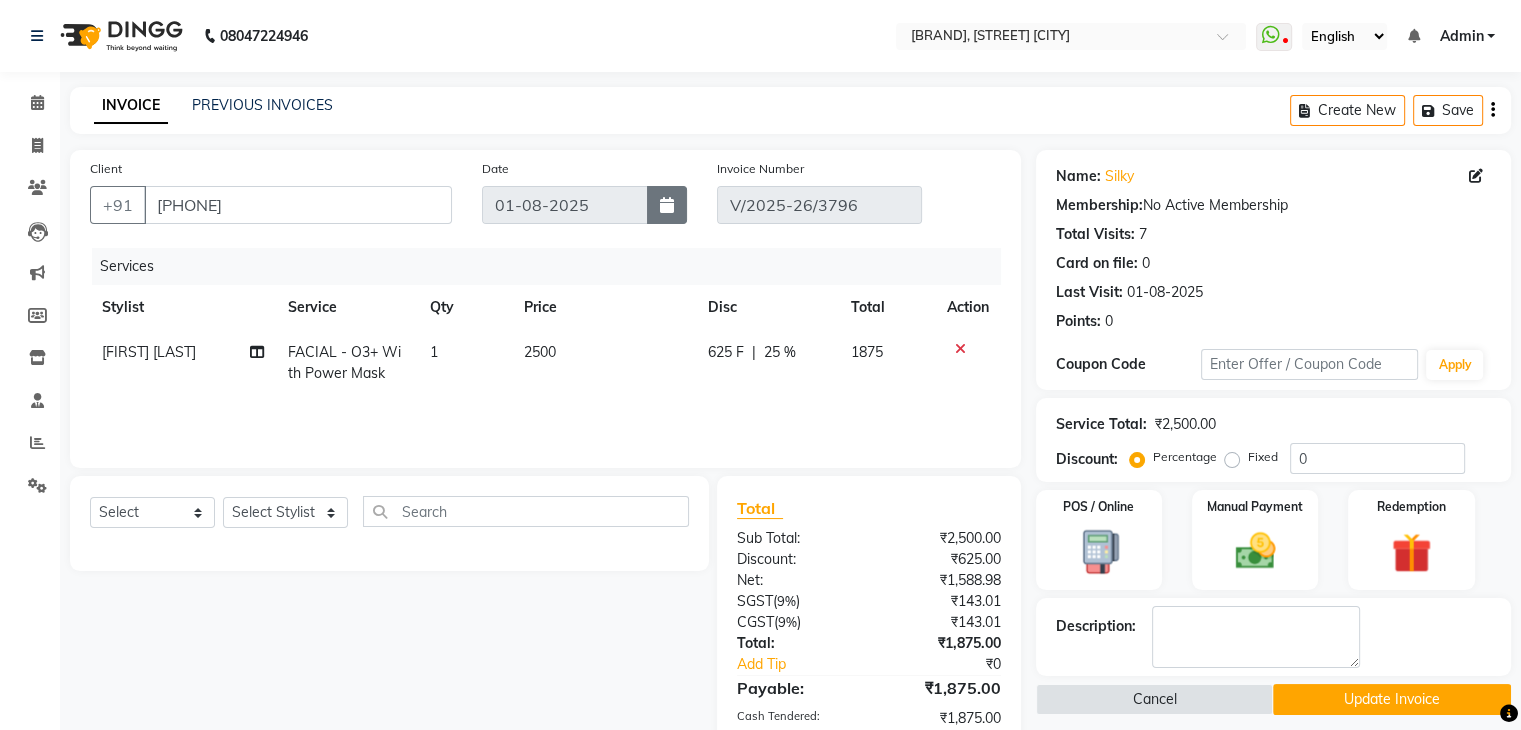 select on "8" 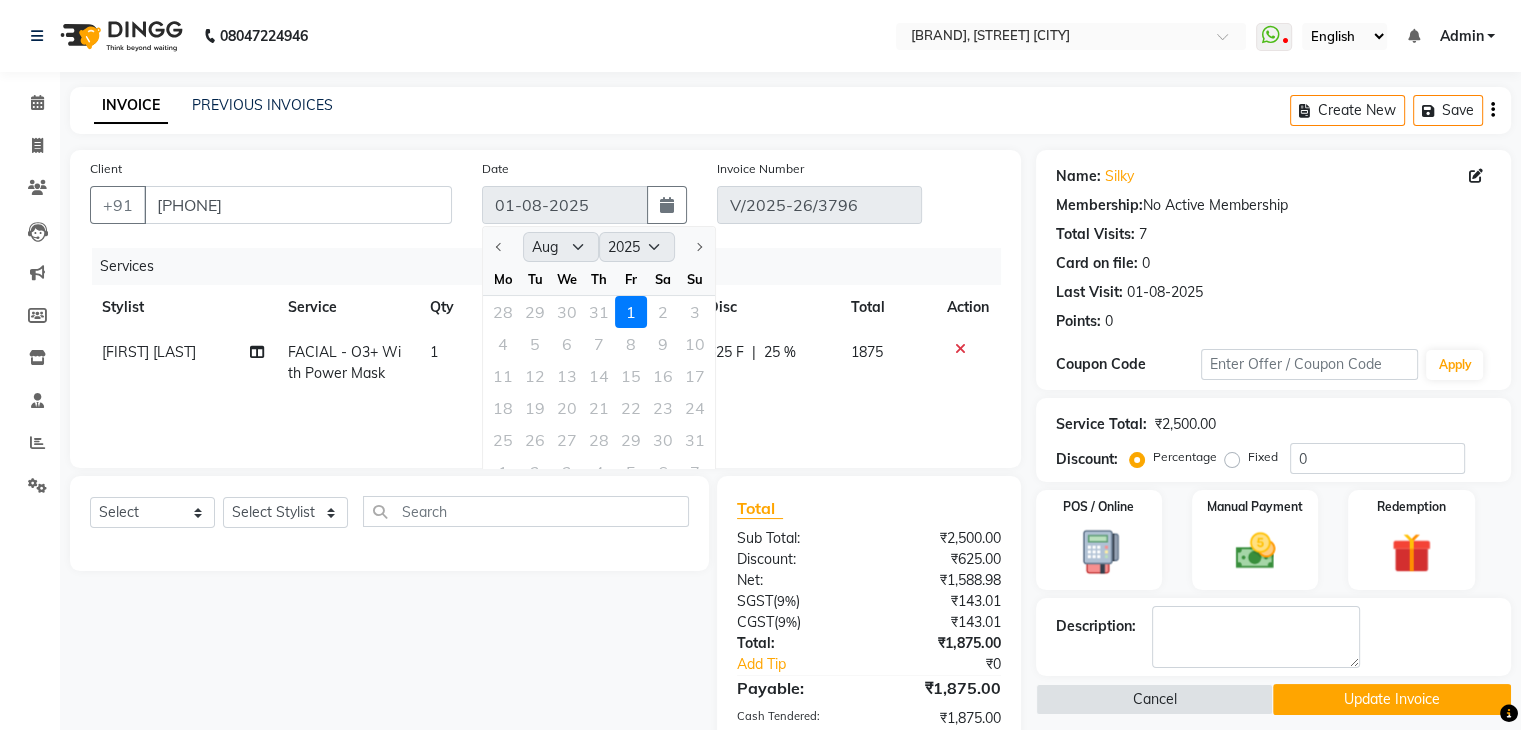 click 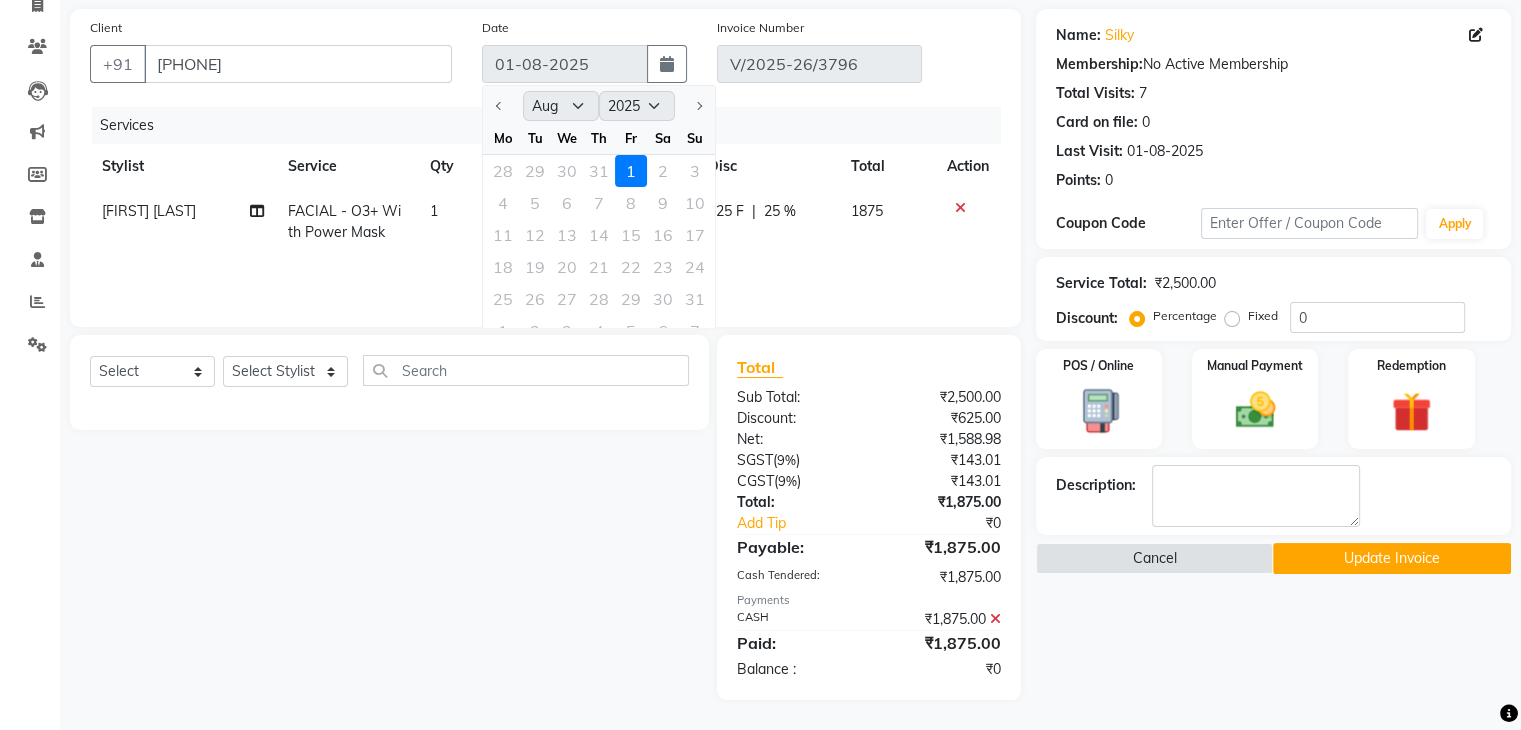 click on "Update Invoice" 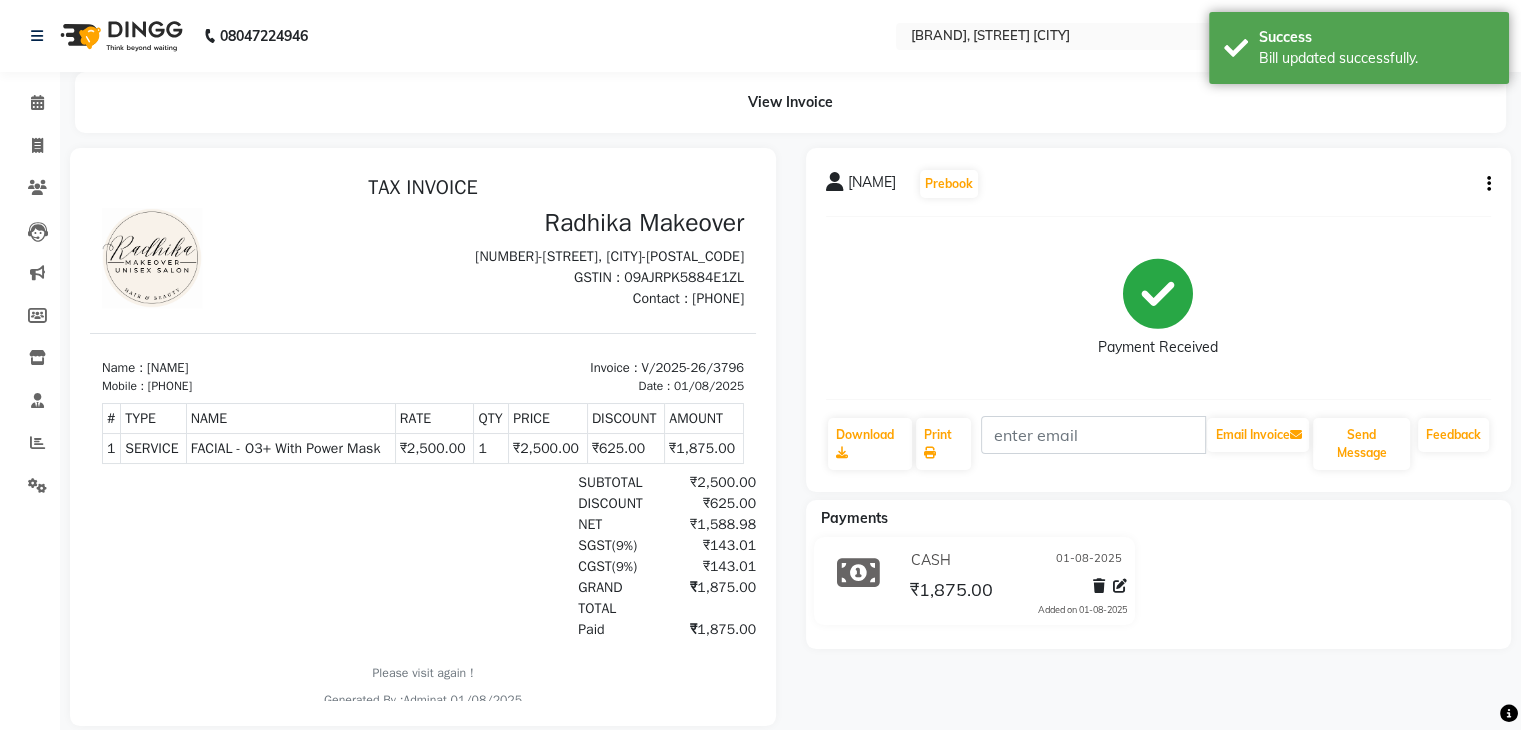scroll, scrollTop: 0, scrollLeft: 0, axis: both 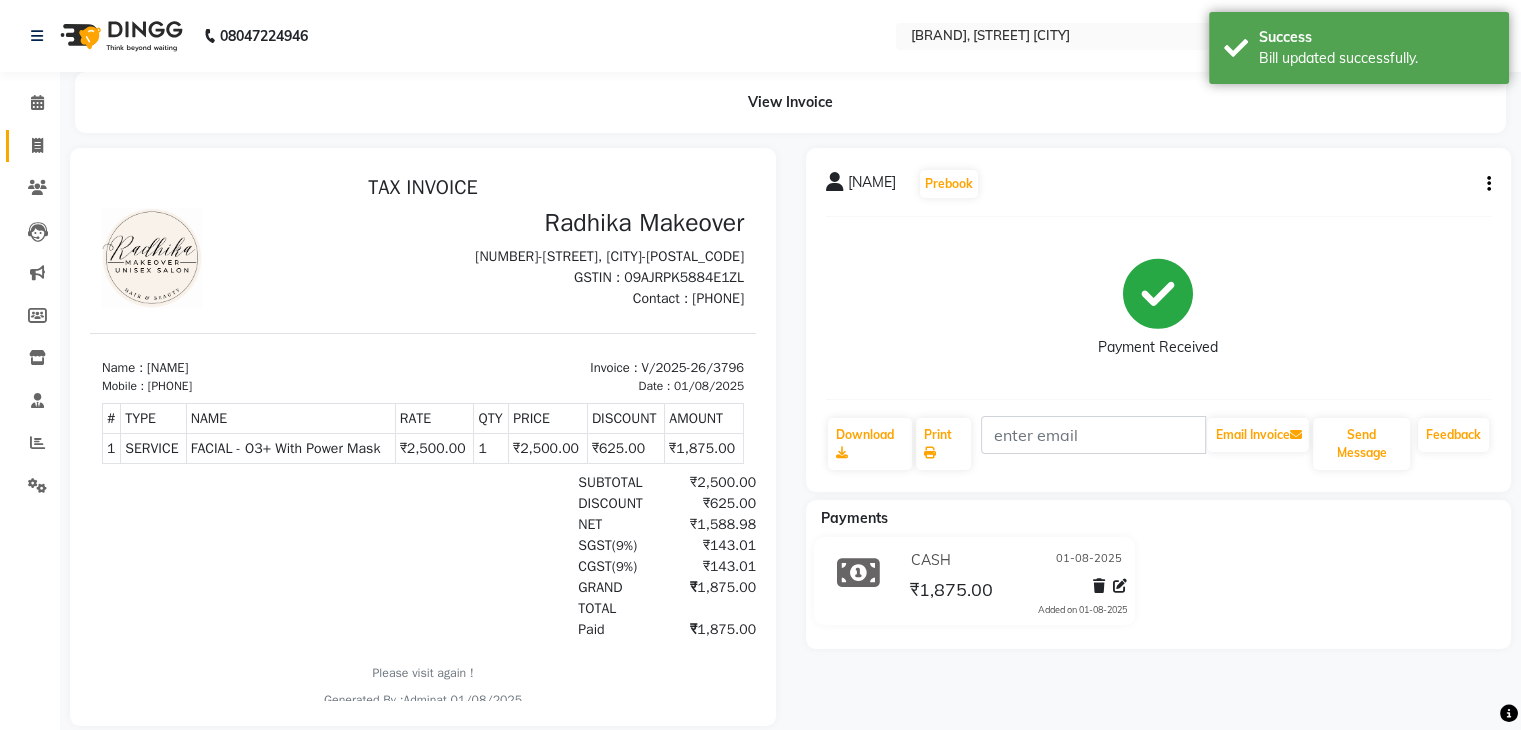 click 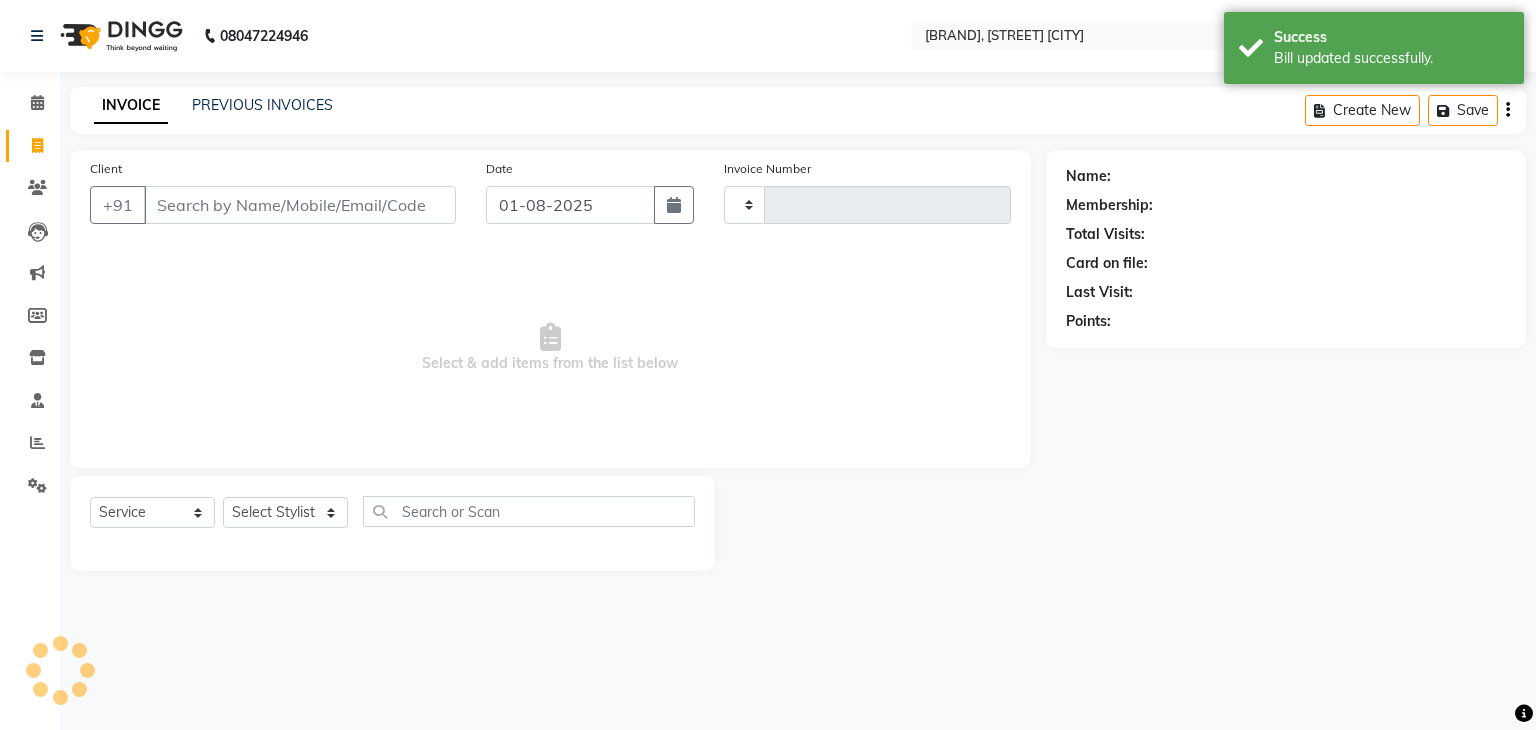 type on "3800" 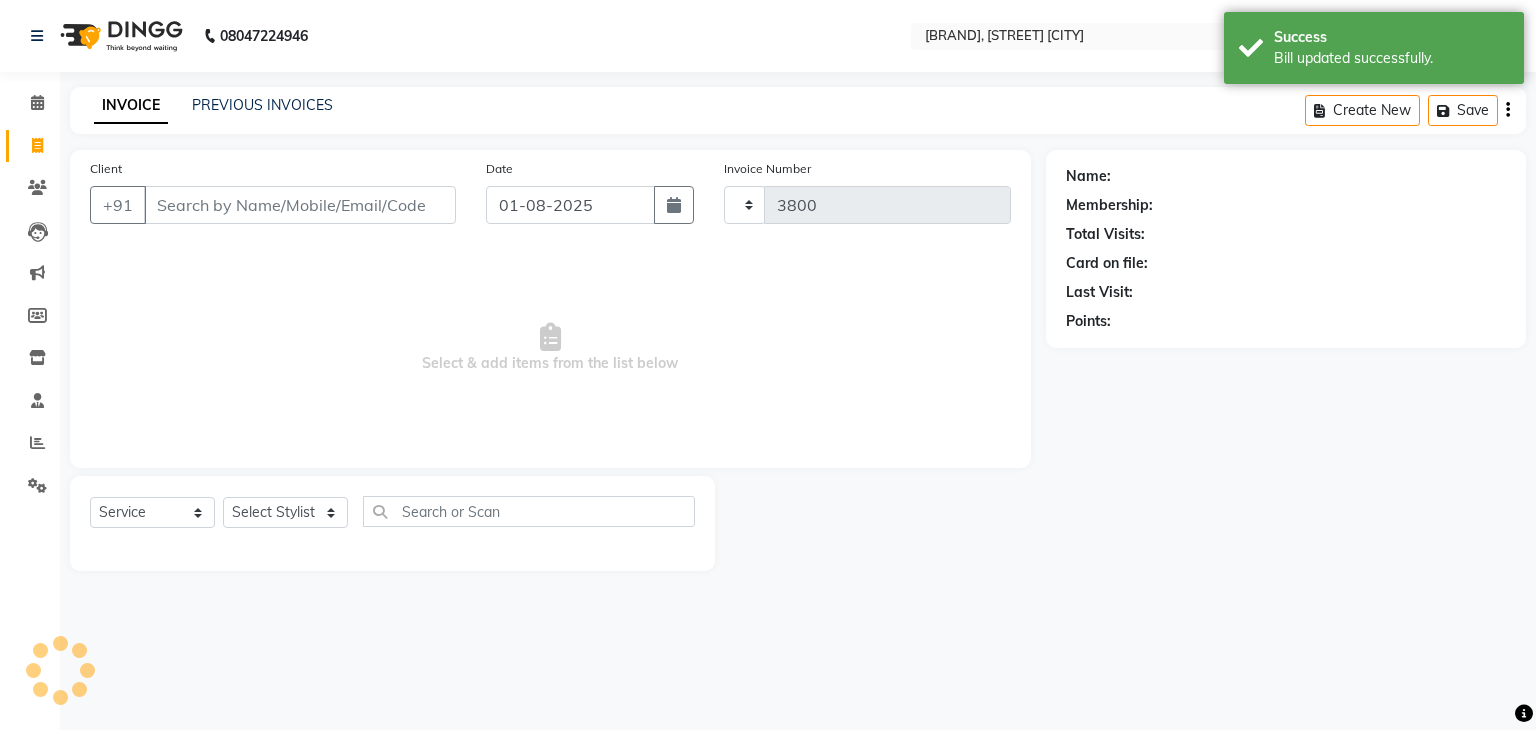 select on "6880" 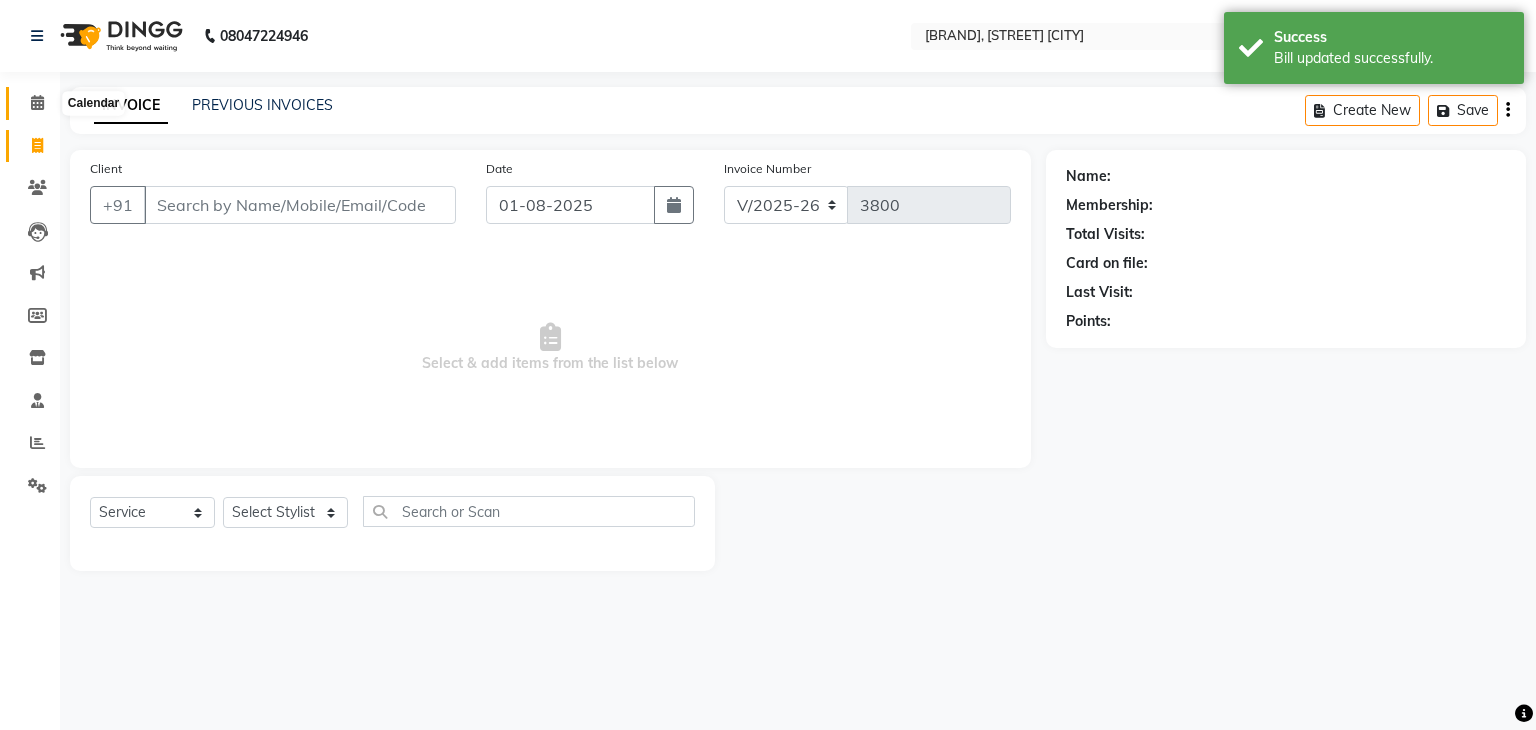click 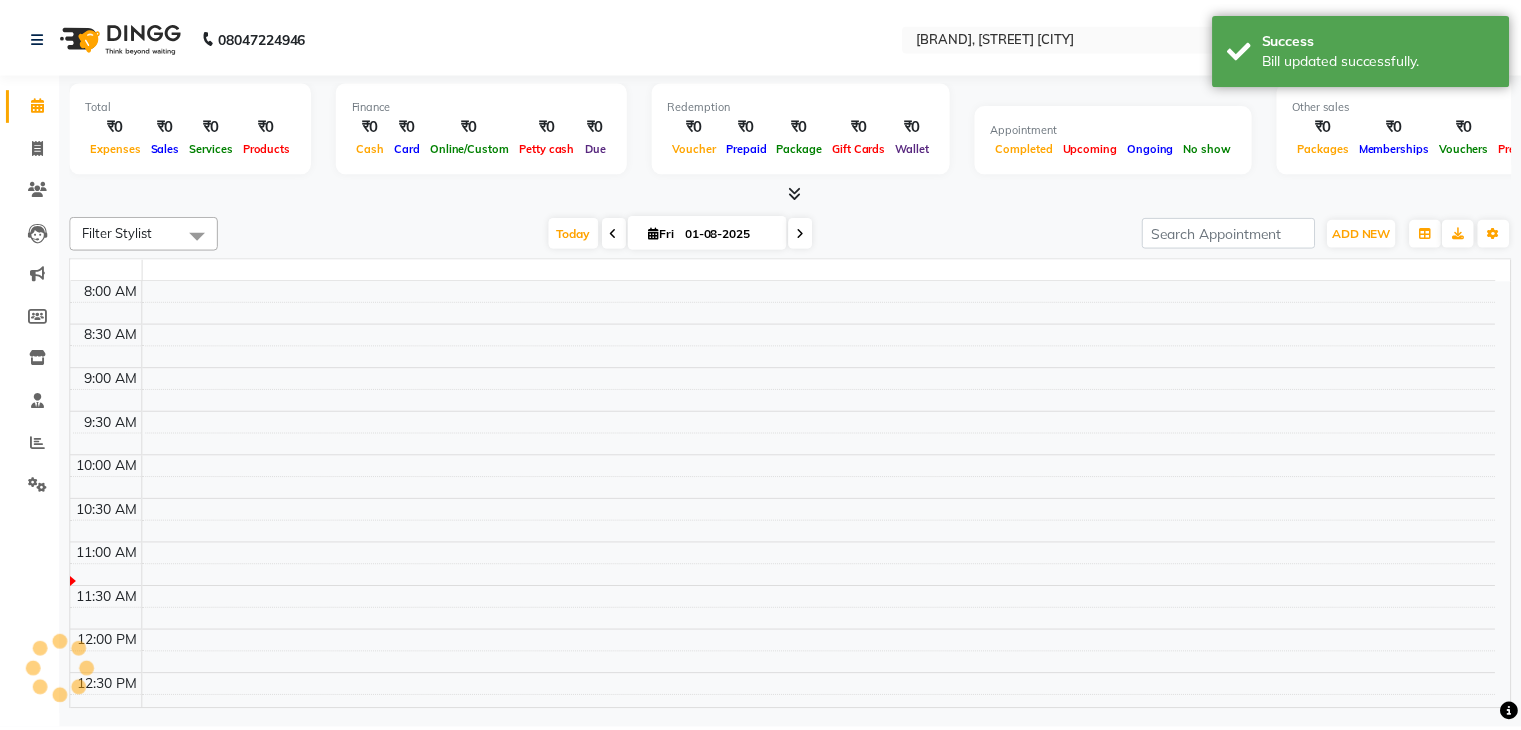 scroll, scrollTop: 0, scrollLeft: 0, axis: both 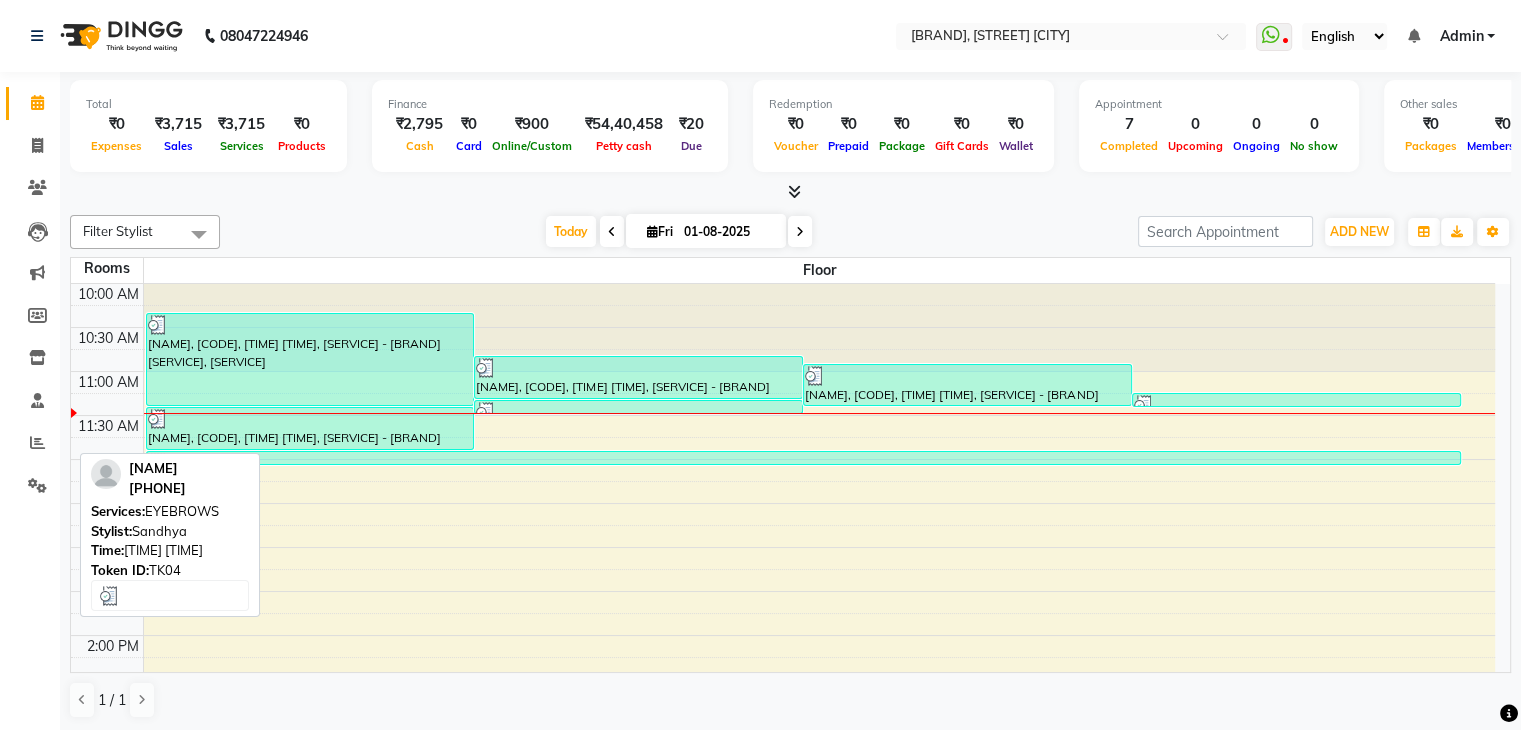 click at bounding box center (804, 463) 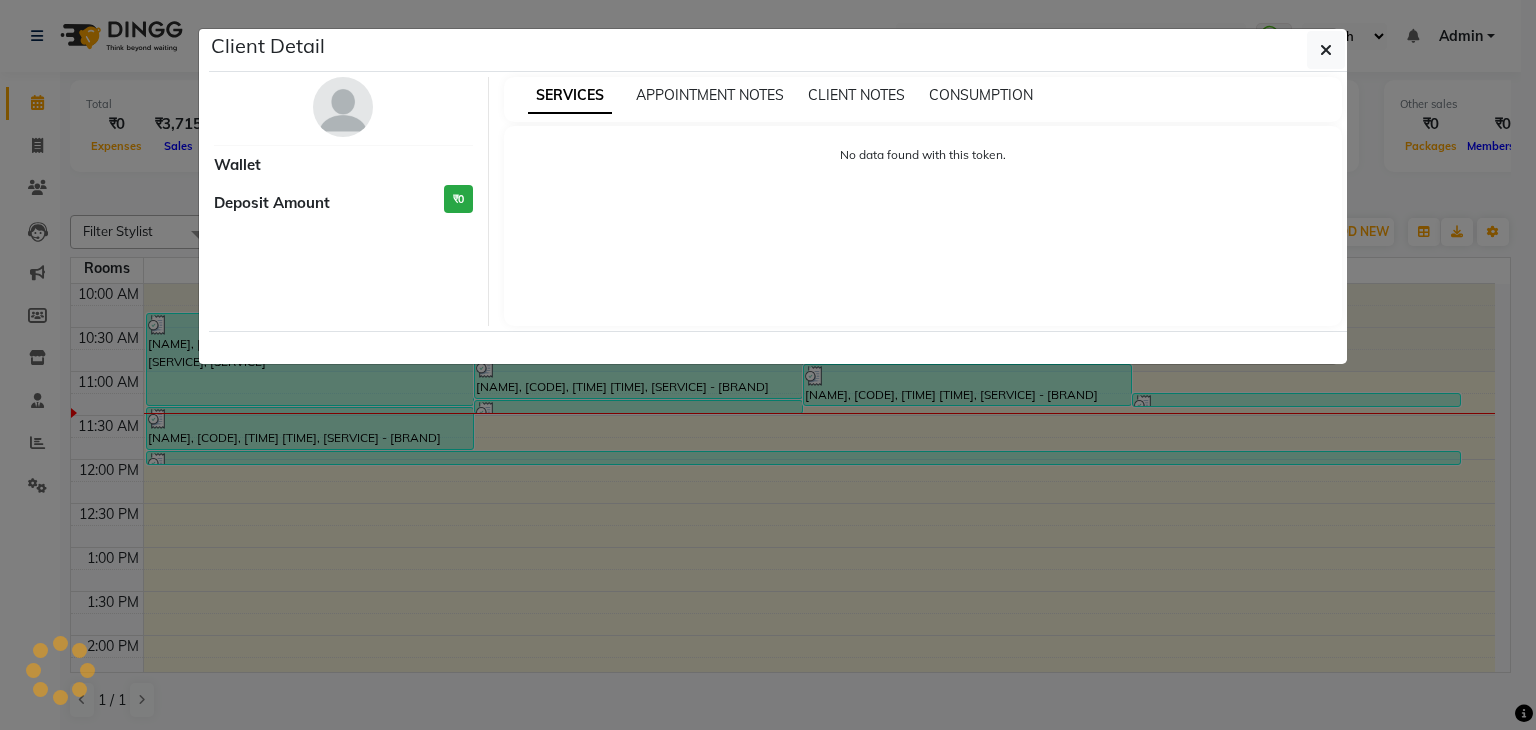 select on "3" 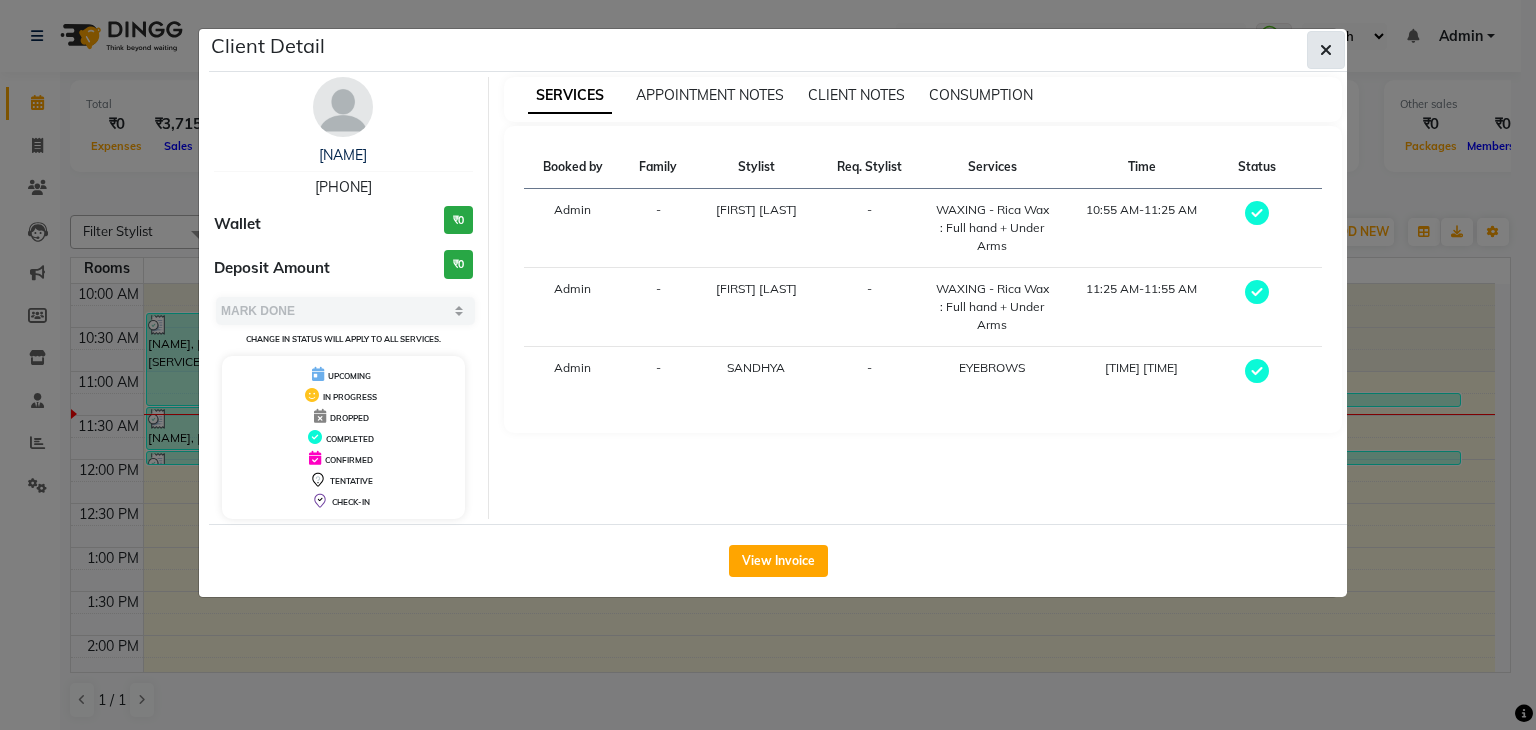 click 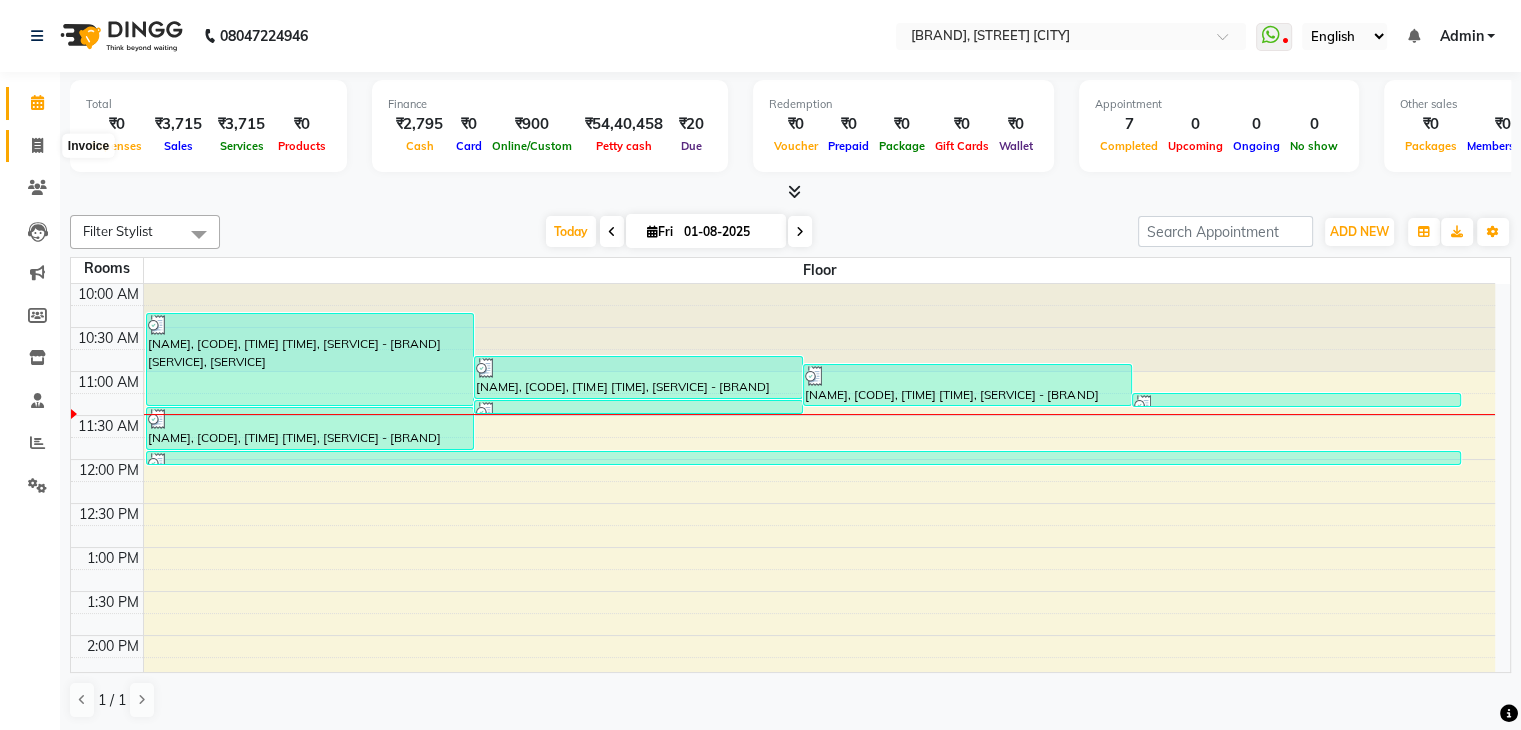 click 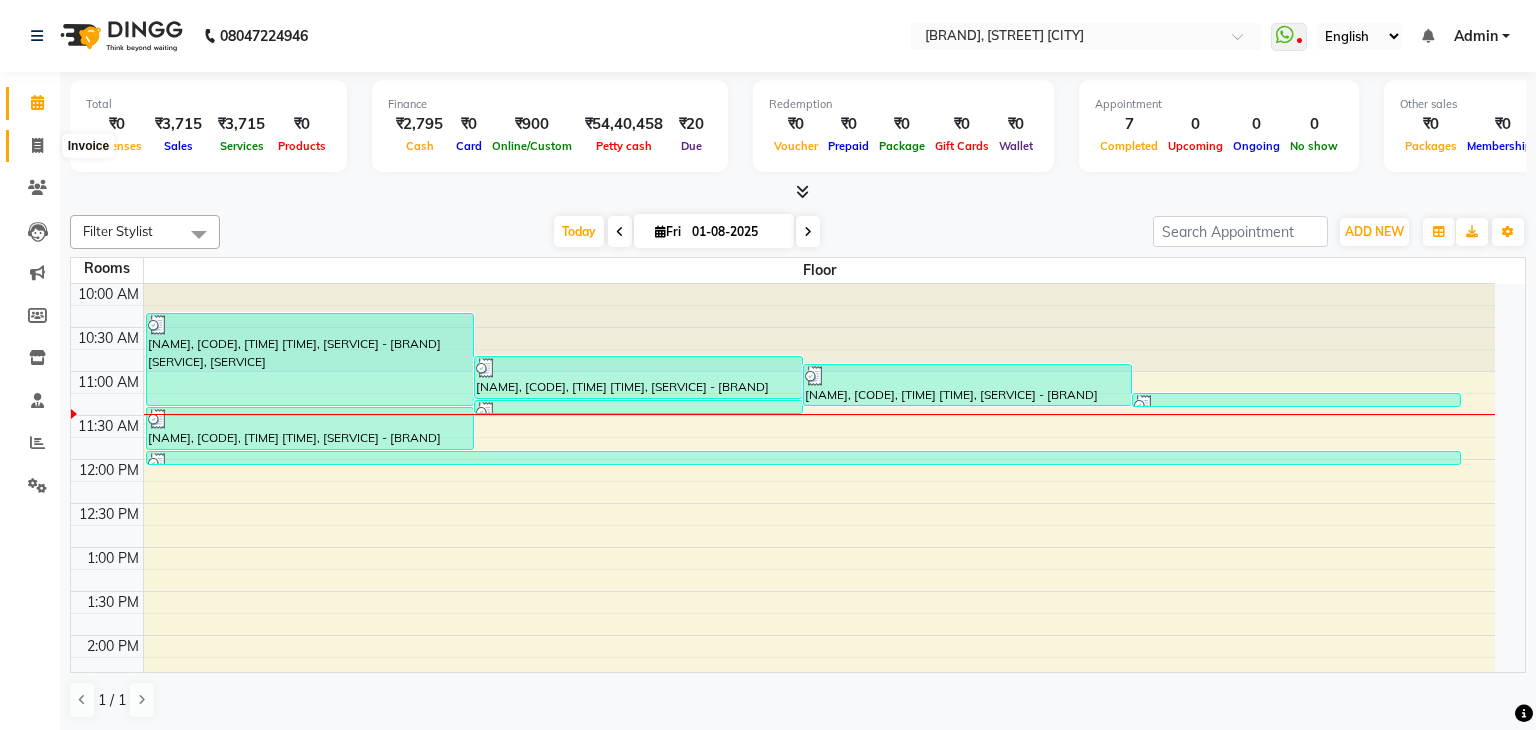 select on "6880" 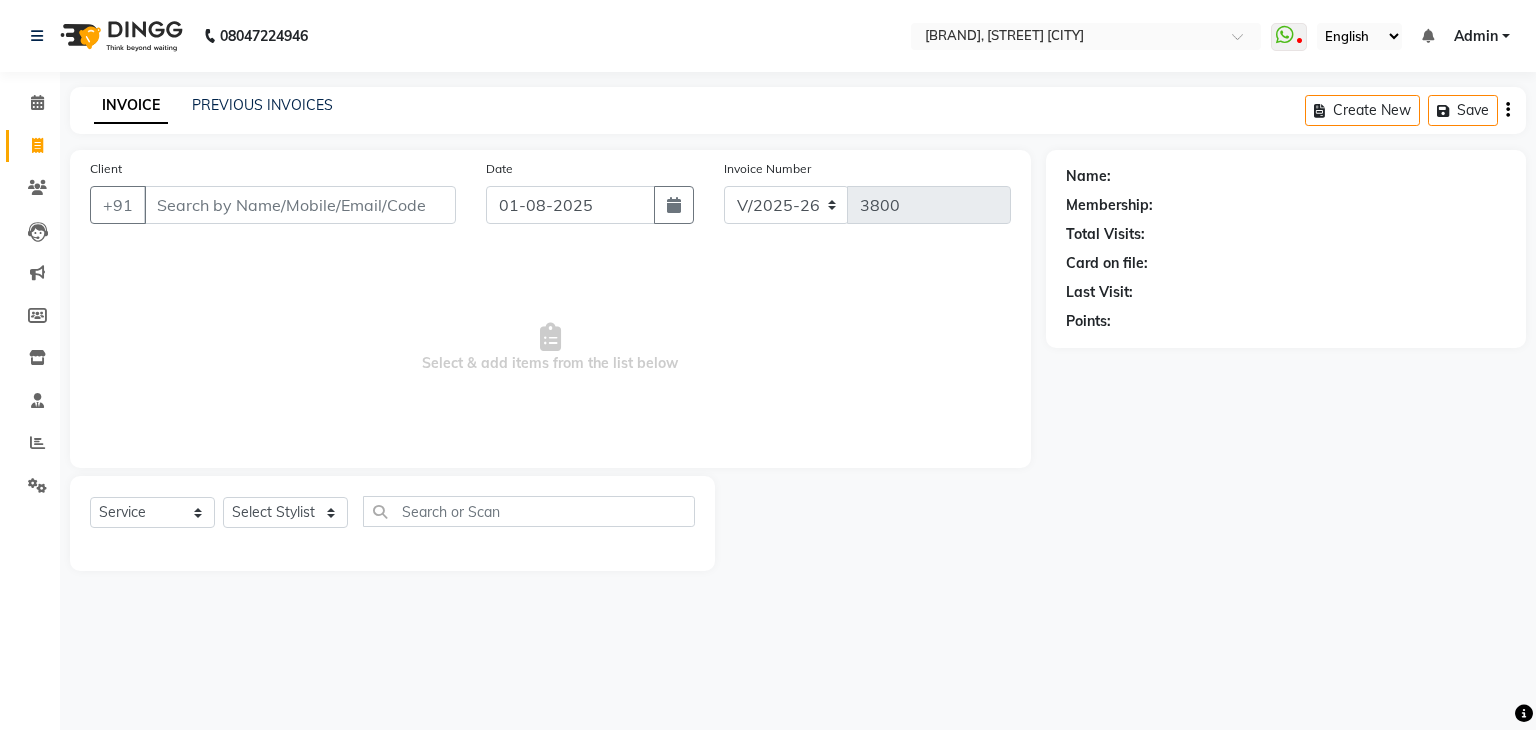 click on "Client" at bounding box center [300, 205] 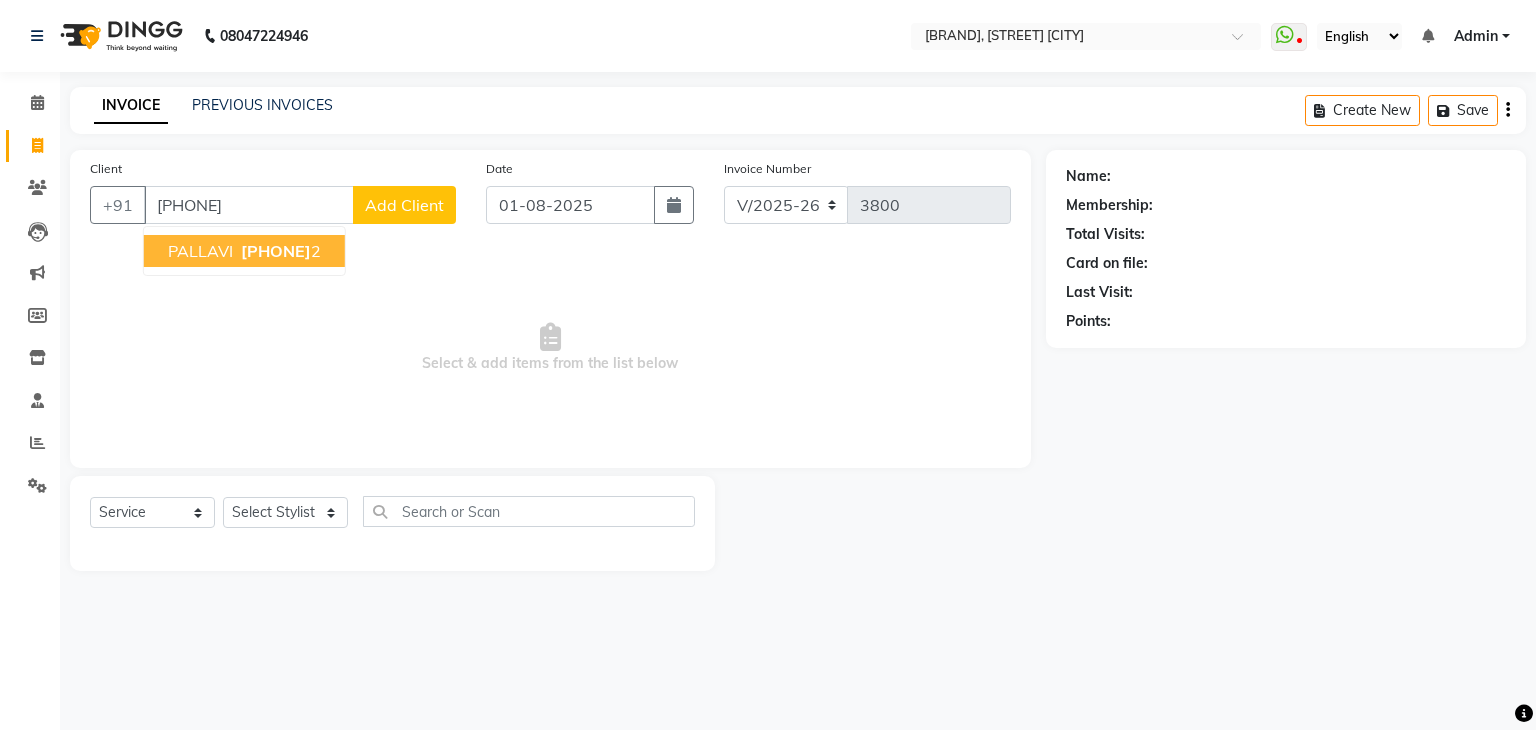 click on "[NAME]   [PHONE]" at bounding box center (244, 251) 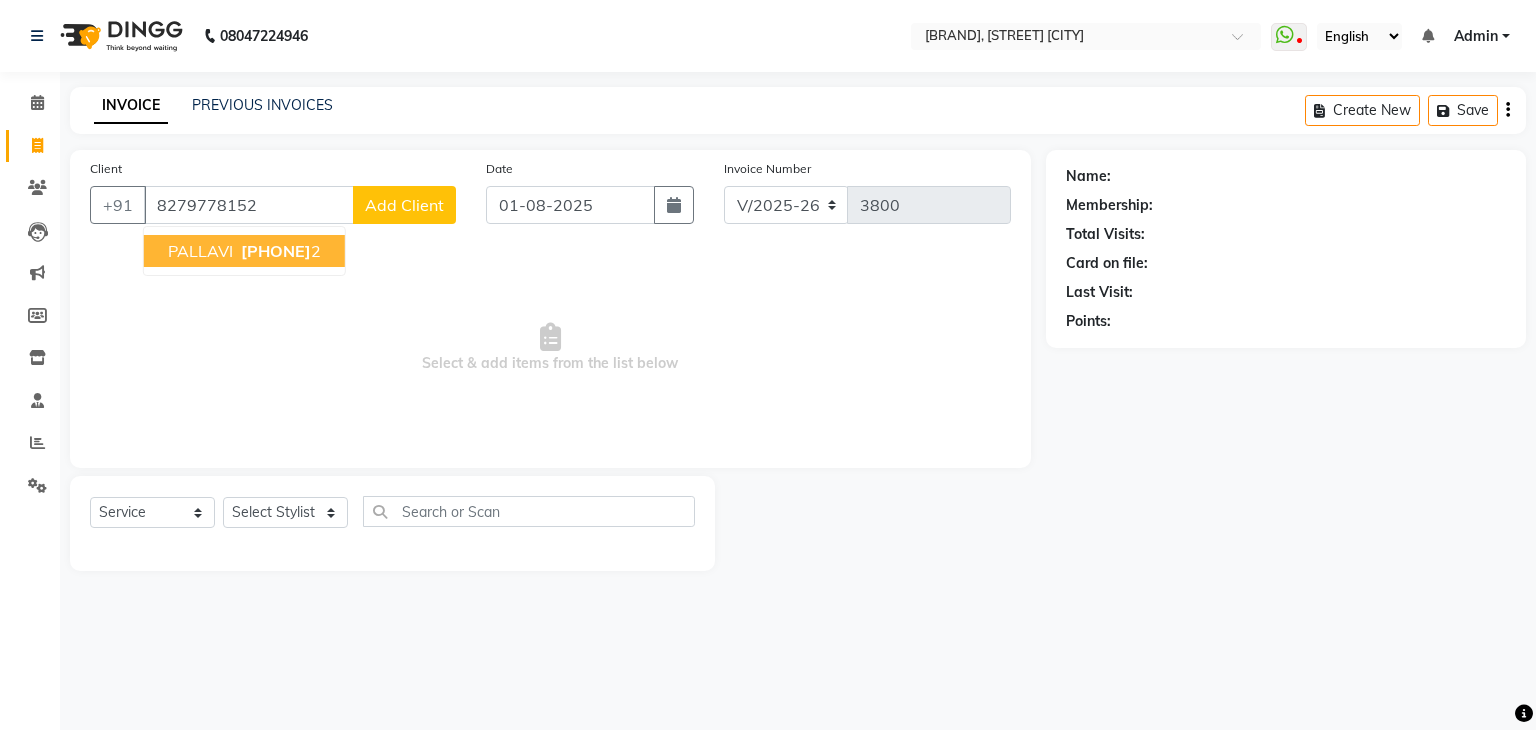 type on "8279778152" 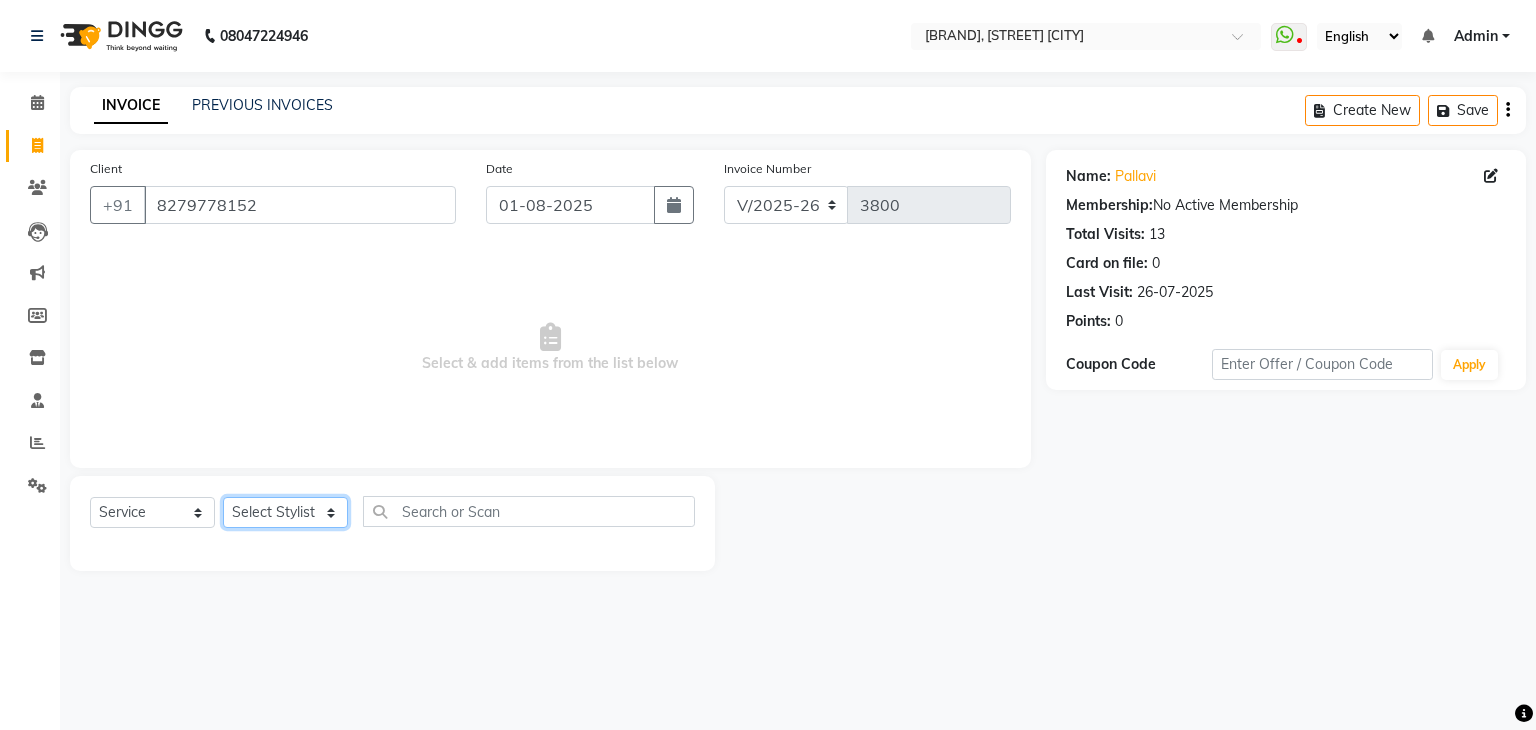 click on "Select Stylist [NAME] [FIRST] [LAST] [NAME] [FIRST] [LAST] [NAME] [NAME] [FIRST] [LAST] [NAME] [FIRST] [LAST] [NAME] [FIRST] [LAST] [NAME] [FIRST] [LAST] [NAME] [FIRST] [LAST] [NAME] [FIRST] [LAST] [NAME] [FIRST] [LAST] [NAME] [FIRST] [LAST] [NAME] [FIRST] [LAST] [NAME] [FIRST] [LAST] [NAME] [FIRST] [LAST] [NAME] [FIRST] [LAST] [NAME] [FIRST] [LAST] [NAME] [FIRST] [LAST] [NAME] [FIRST] [LAST]" 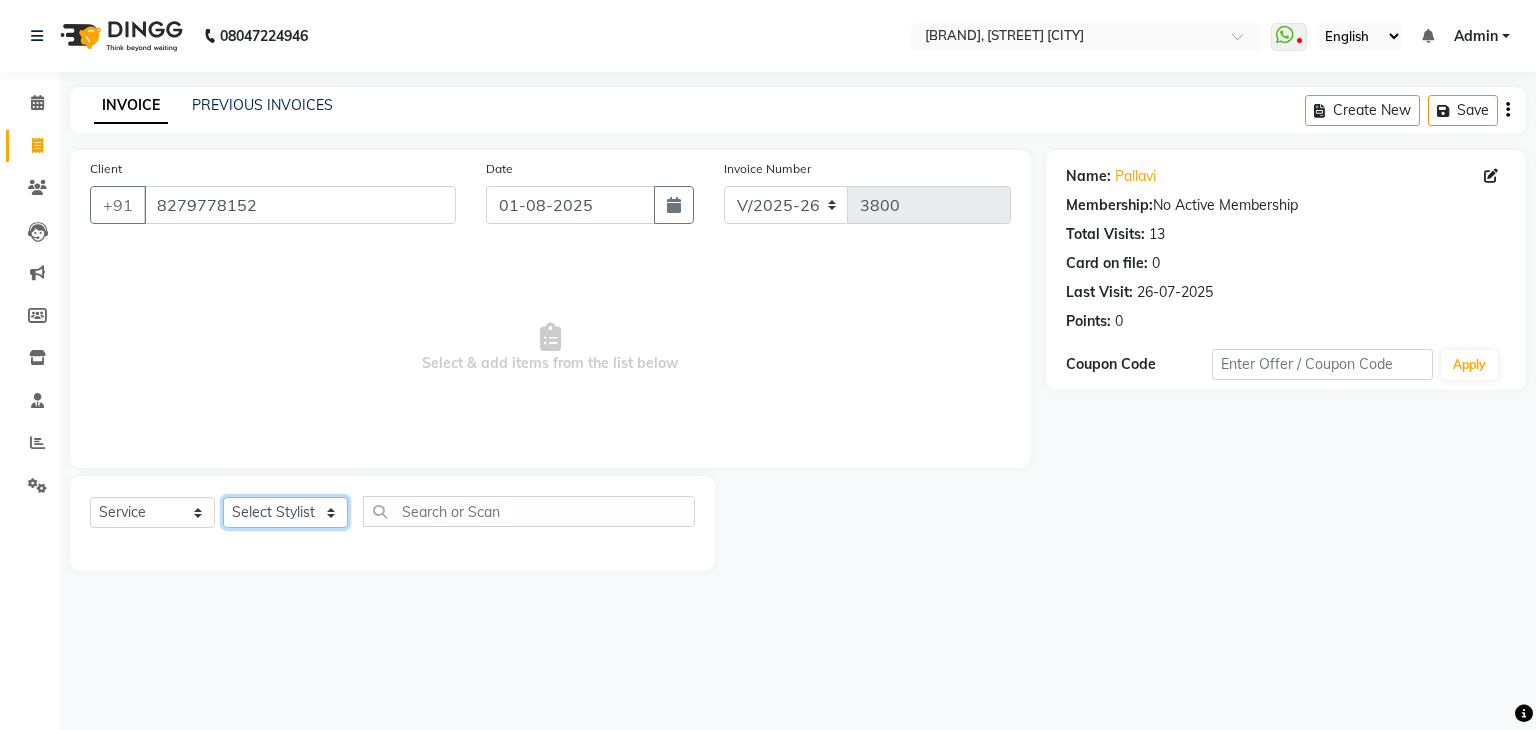 select on "53877" 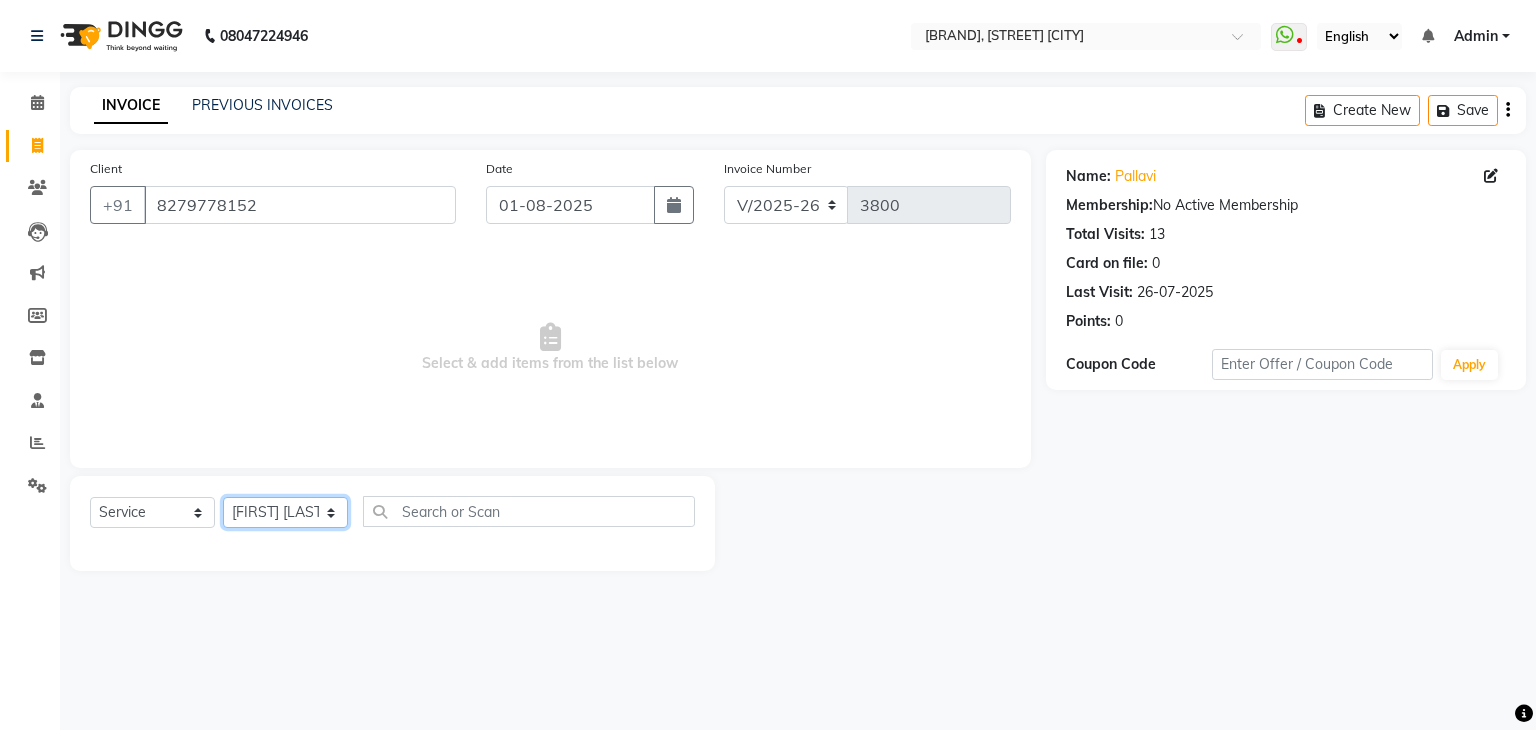 click on "Select Stylist [NAME] [FIRST] [LAST] [NAME] [FIRST] [LAST] [NAME] [NAME] [FIRST] [LAST] [NAME] [FIRST] [LAST] [NAME] [FIRST] [LAST] [NAME] [FIRST] [LAST] [NAME] [FIRST] [LAST] [NAME] [FIRST] [LAST] [NAME] [FIRST] [LAST] [NAME] [FIRST] [LAST] [NAME] [FIRST] [LAST] [NAME] [FIRST] [LAST] [NAME] [FIRST] [LAST] [NAME] [FIRST] [LAST] [NAME] [FIRST] [LAST] [NAME] [FIRST] [LAST] [NAME] [FIRST] [LAST]" 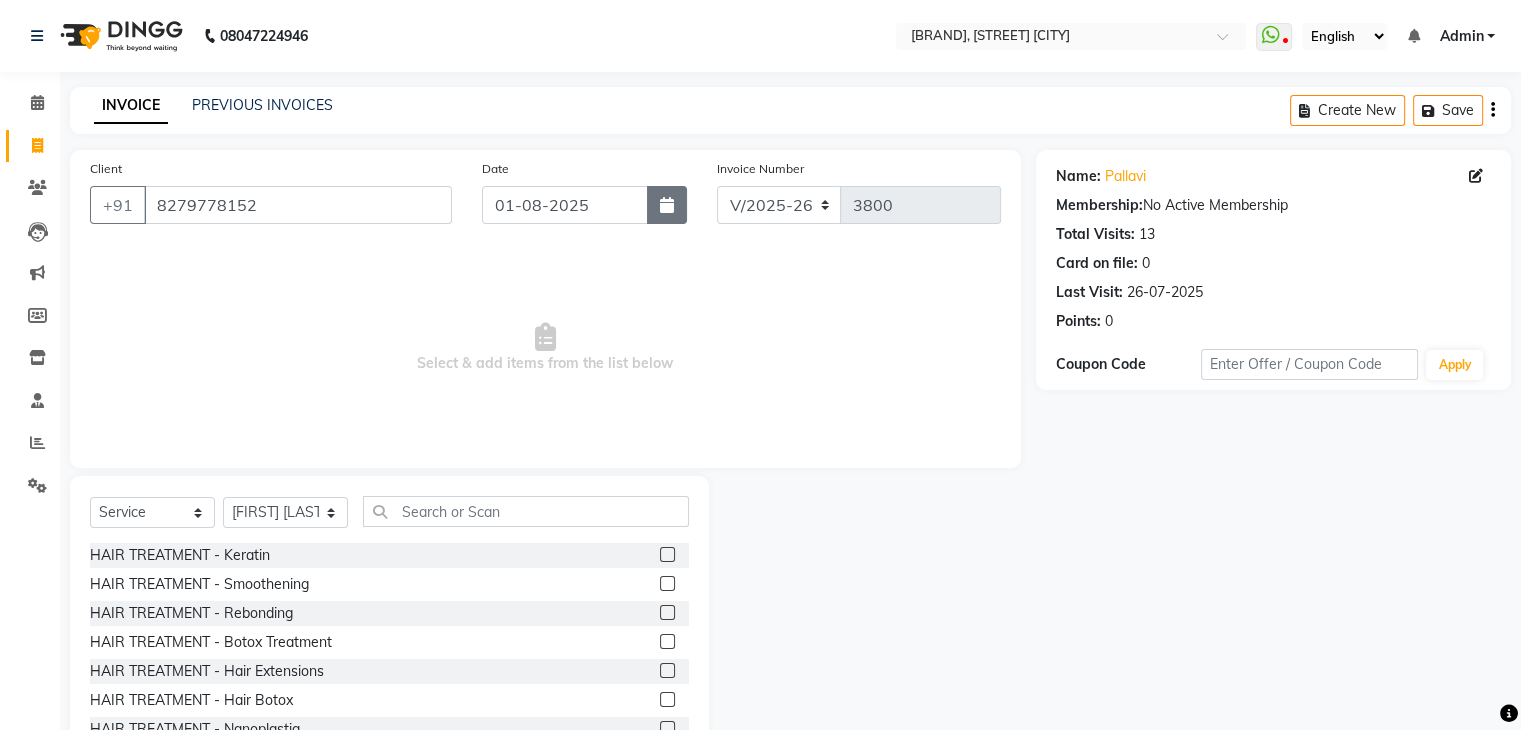 click 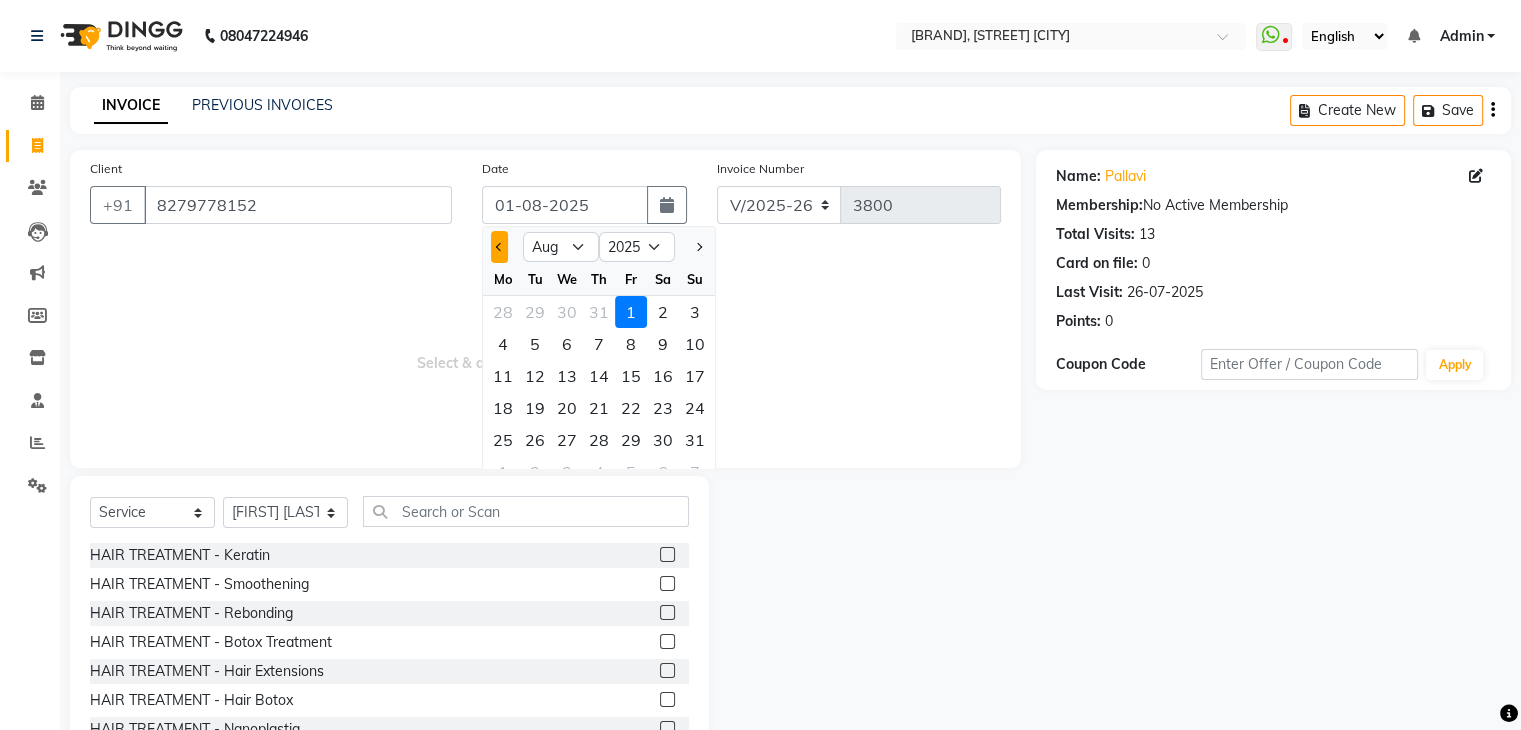 click 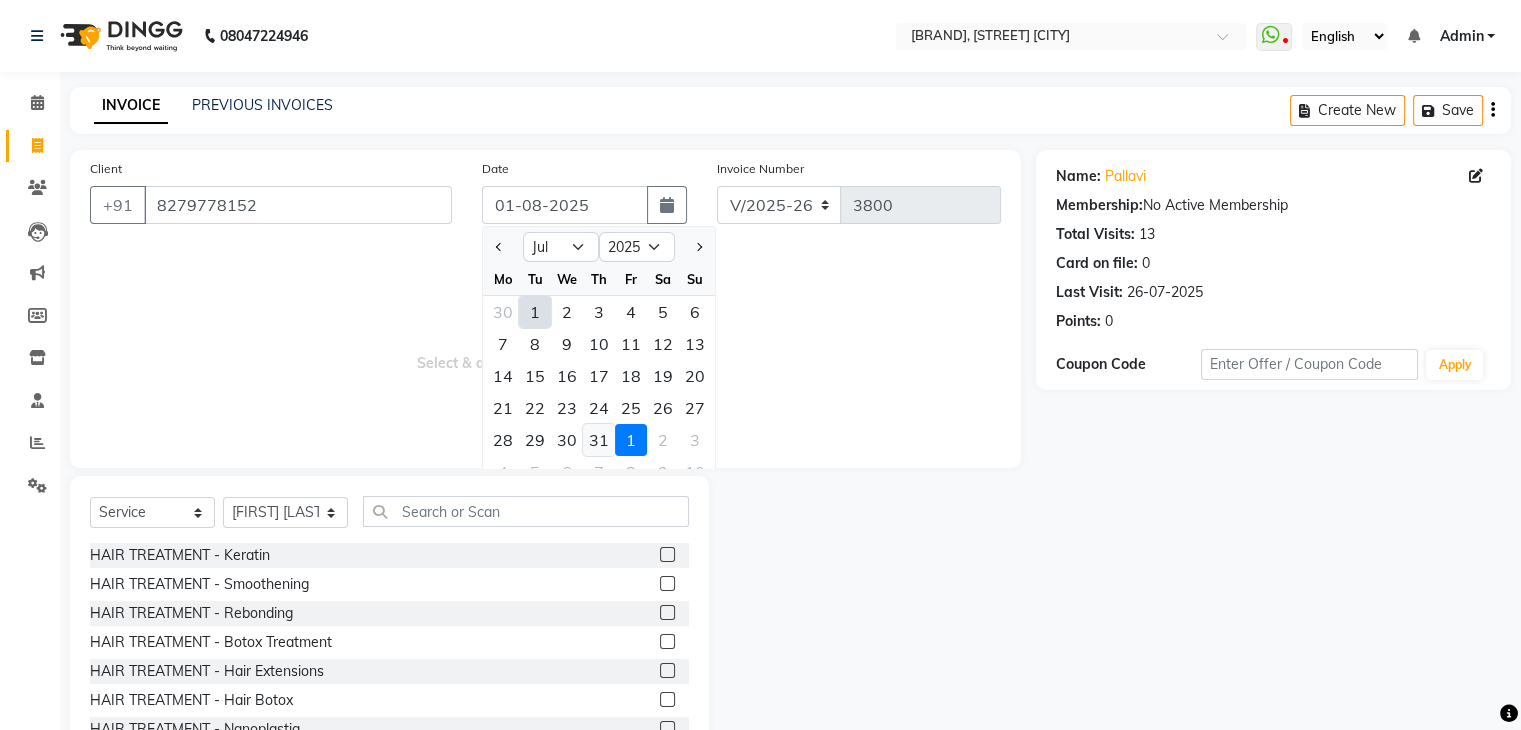 click on "31" 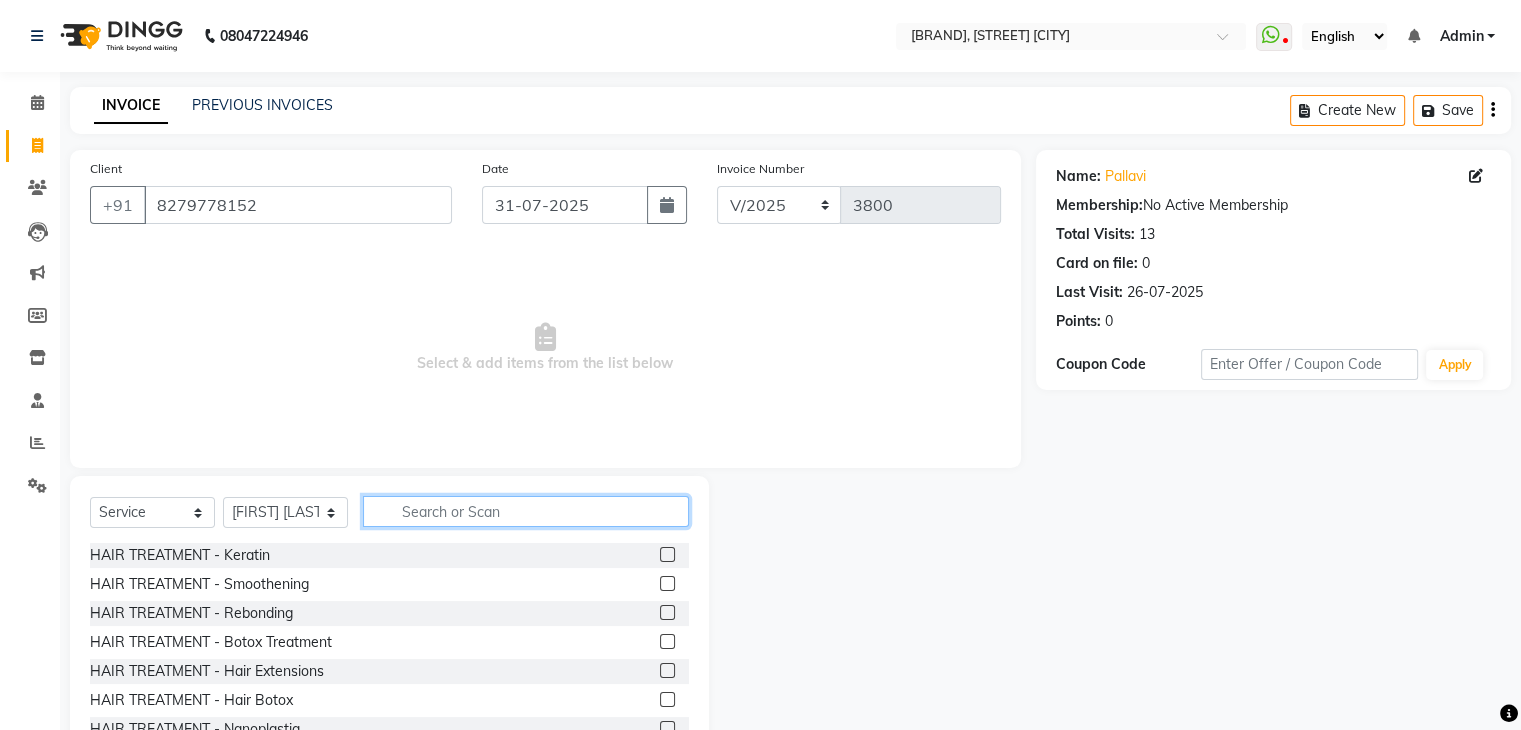 click 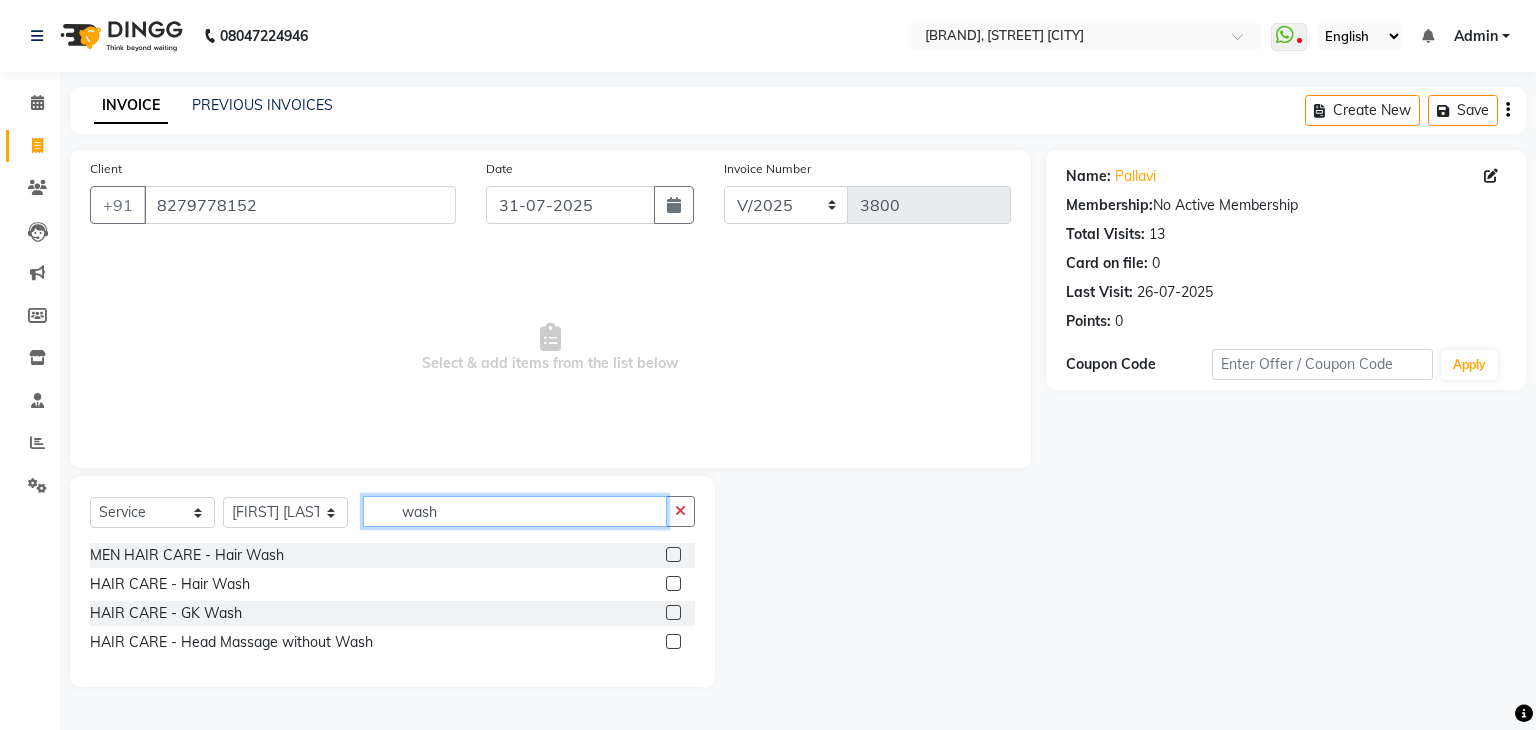 type on "wash" 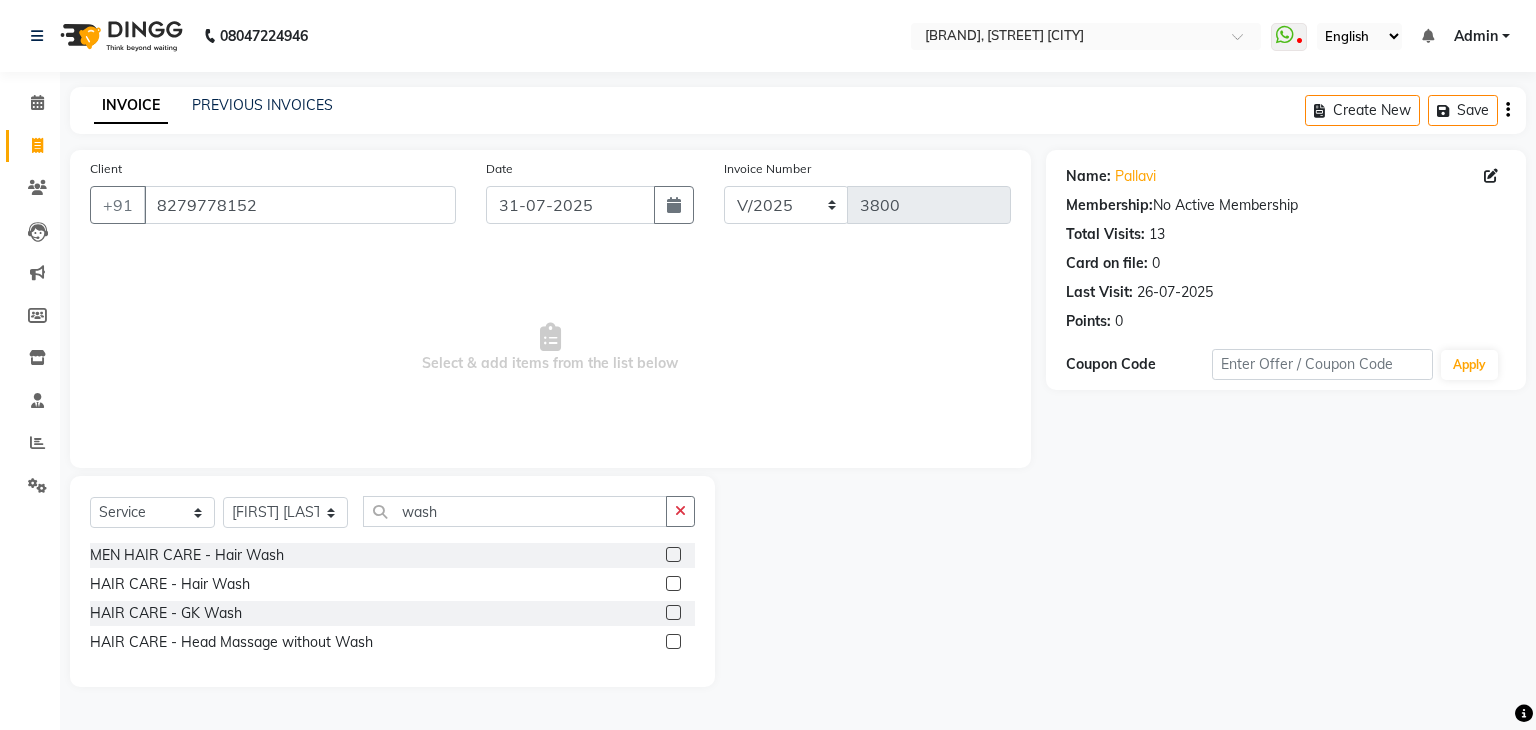 click 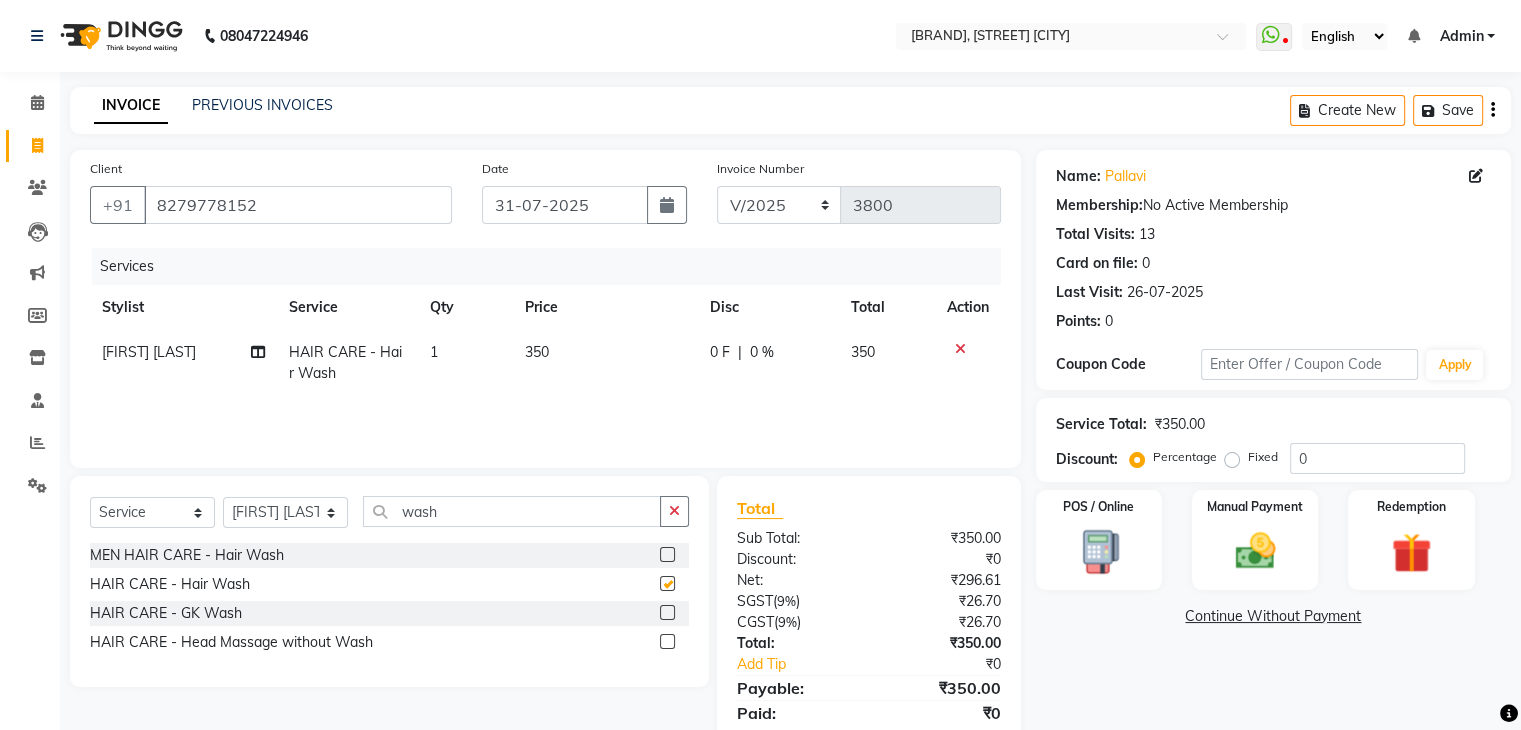 checkbox on "false" 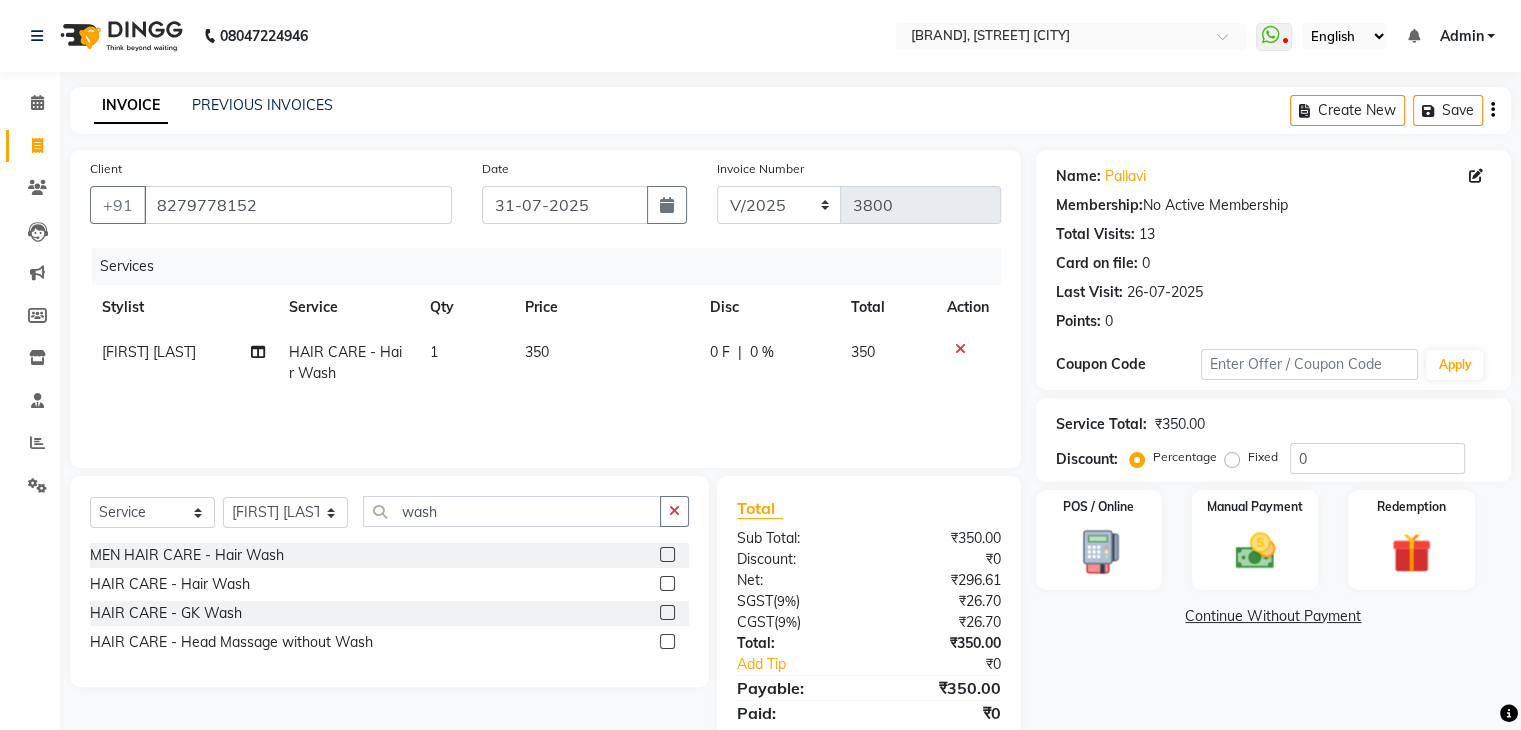scroll, scrollTop: 71, scrollLeft: 0, axis: vertical 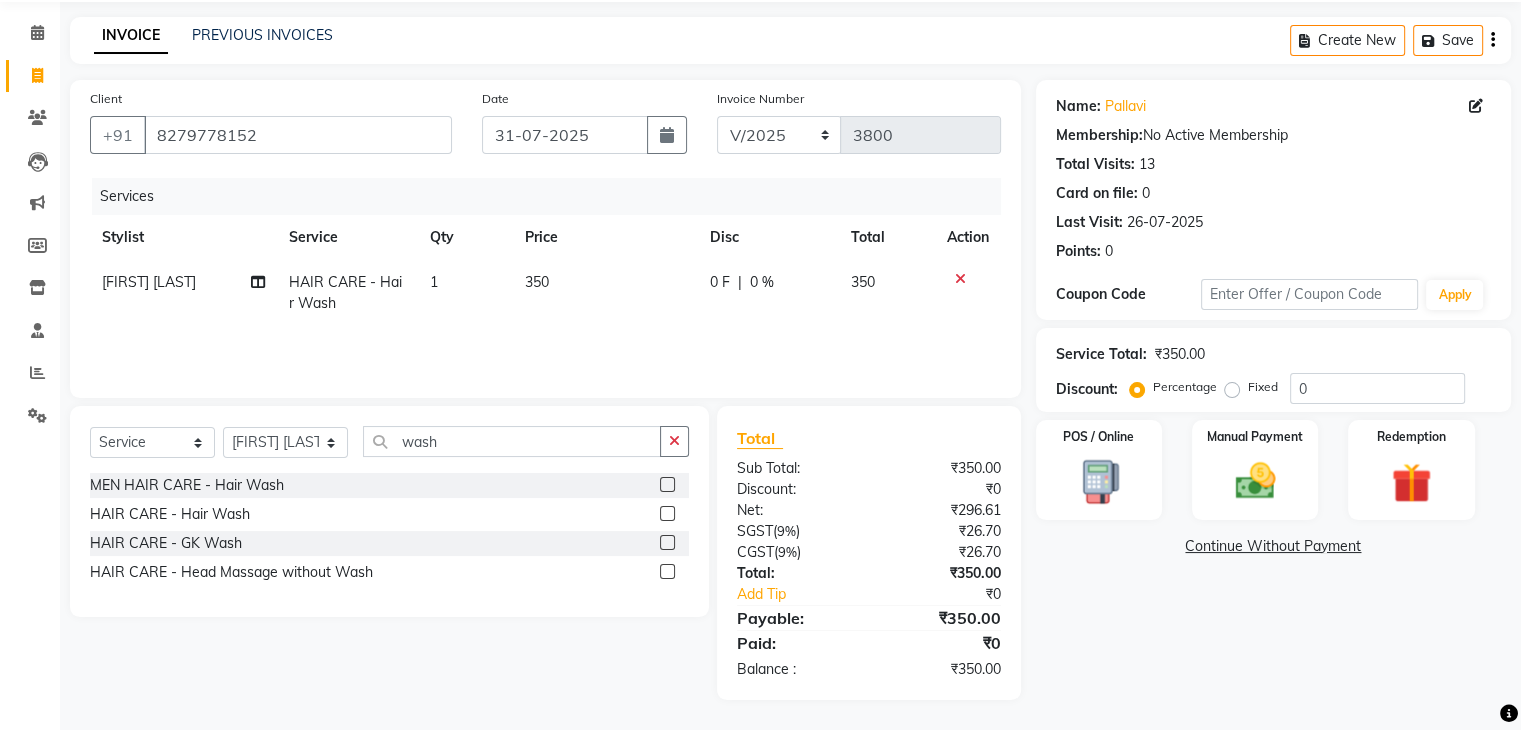 click on "350" 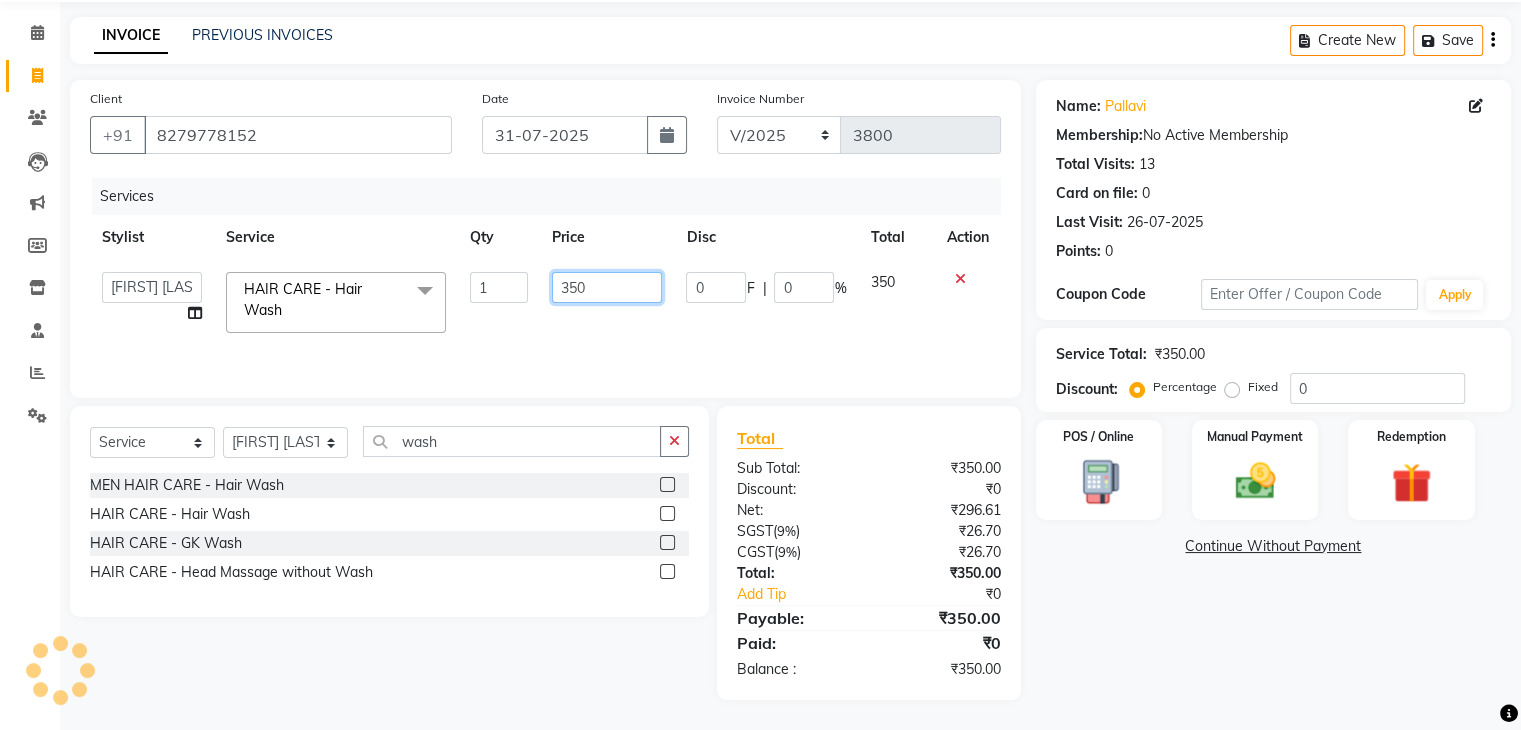 click on "350" 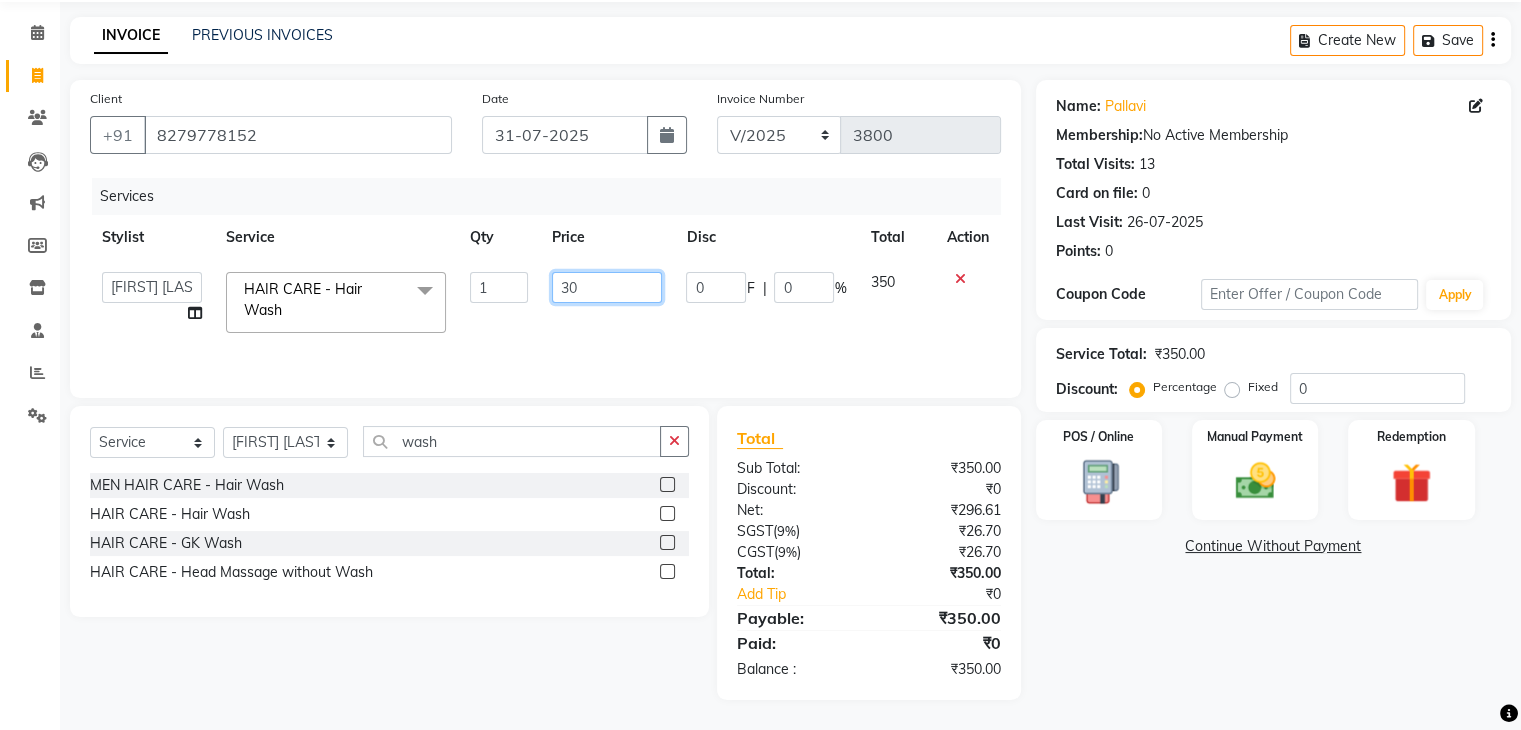 type on "300" 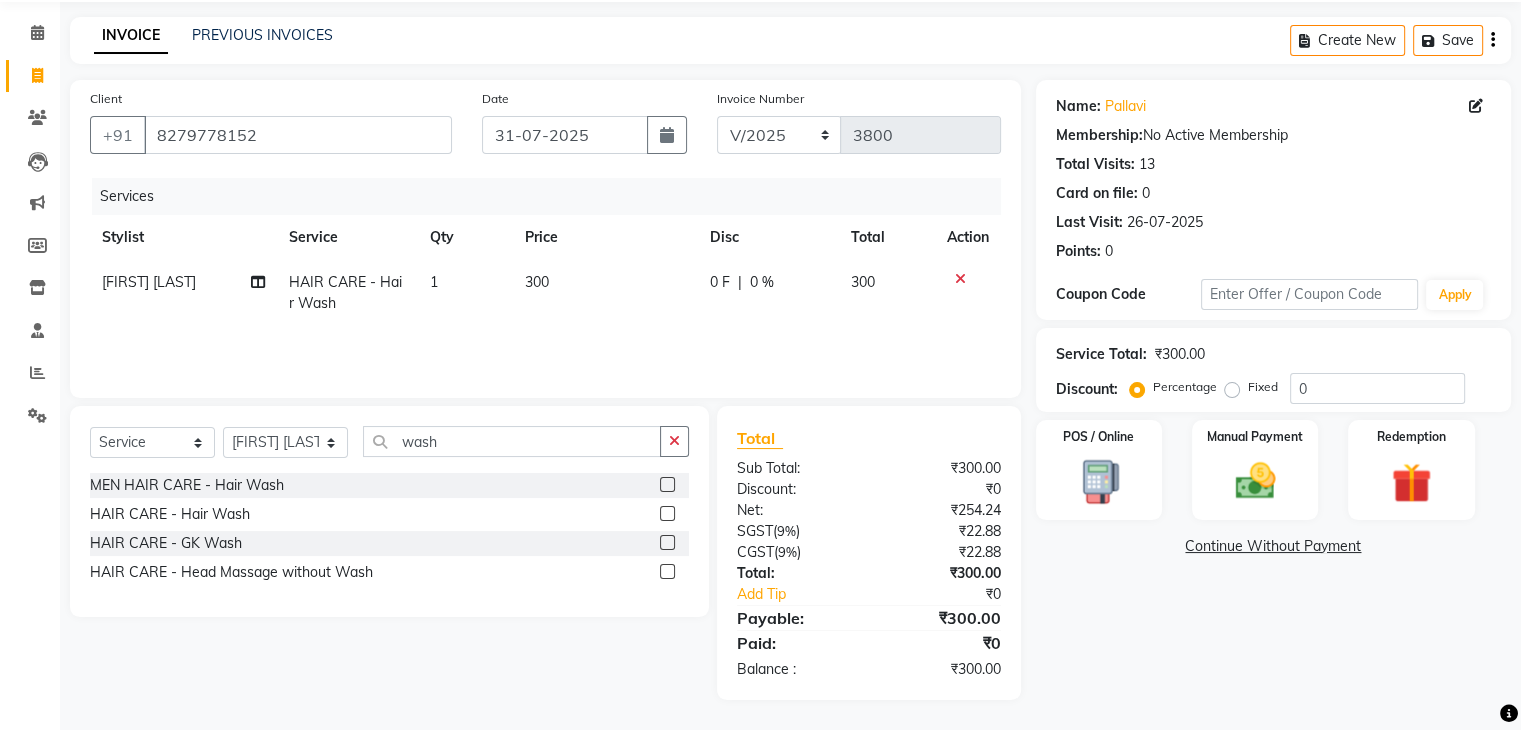 click on "Name: [NAME] Membership:  No Active Membership  Total Visits:  13 Card on file:  0 Last Visit:   [DATE] Points:   0  Coupon Code Apply Service Total:  ₹300.00  Discount:  Percentage   Fixed  0 POS / Online  Manual Payment Redemption  Continue Without Payment" 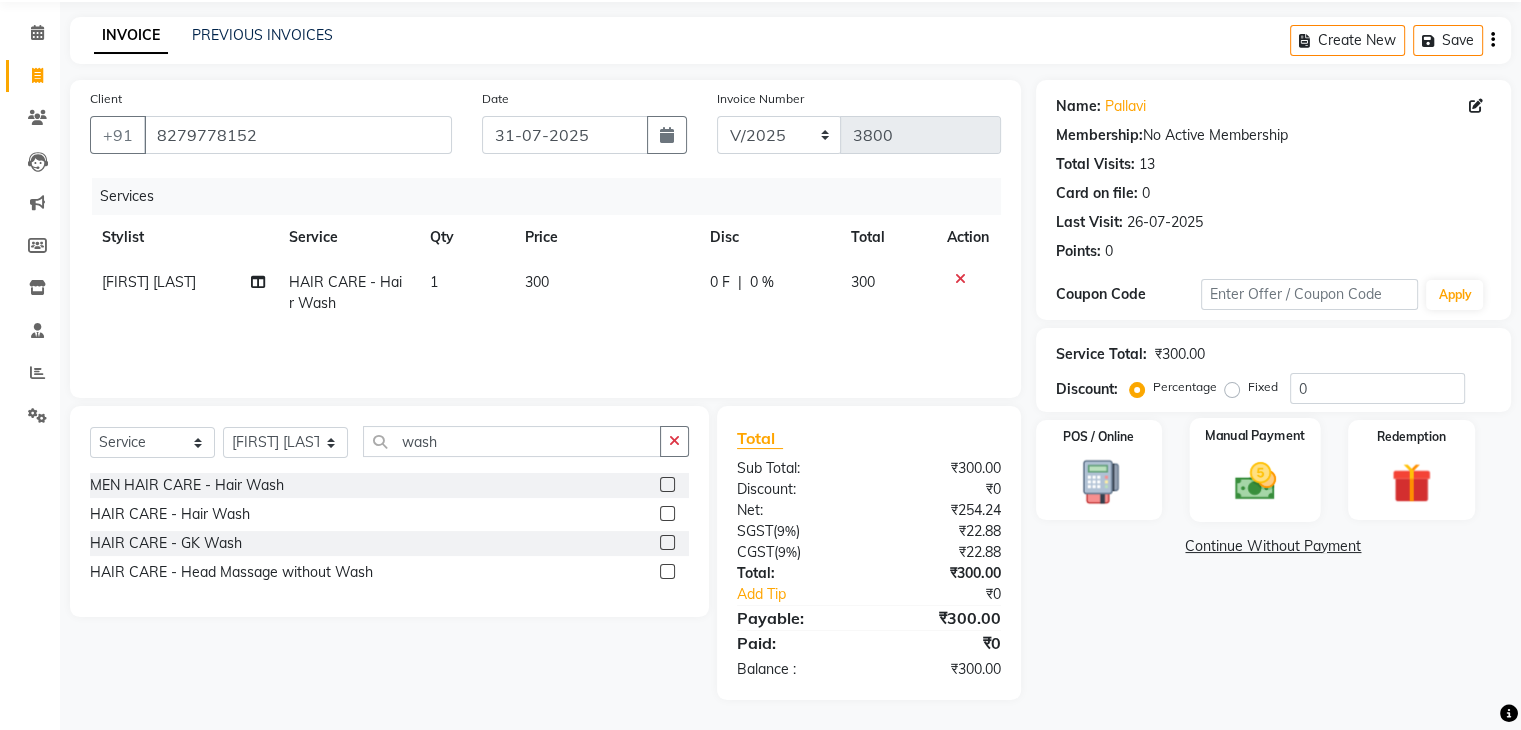 click 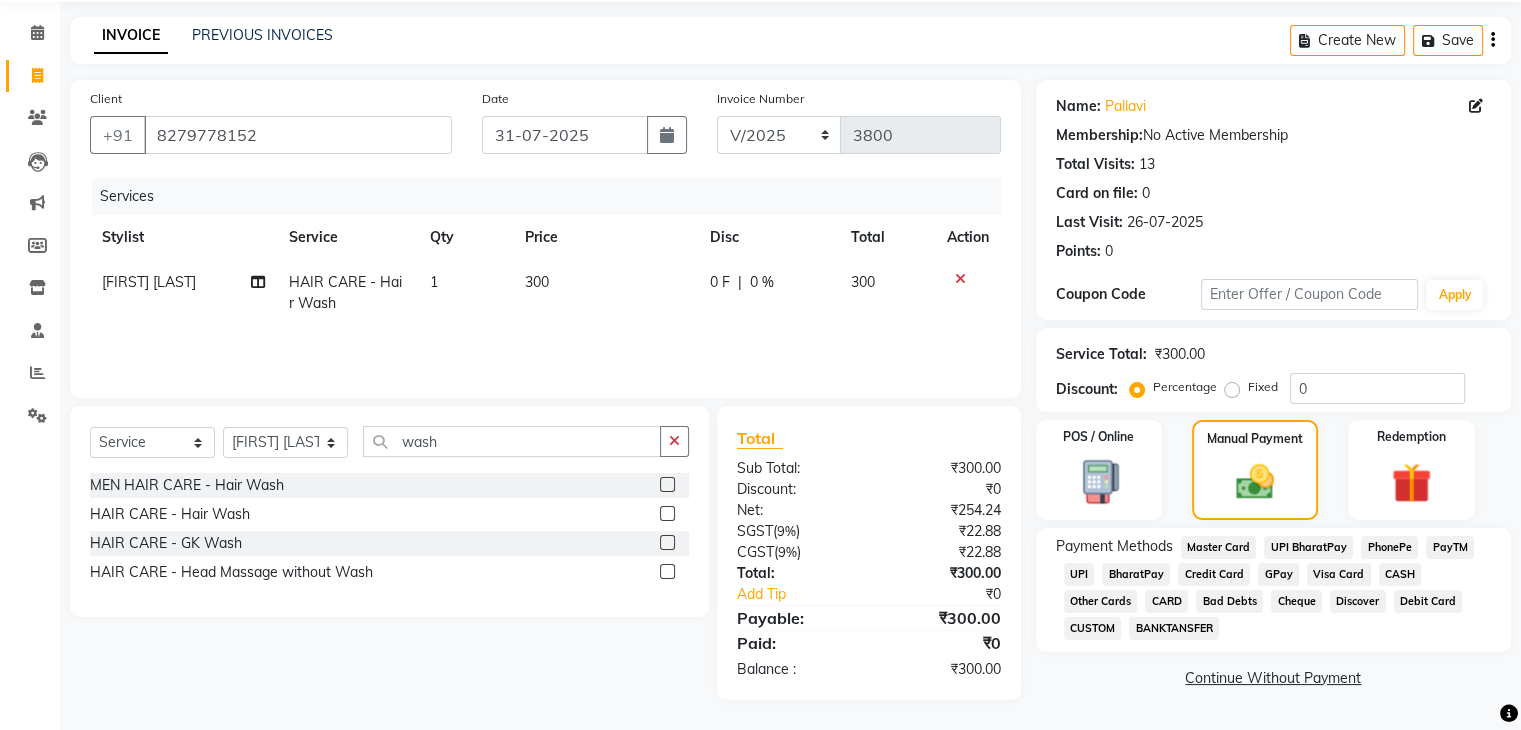 click on "UPI" 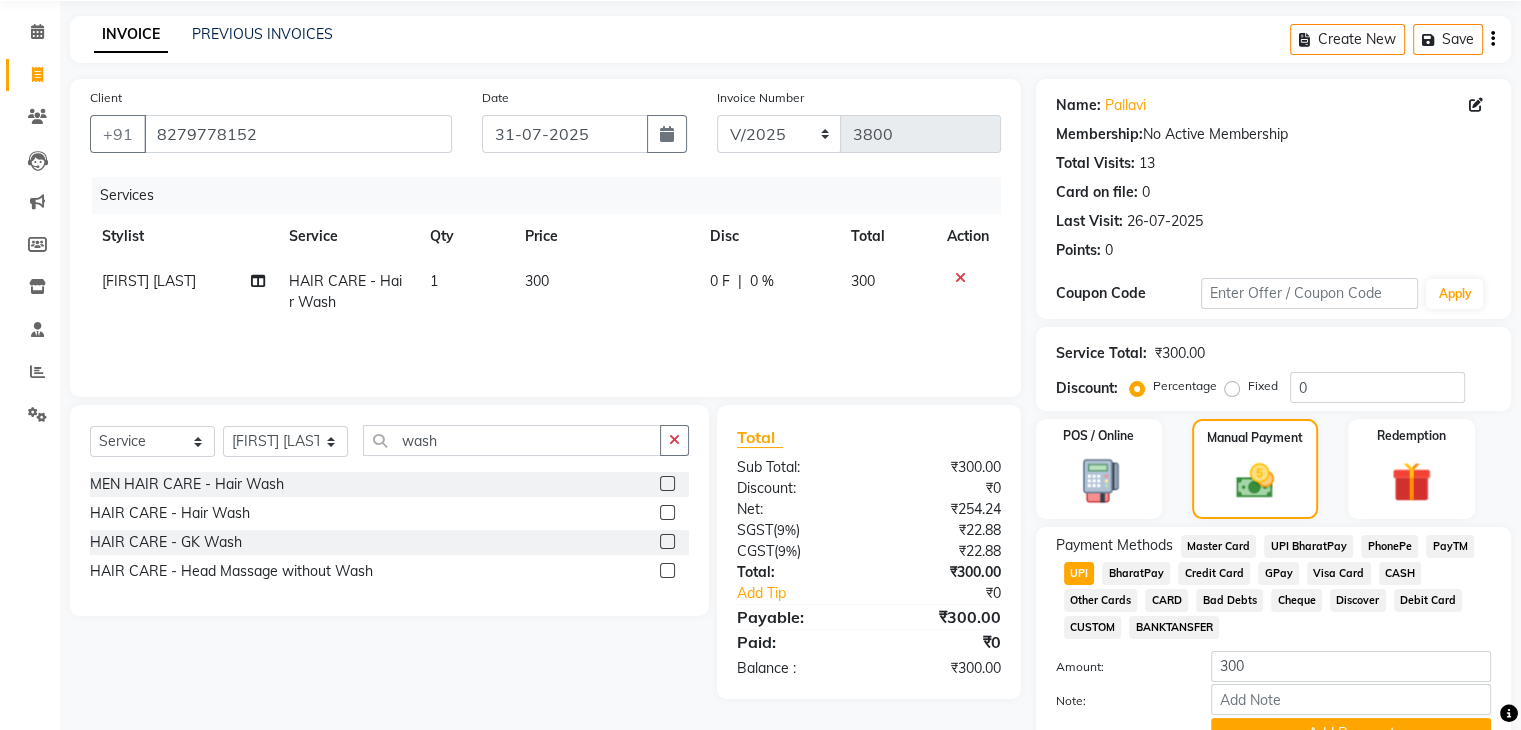 scroll, scrollTop: 172, scrollLeft: 0, axis: vertical 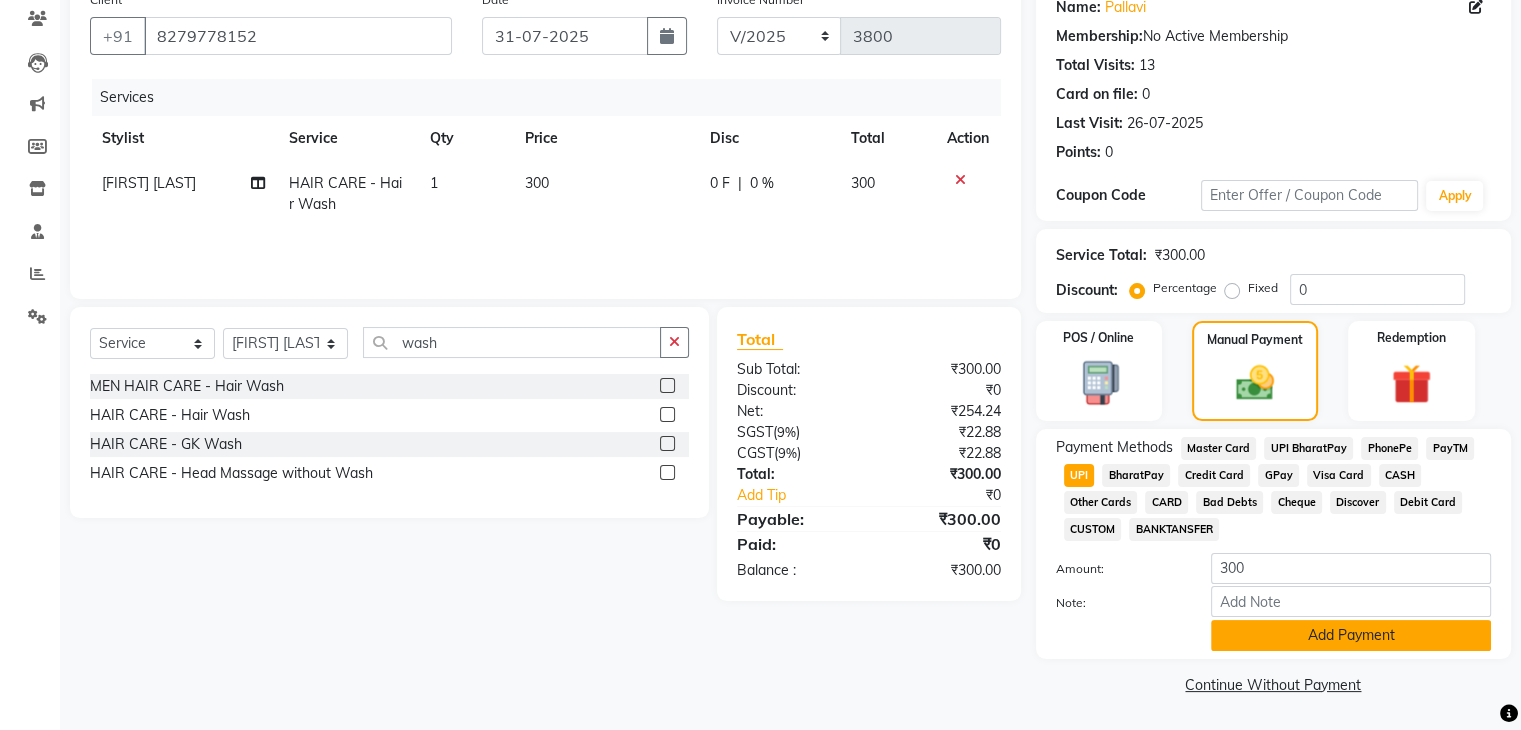 click on "Add Payment" 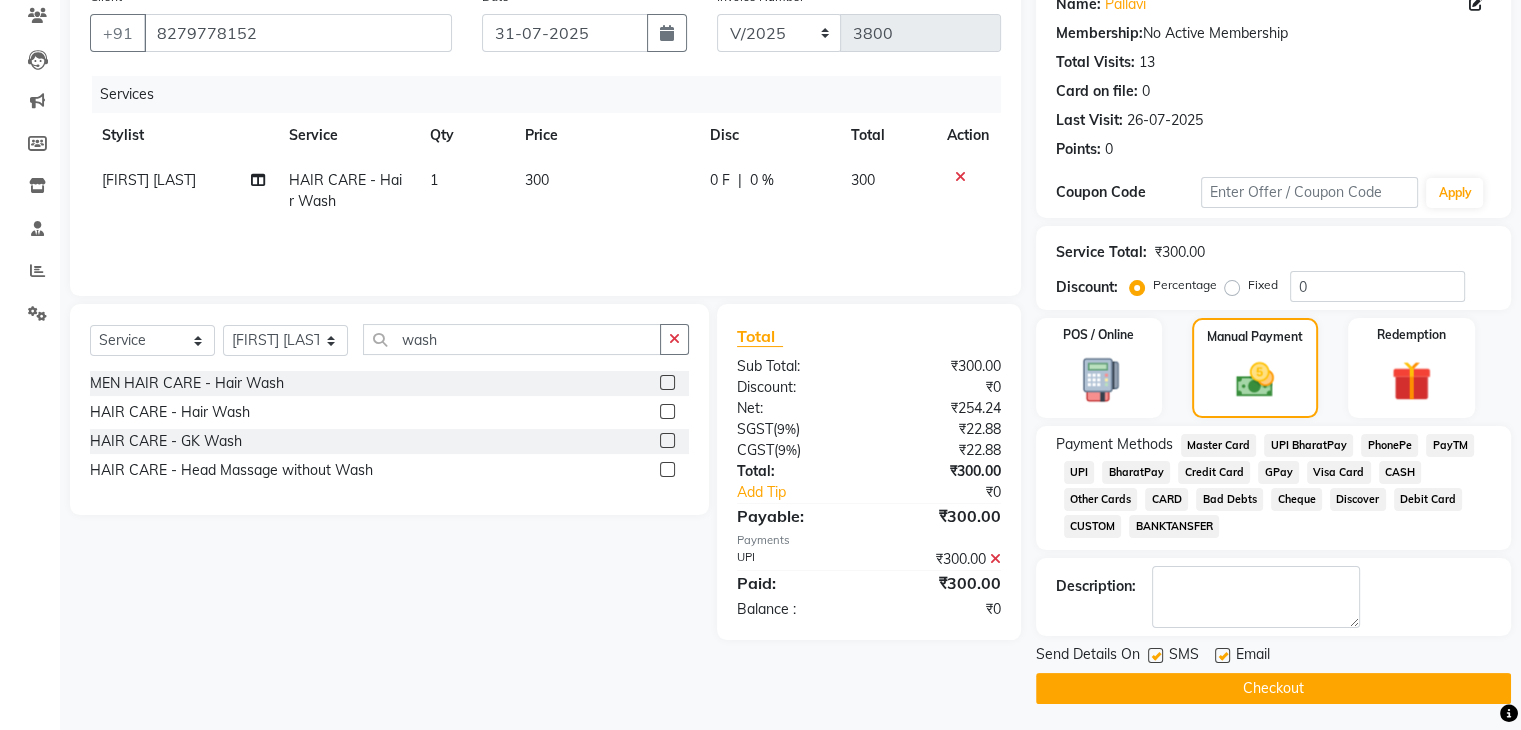 click on "Checkout" 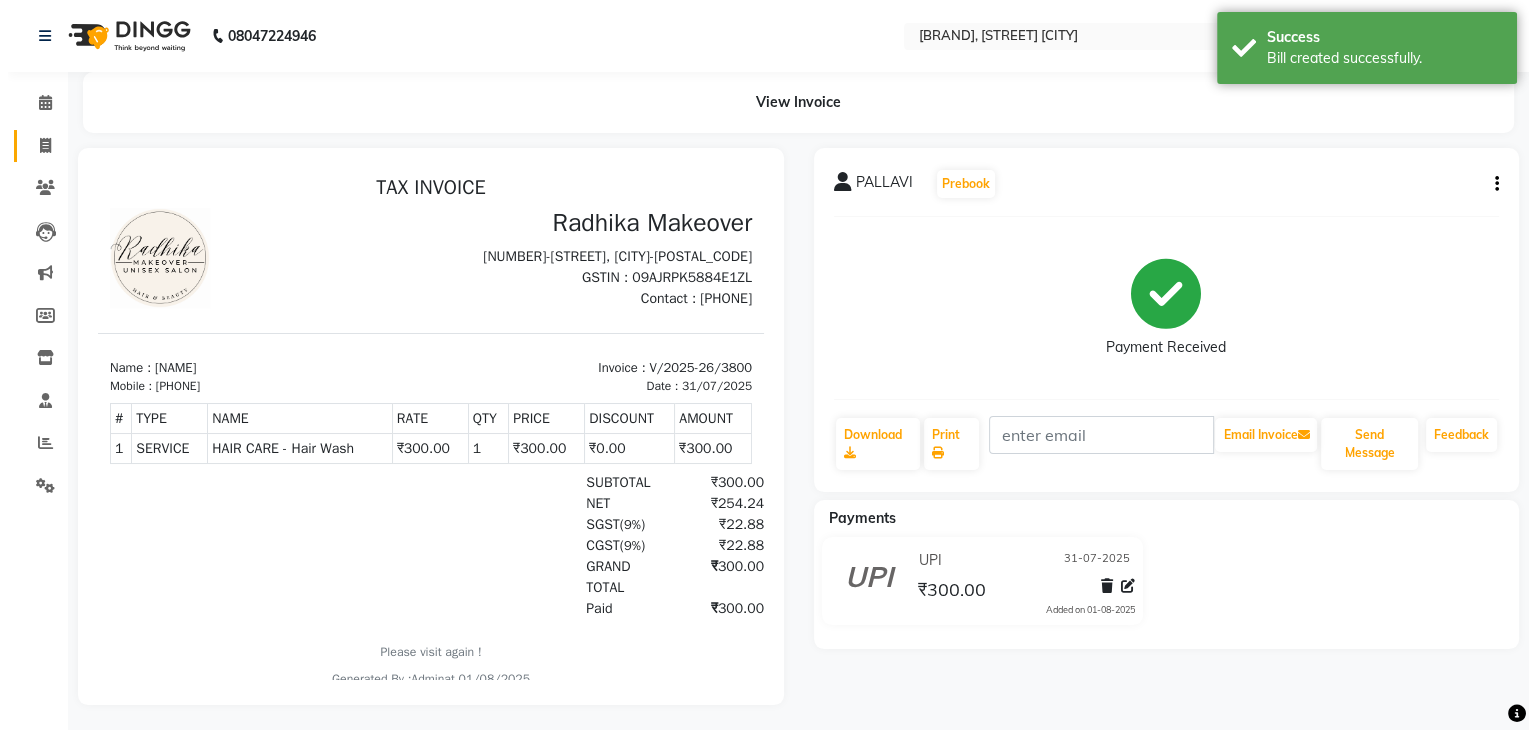 scroll, scrollTop: 0, scrollLeft: 0, axis: both 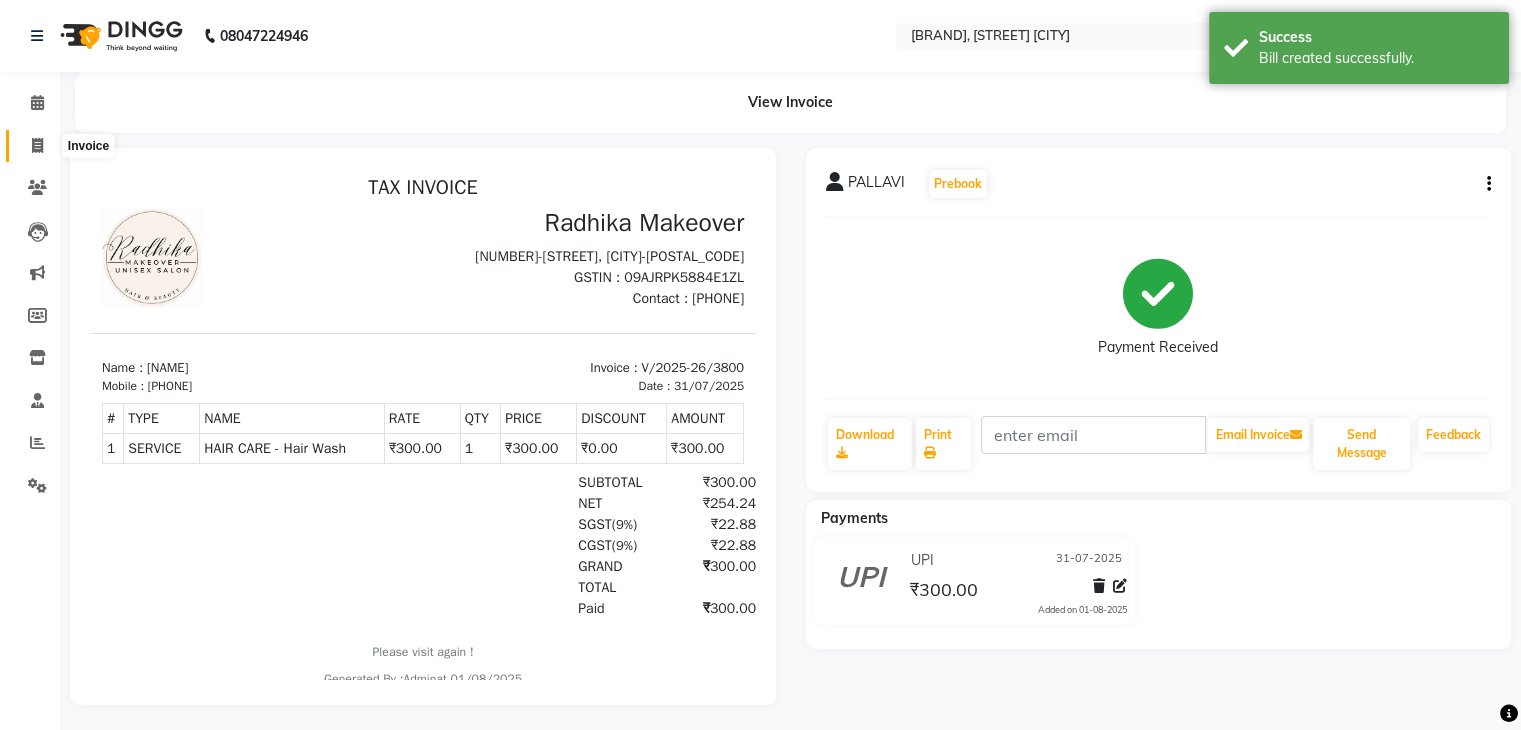 click 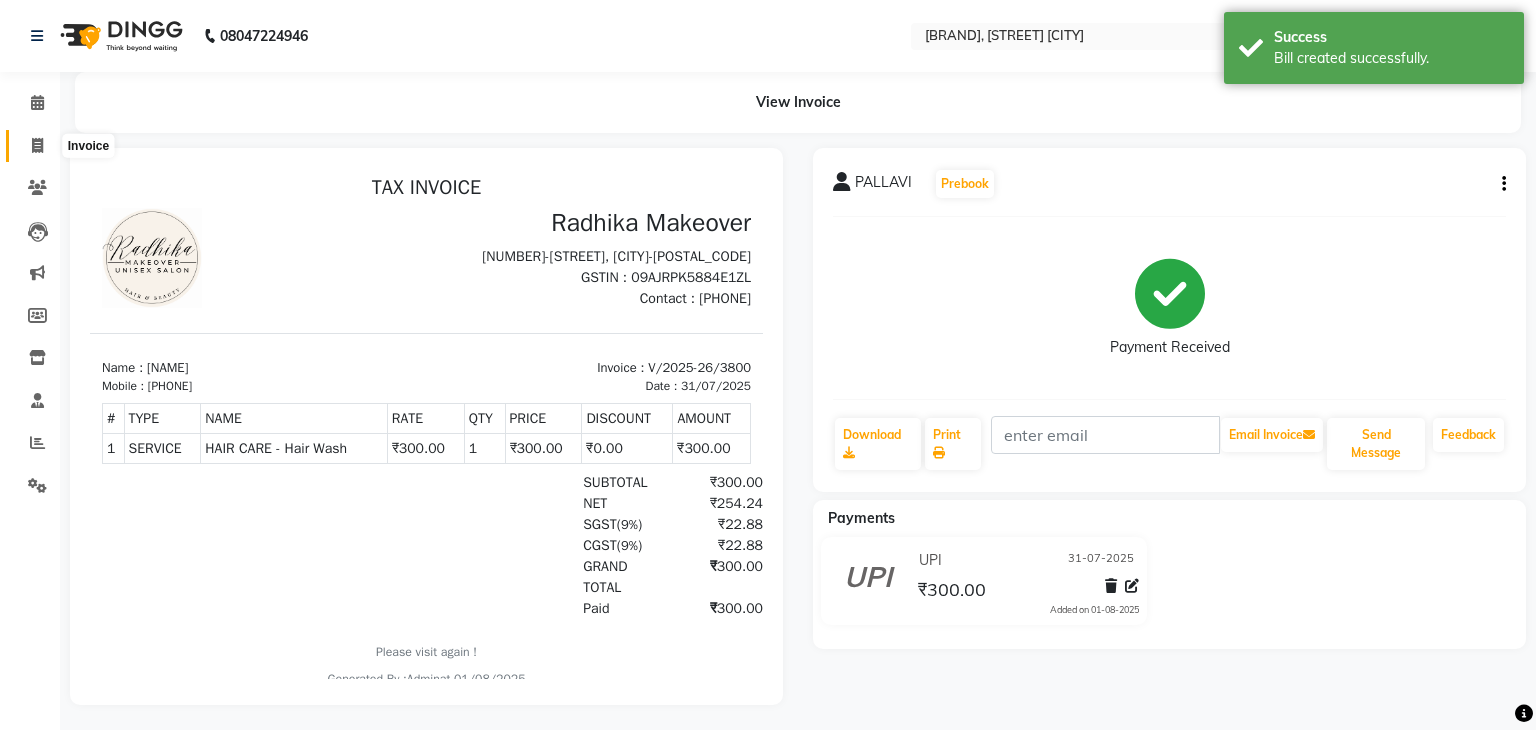 select on "6880" 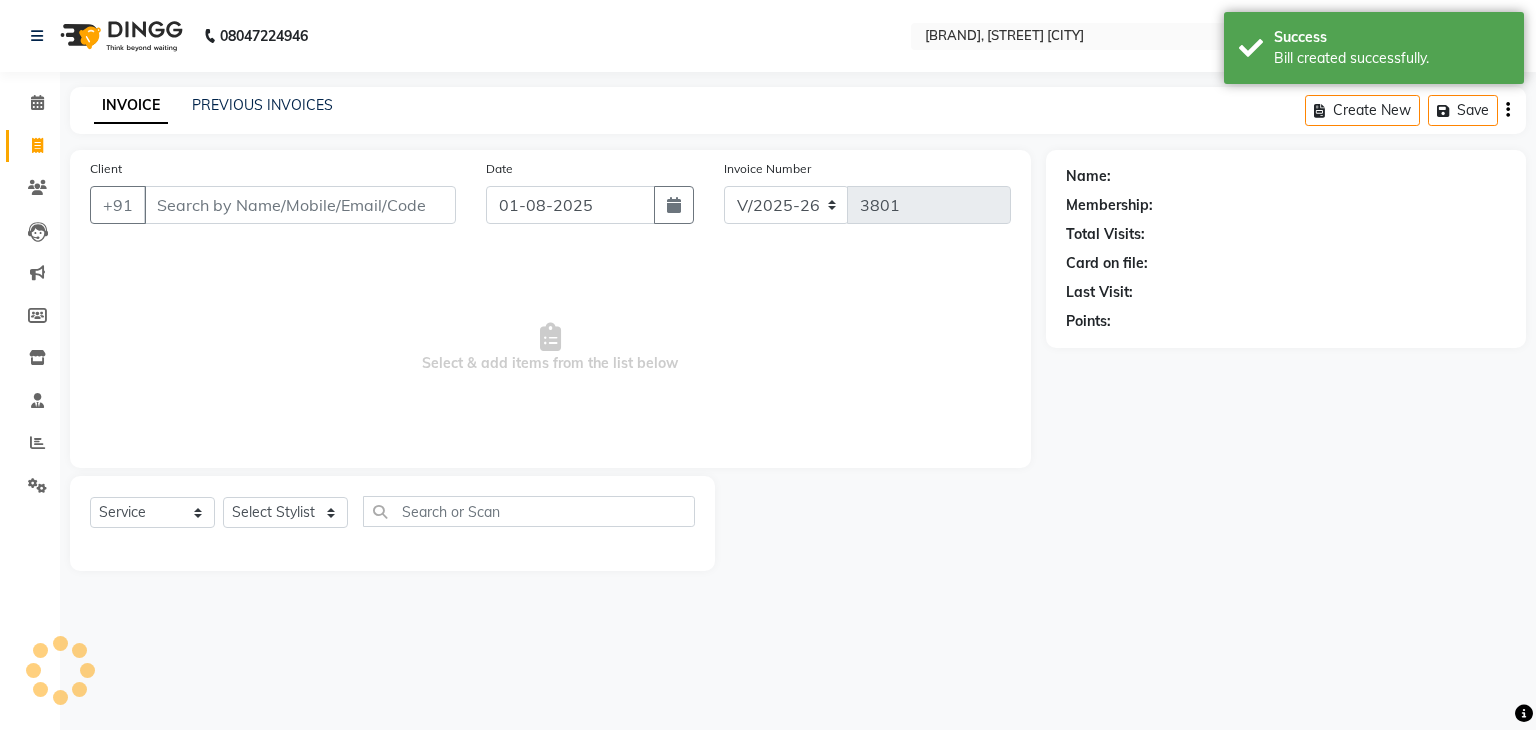 click on "Client" at bounding box center [300, 205] 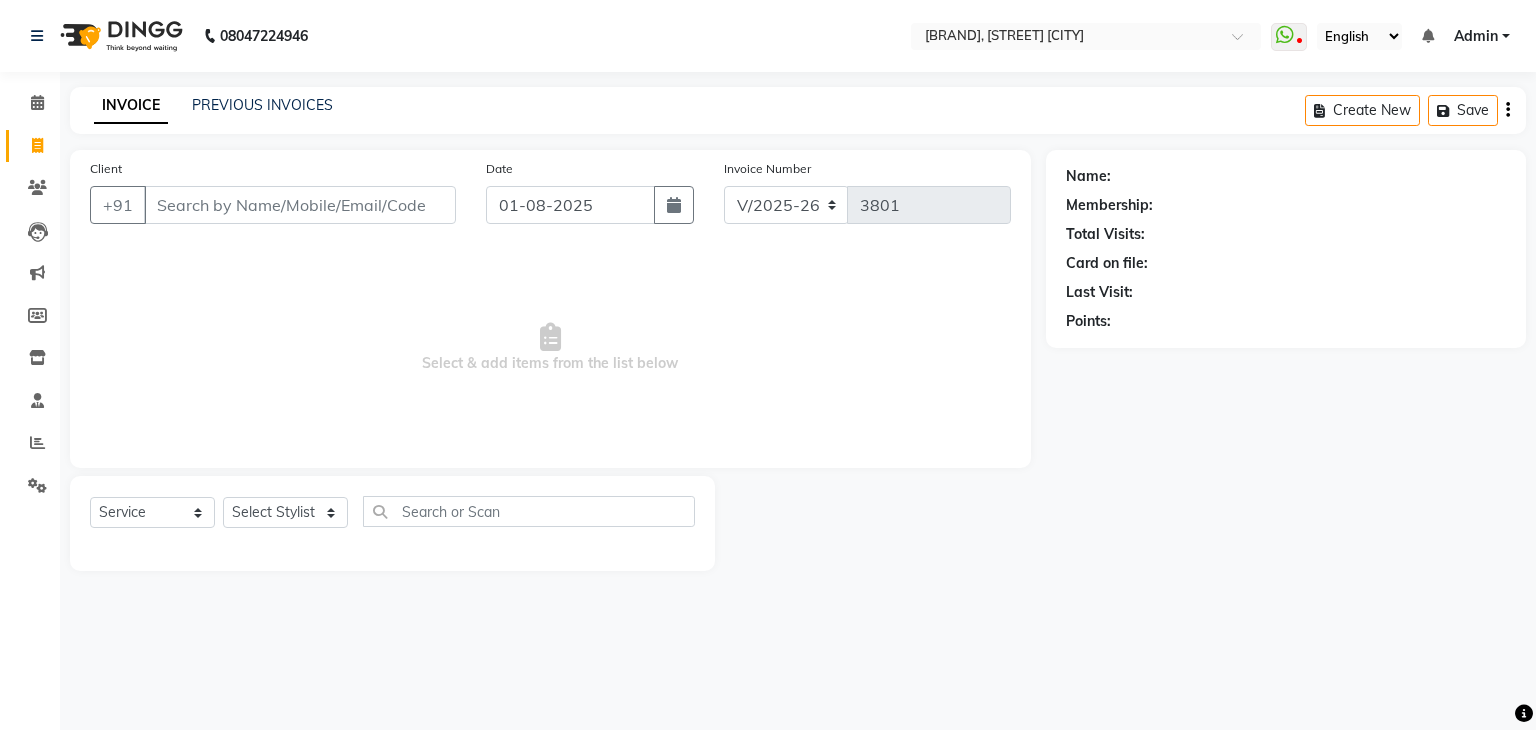 click on "Client" at bounding box center (300, 205) 